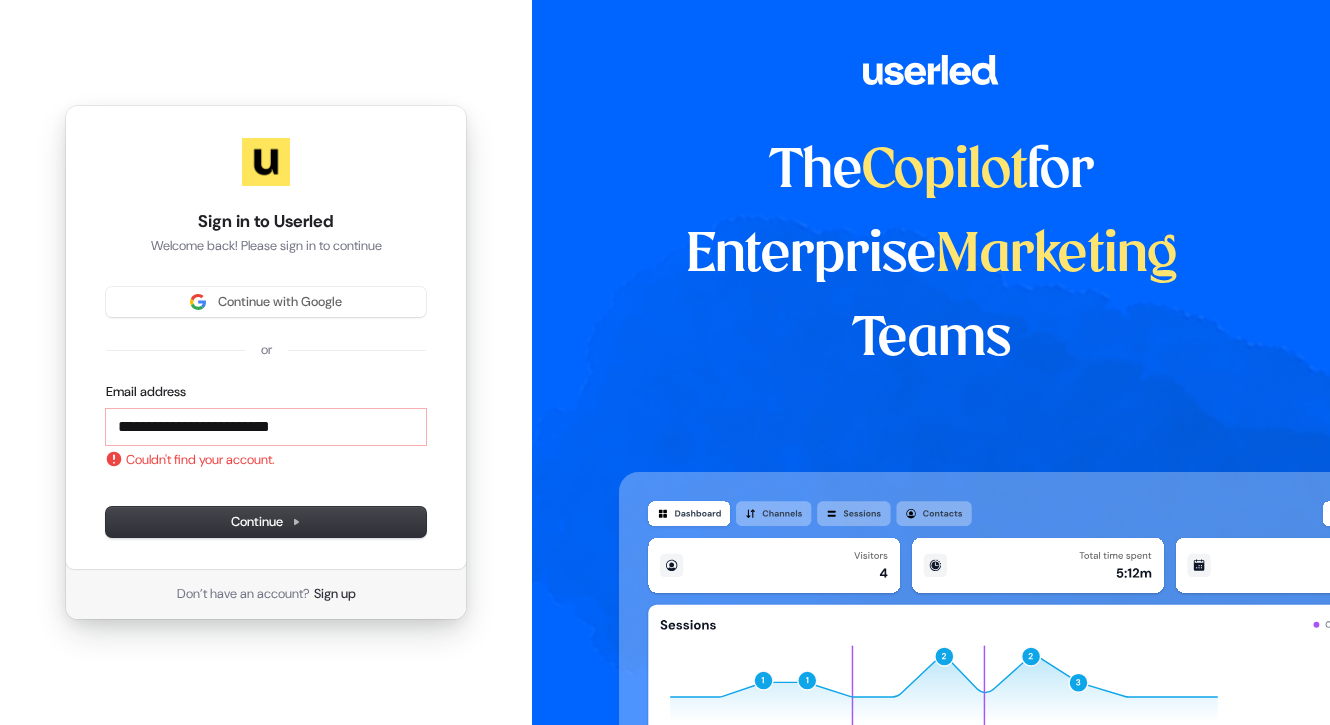 scroll, scrollTop: 0, scrollLeft: 0, axis: both 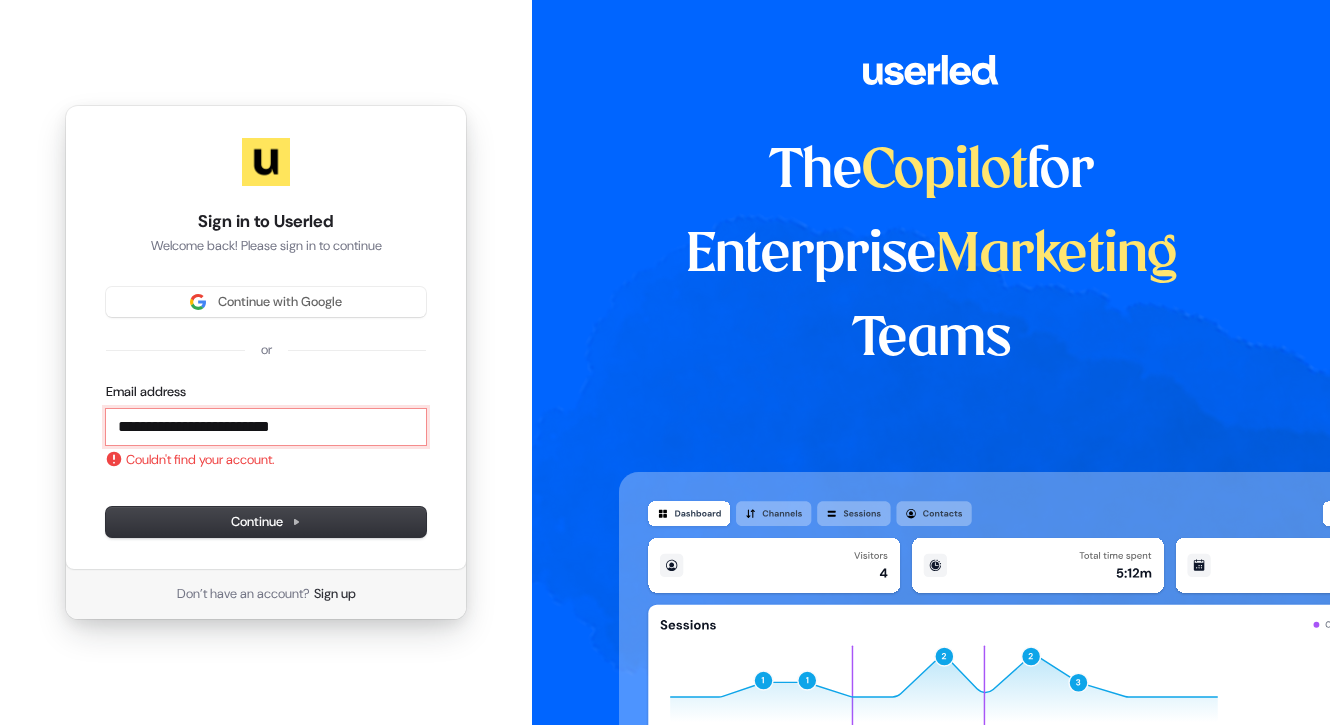 type on "**********" 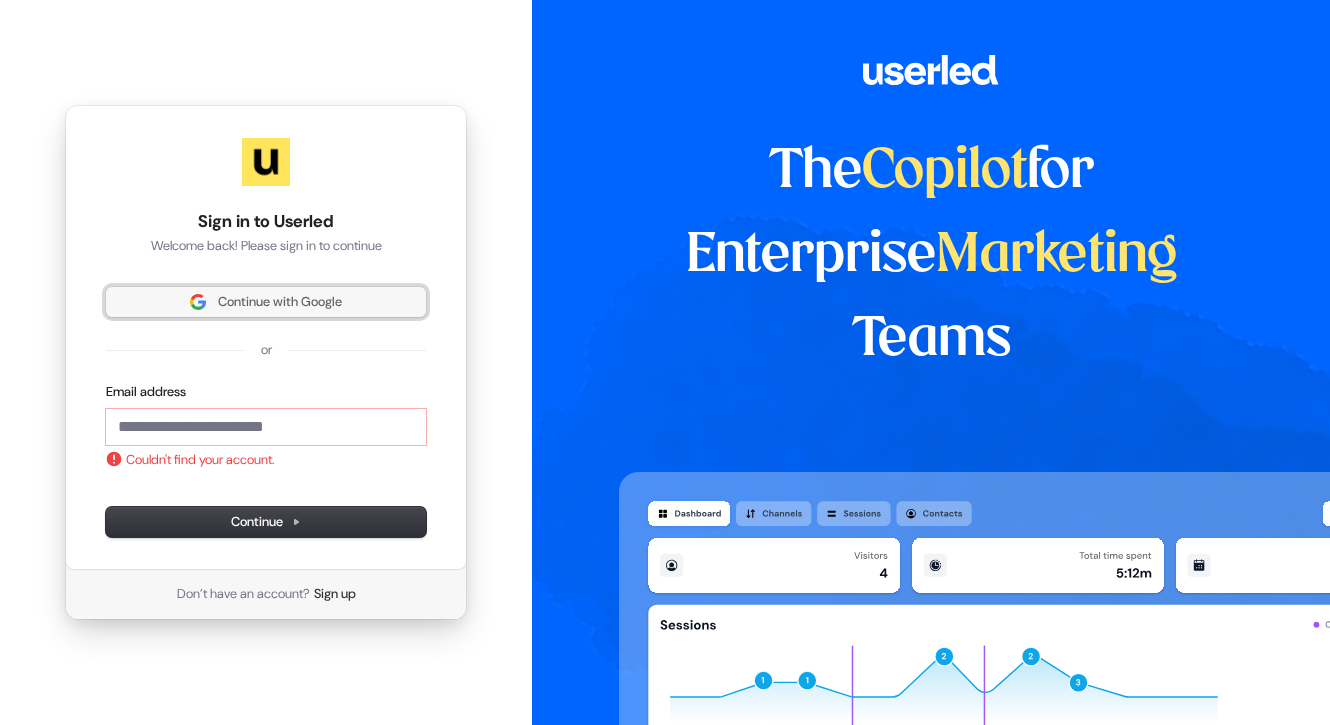 click on "Continue with Google" at bounding box center [280, 302] 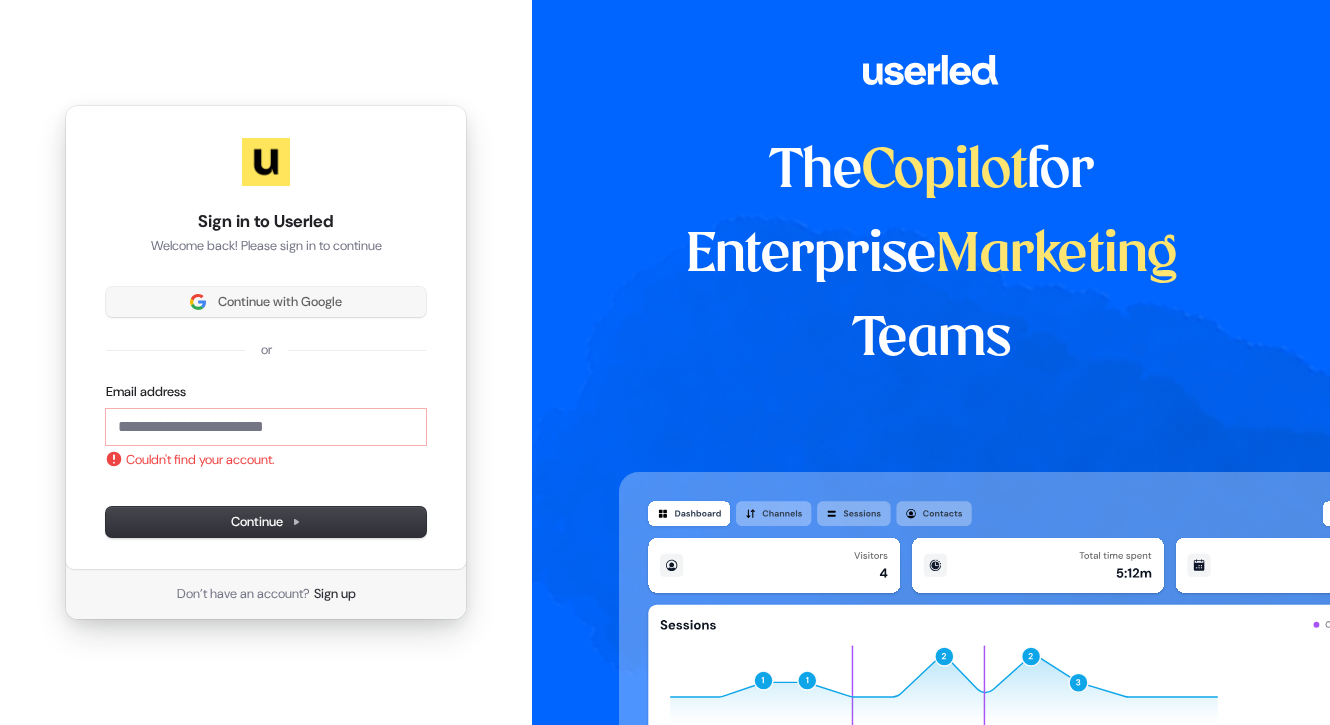 type 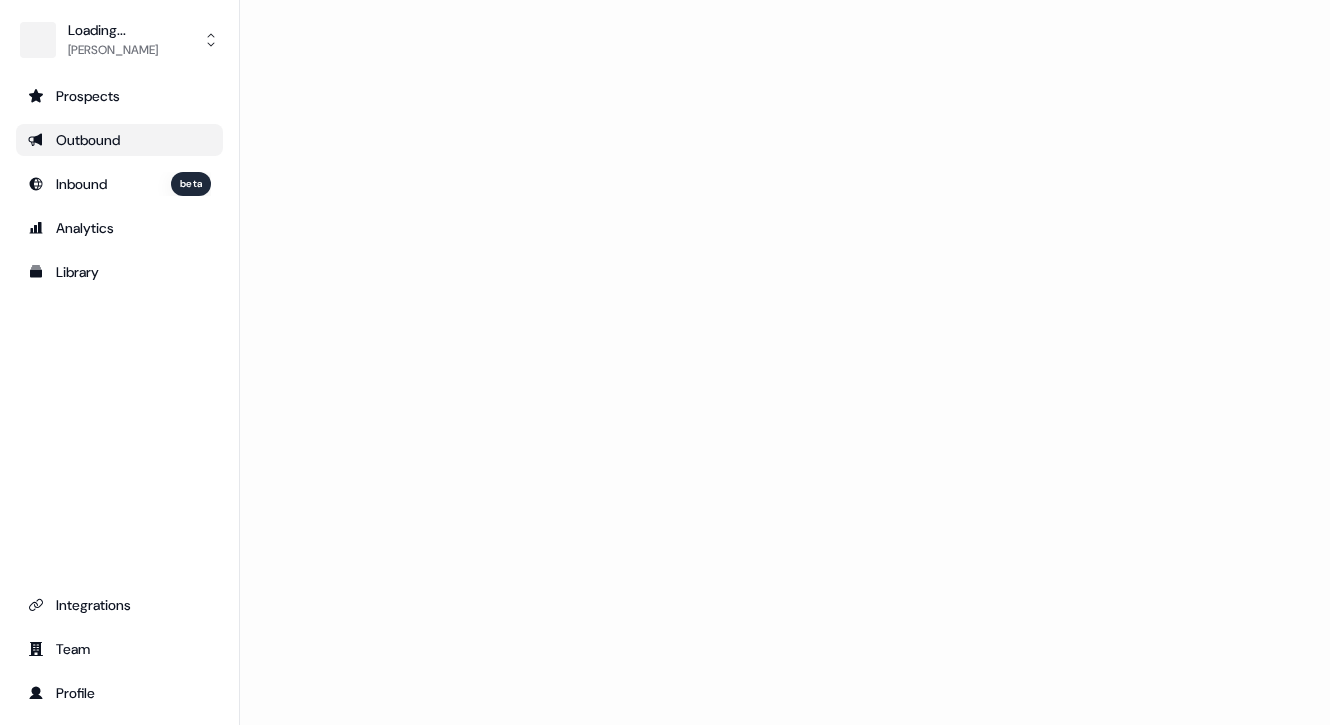 scroll, scrollTop: 0, scrollLeft: 0, axis: both 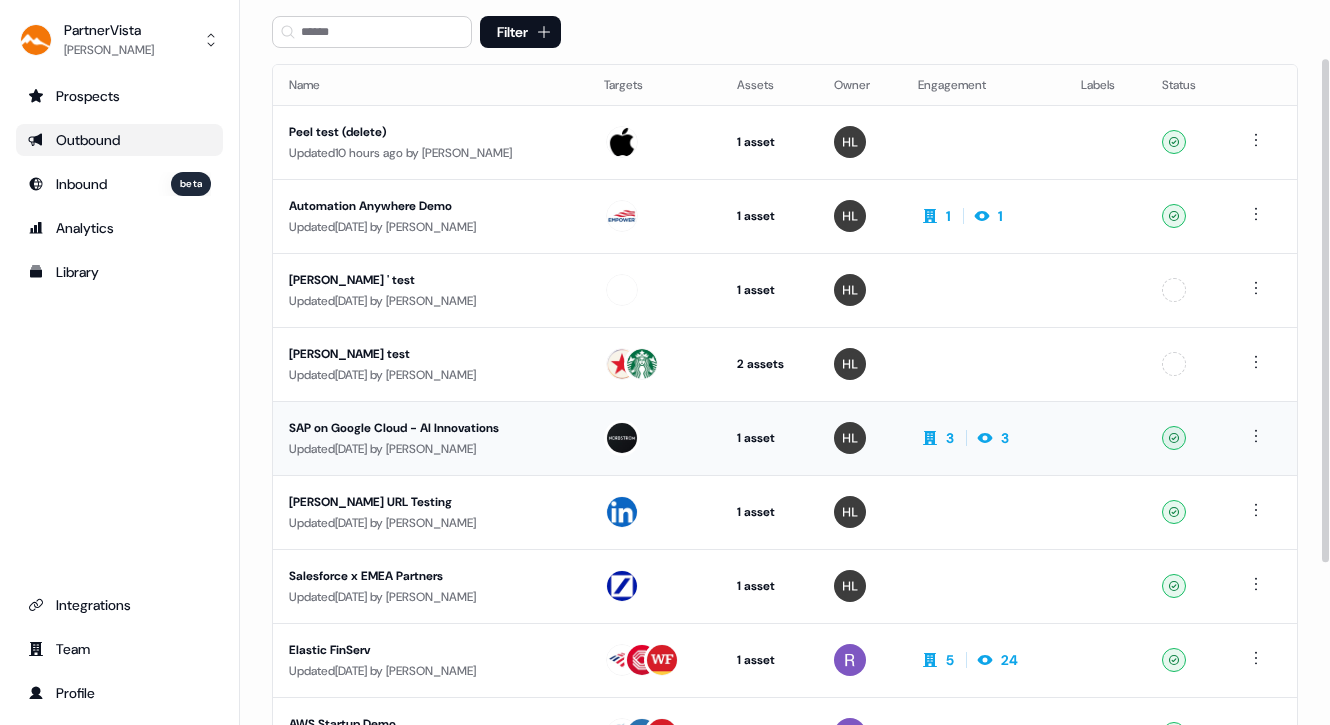 click on "SAP on Google Cloud - AI Innovations Updated  5 days ago   by   Hondo Lewis" at bounding box center [430, 438] 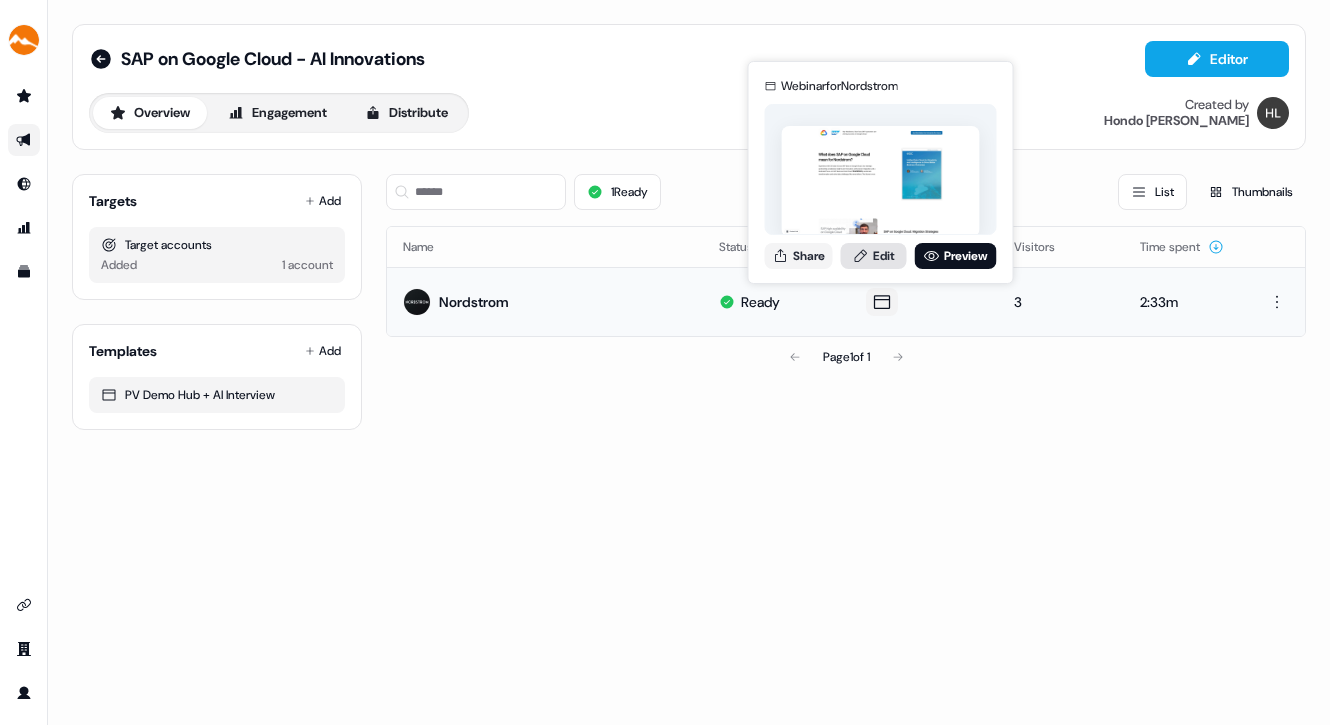 click on "Edit" at bounding box center [874, 256] 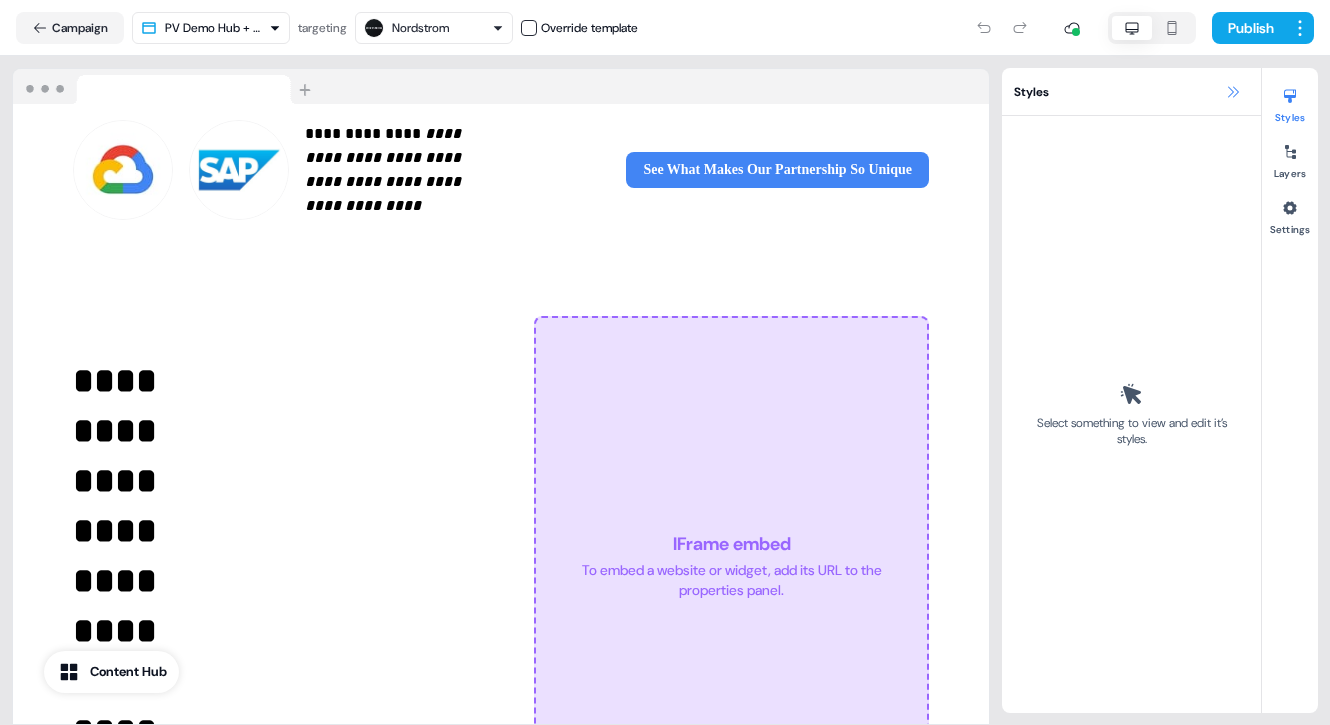click at bounding box center [1233, 92] 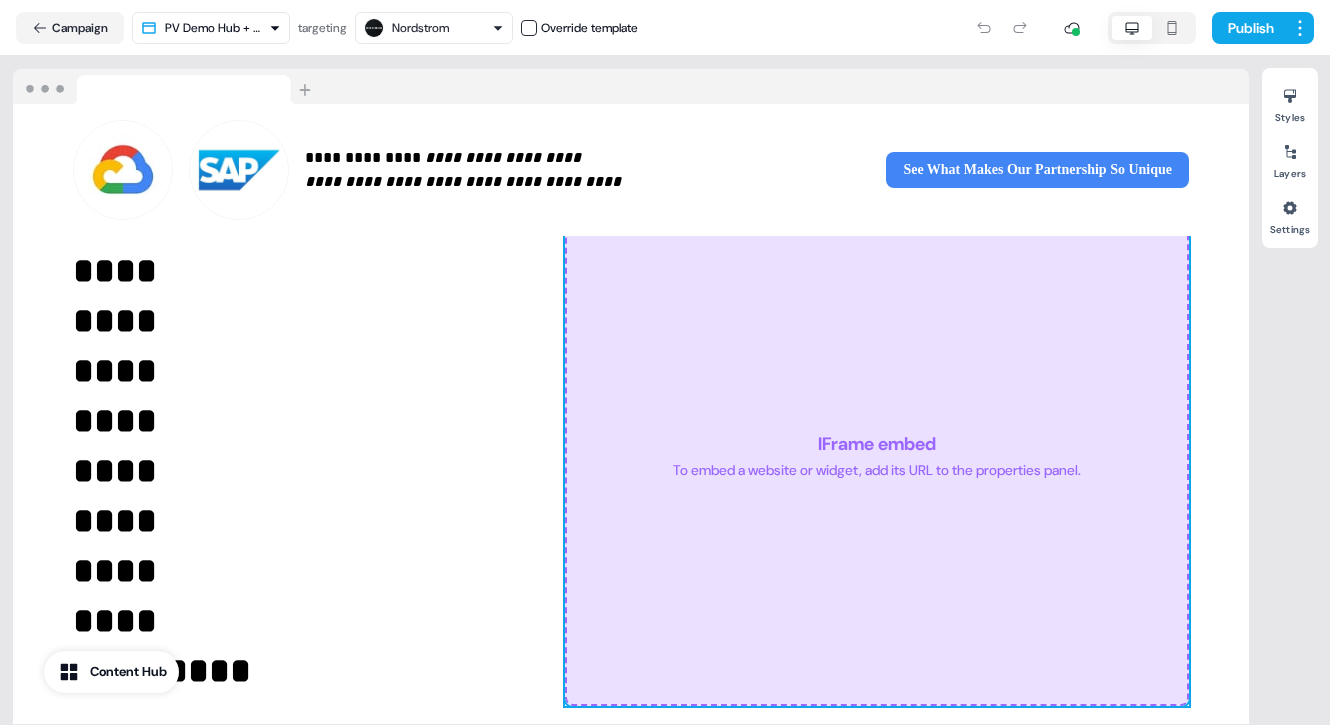 scroll, scrollTop: 0, scrollLeft: 0, axis: both 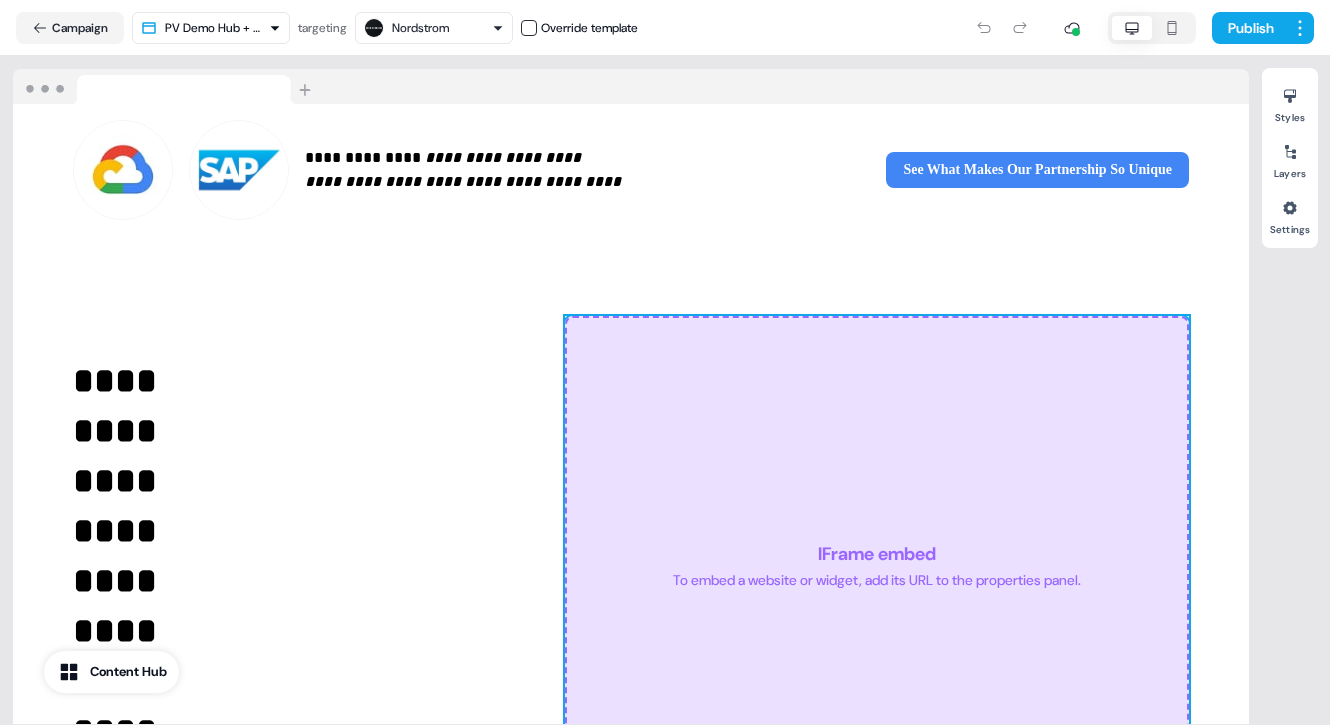 click on "IFrame embed To embed a website or widget, add its URL to the properties panel." at bounding box center [877, 566] 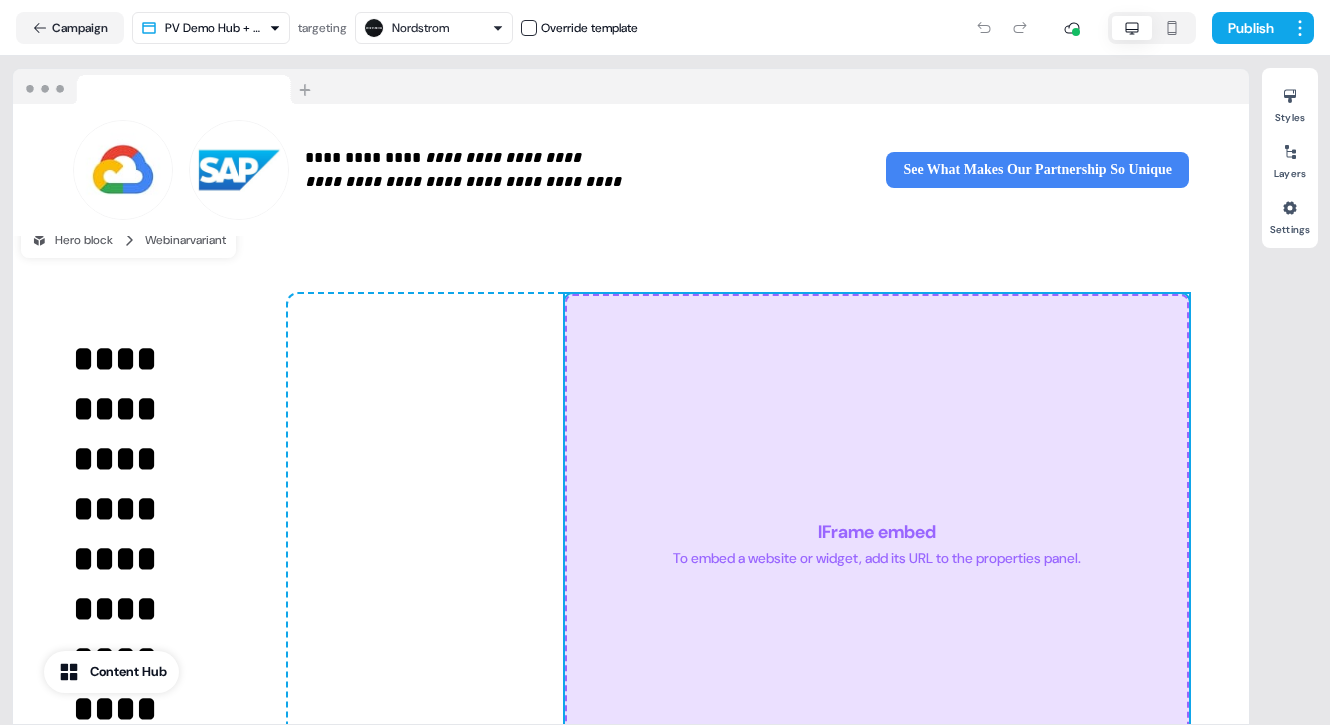 scroll, scrollTop: 21, scrollLeft: 0, axis: vertical 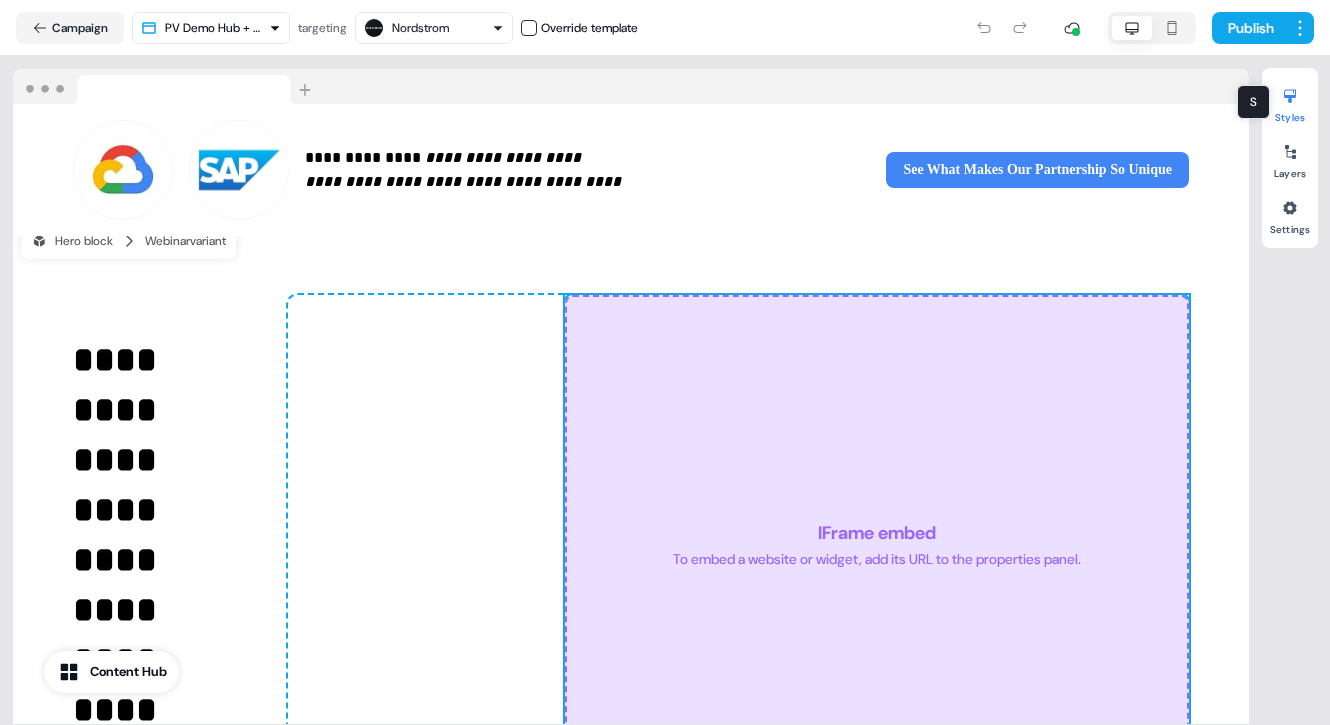 click 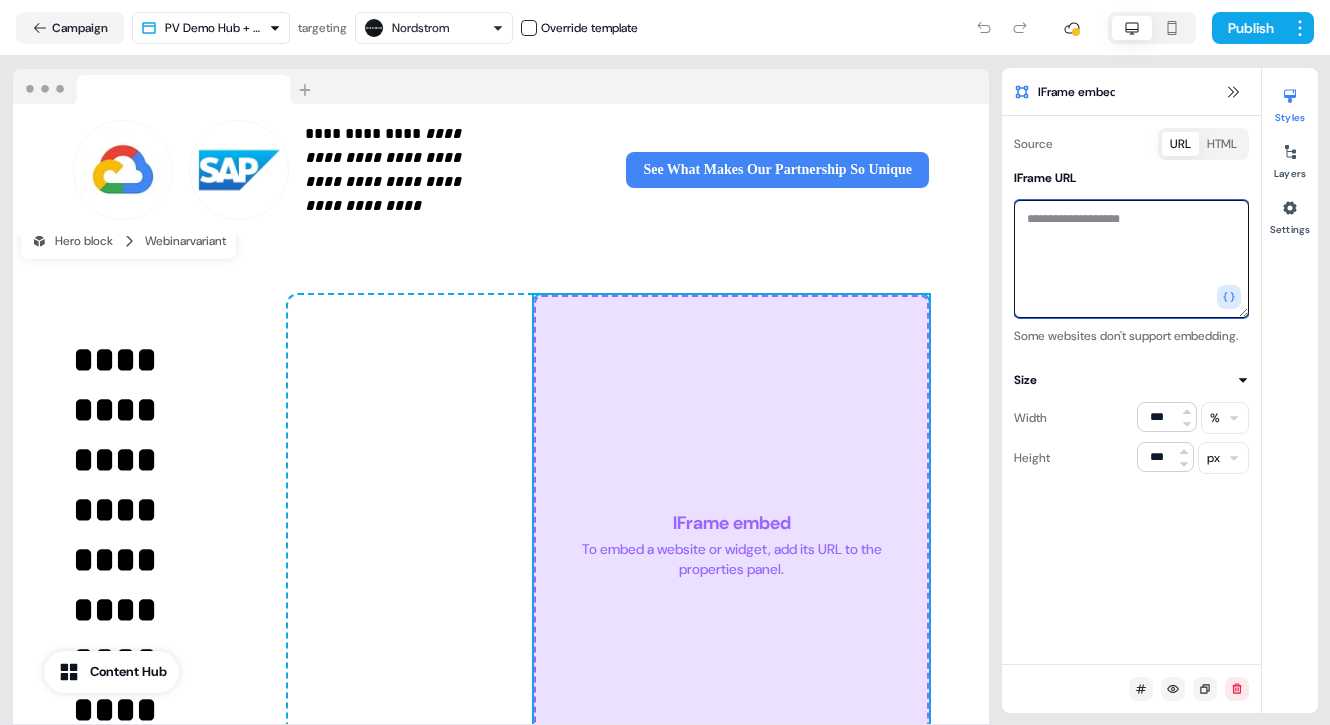 click at bounding box center (1131, 259) 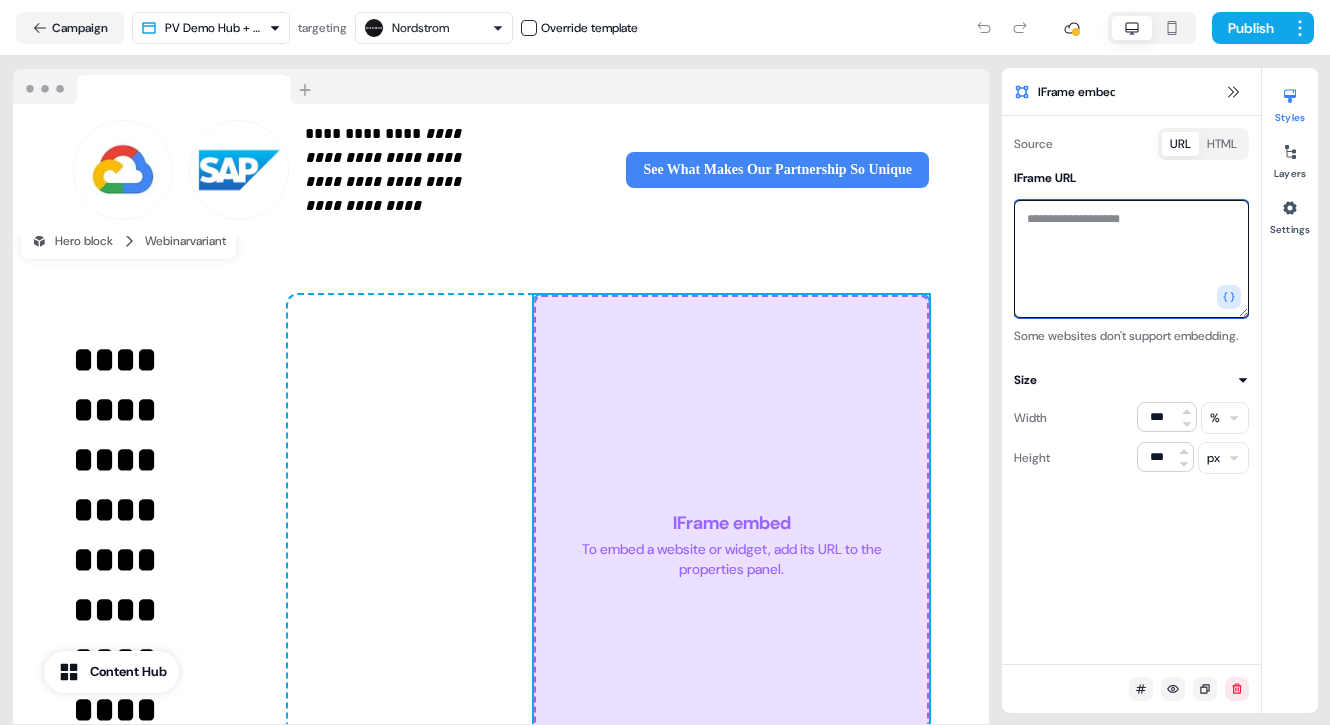 paste on "**********" 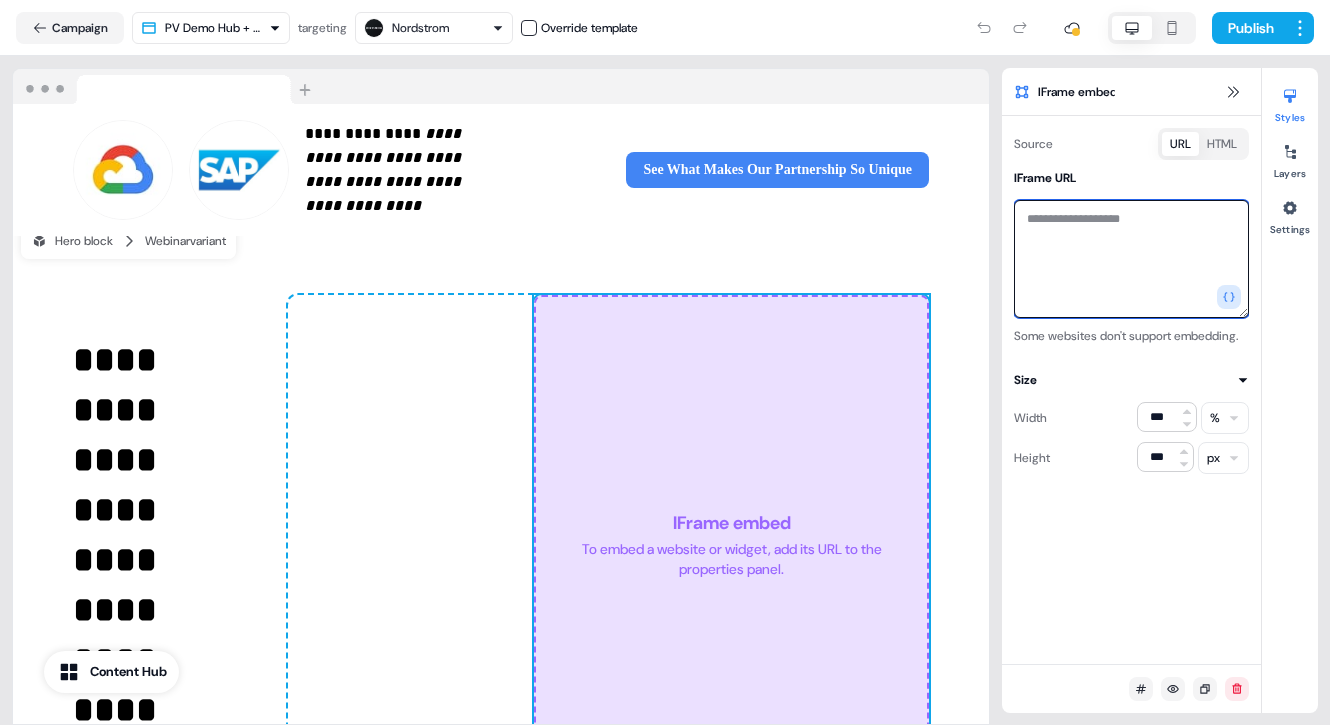 type on "**********" 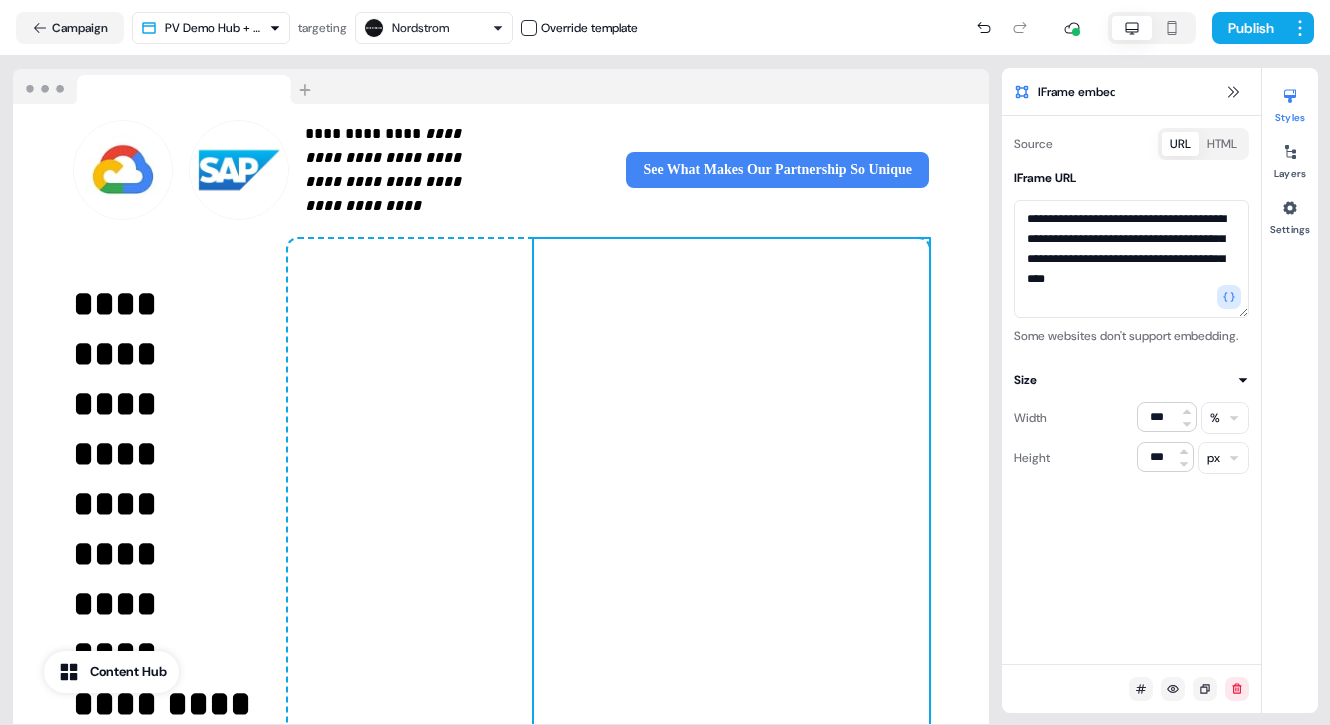scroll, scrollTop: 73, scrollLeft: 0, axis: vertical 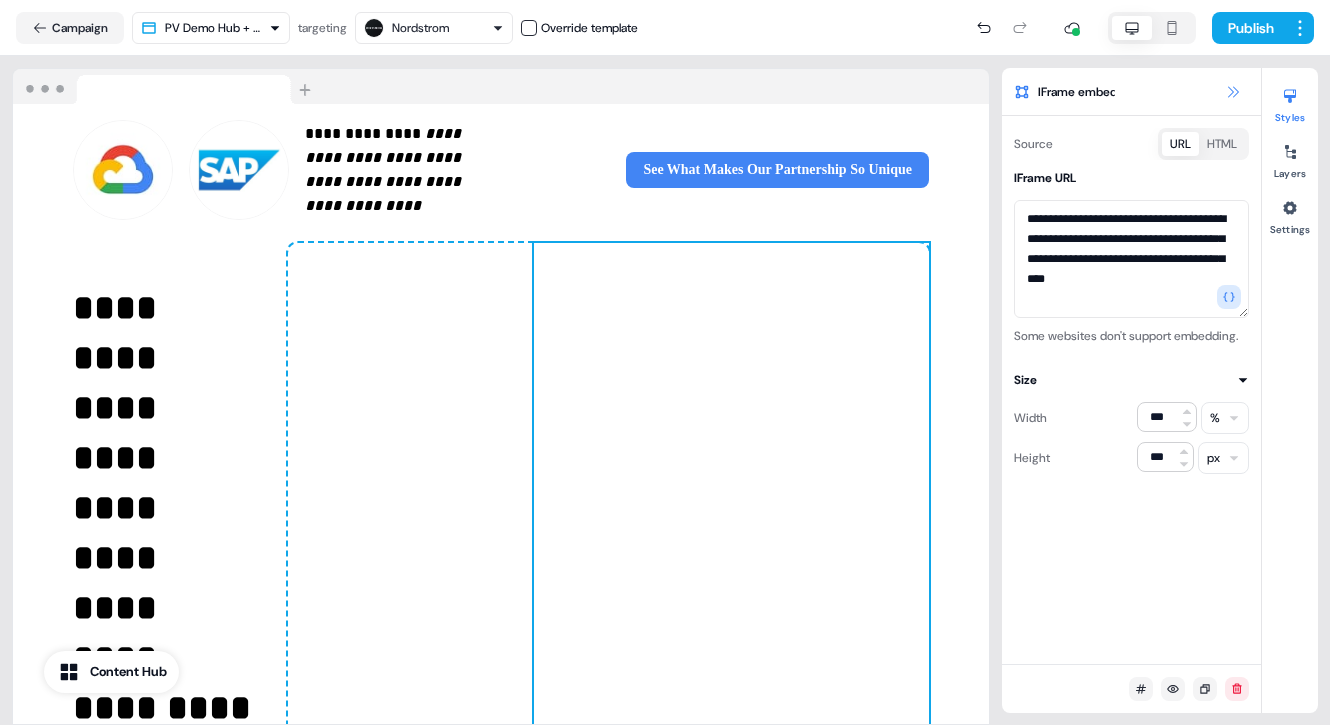click 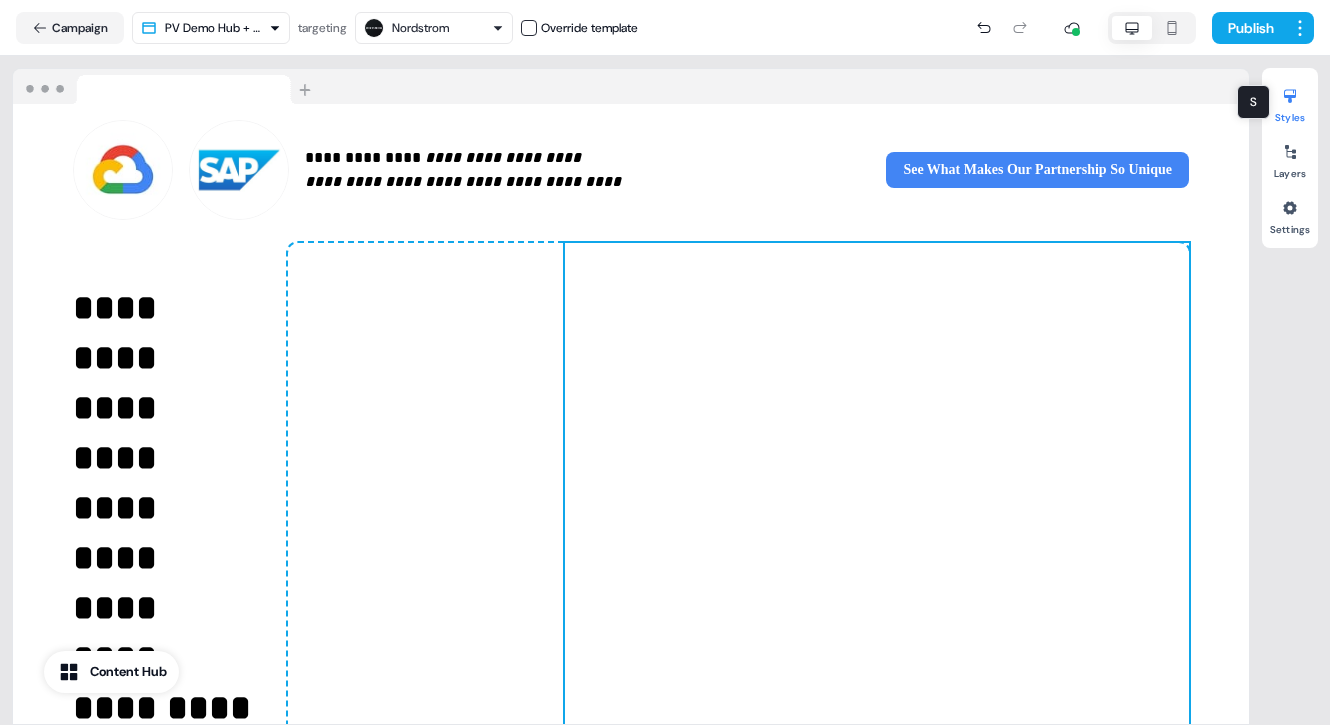 click 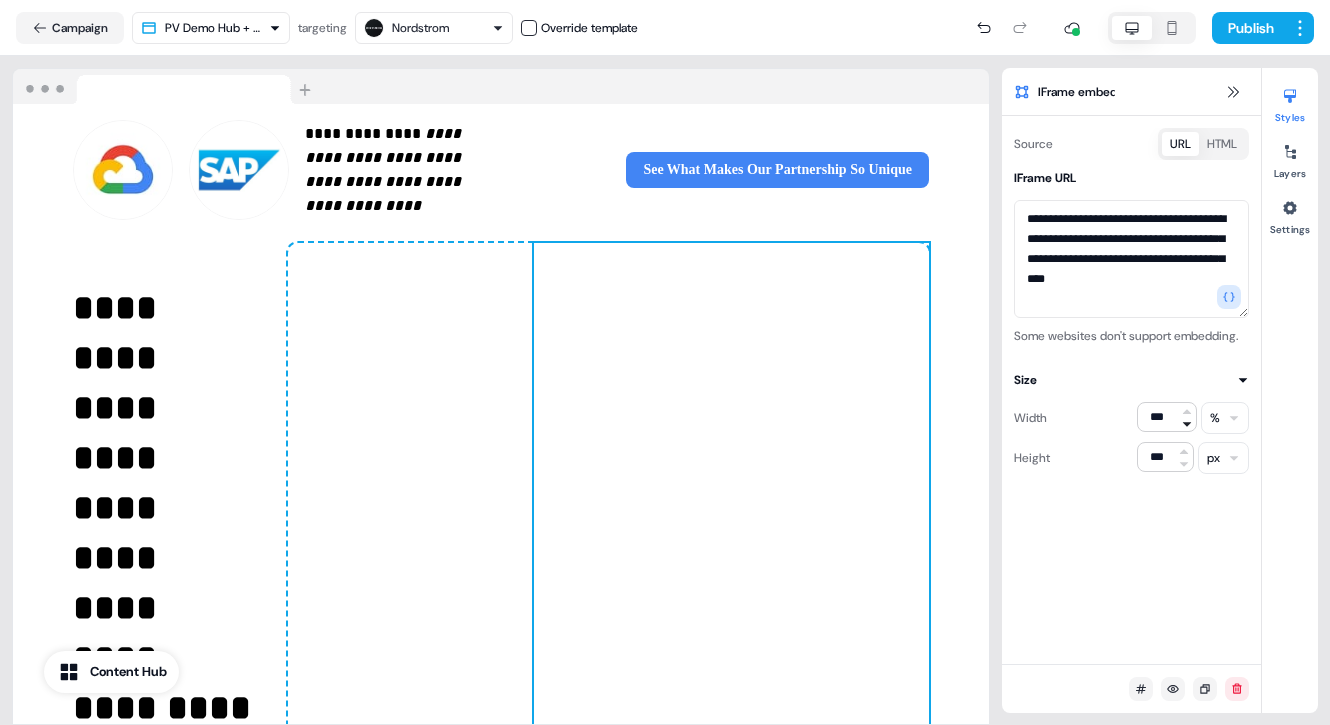 click 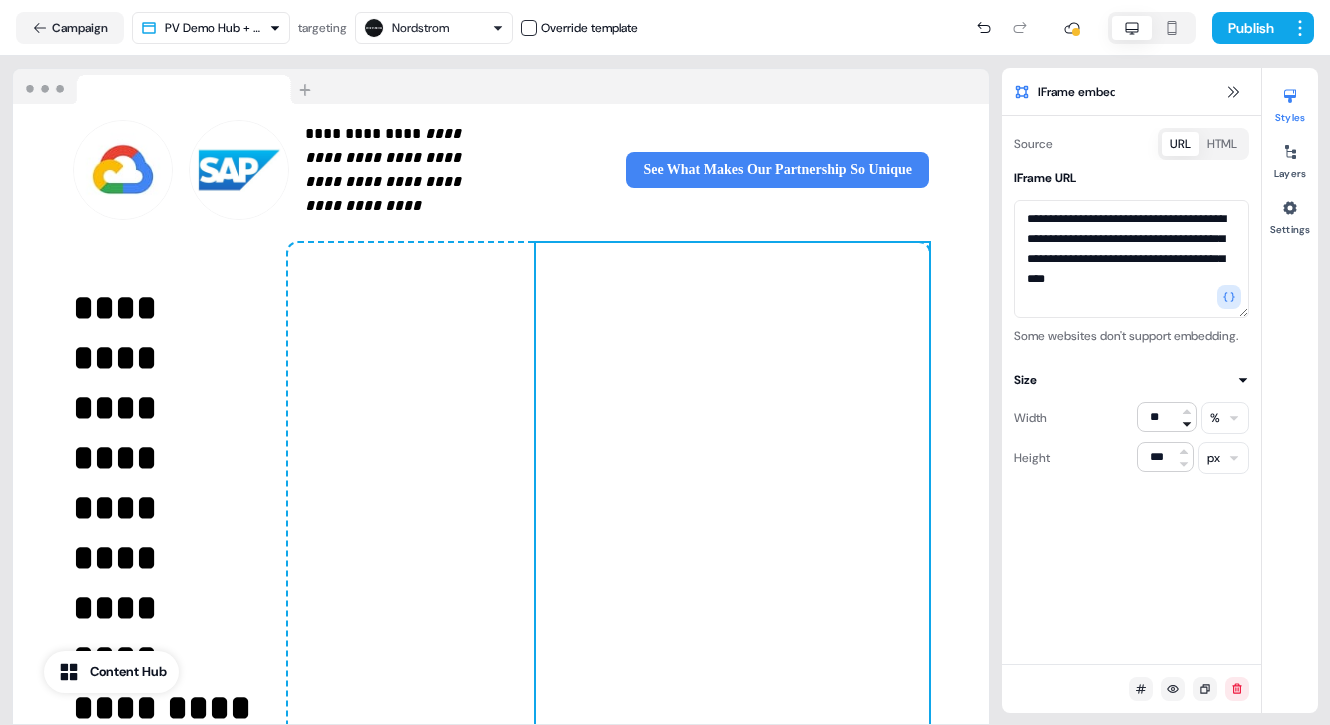 click 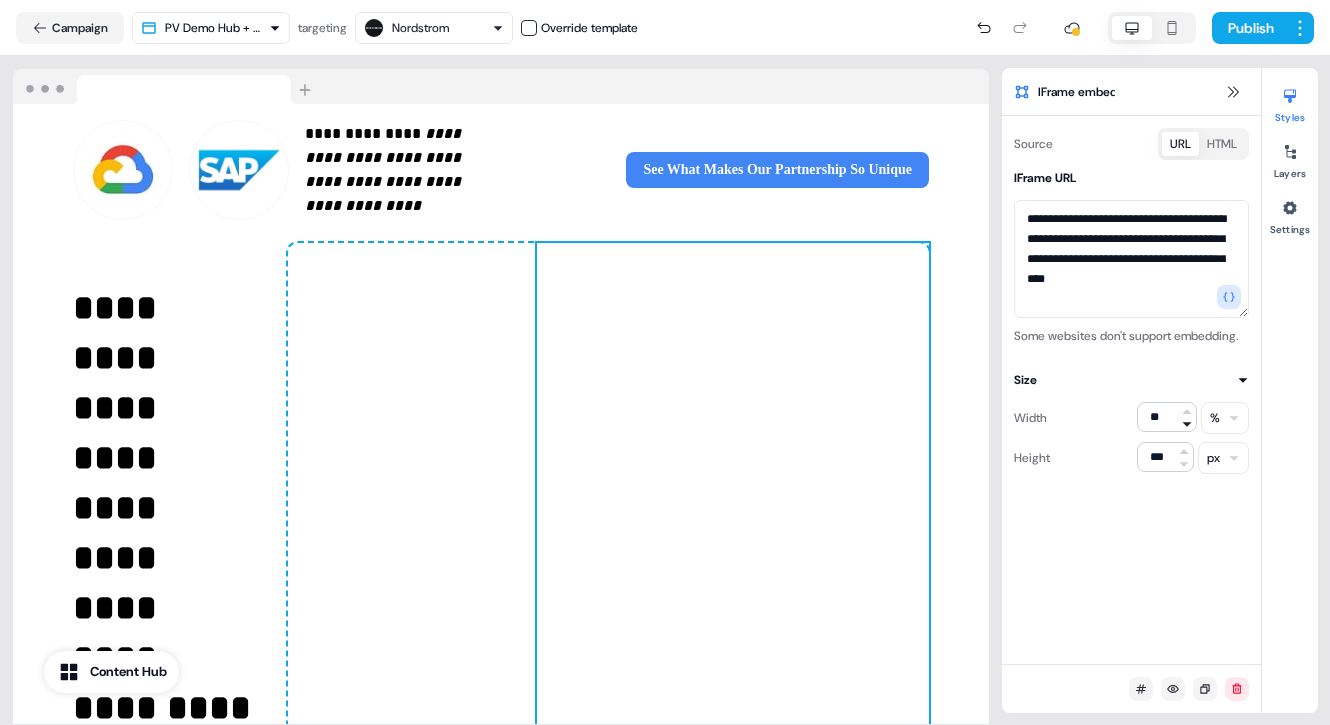 click 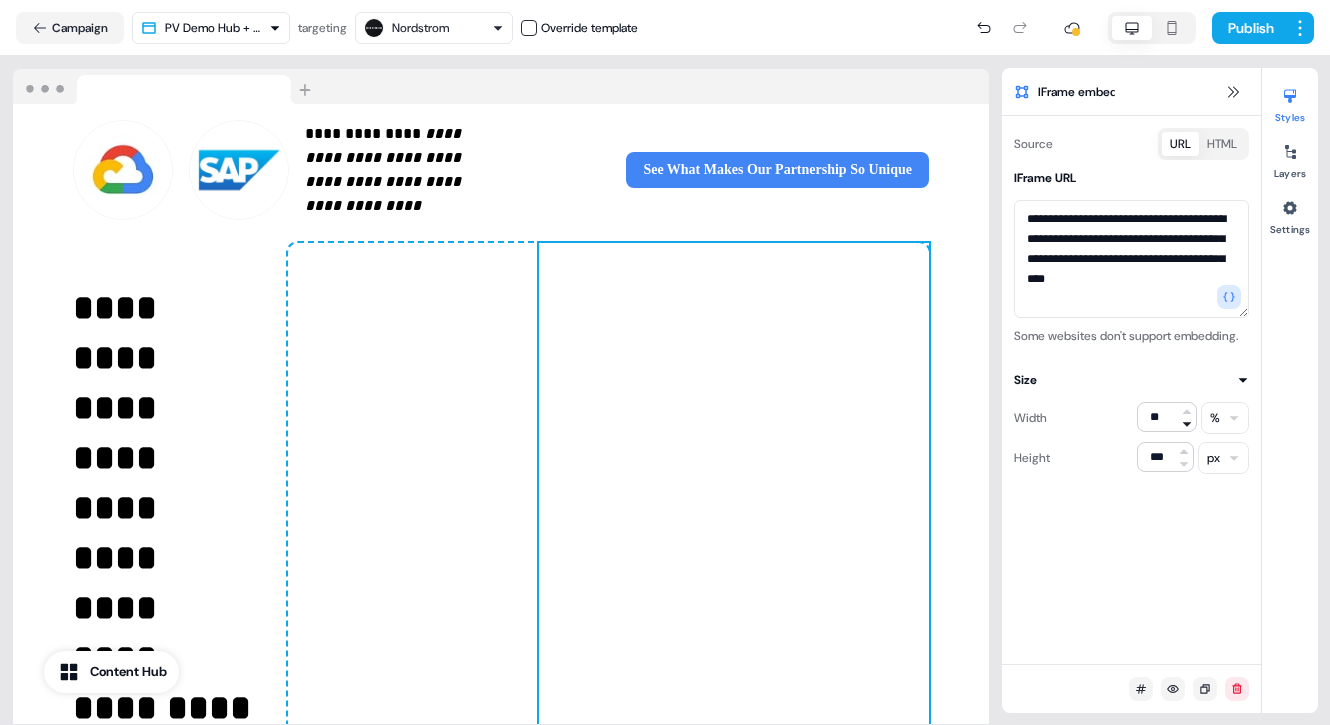 click 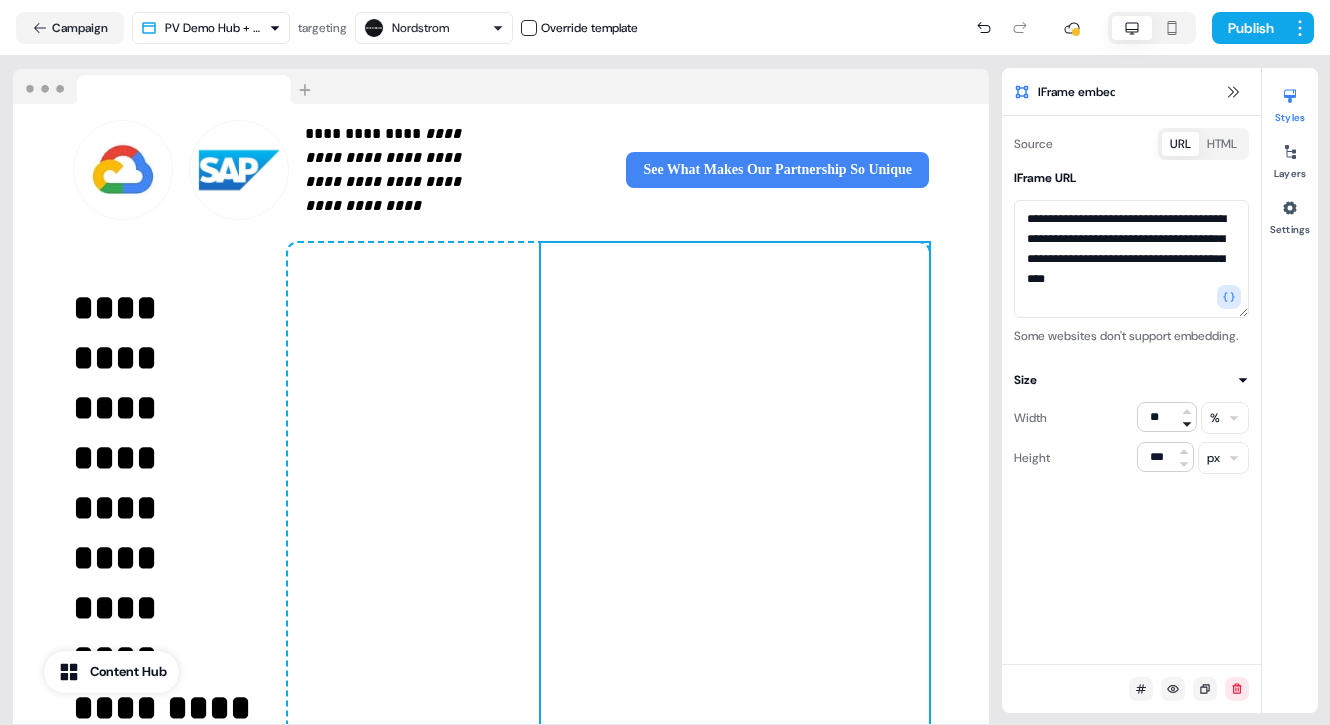 click 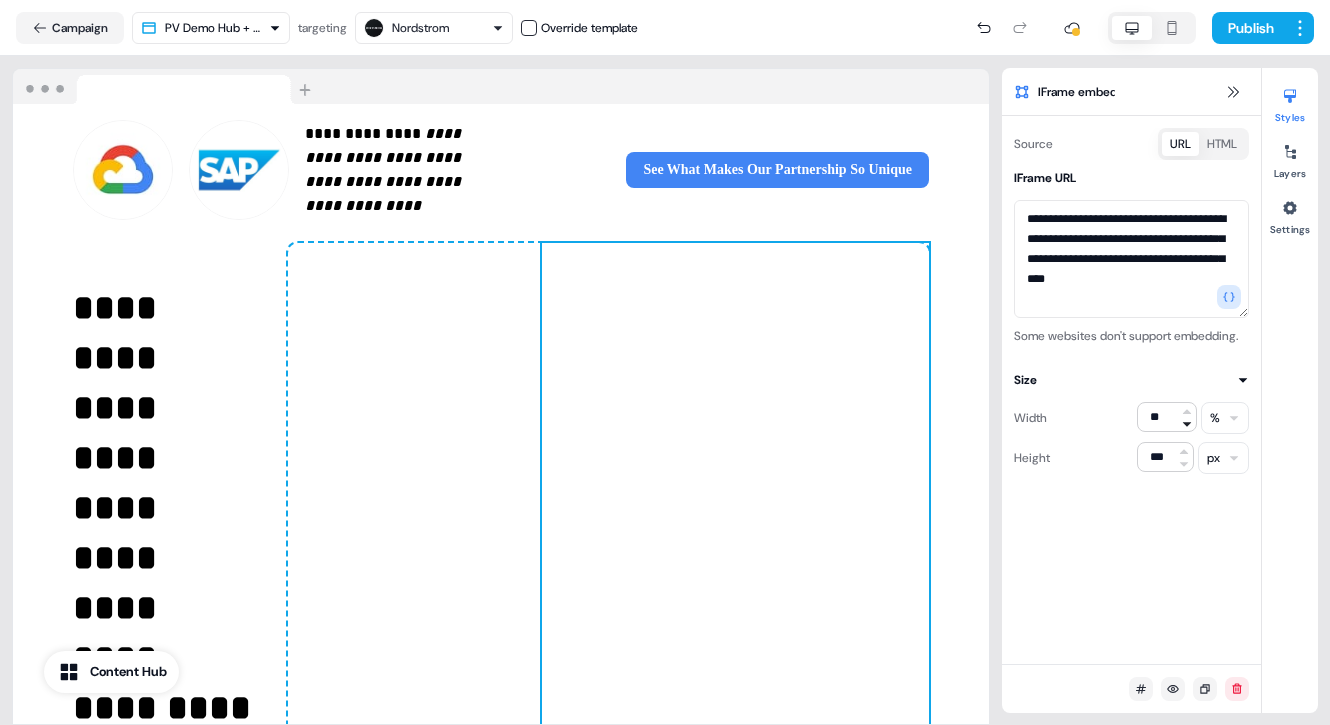click 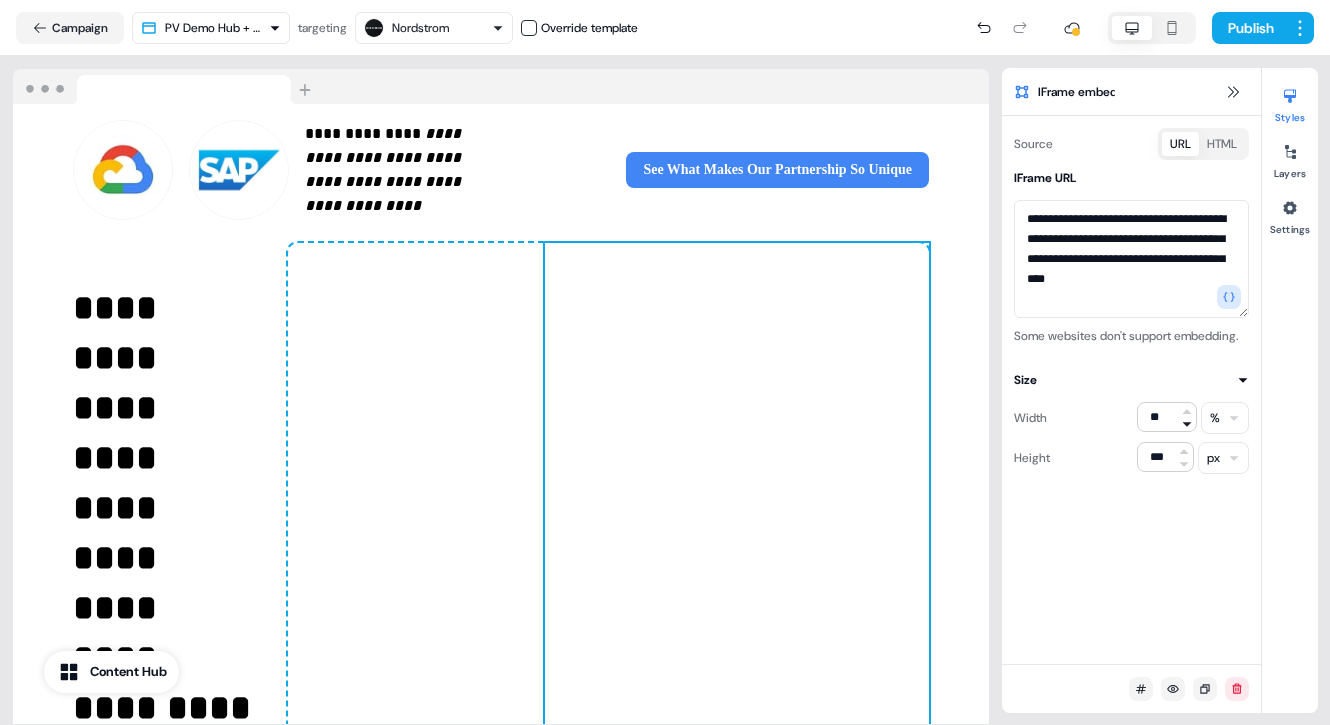 click 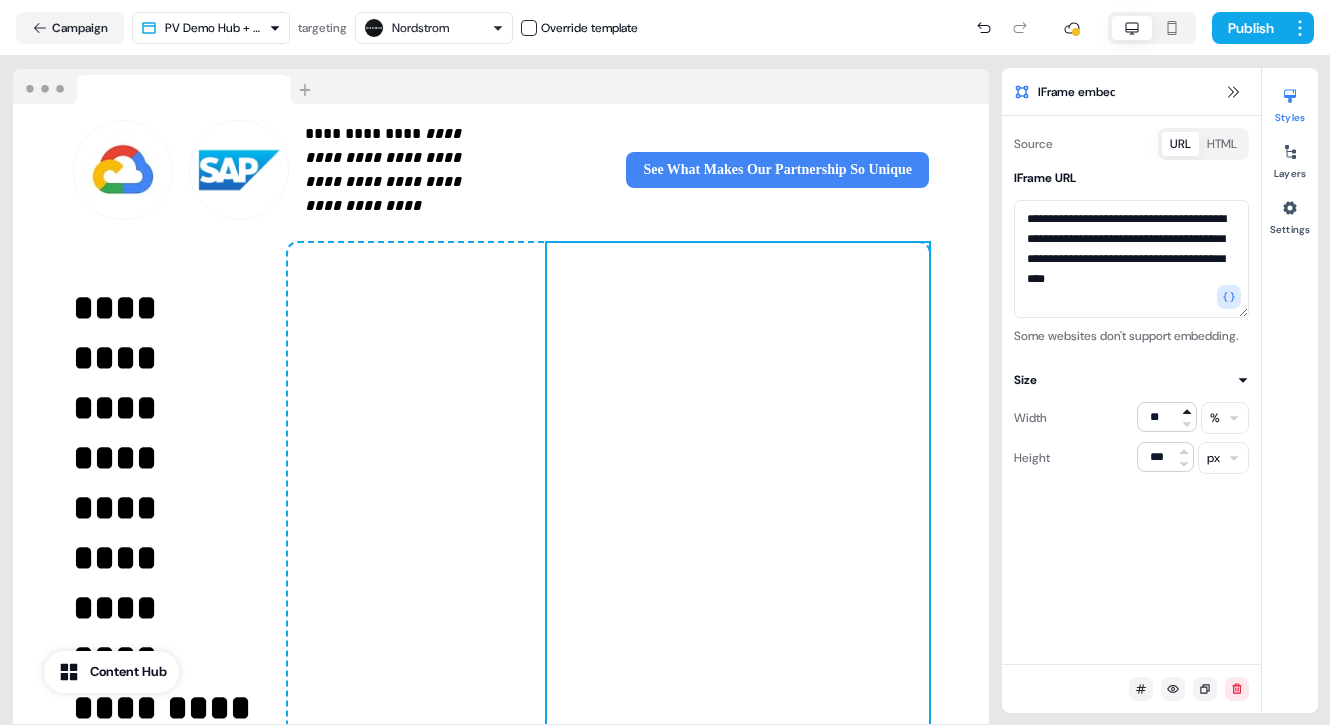 click 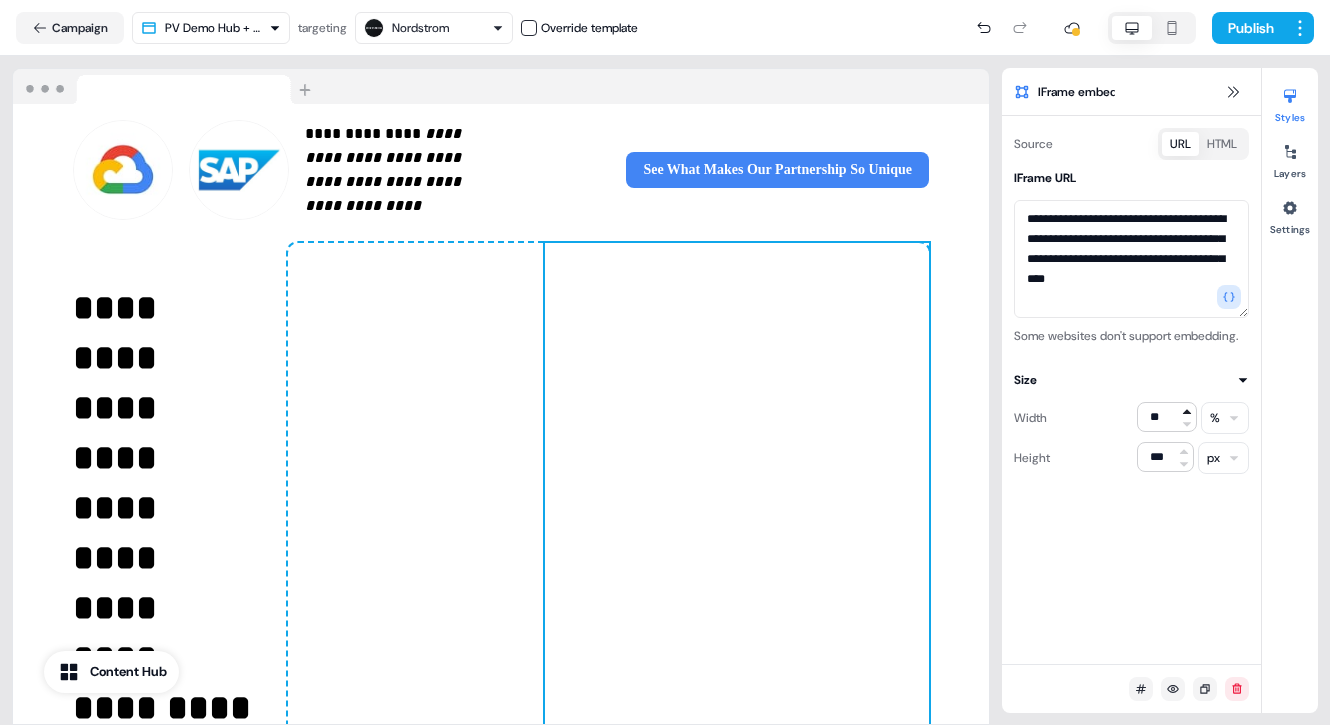 click 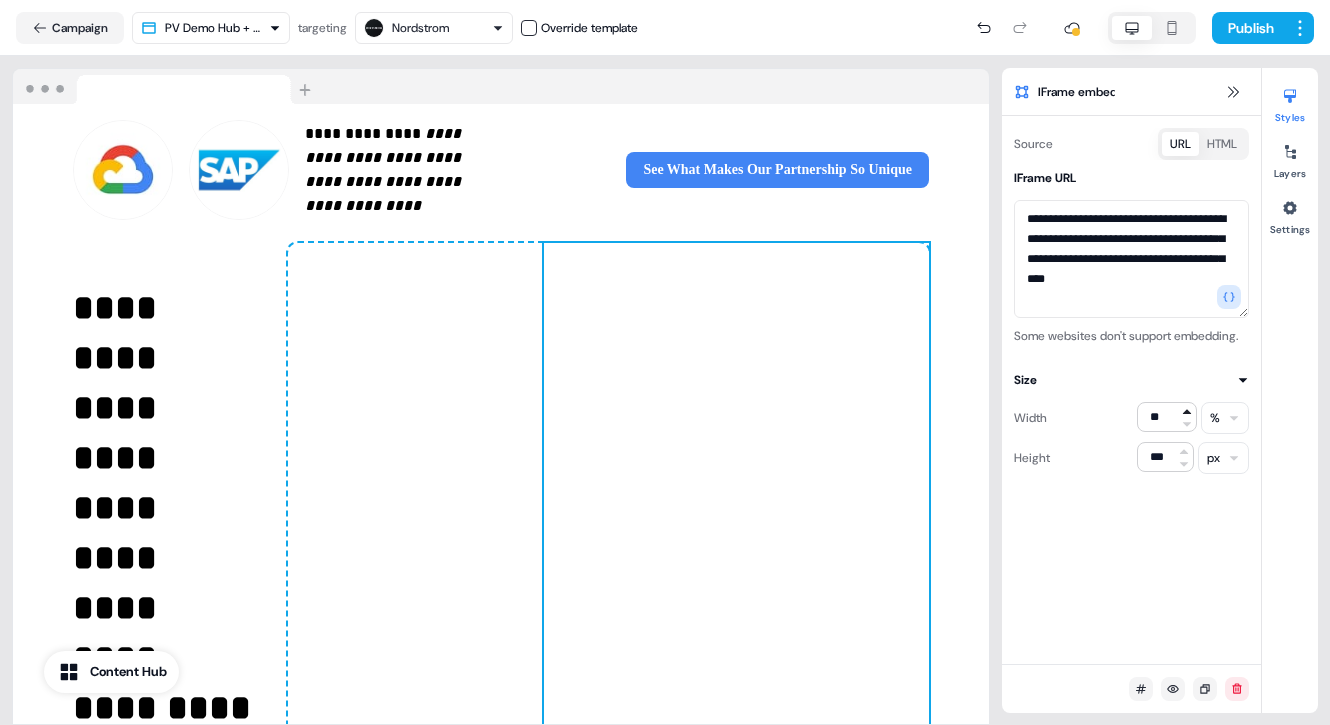 click 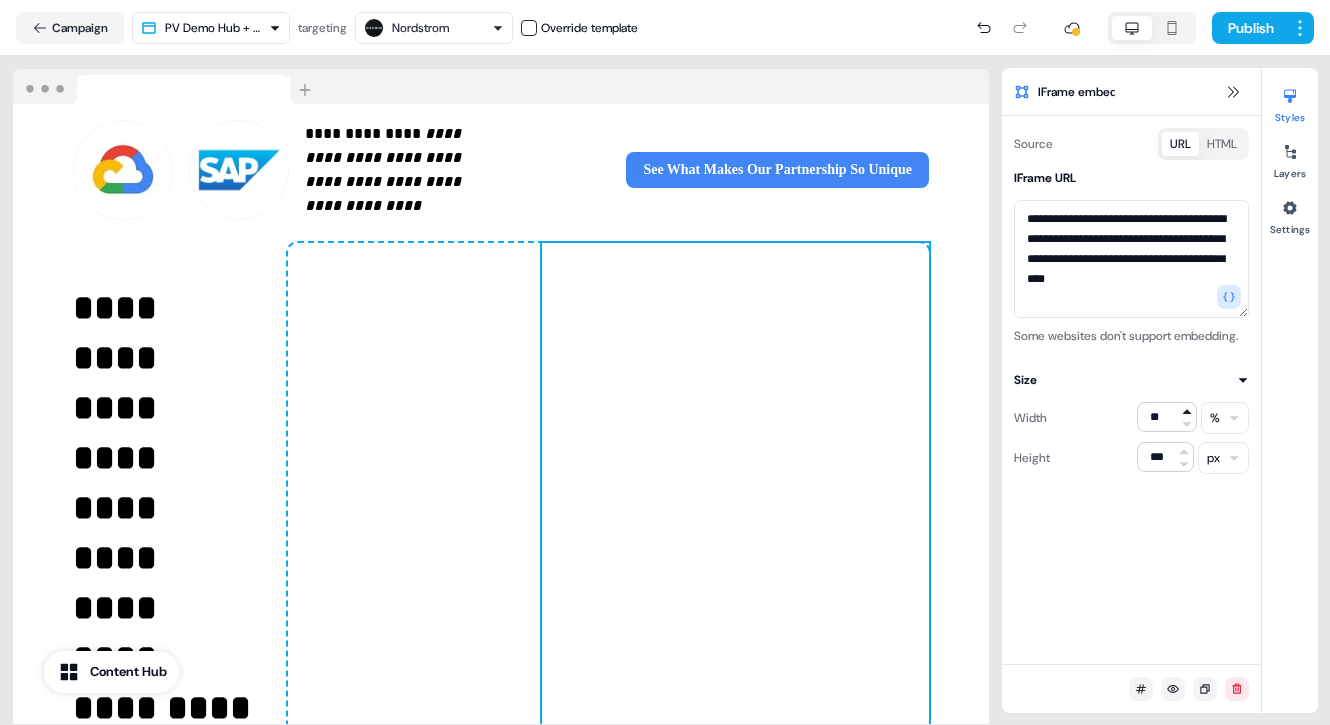 click 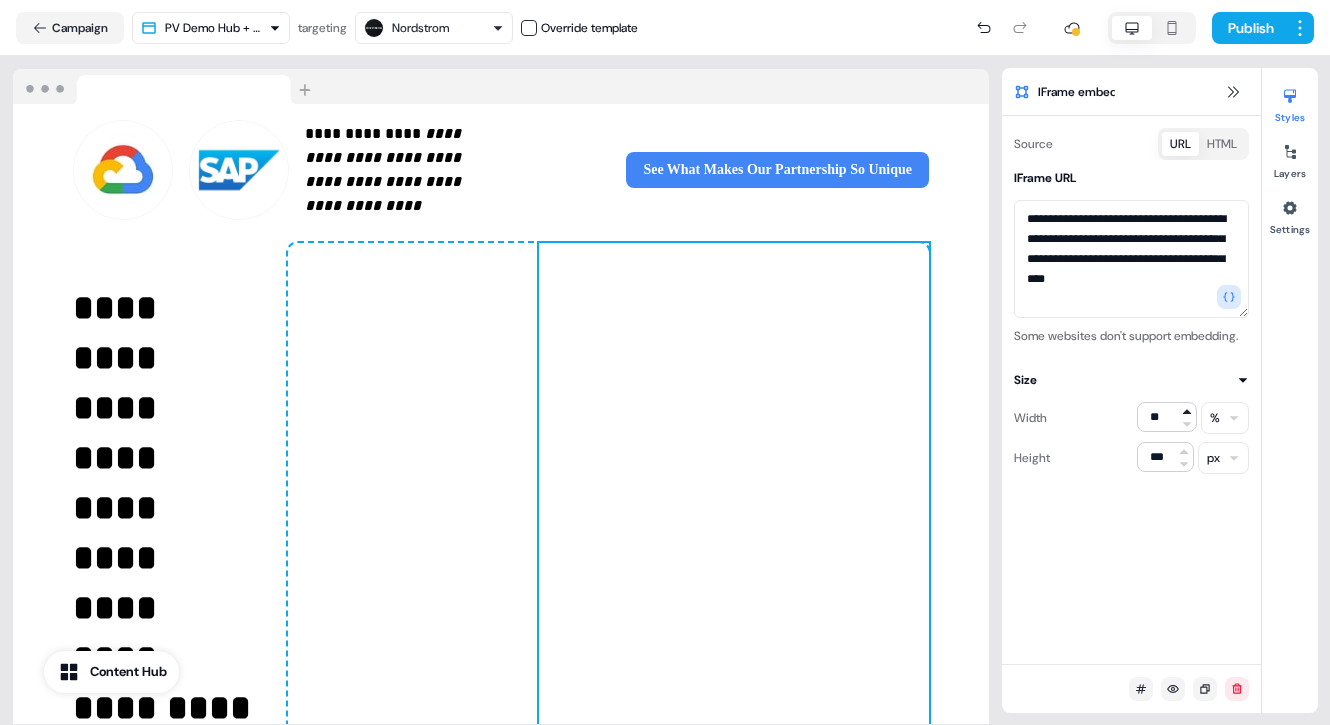 click 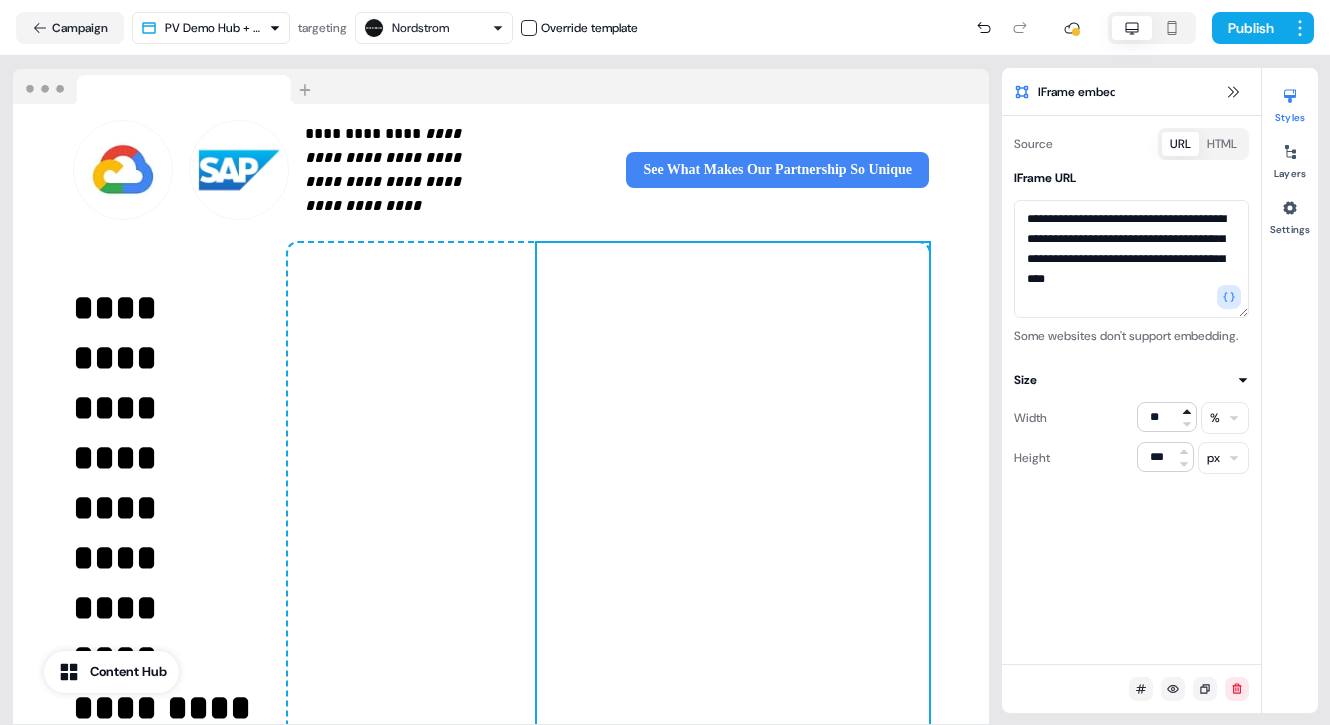 click 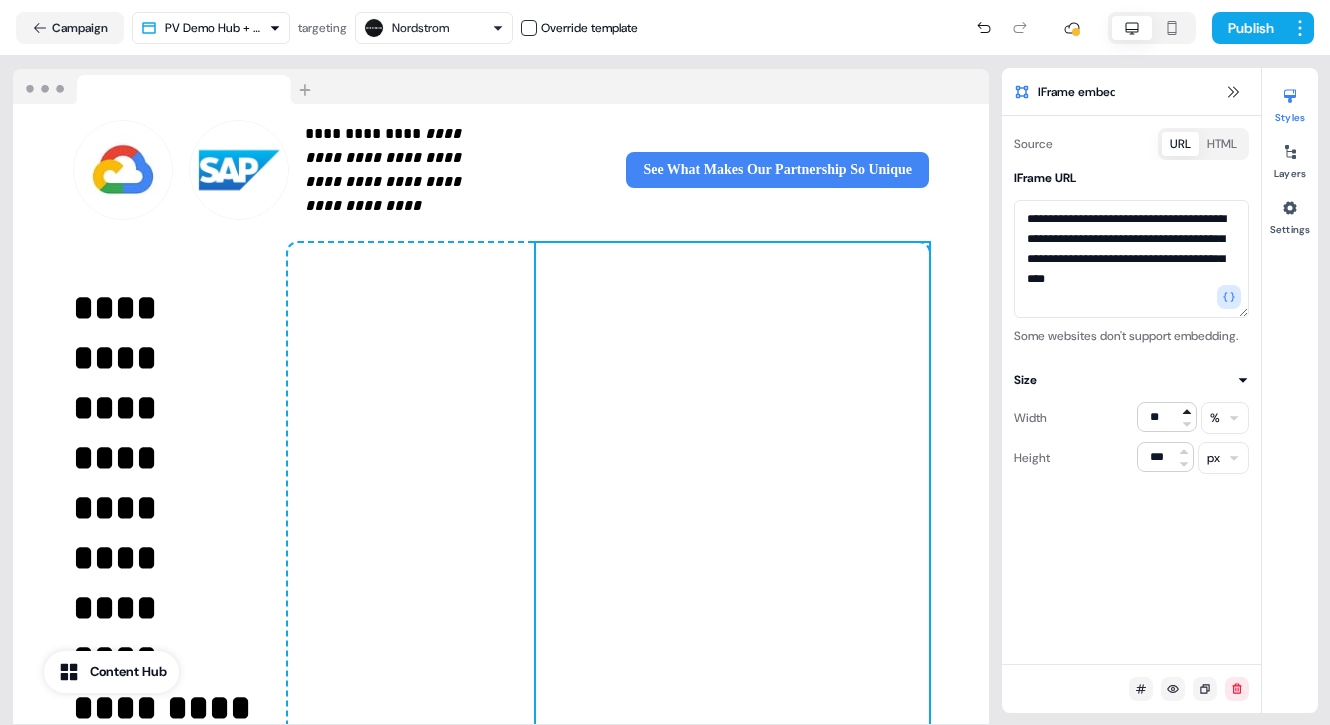 click 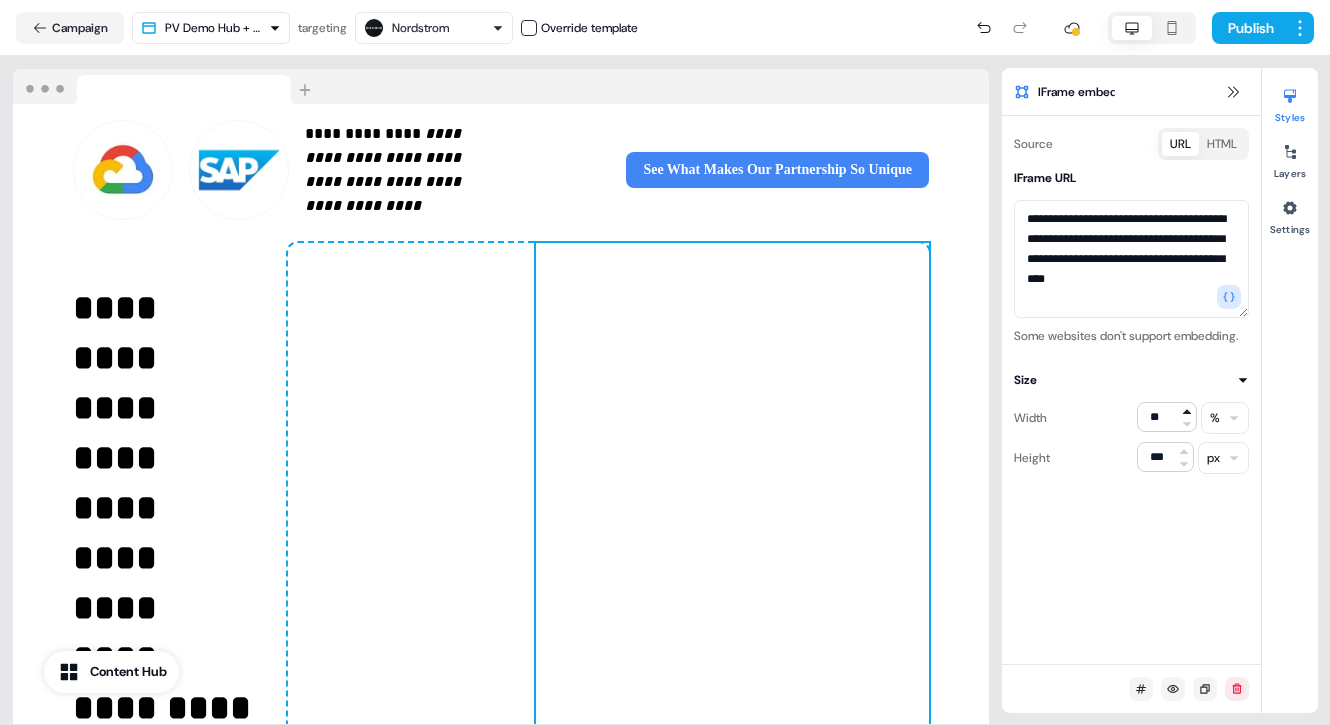 type on "***" 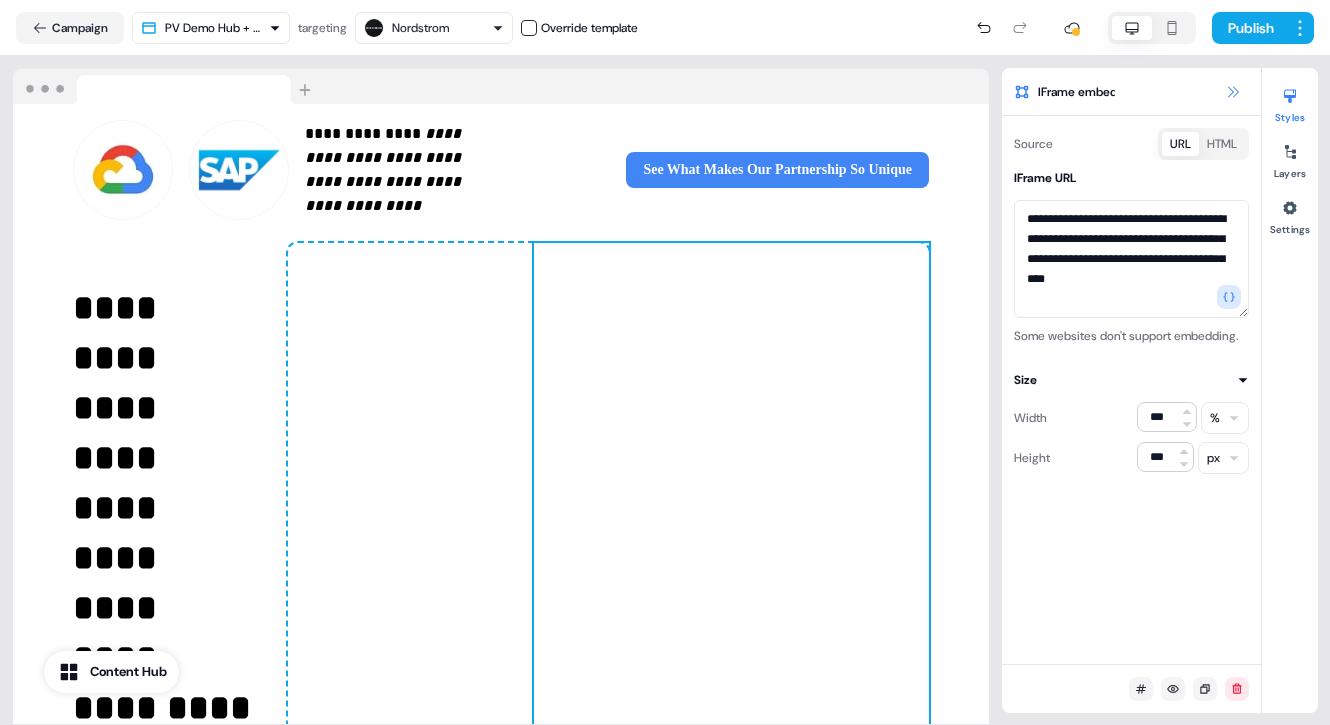 click 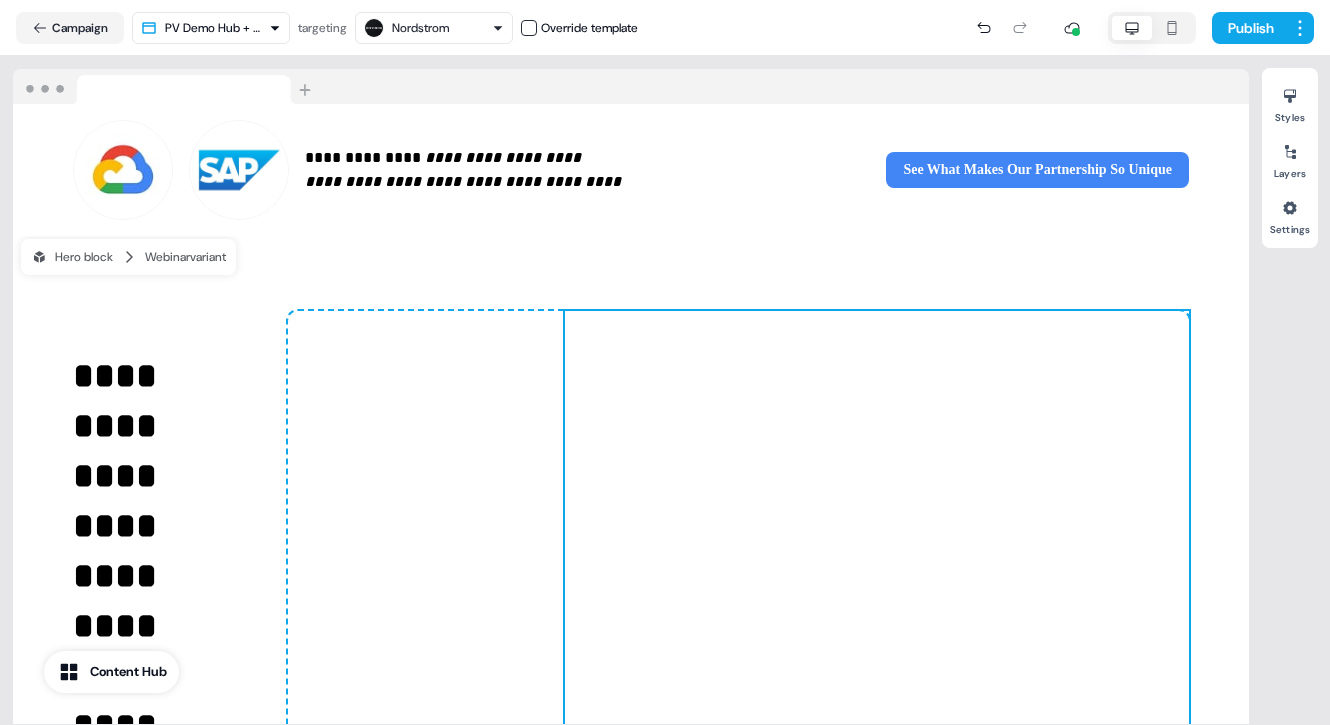 scroll, scrollTop: 4, scrollLeft: 0, axis: vertical 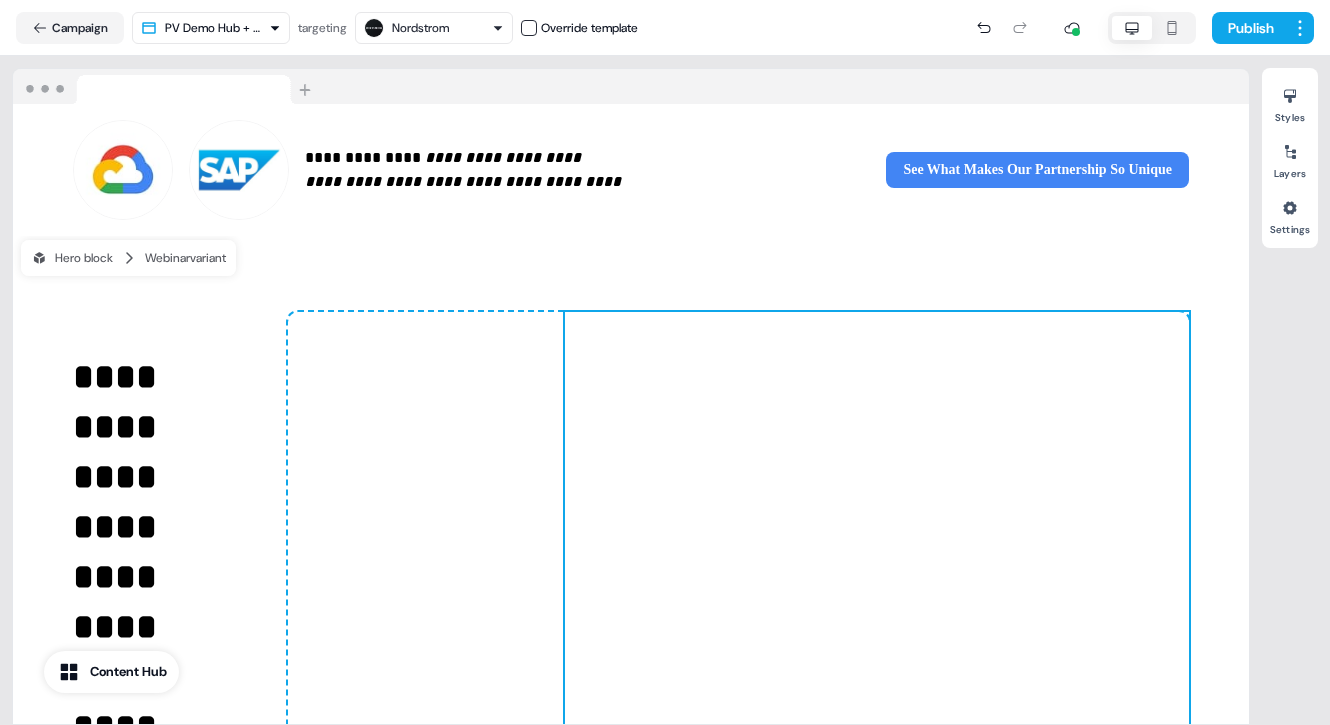 click on "**********" at bounding box center (631, 775) 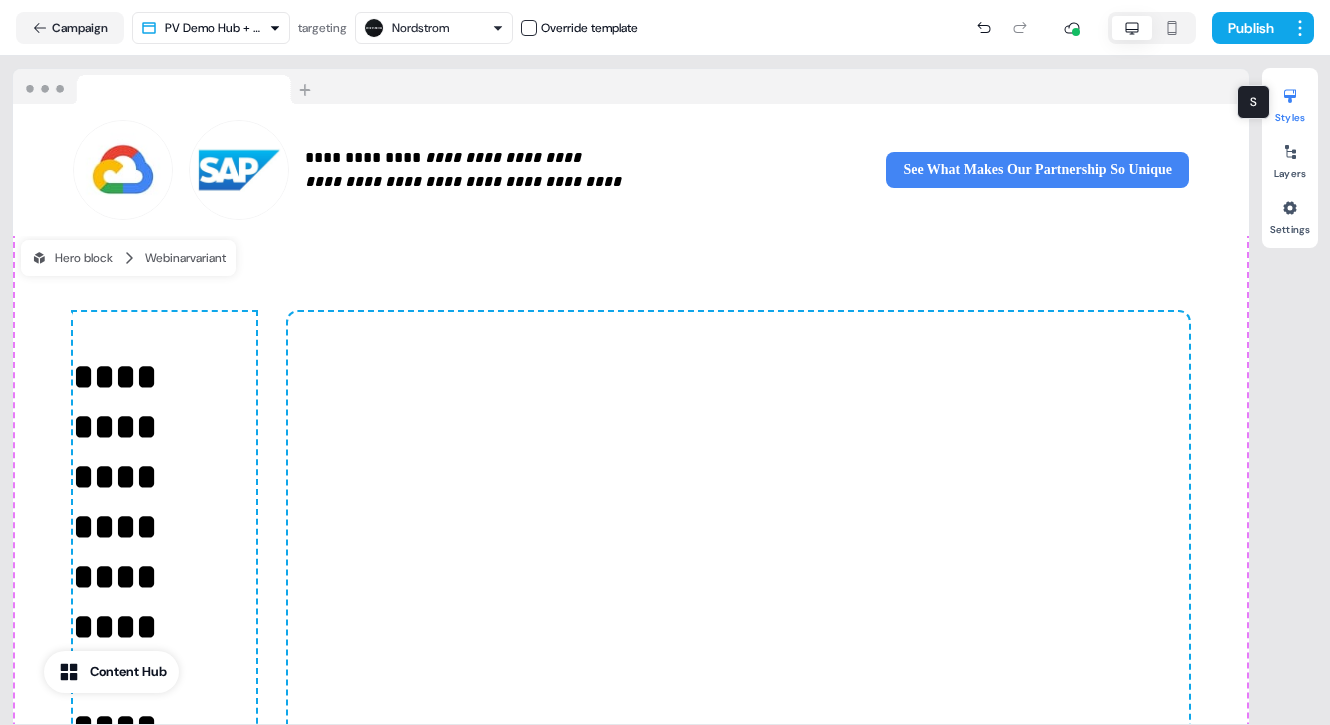 click at bounding box center [1290, 96] 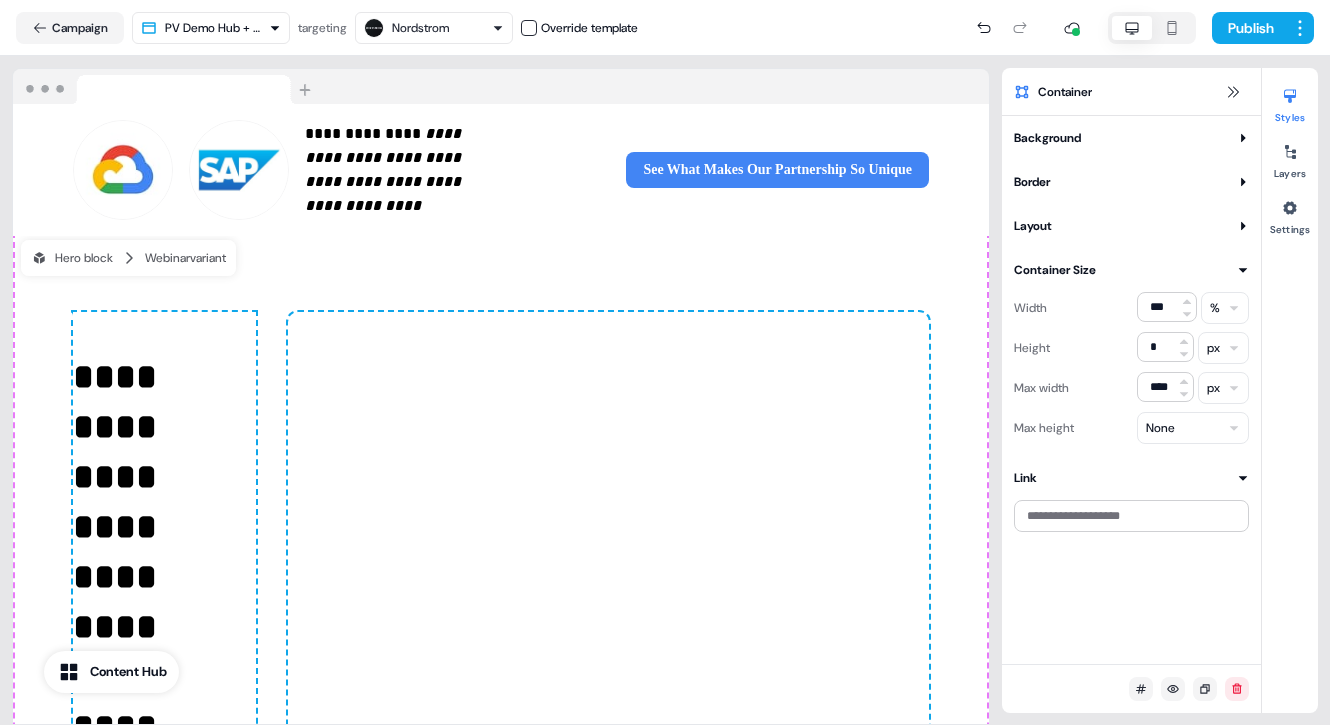 click on "To pick up a draggable item, press the space bar.
While dragging, use the arrow keys to move the item.
Press space again to drop the item in its new position, or press escape to cancel.
To pick up a draggable item, press the space bar.
While dragging, use the arrow keys to move the item.
Press space again to drop the item in its new position, or press escape to cancel." at bounding box center [608, 562] 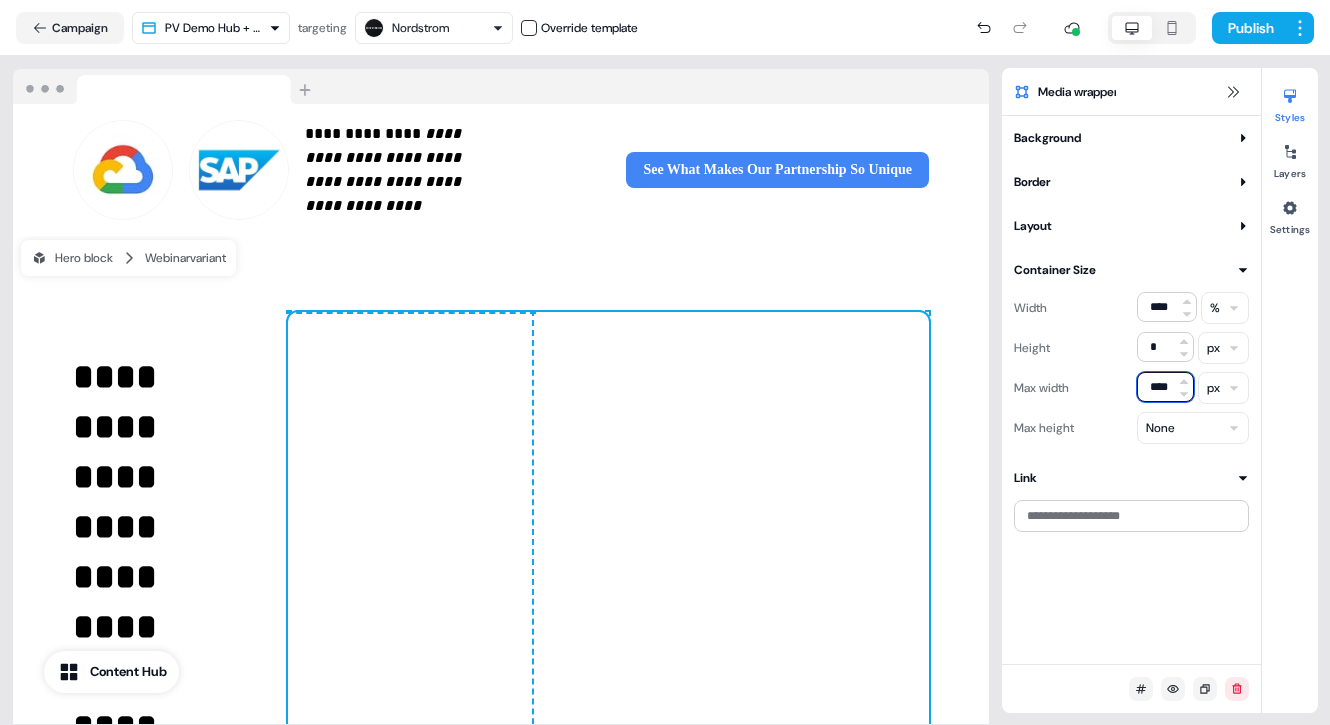 click on "****" at bounding box center [1165, 387] 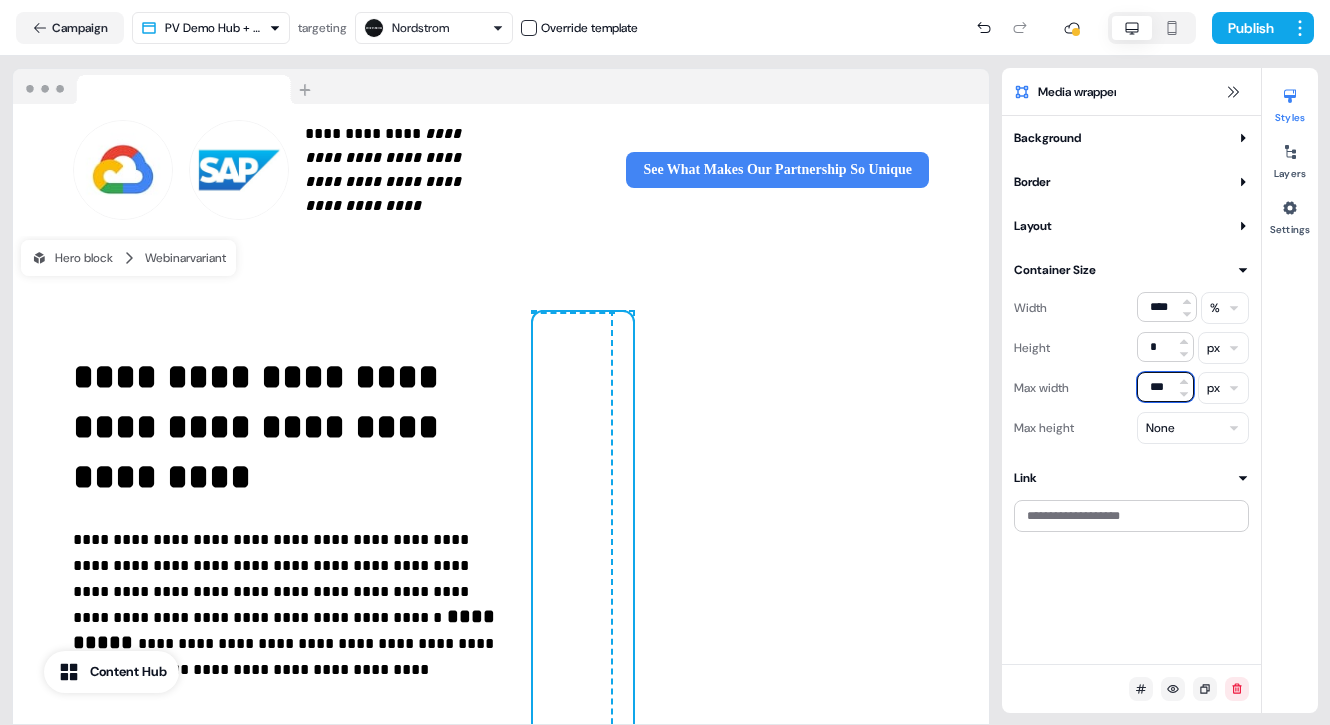 type on "****" 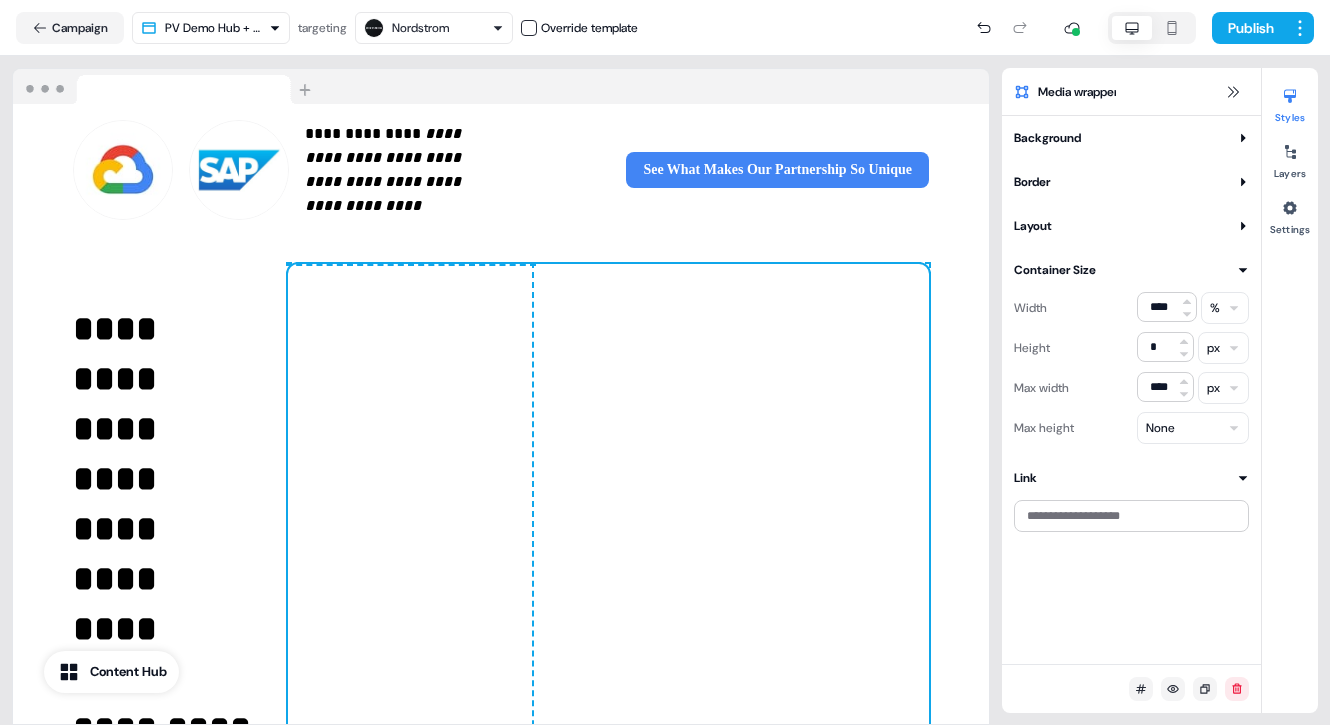 scroll, scrollTop: 51, scrollLeft: 0, axis: vertical 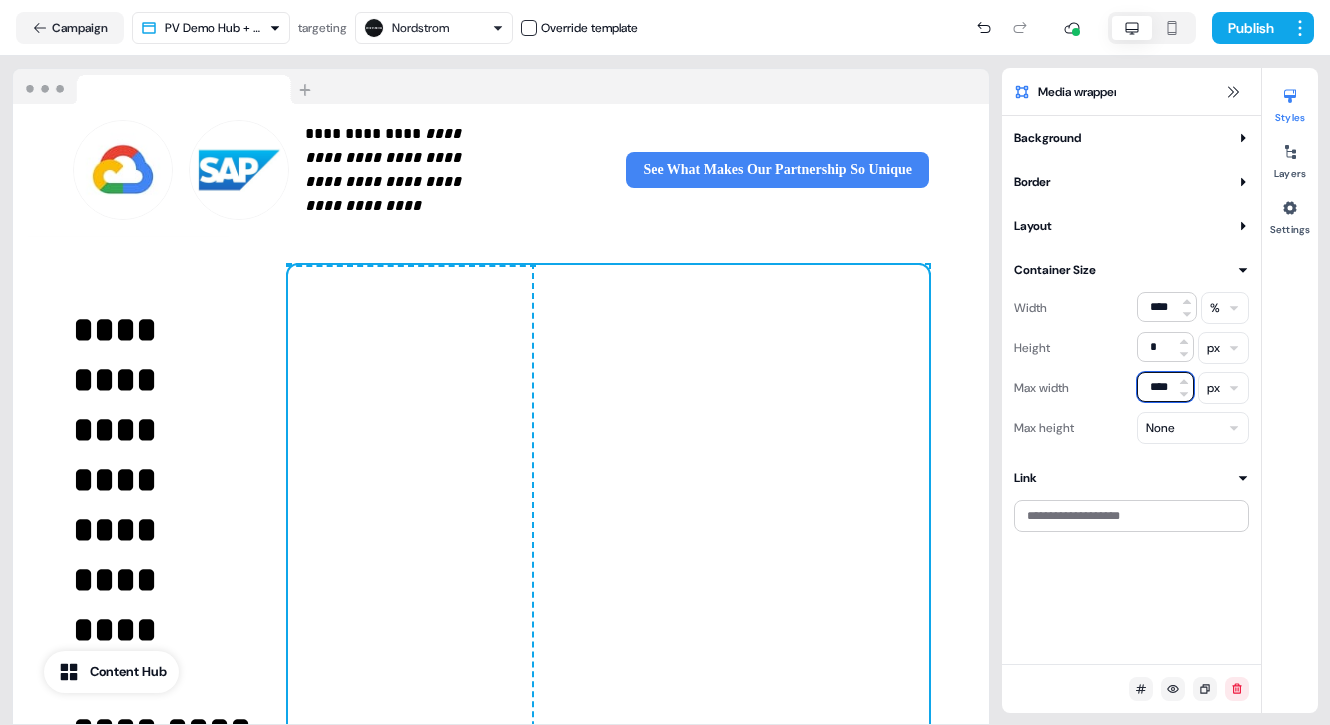 click on "****" at bounding box center (1165, 387) 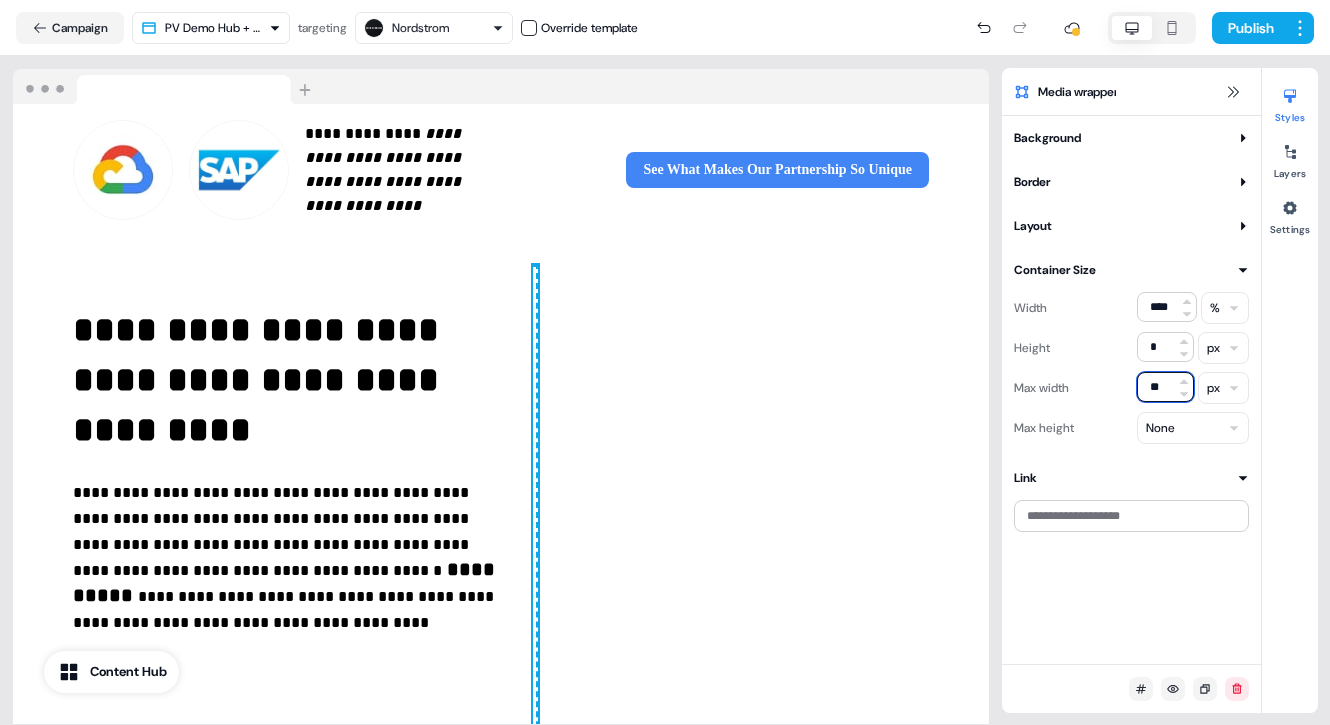 type on "***" 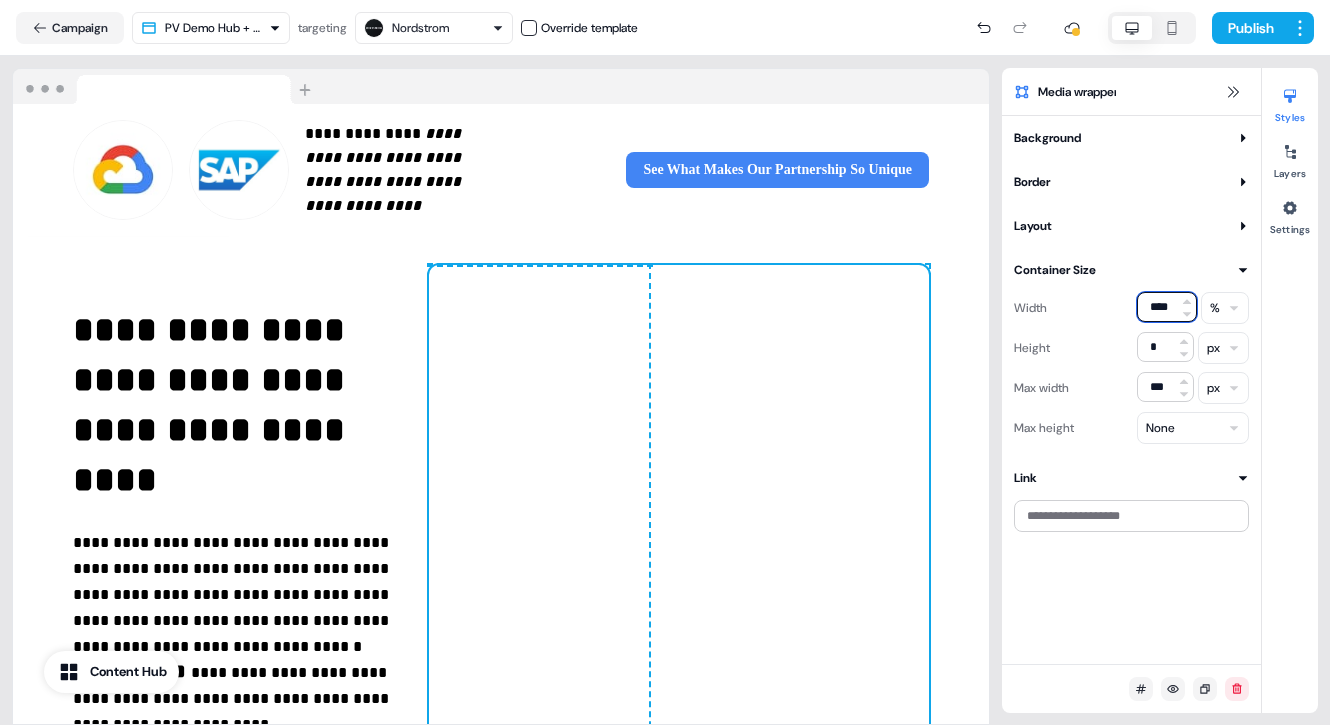 click on "****" at bounding box center (1167, 307) 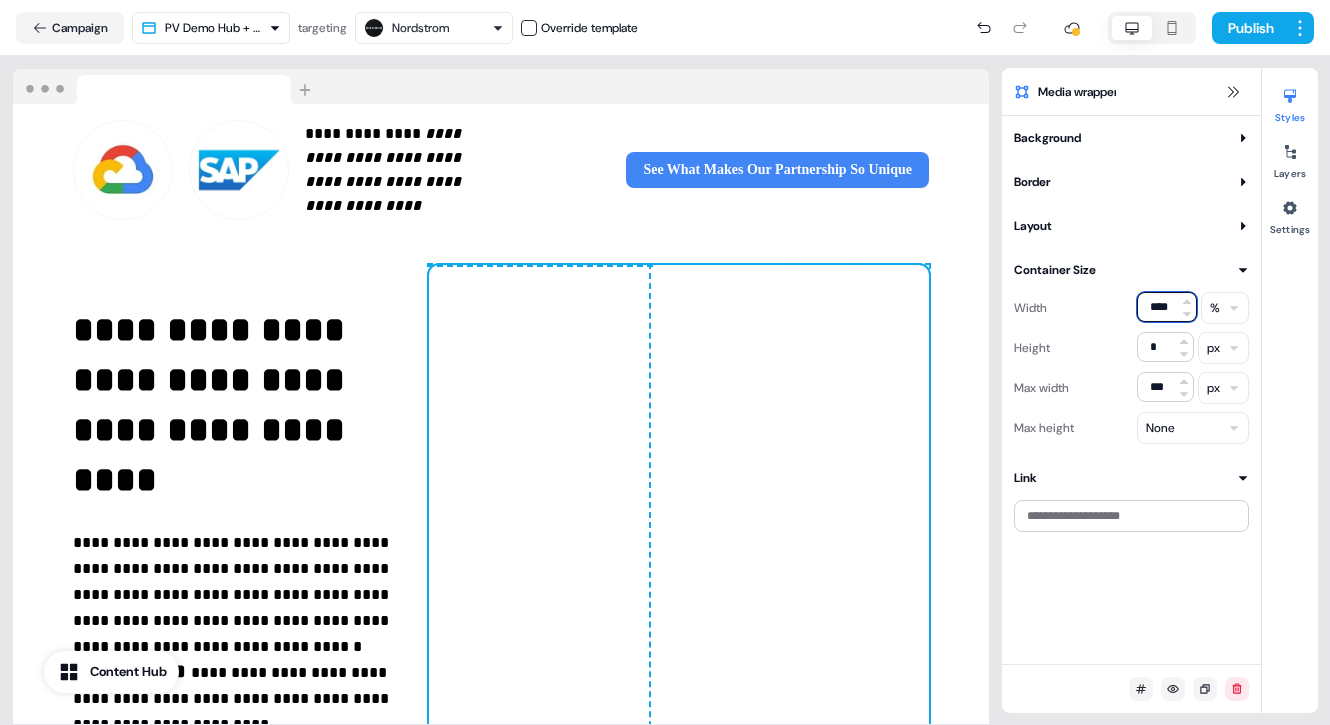 click on "****" at bounding box center [1167, 307] 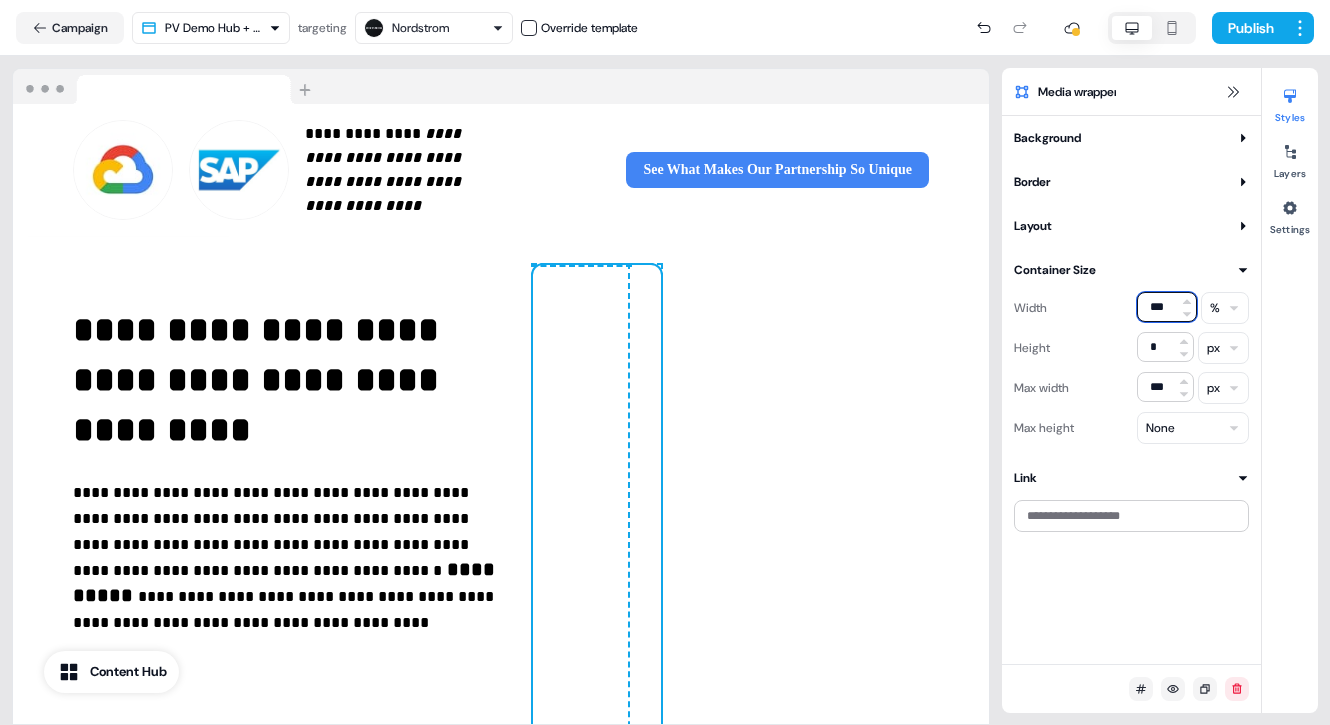 type on "****" 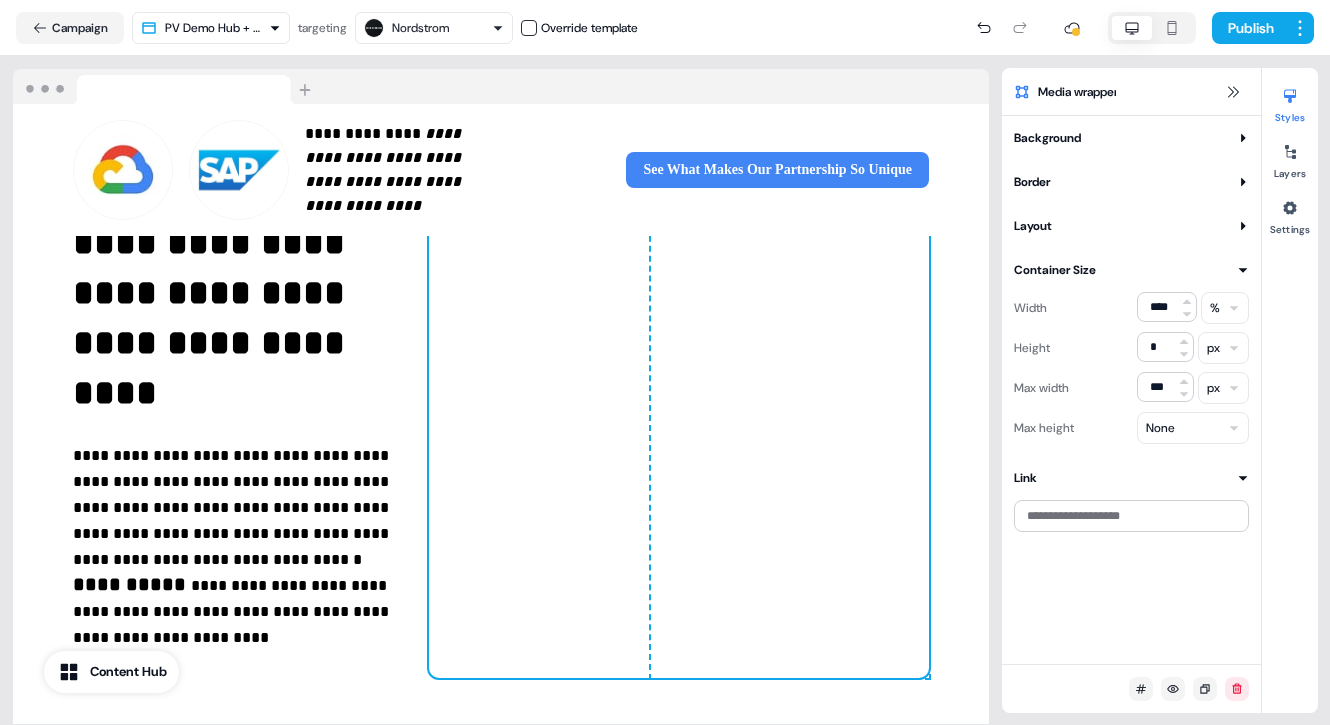 scroll, scrollTop: 32, scrollLeft: 0, axis: vertical 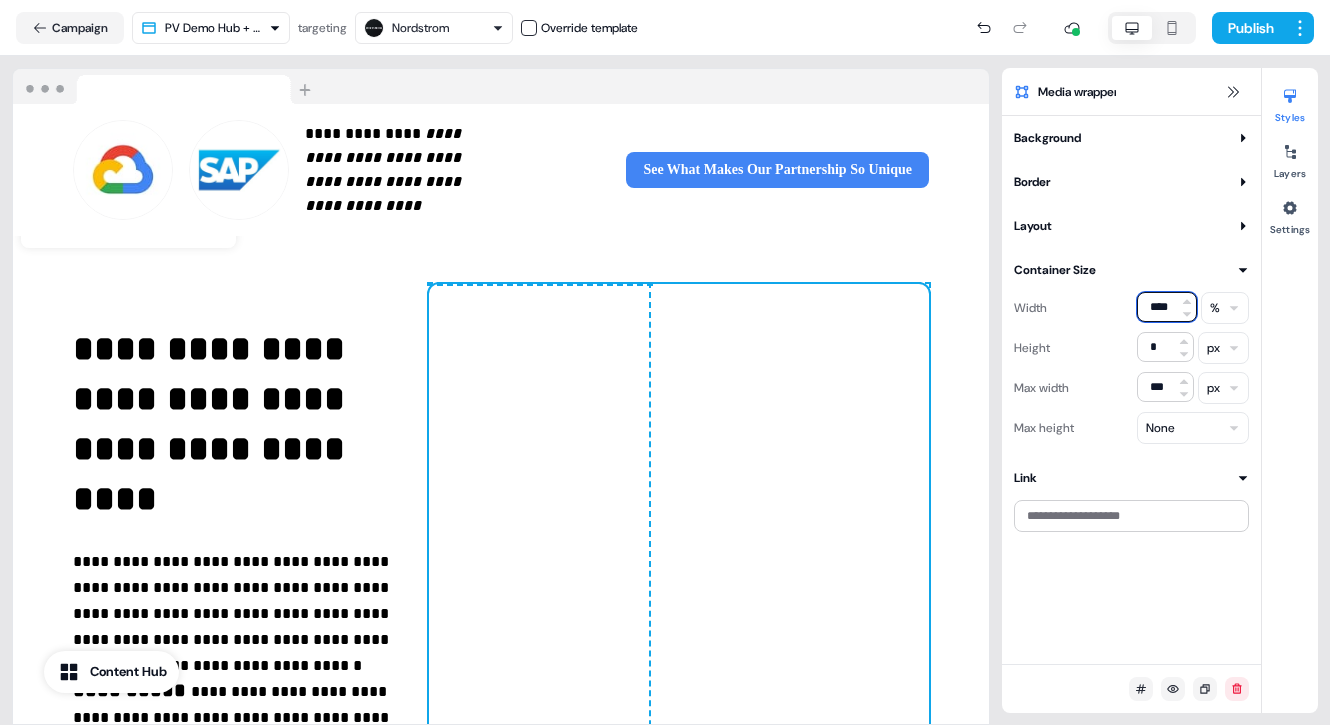 click on "****" at bounding box center [1167, 307] 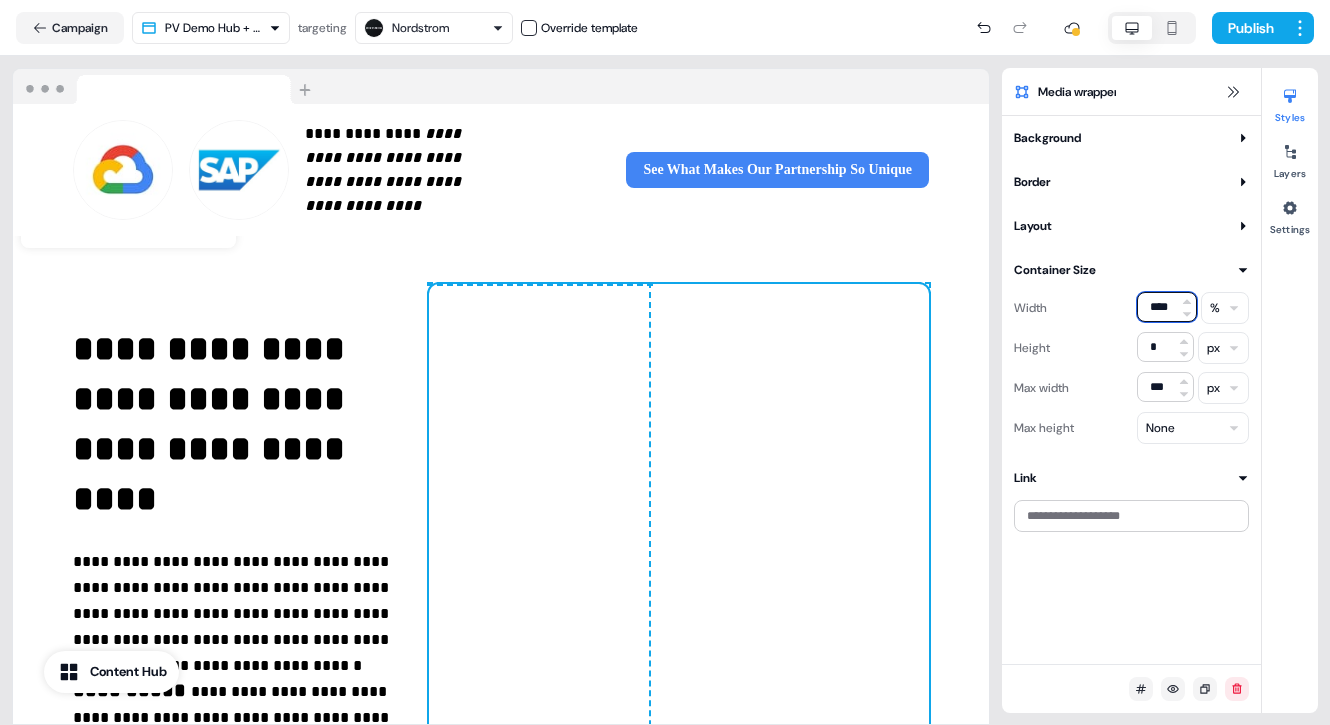 type on "****" 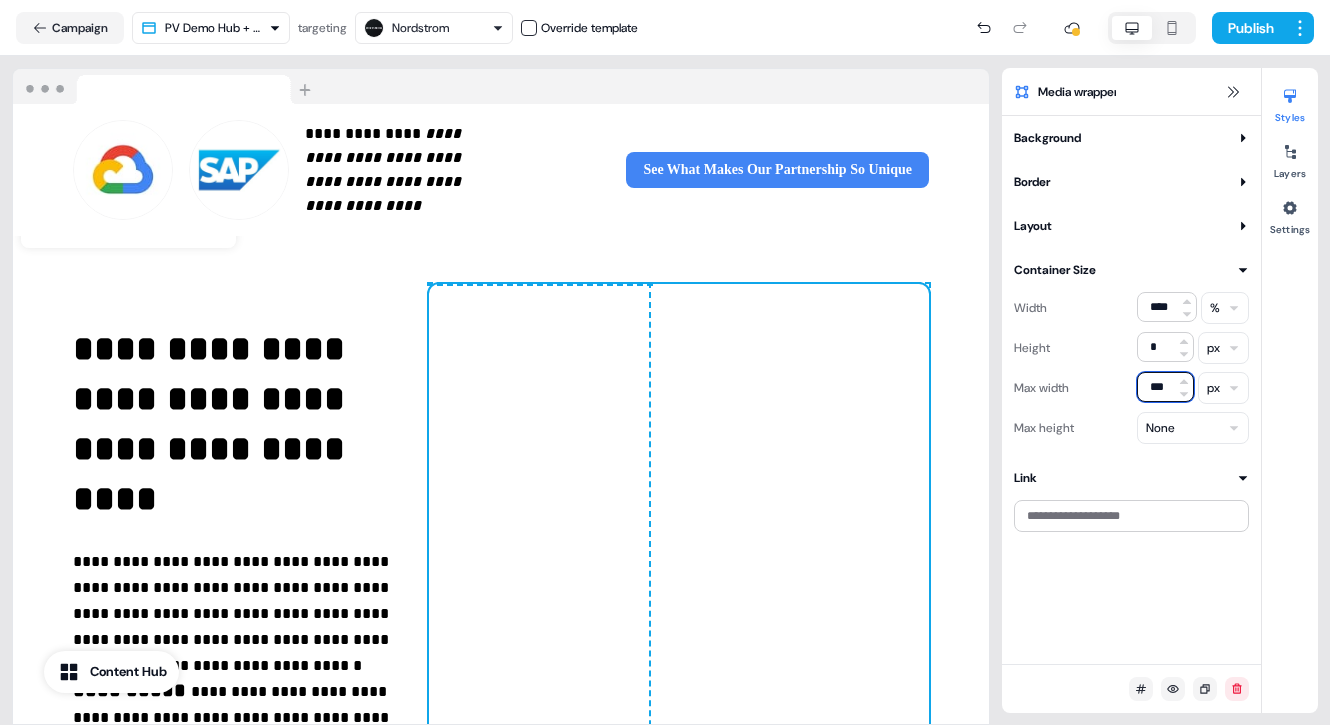 click on "***" at bounding box center [1165, 387] 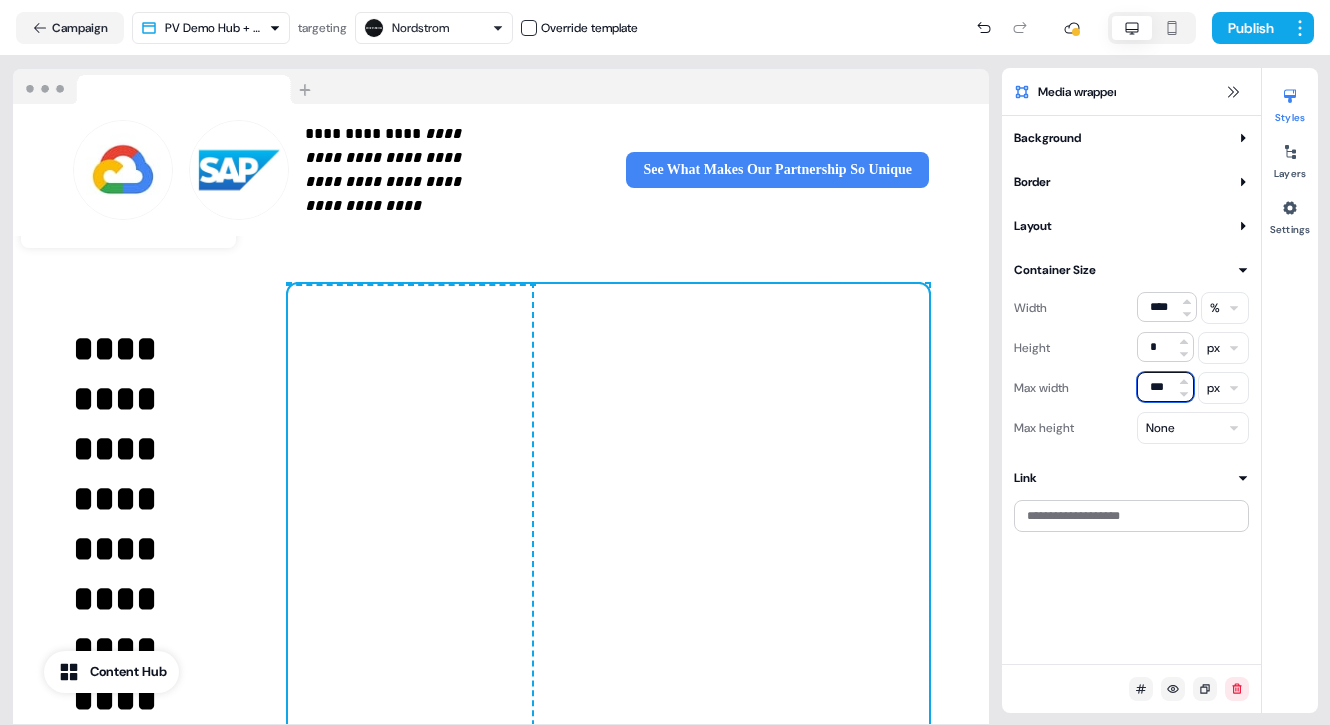 type on "***" 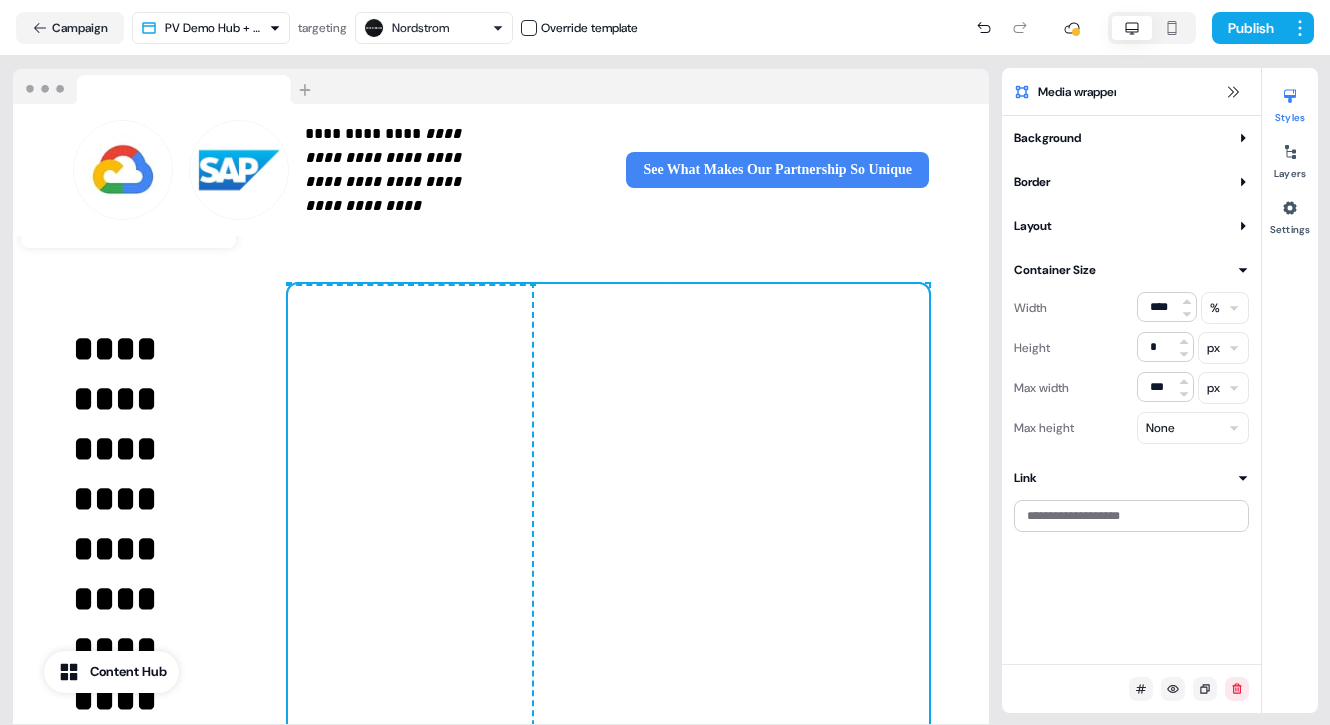click on "**********" at bounding box center [501, 747] 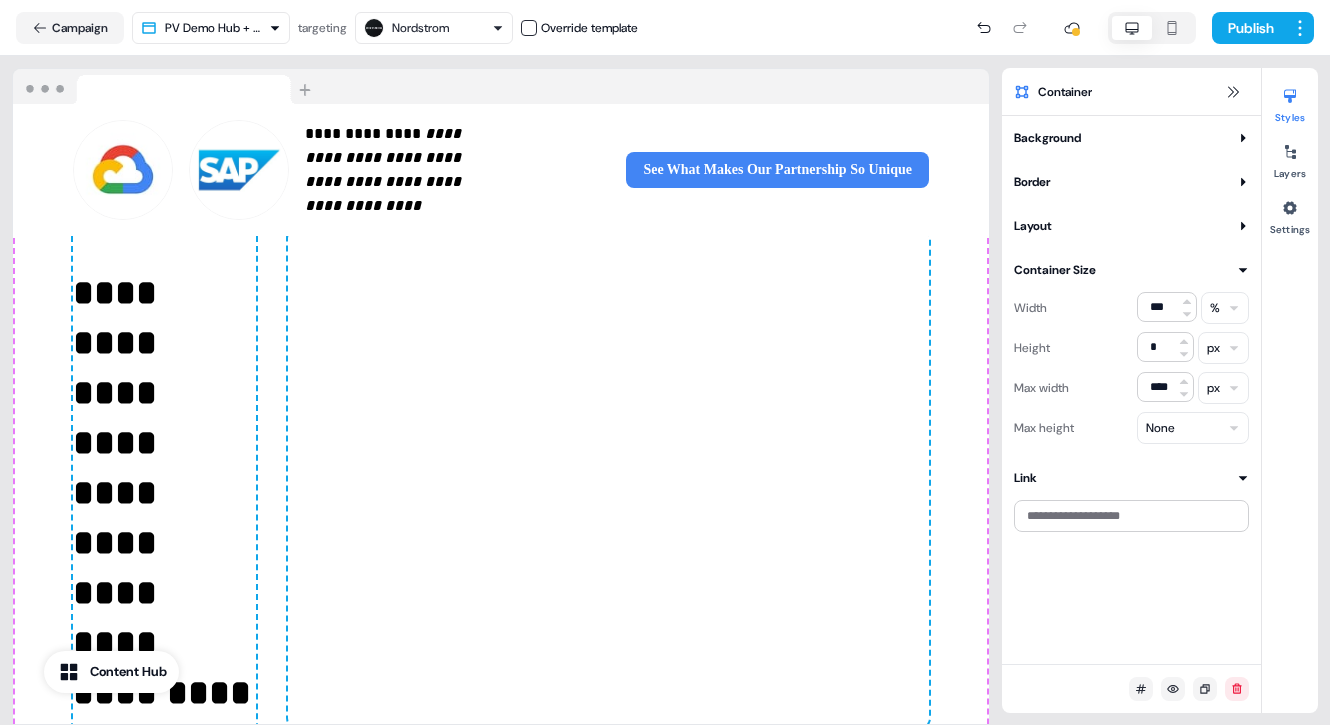 scroll, scrollTop: 88, scrollLeft: 0, axis: vertical 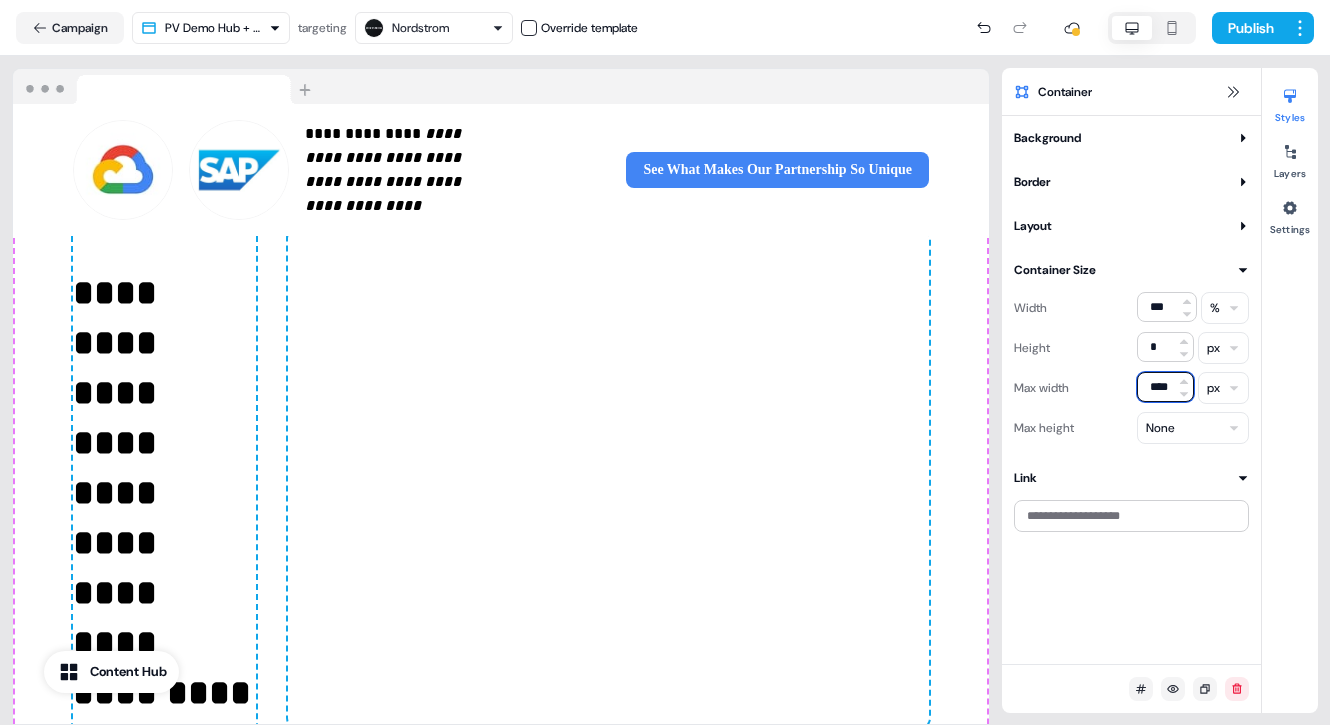 click on "****" at bounding box center [1165, 387] 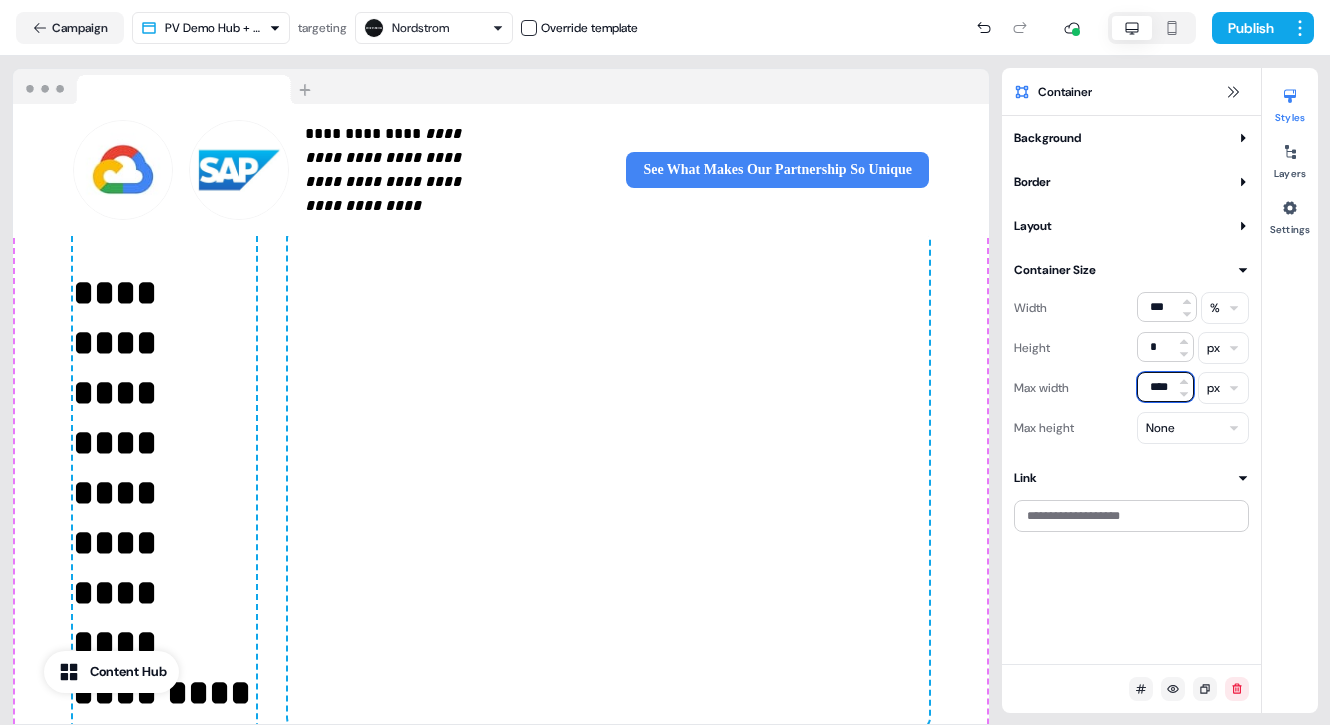 click on "****" at bounding box center (1165, 387) 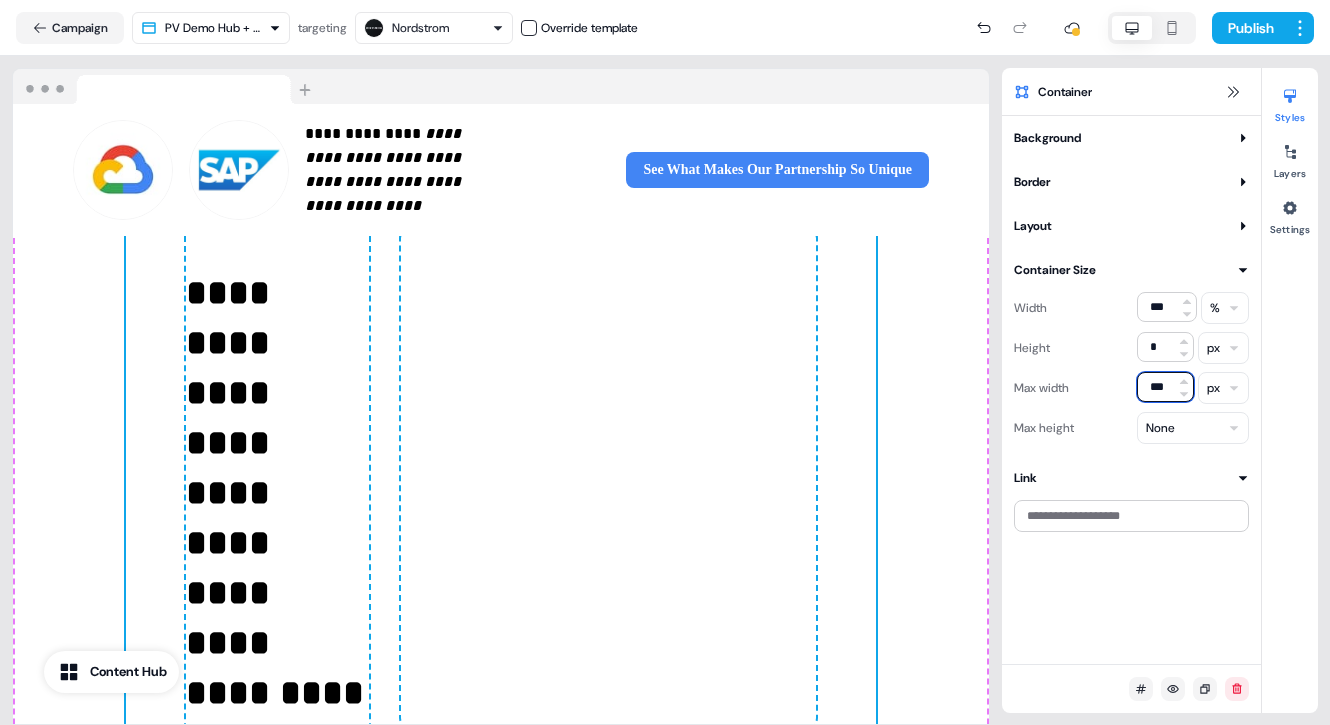 type on "***" 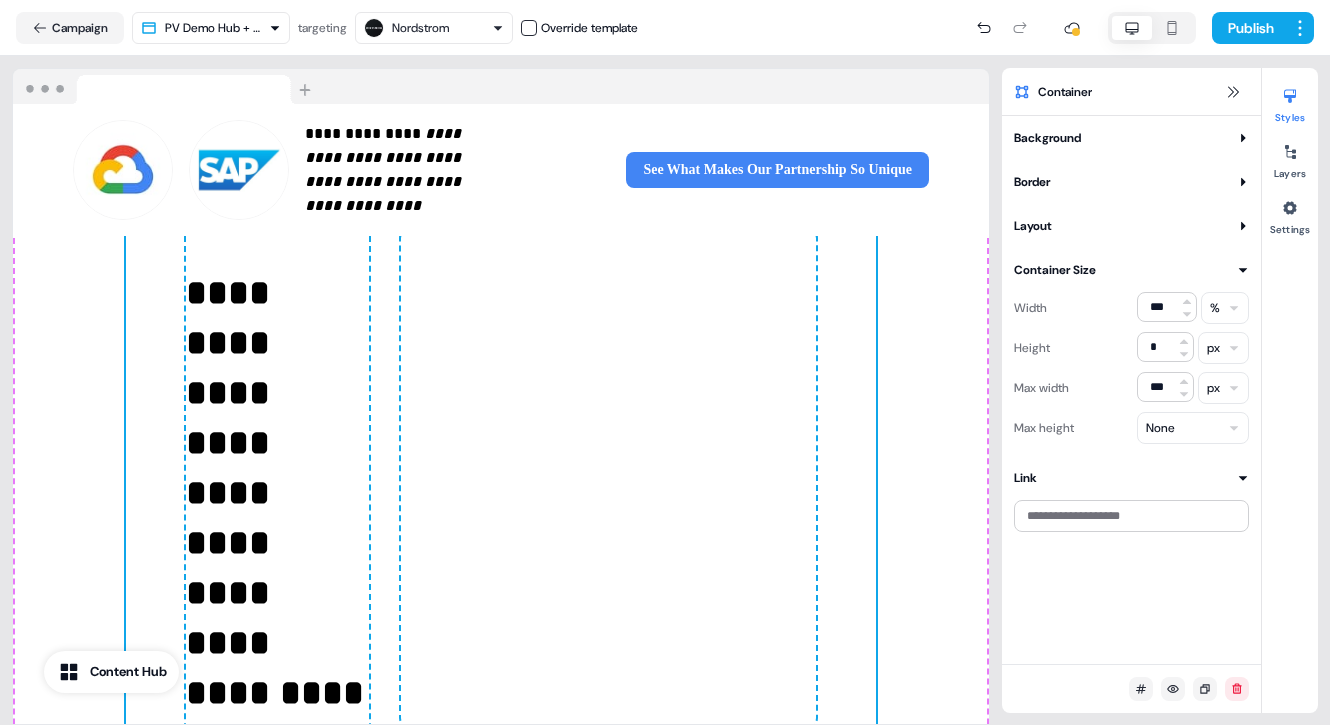 click on "Background Color Pick a color Image Pick an image Border Thickness *** Corner radius *** Layout Orientation Gap ** px Align to Left Padding ***** Container Size Width *** % Height * px Max width *** px Max height None Link" at bounding box center [1131, 330] 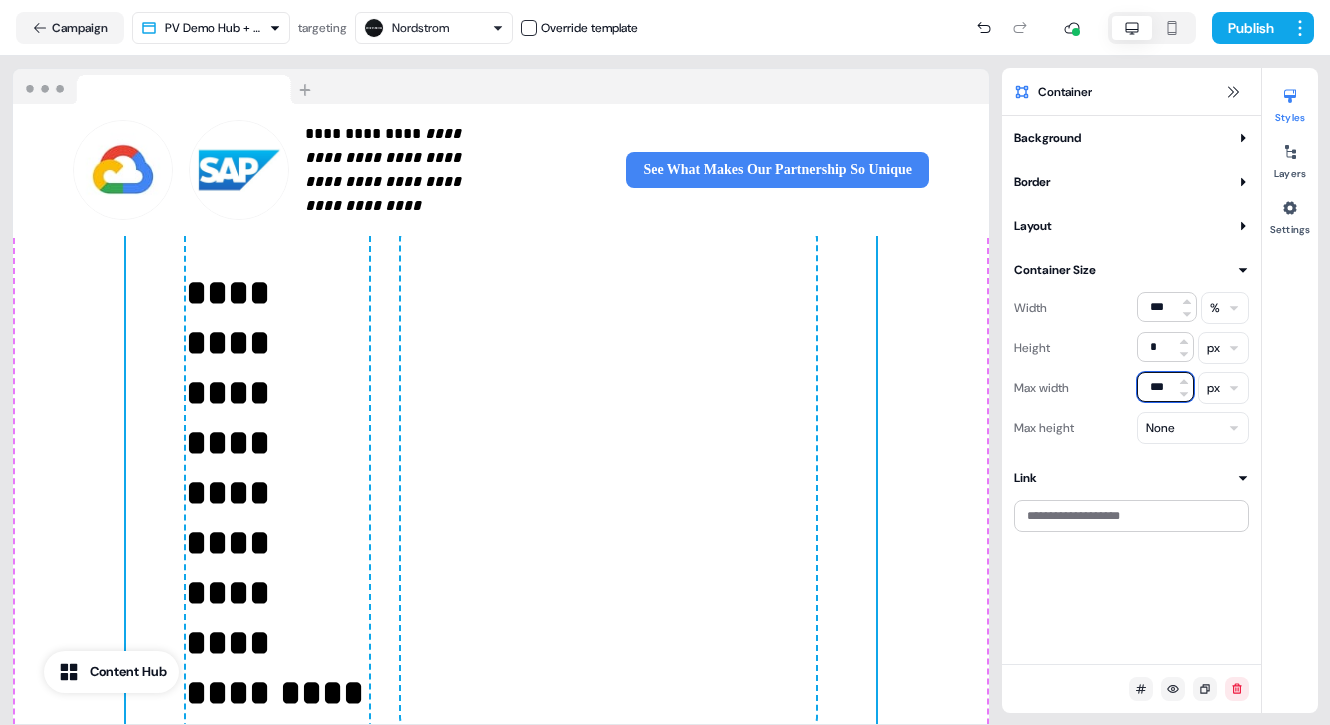 click on "***" at bounding box center [1165, 387] 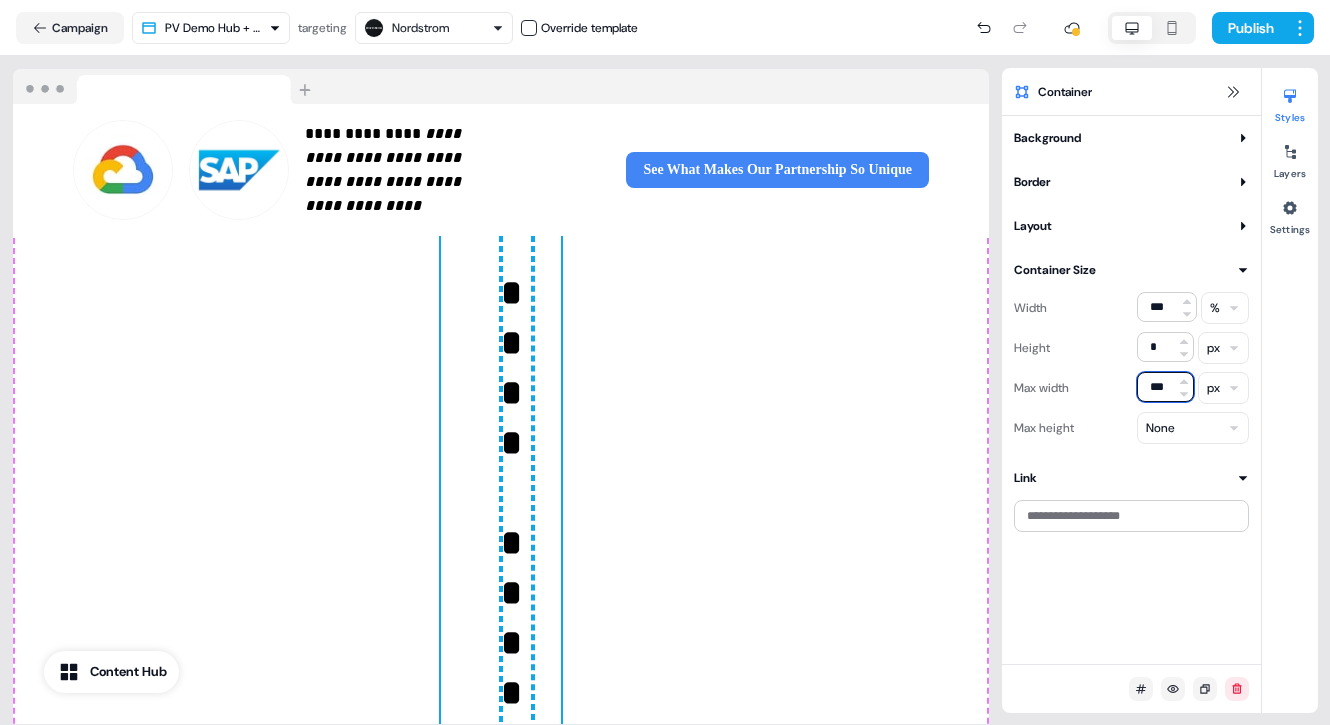 type on "****" 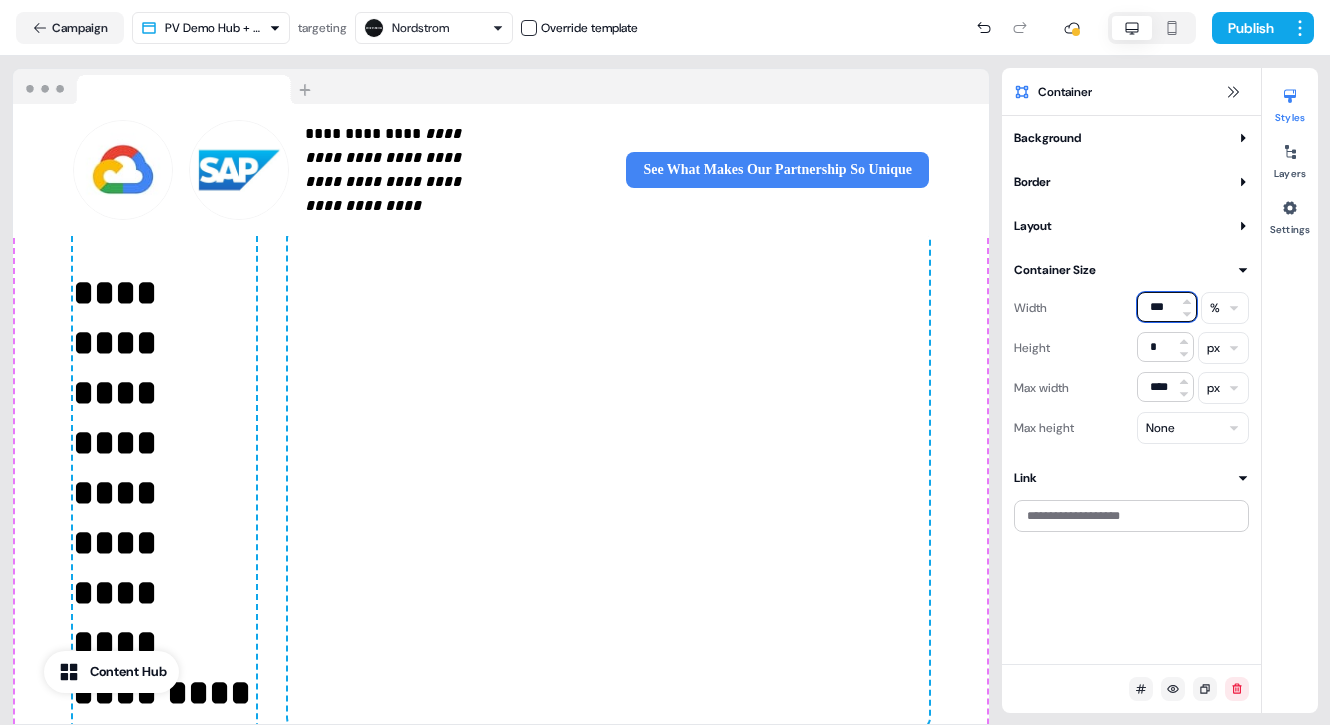 click on "***" at bounding box center [1167, 307] 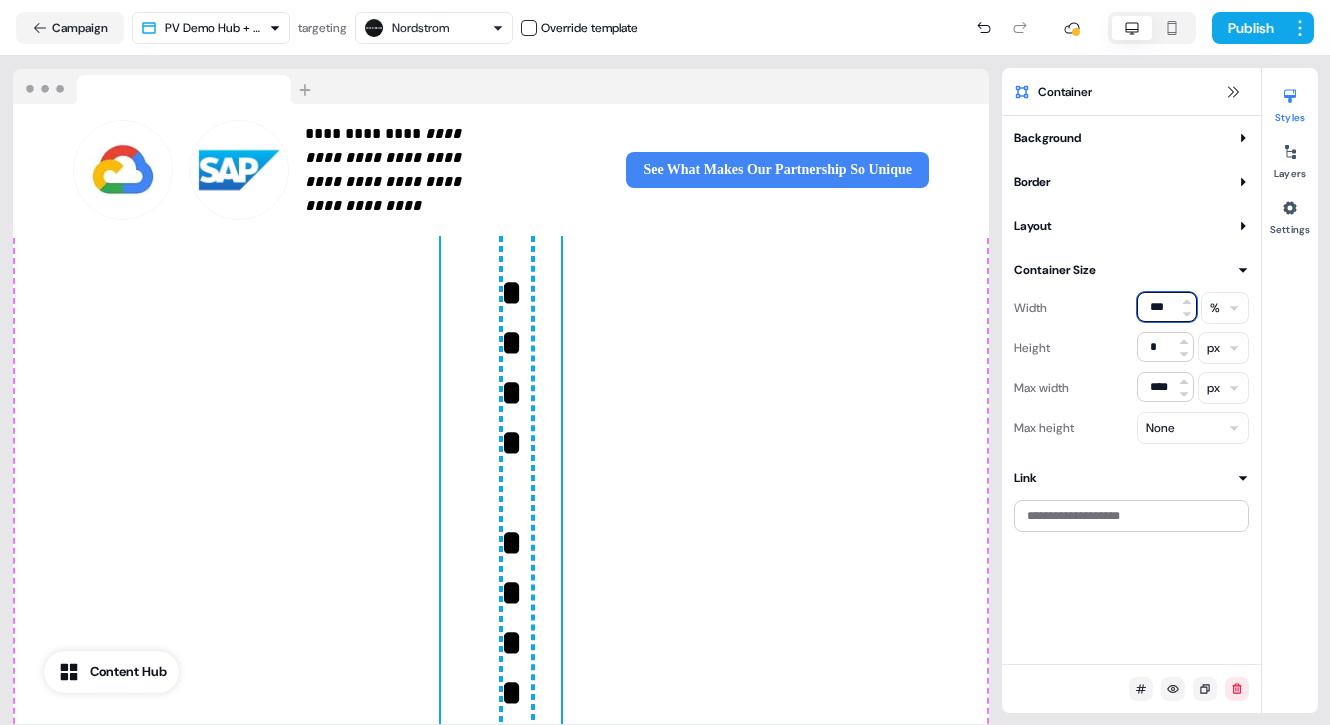 type on "****" 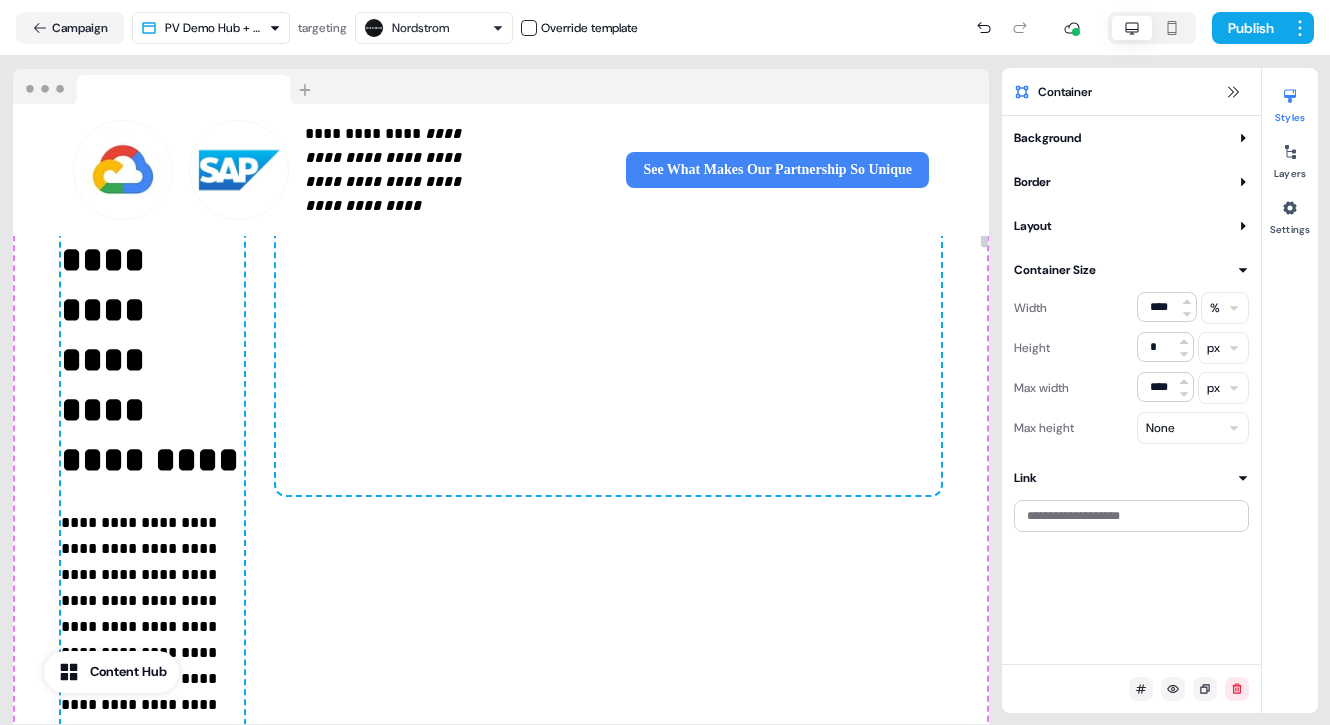 scroll, scrollTop: 320, scrollLeft: 0, axis: vertical 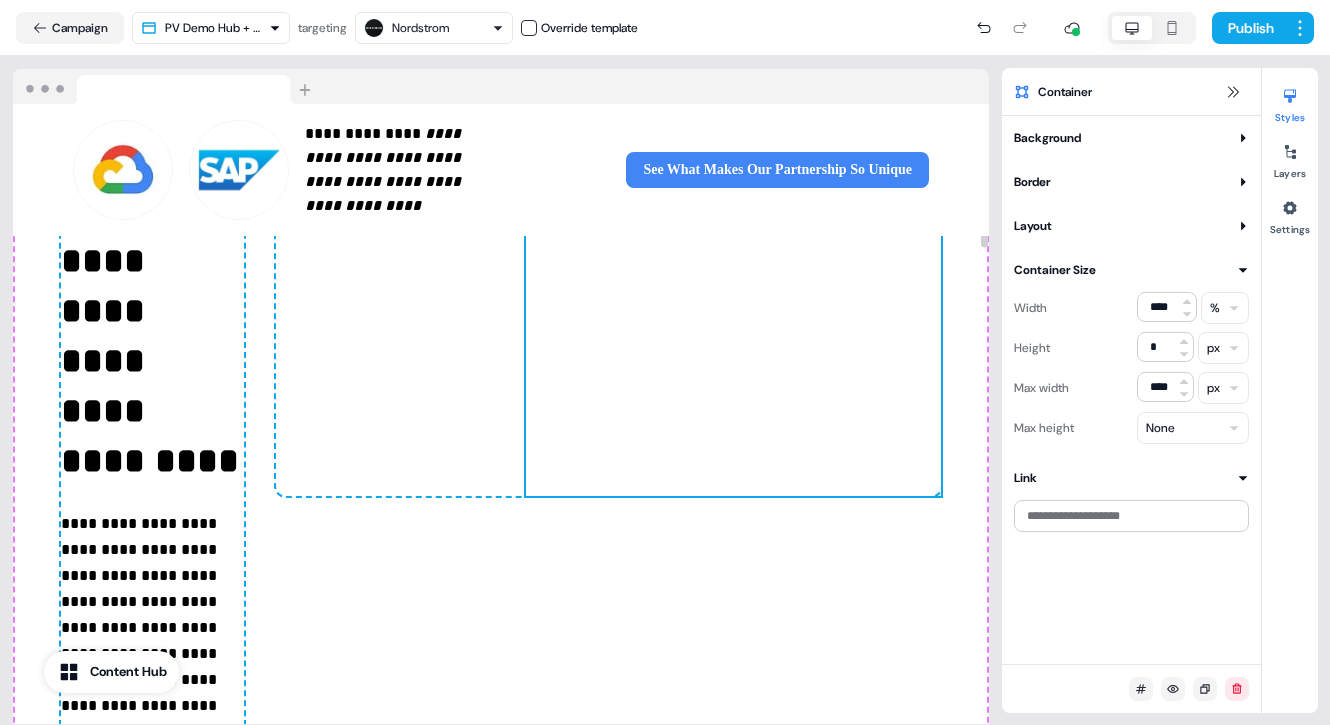 click at bounding box center (733, 246) 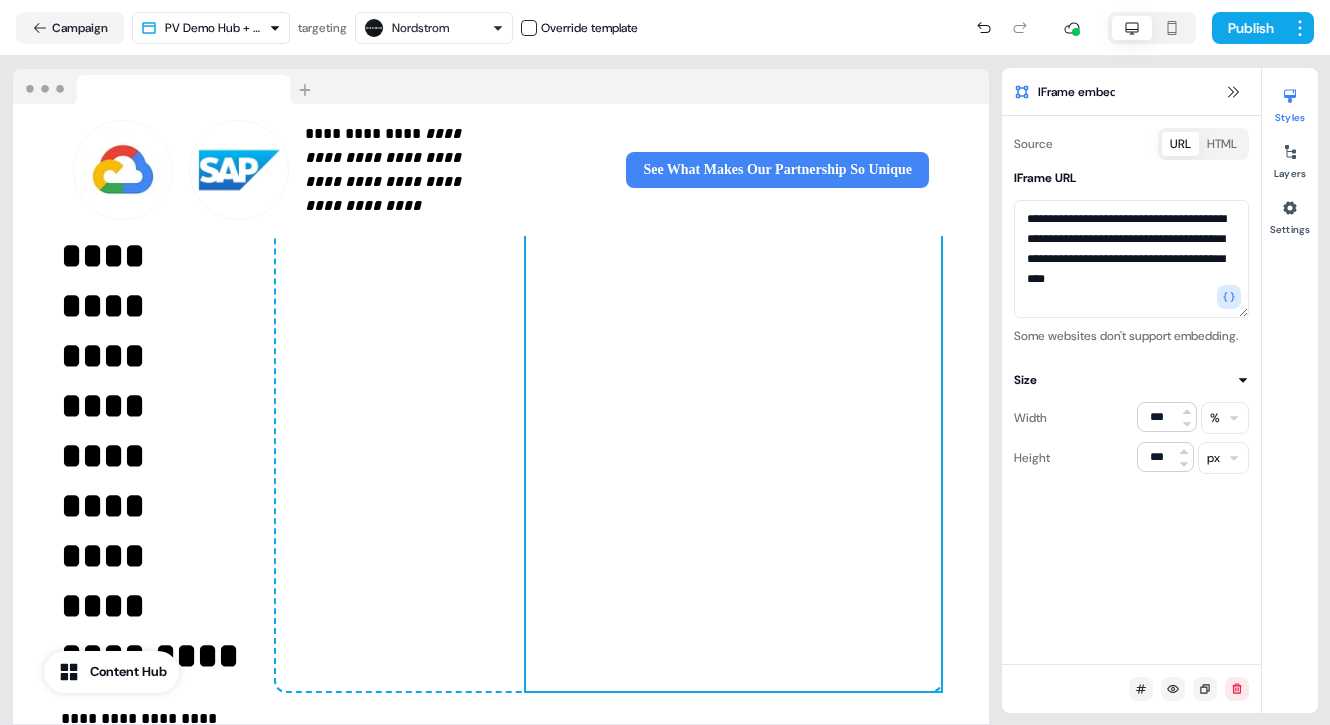 scroll, scrollTop: 118, scrollLeft: 0, axis: vertical 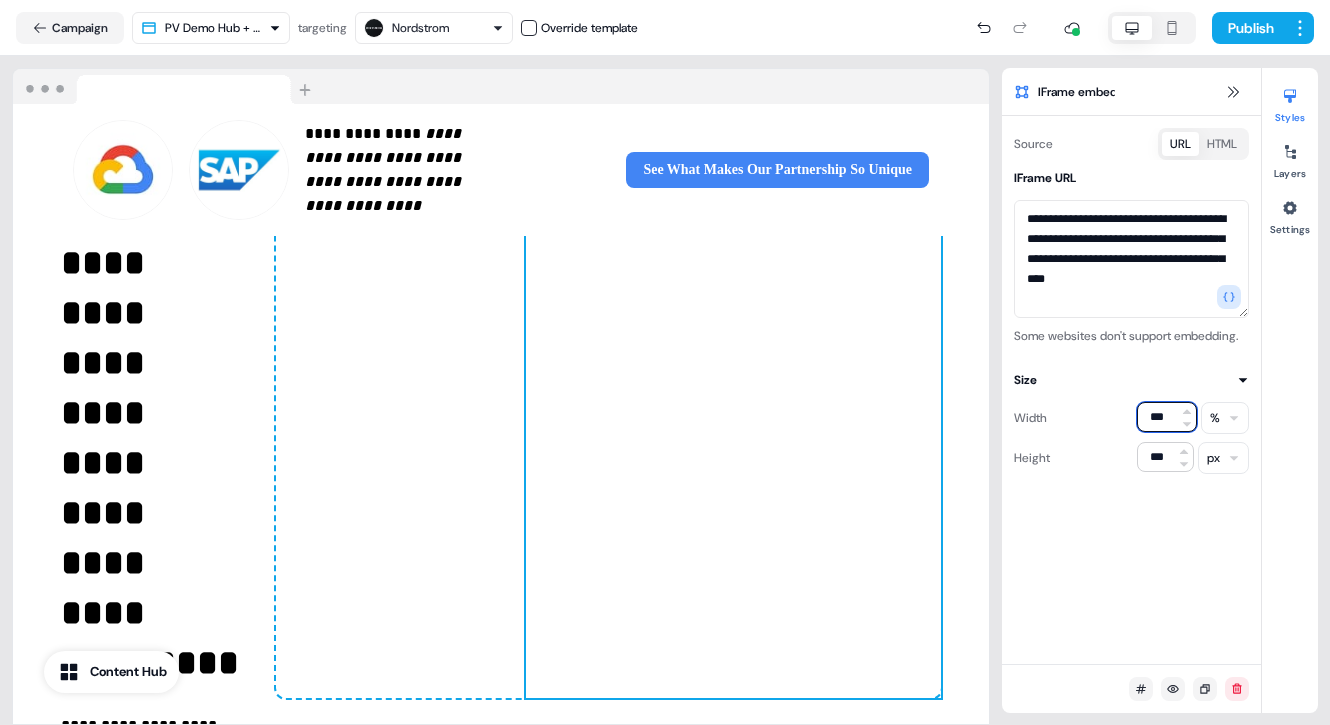 click on "***" at bounding box center (1167, 417) 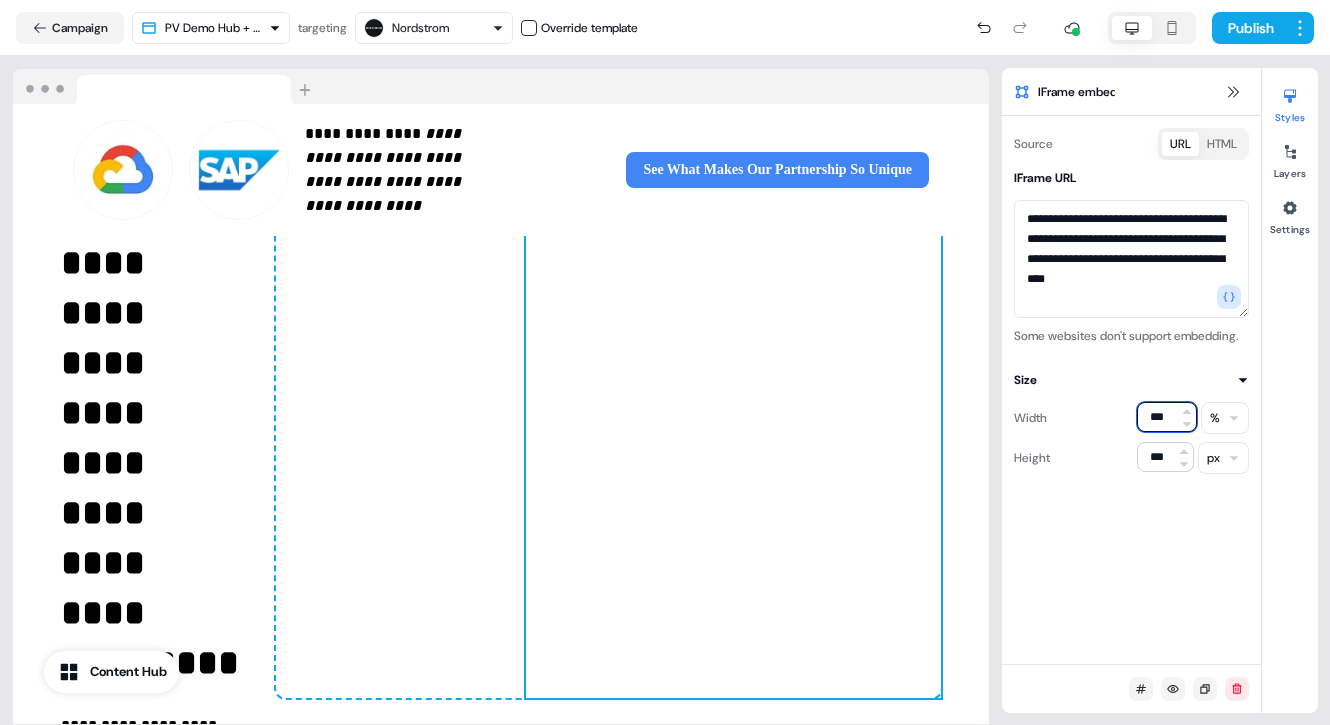 click on "***" at bounding box center (1167, 417) 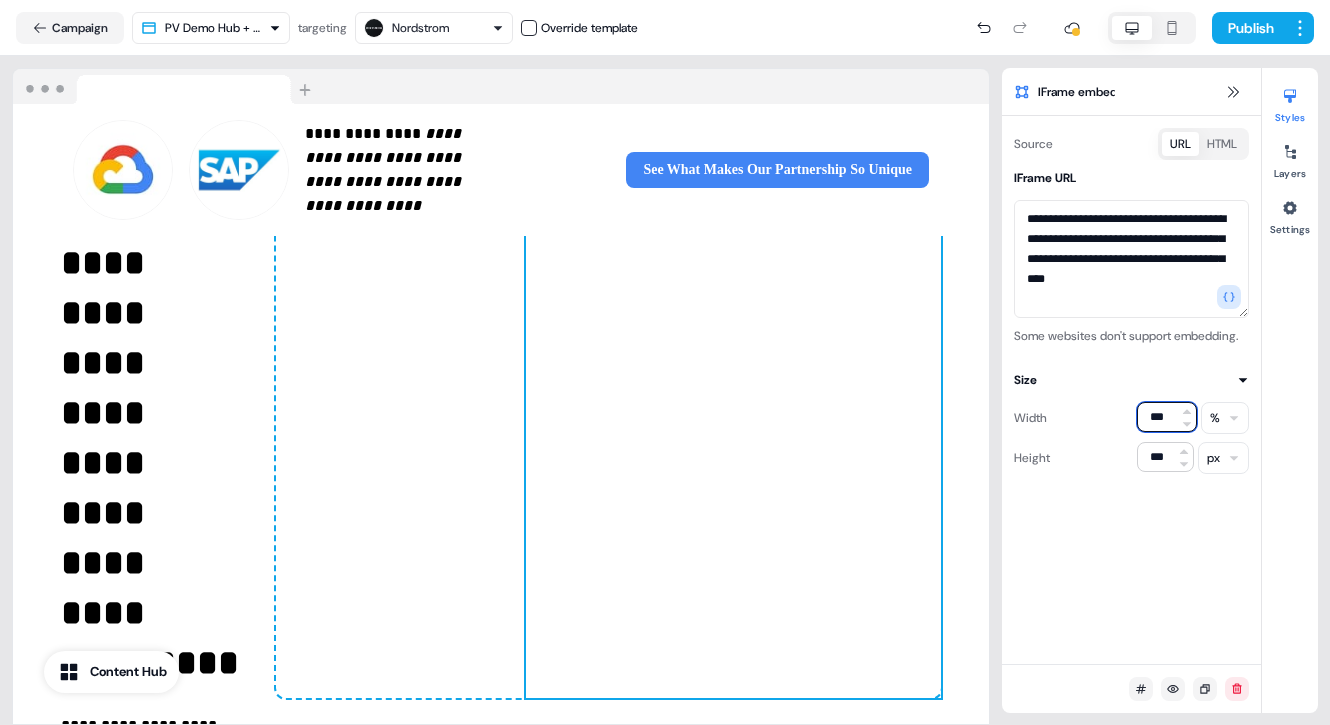 type on "****" 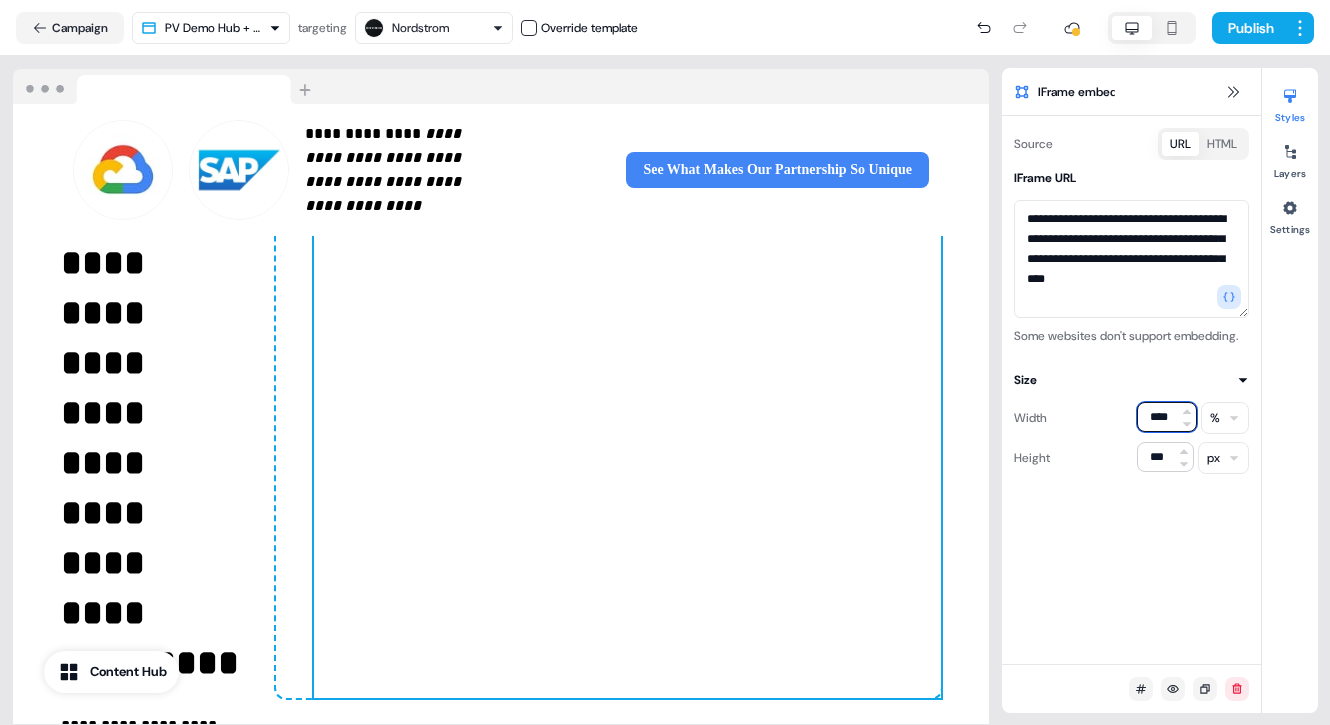 scroll, scrollTop: 0, scrollLeft: 0, axis: both 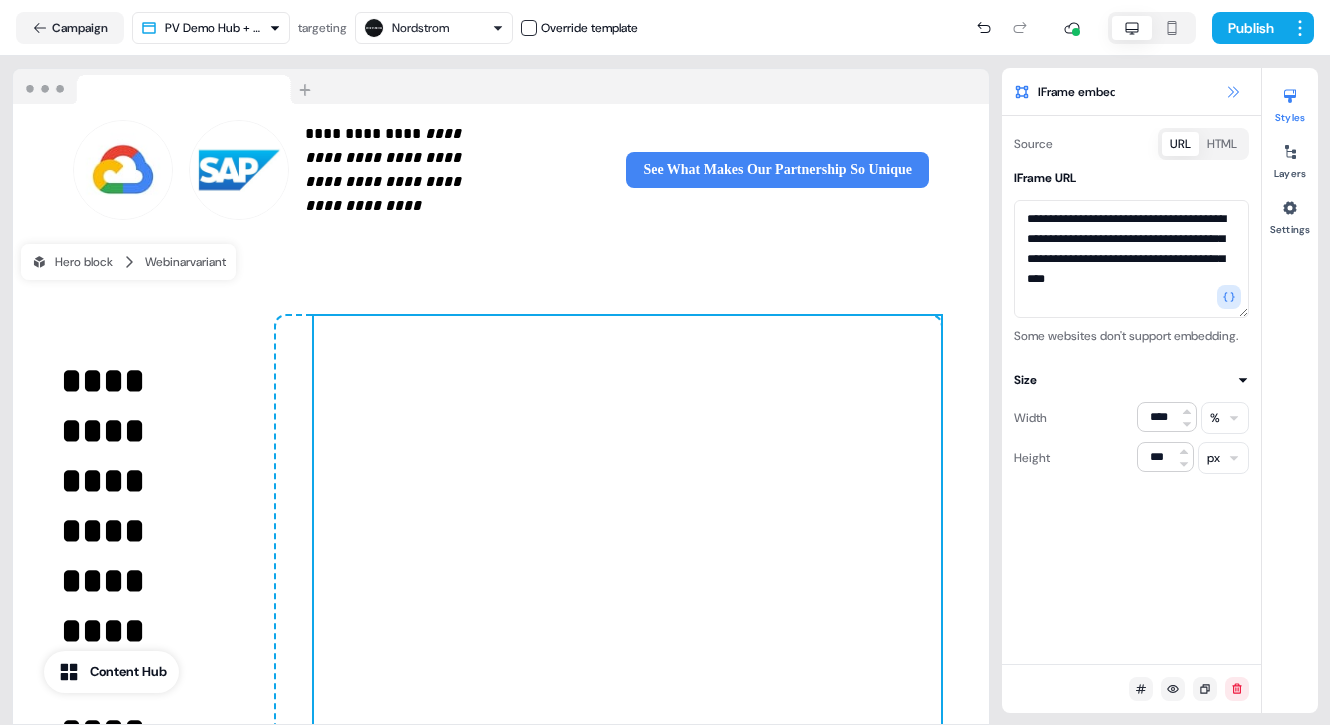 click 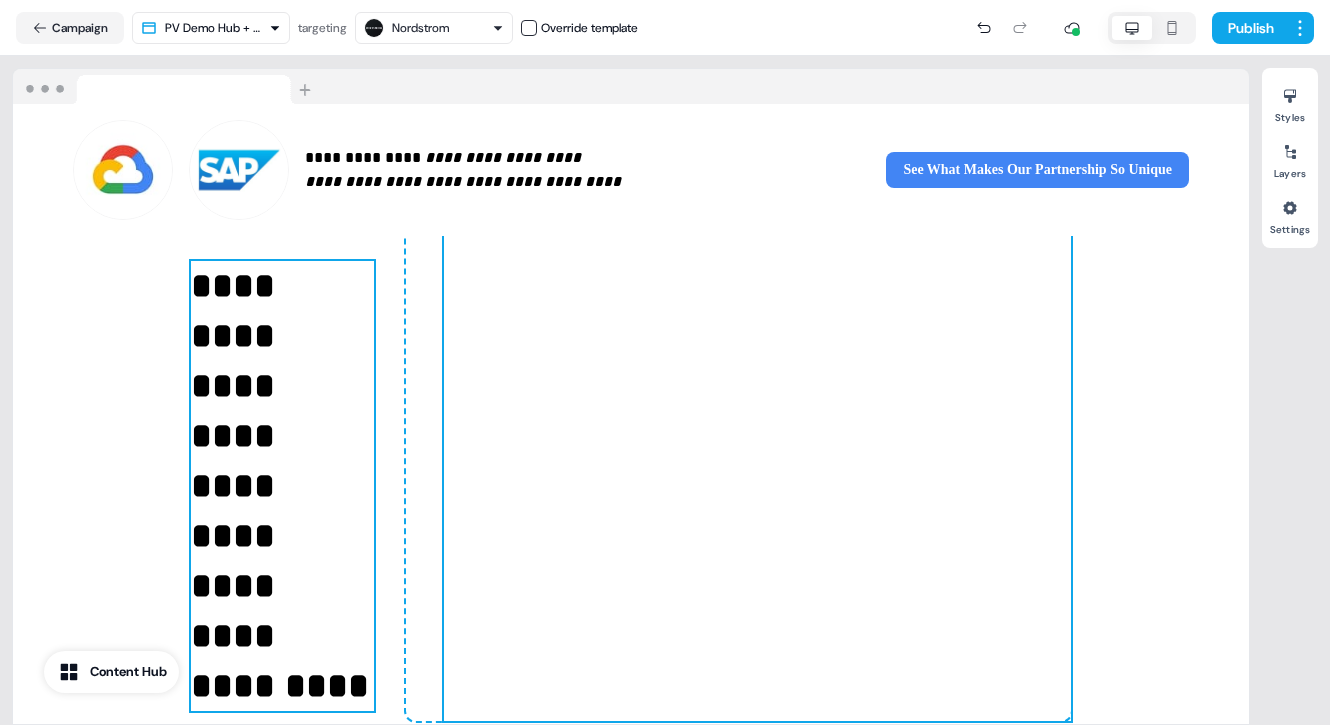 scroll, scrollTop: 0, scrollLeft: 0, axis: both 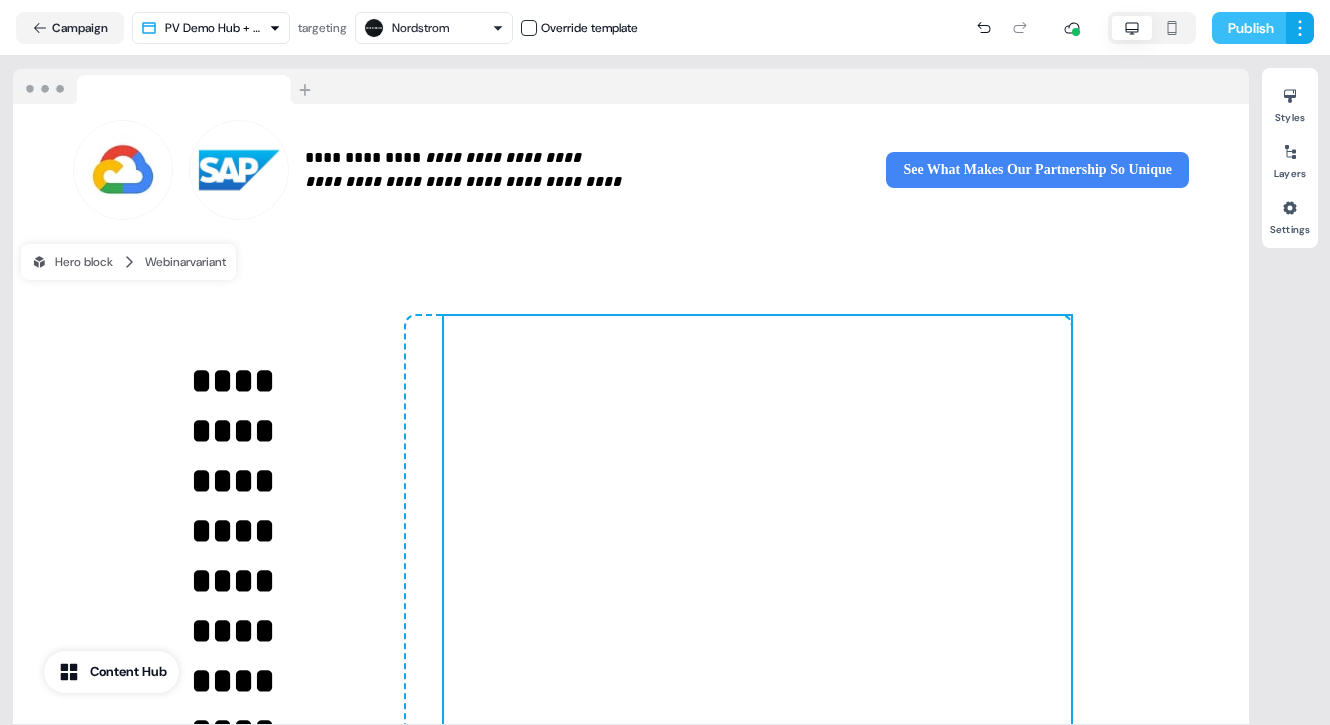 click on "Publish" at bounding box center [1249, 28] 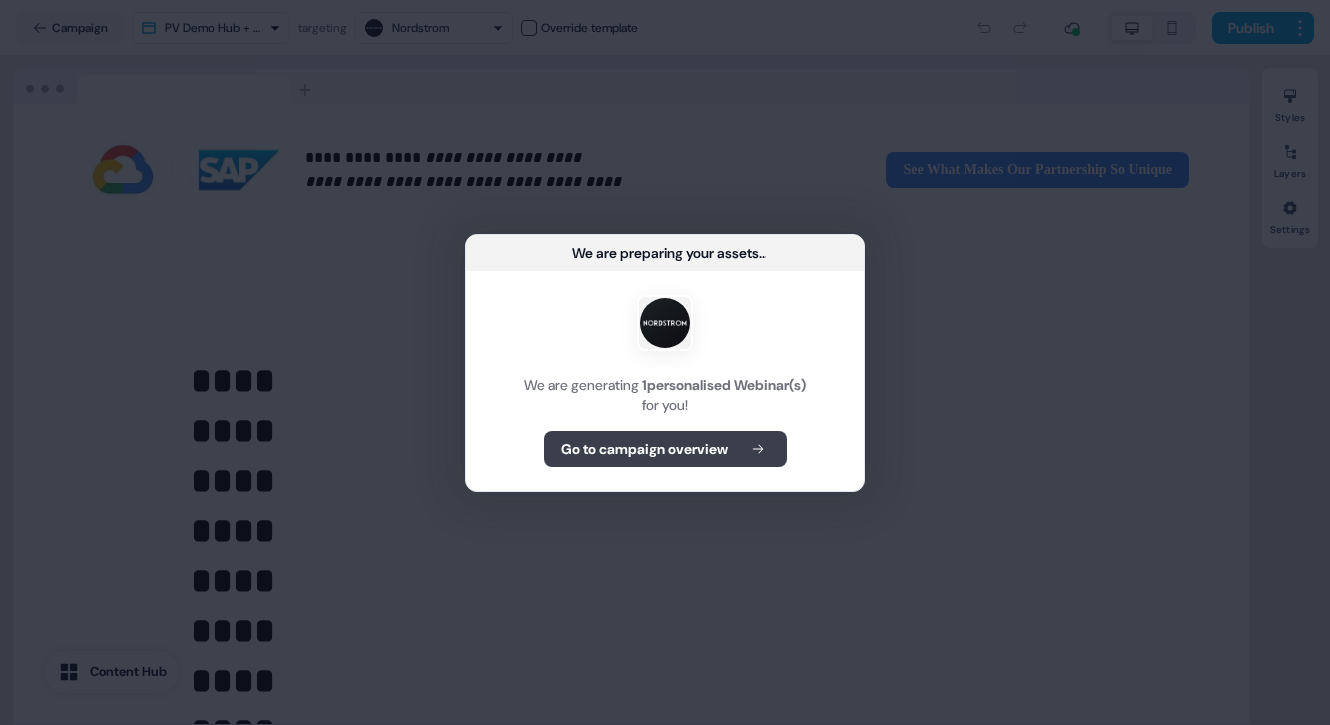 click on "Go to campaign overview" at bounding box center [644, 449] 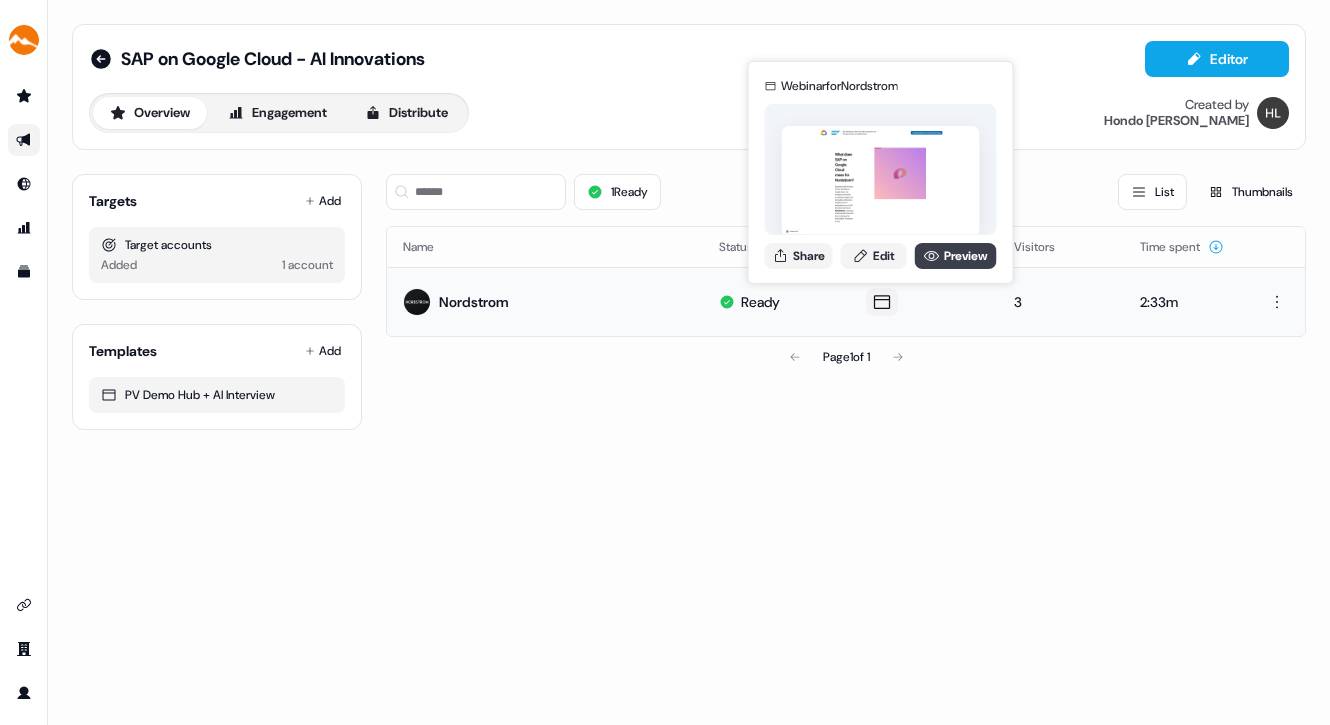 click on "Preview" at bounding box center [956, 256] 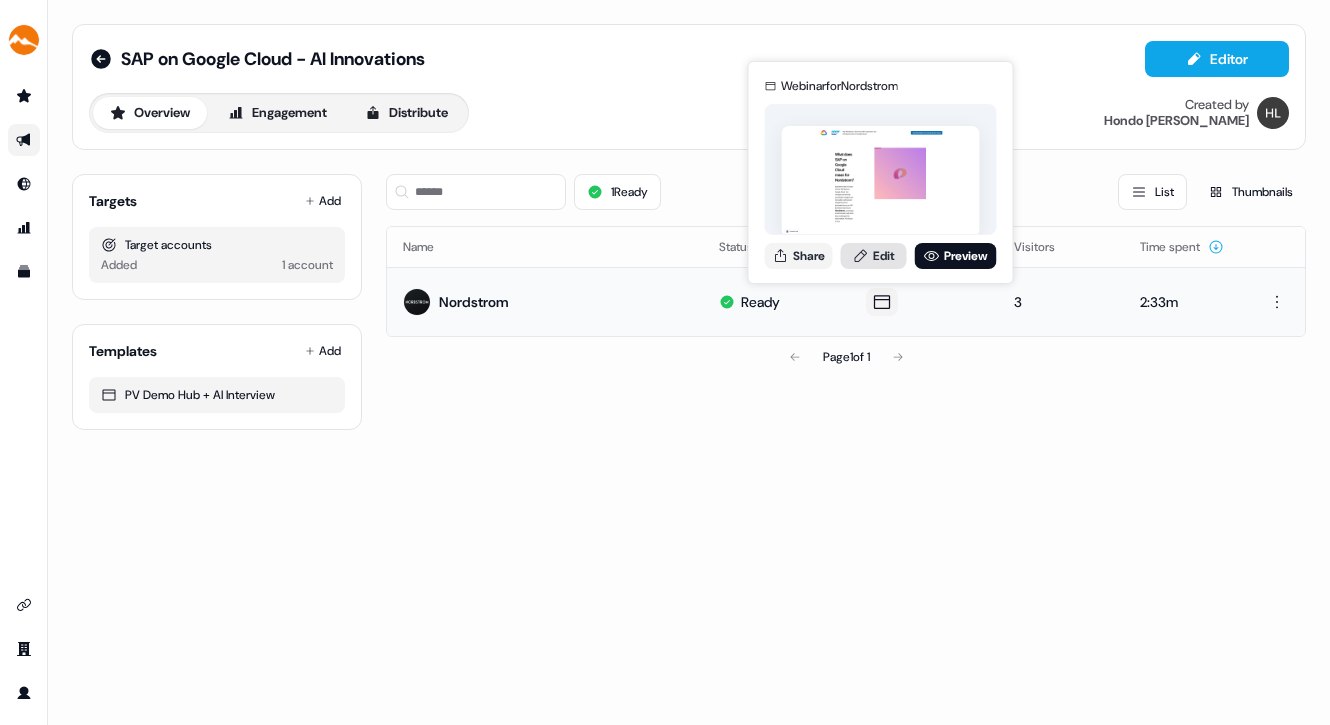 click on "Edit" at bounding box center [874, 256] 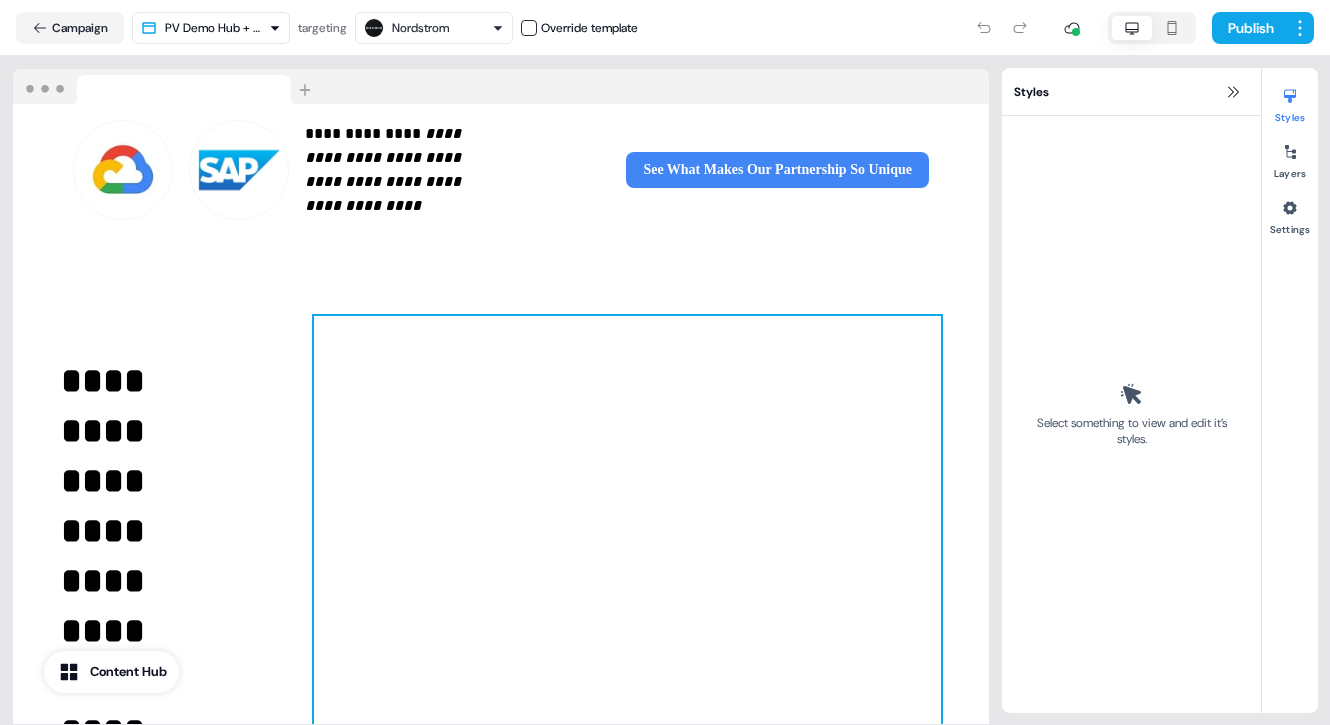click at bounding box center (627, 566) 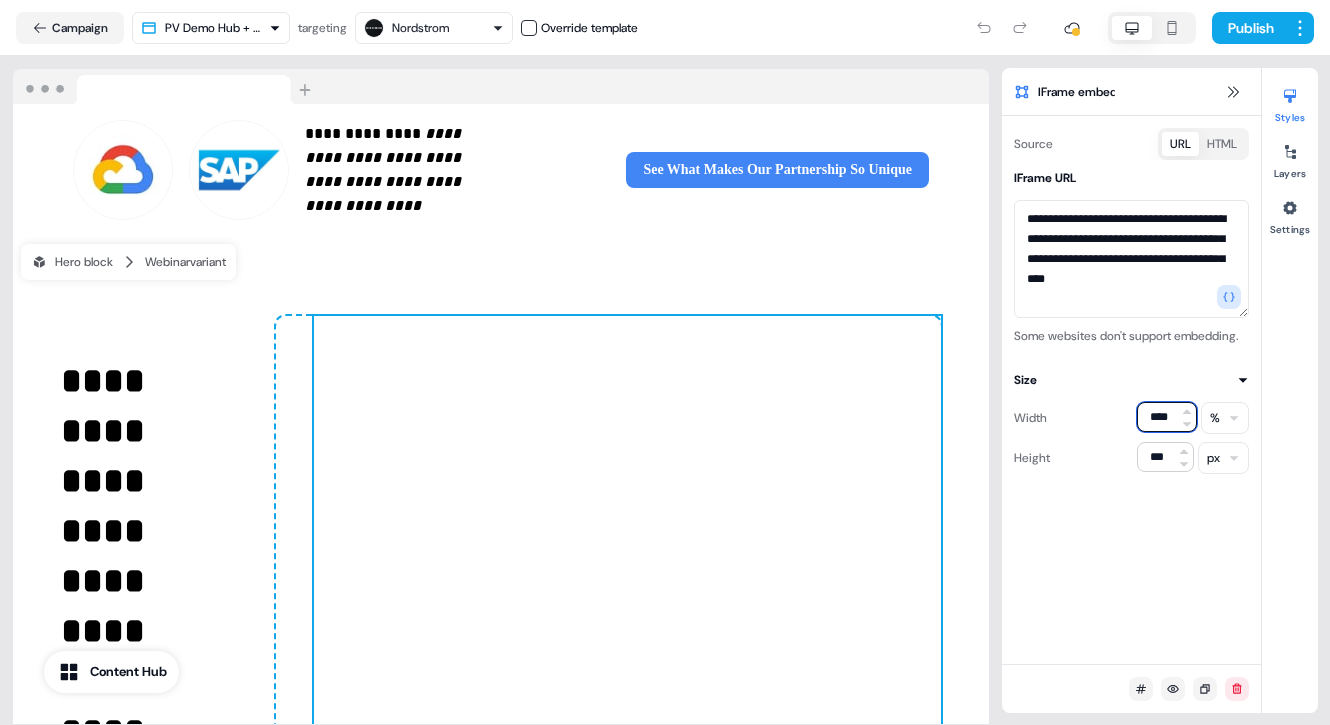 click on "****" at bounding box center (1167, 417) 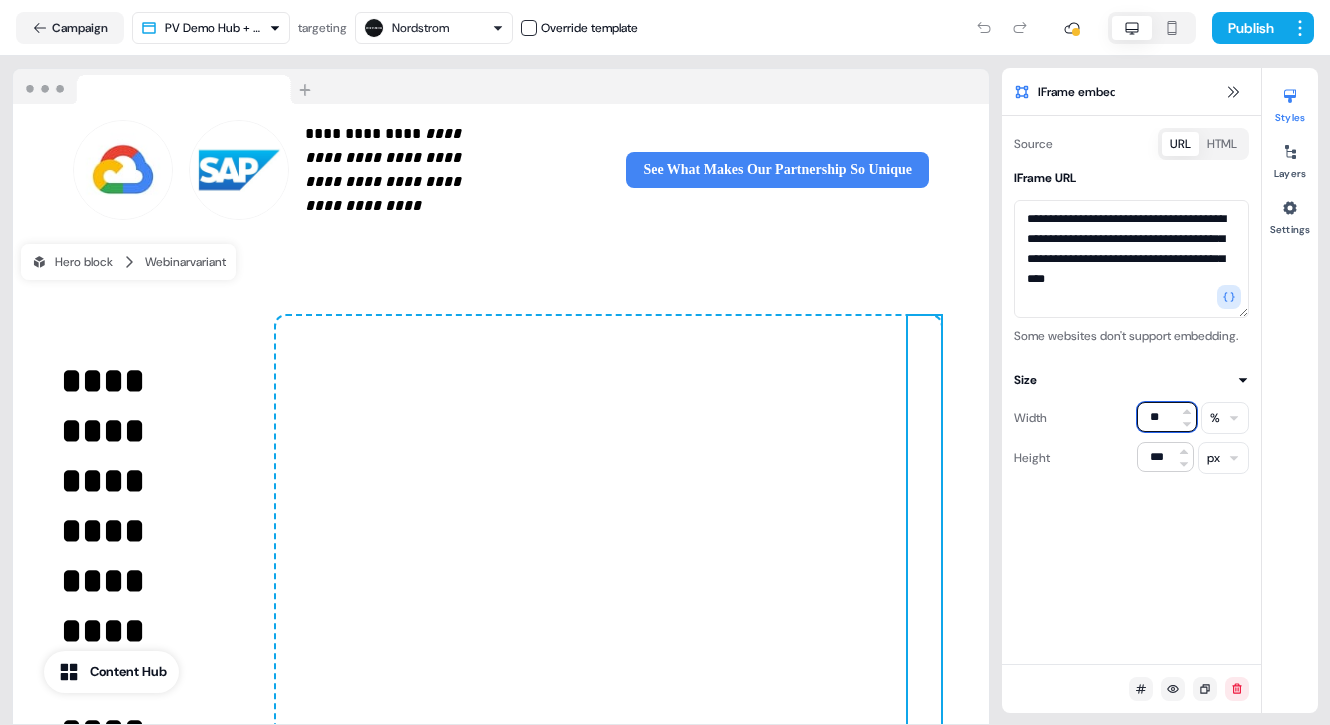 type on "***" 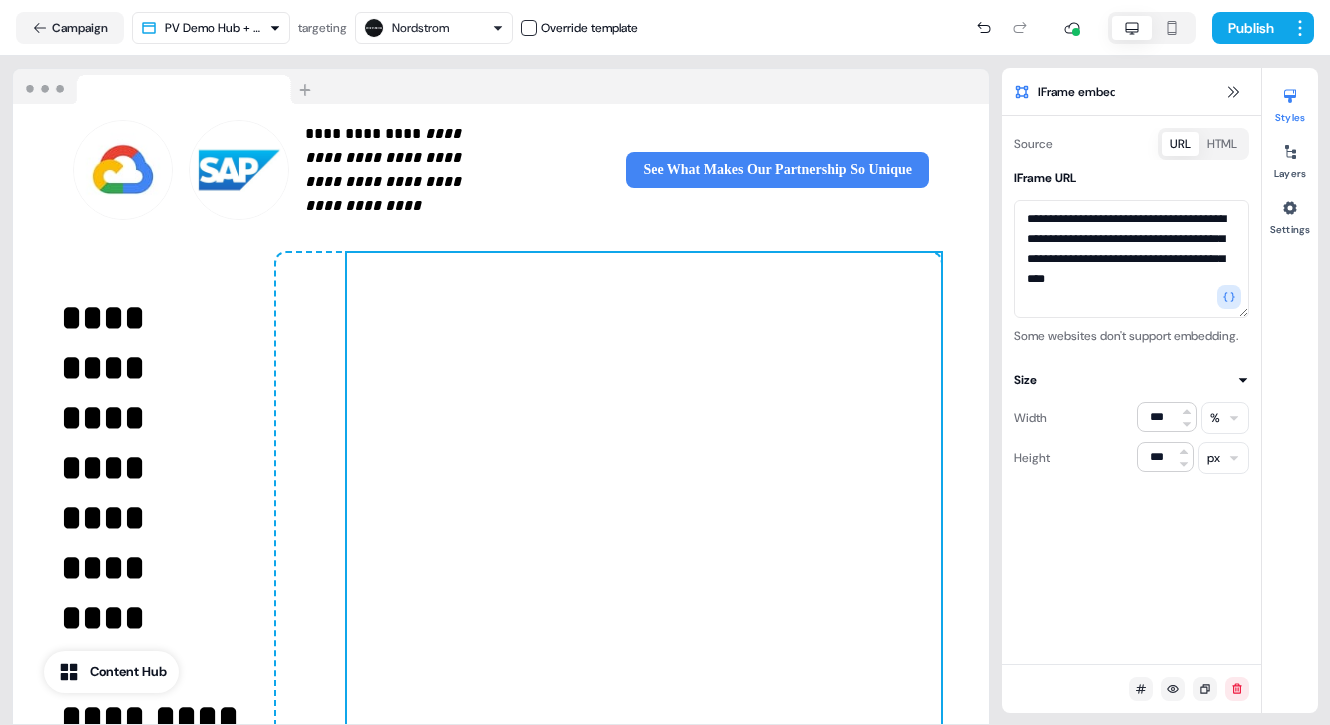 scroll, scrollTop: 62, scrollLeft: 0, axis: vertical 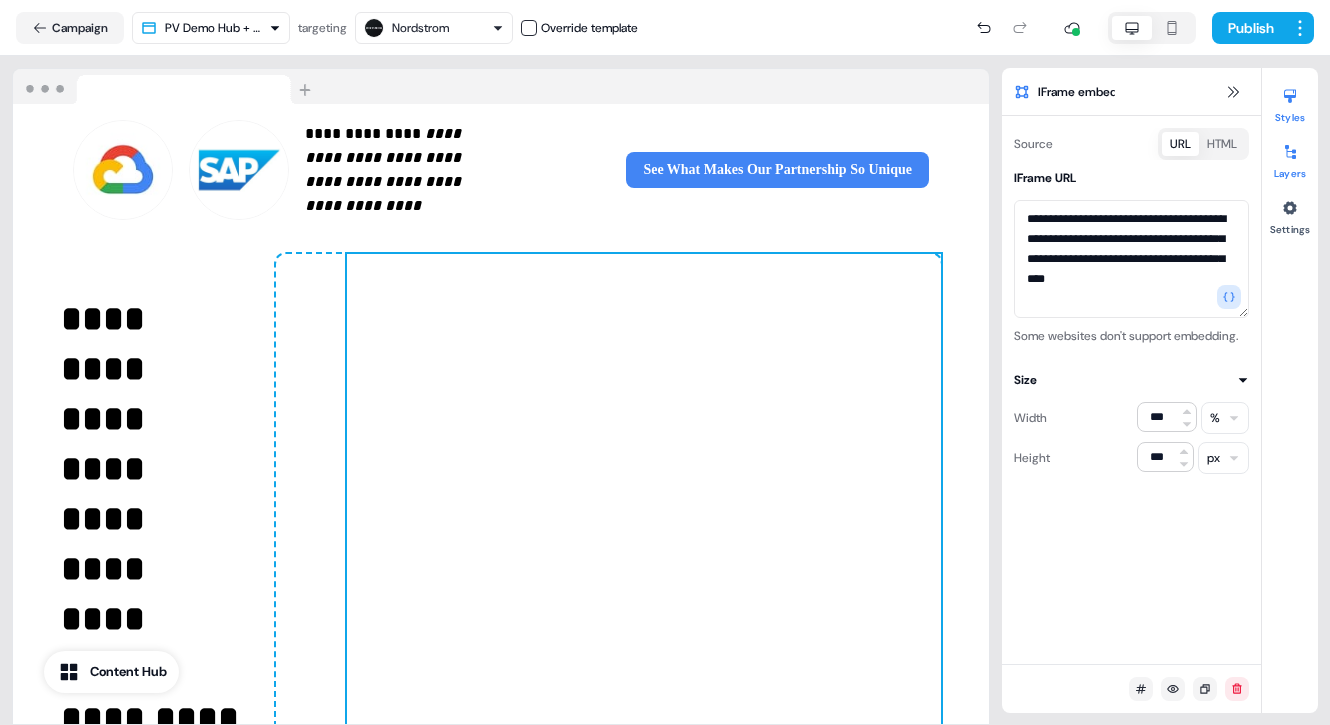 click 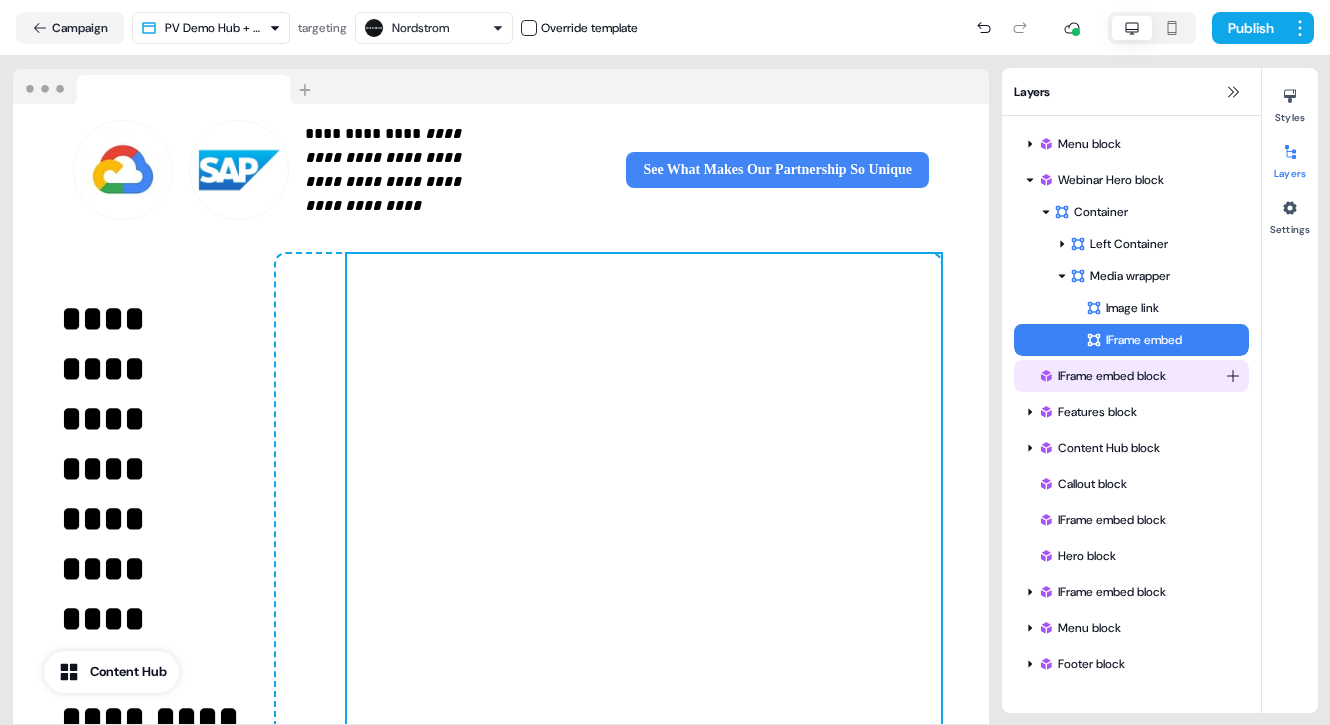 click on "IFrame embed block" at bounding box center (1131, 376) 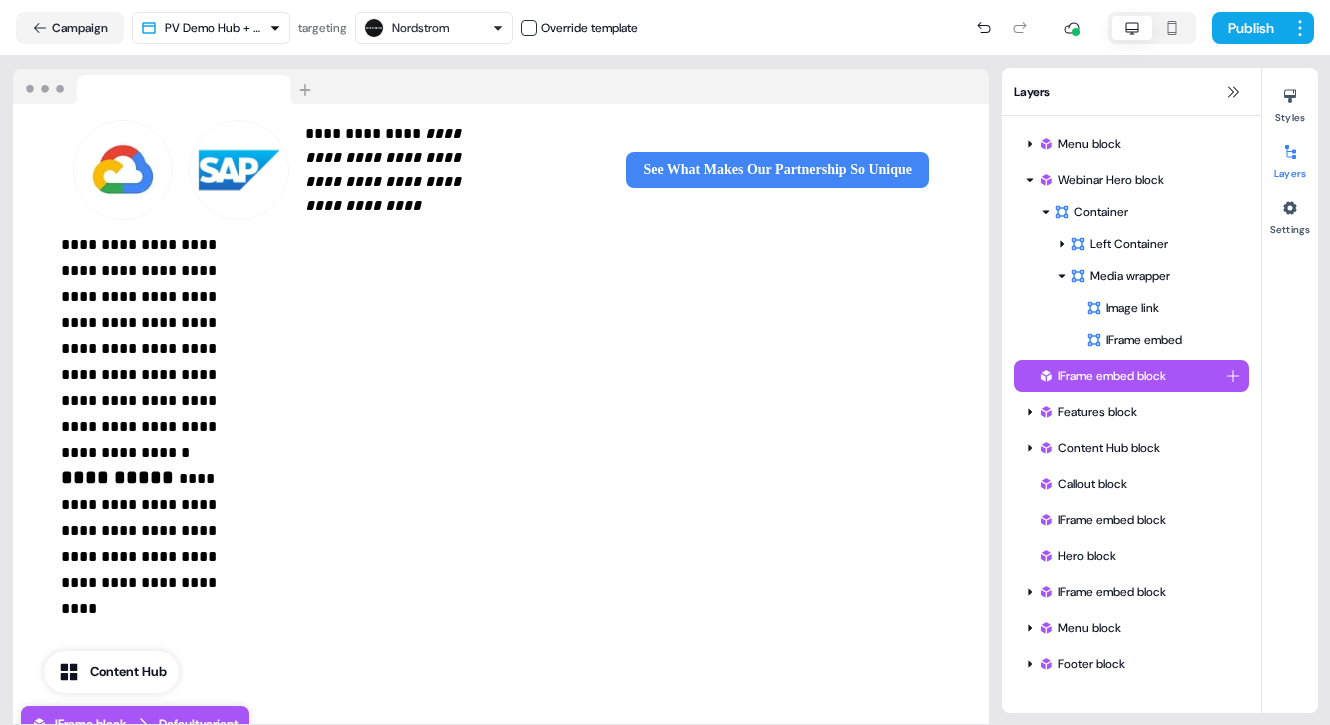 scroll, scrollTop: 759, scrollLeft: 0, axis: vertical 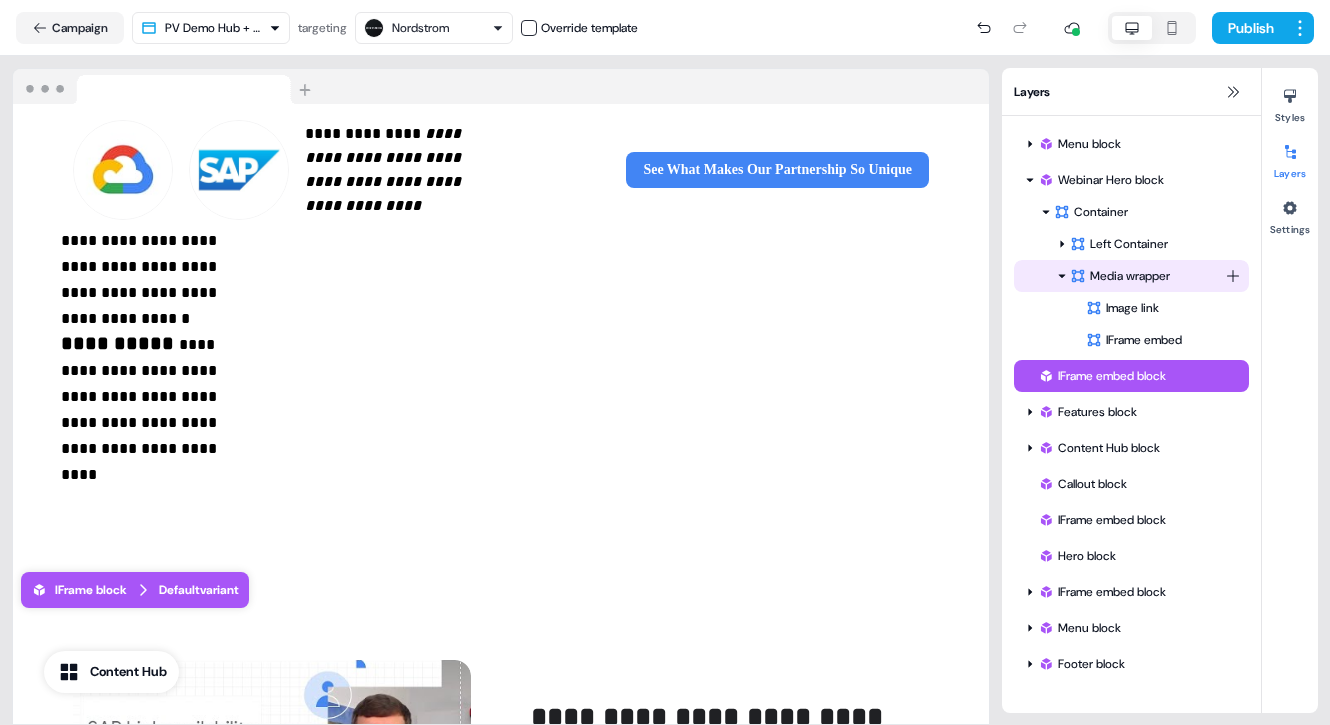 click on "Media wrapper" at bounding box center [1147, 276] 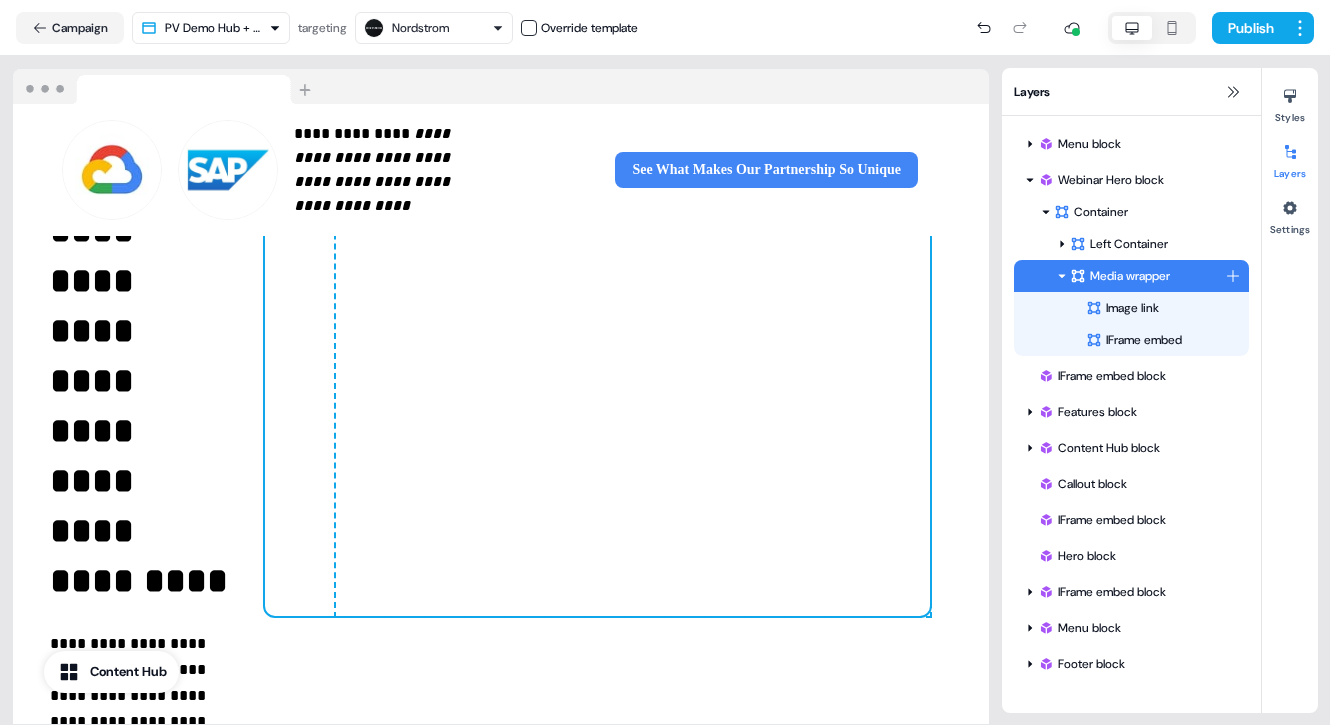 scroll, scrollTop: 152, scrollLeft: 12, axis: both 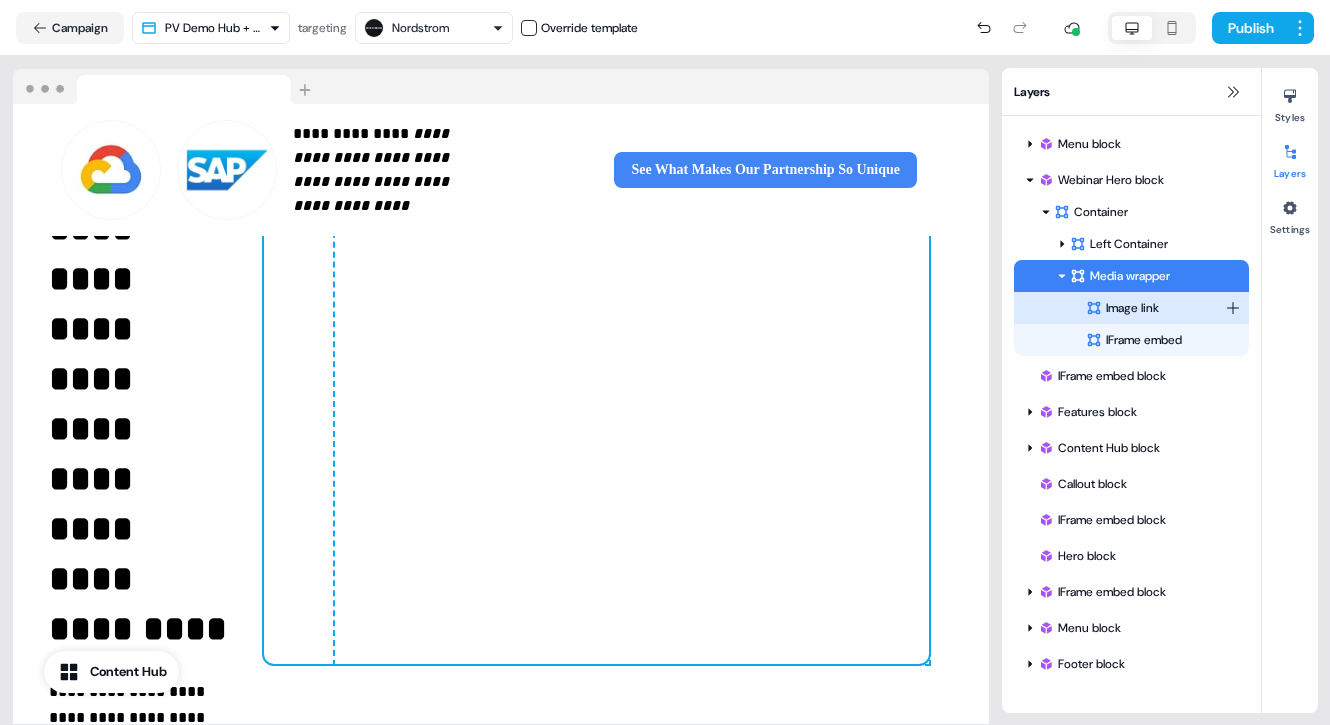 click on "Image link" at bounding box center [1155, 308] 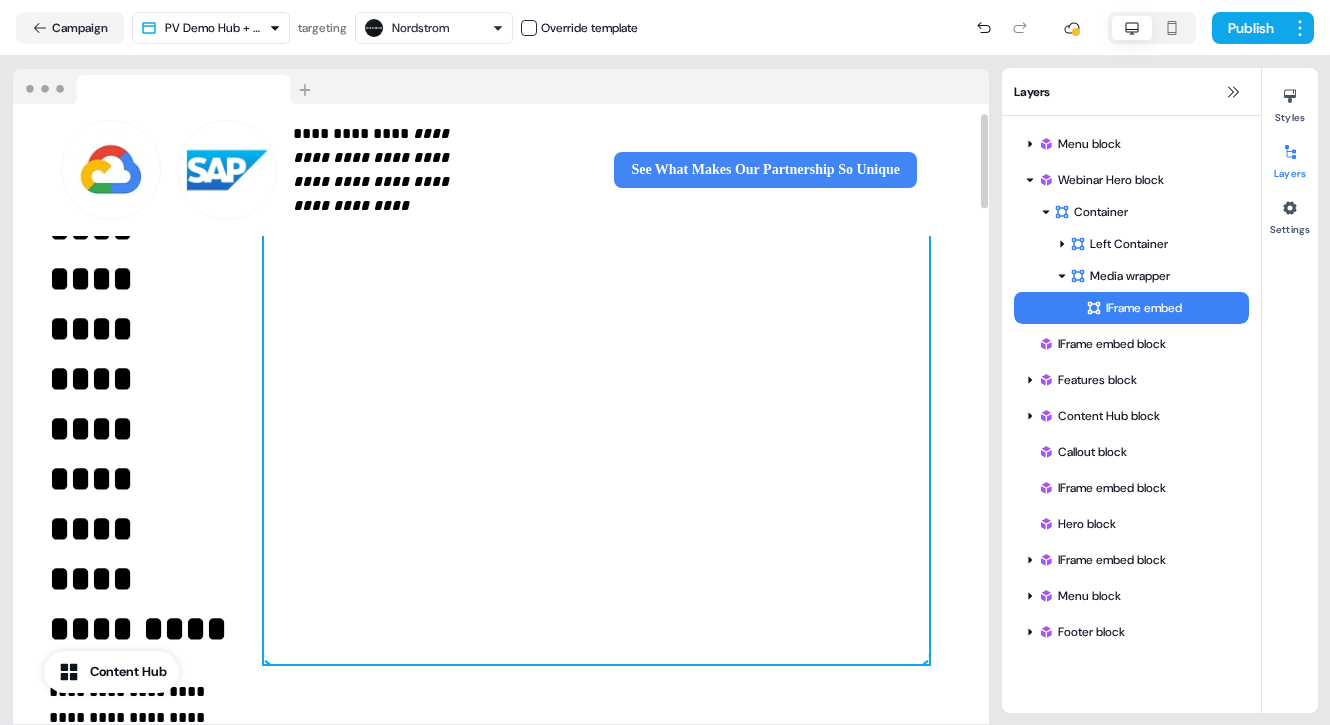 scroll, scrollTop: 0, scrollLeft: 12, axis: horizontal 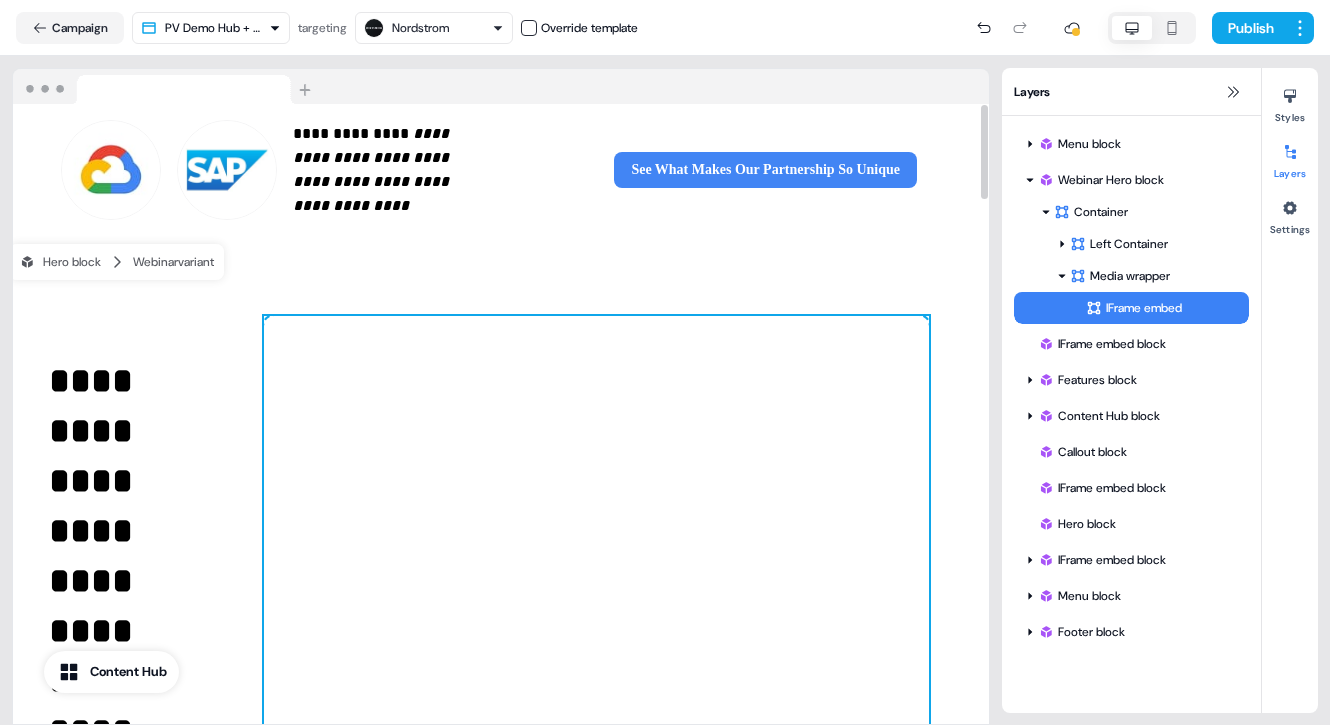 click at bounding box center [596, 566] 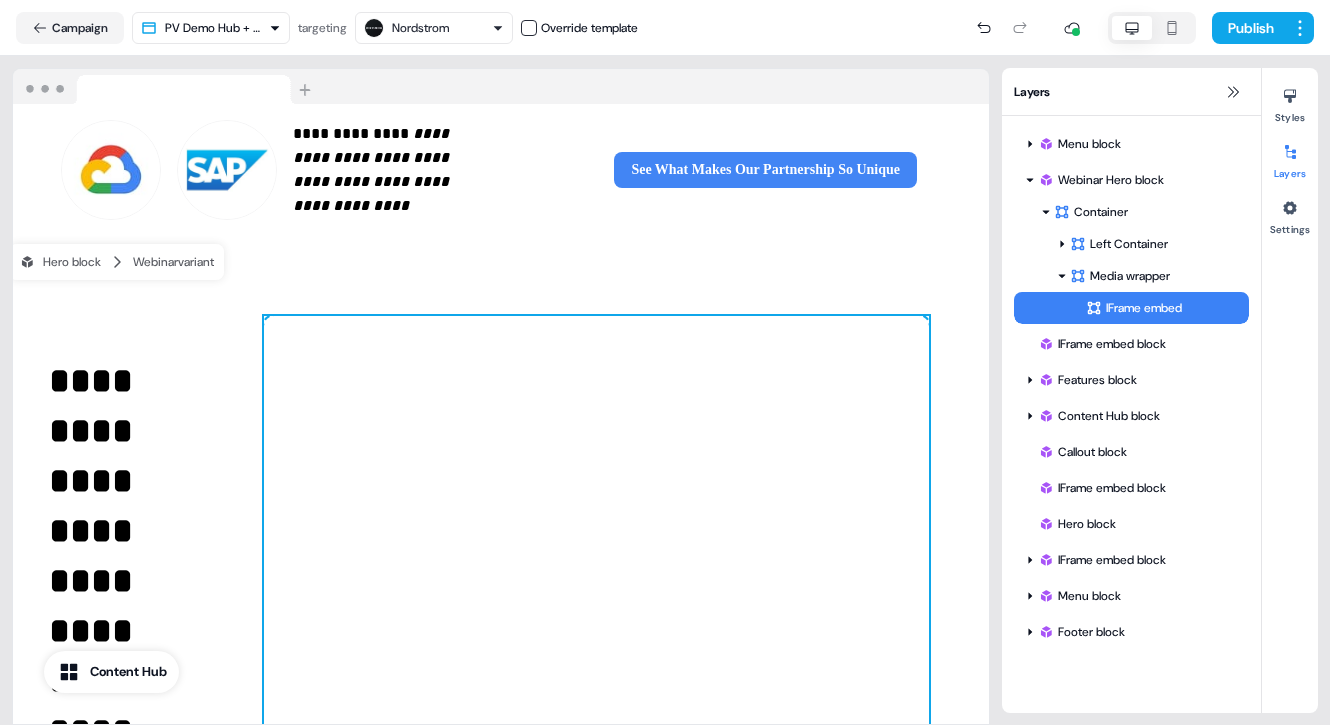 click on "IFrame embed" at bounding box center [1167, 308] 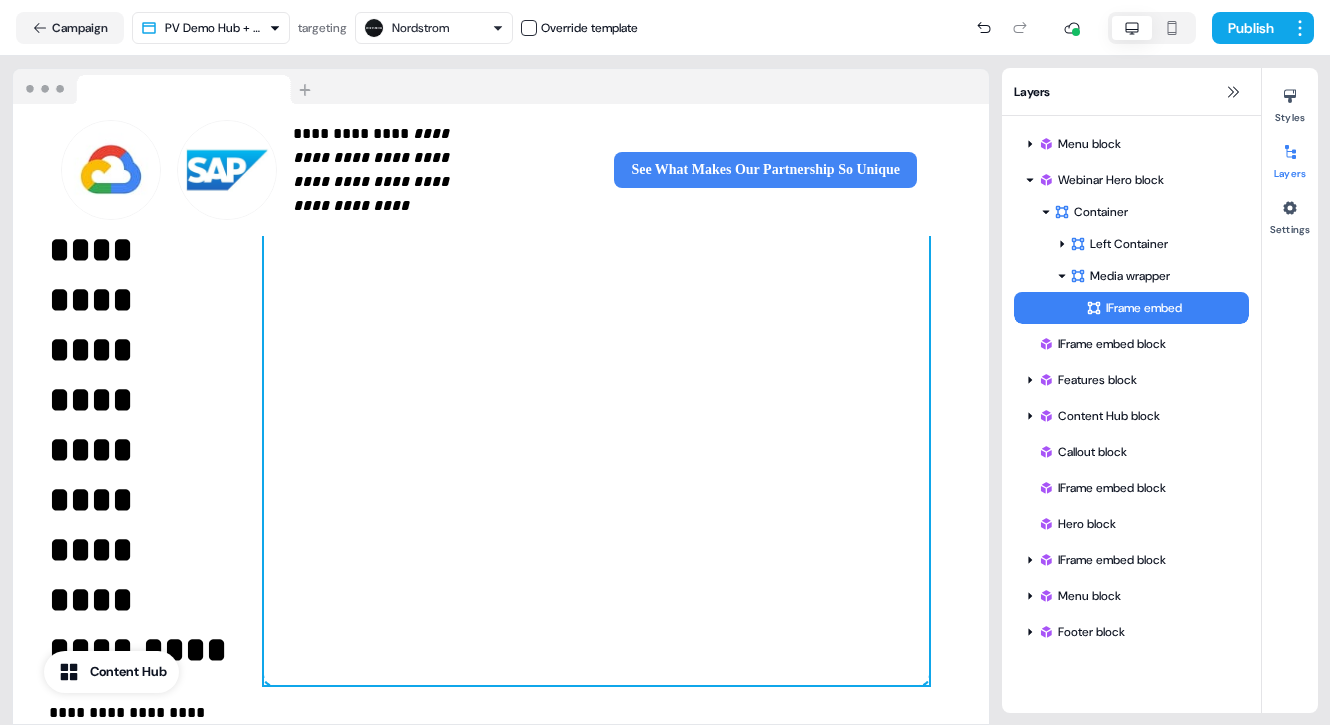 scroll, scrollTop: 152, scrollLeft: 12, axis: both 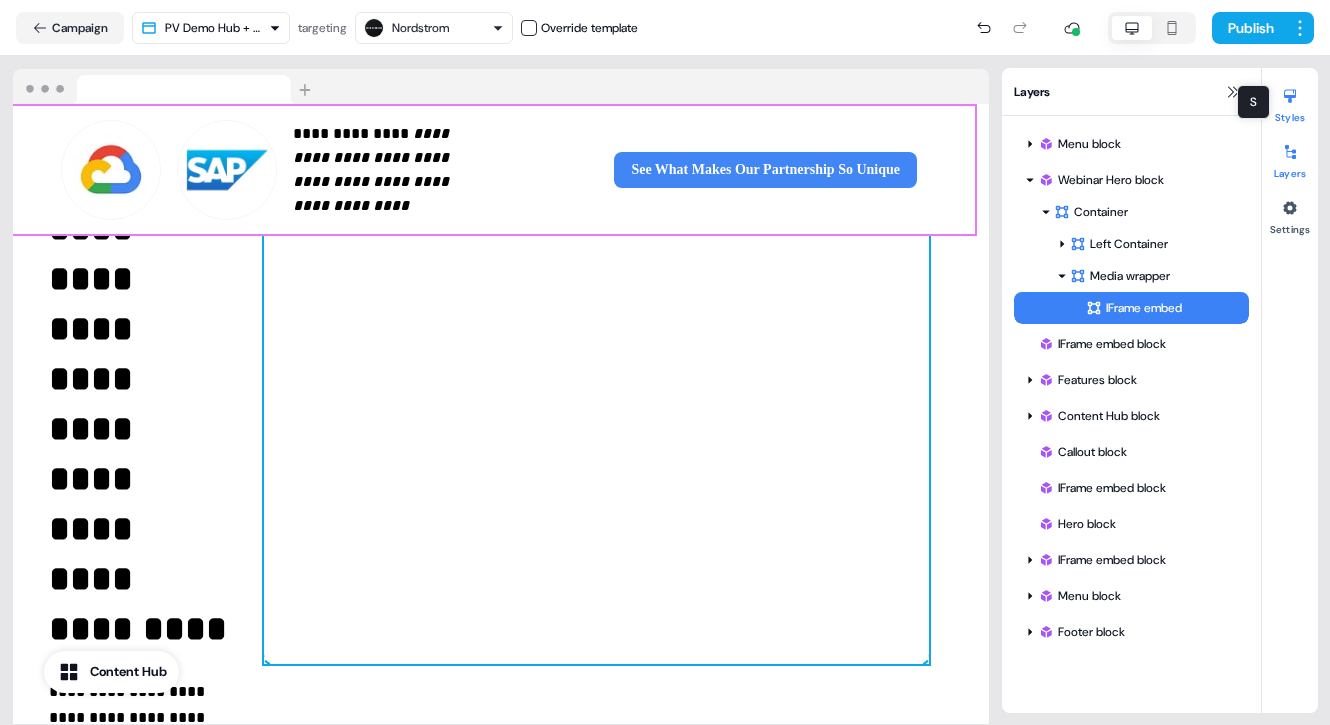 click 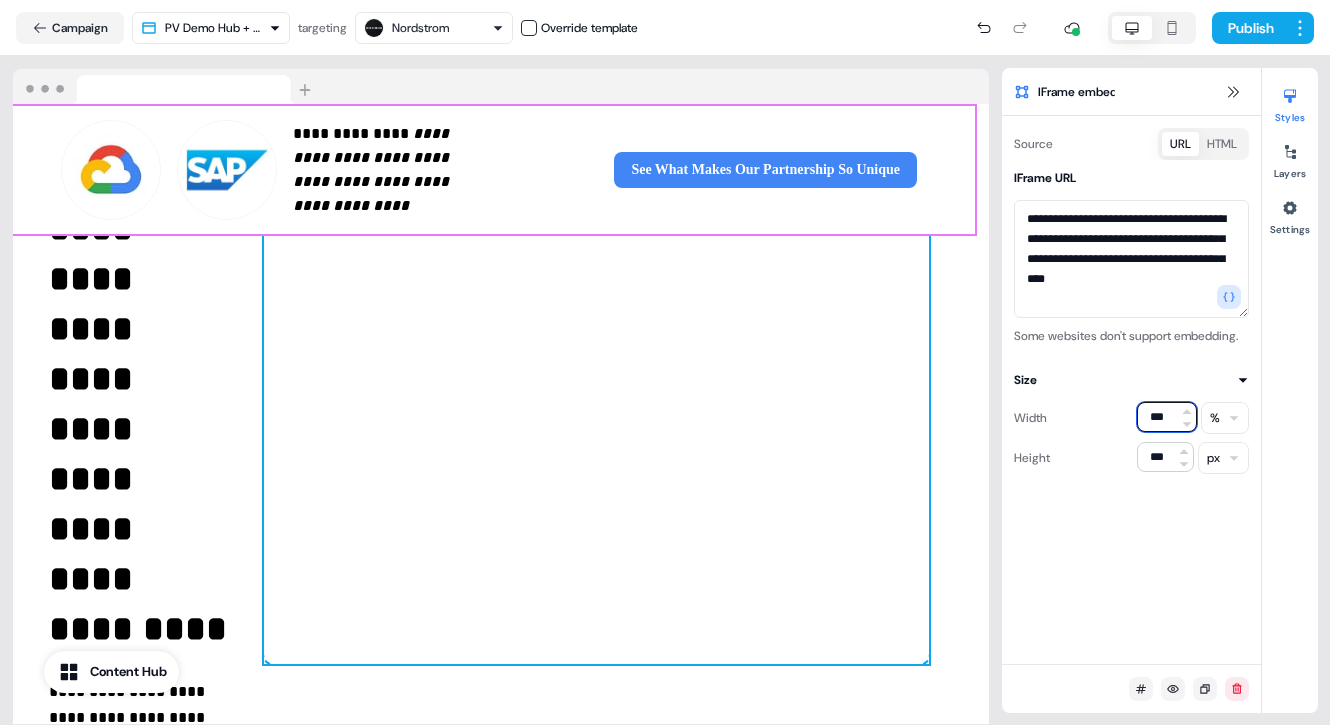 click on "***" at bounding box center (1167, 417) 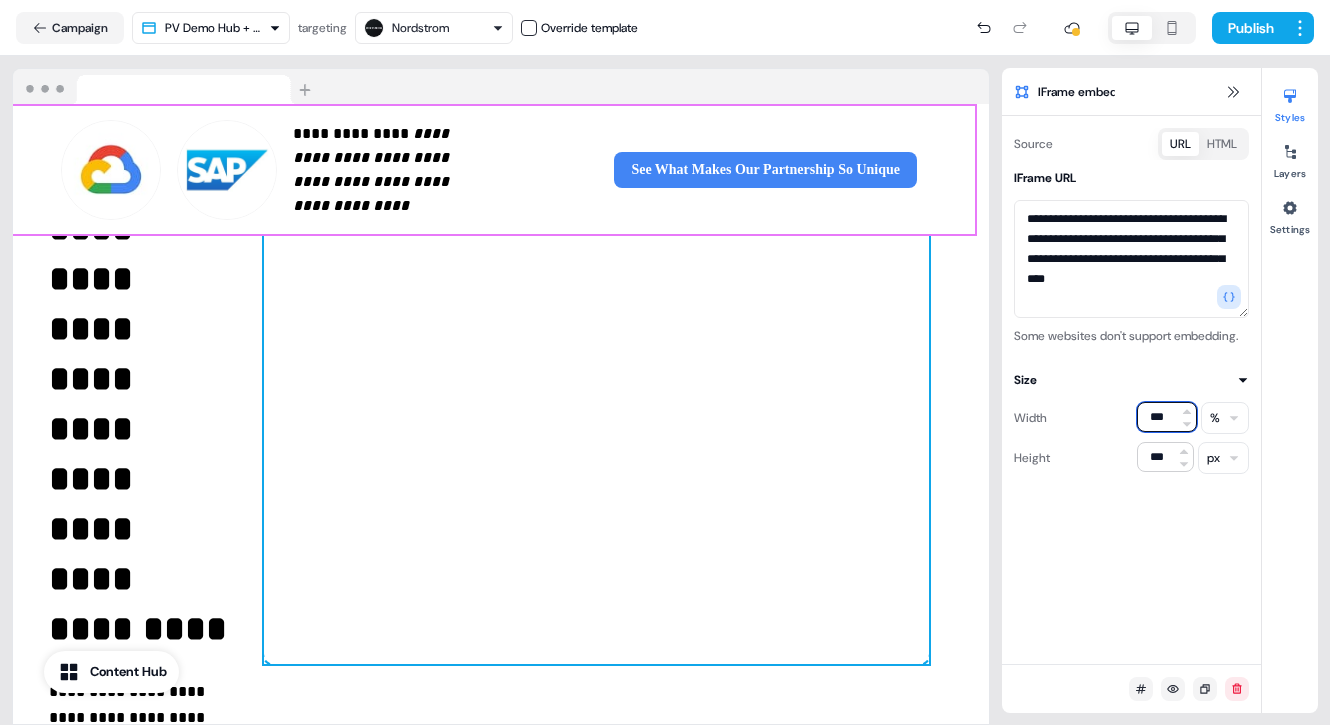 type on "***" 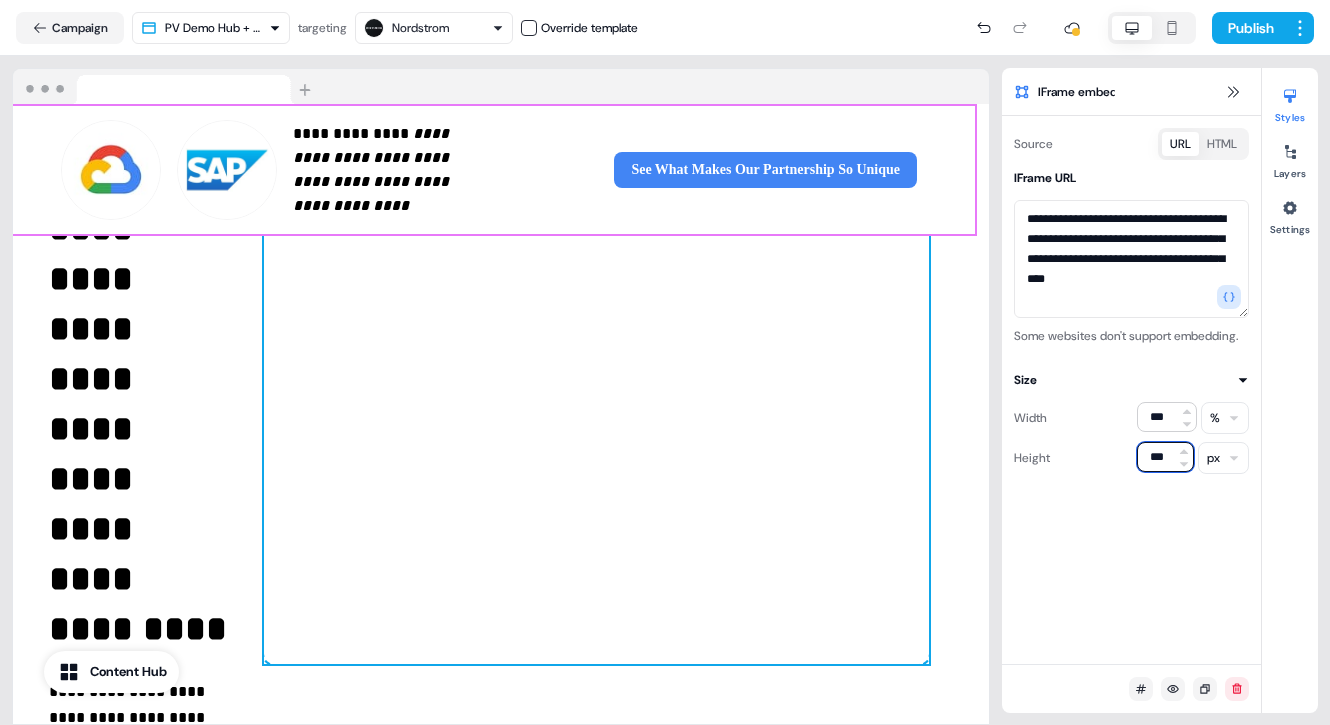 click on "***" at bounding box center [1165, 457] 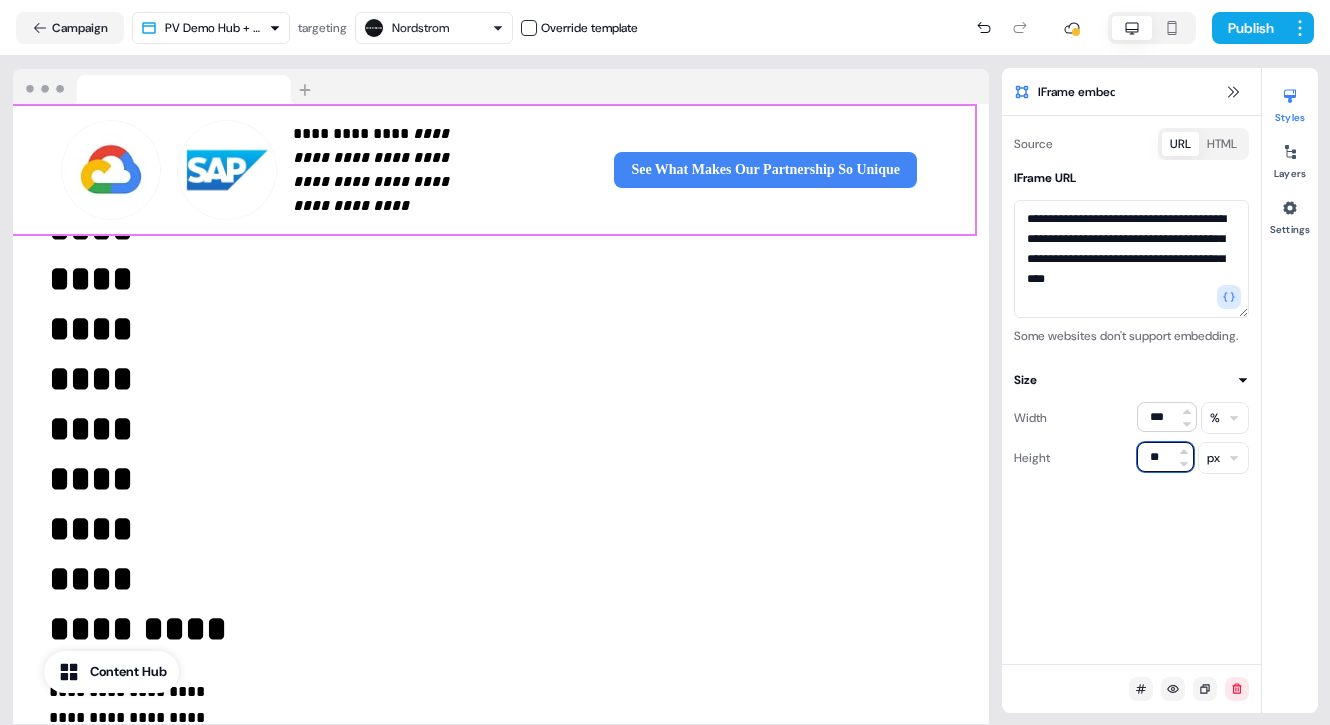 type on "***" 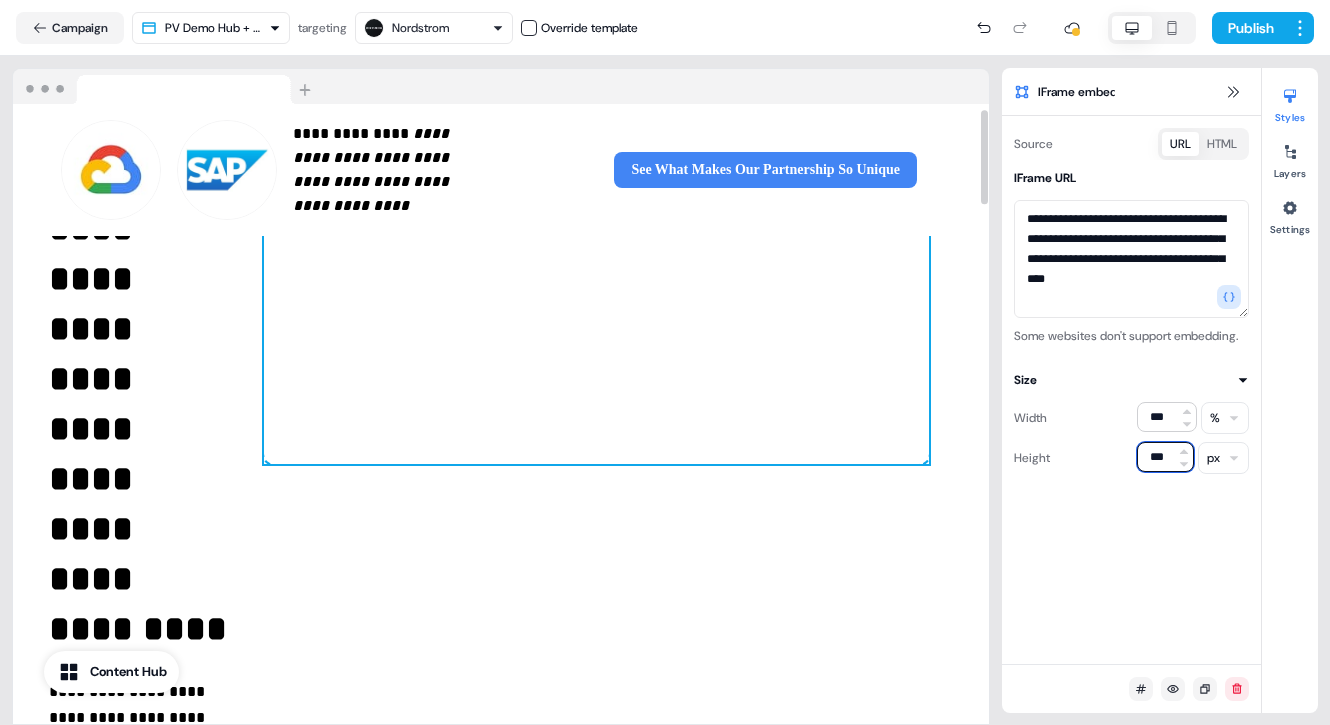 scroll, scrollTop: 0, scrollLeft: 12, axis: horizontal 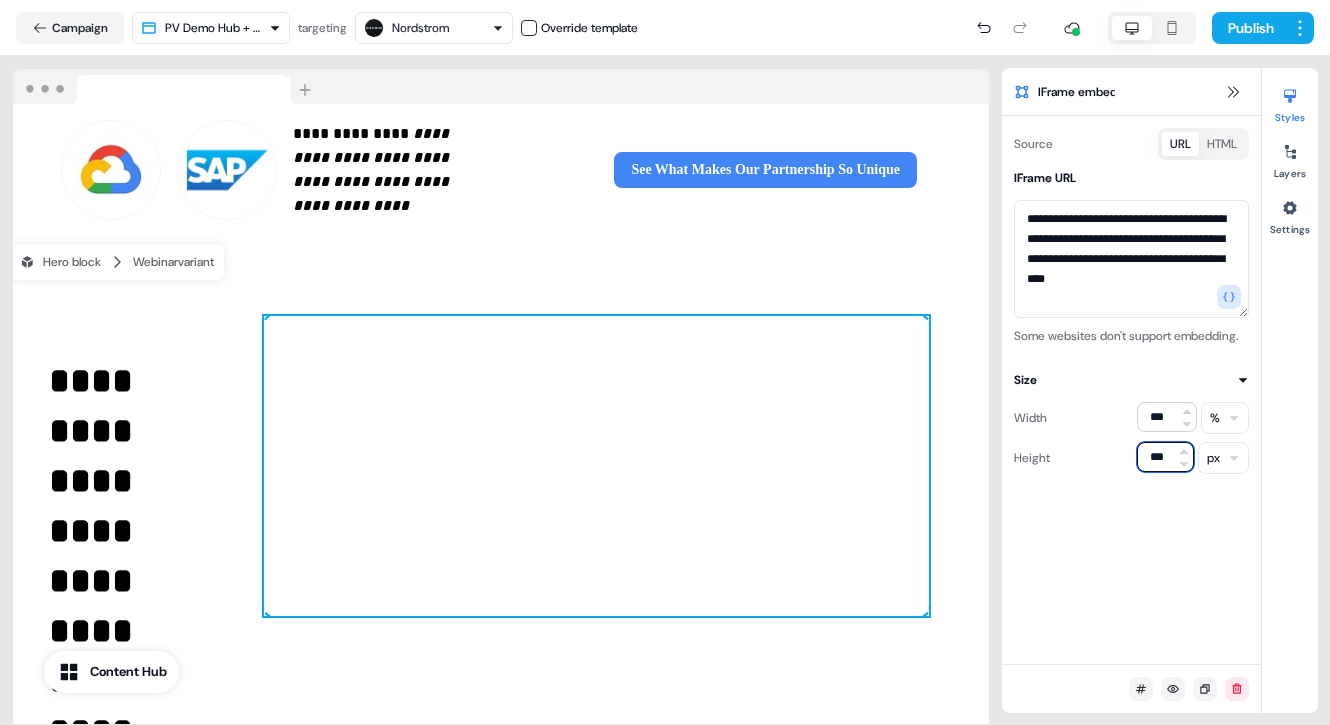 click on "***" at bounding box center (1165, 457) 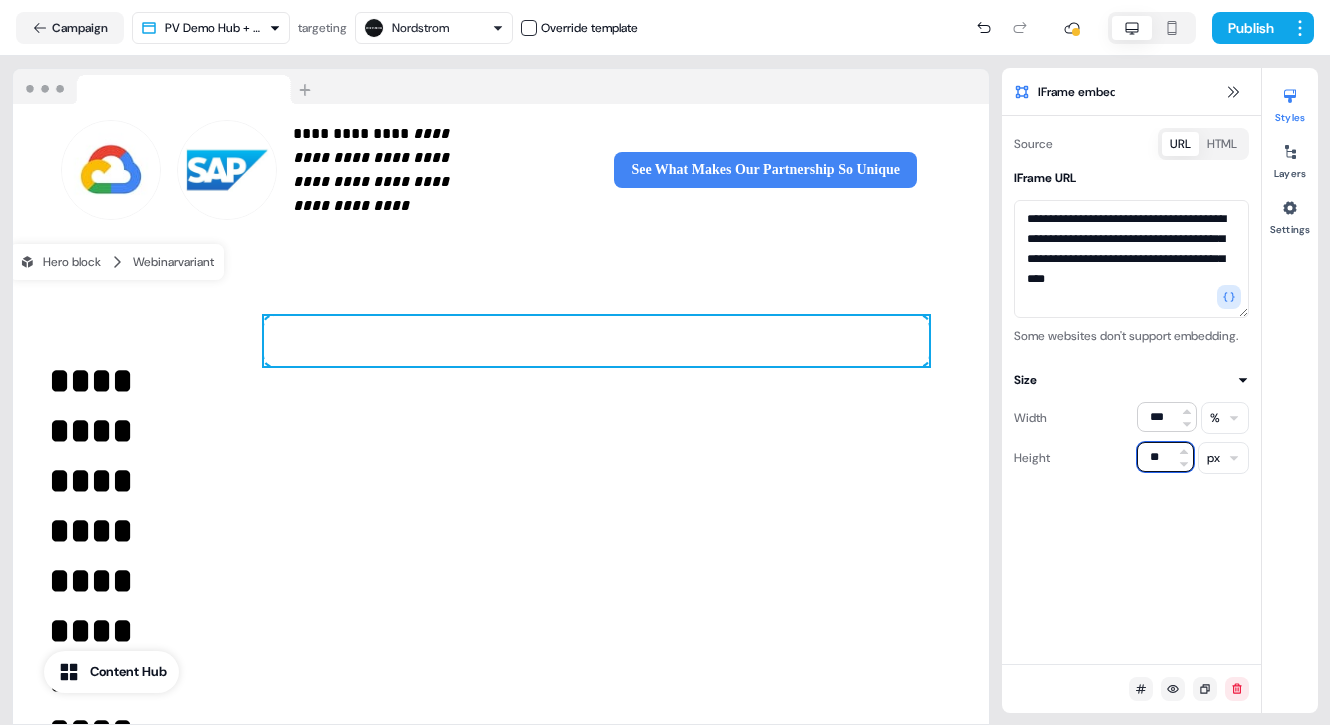 type on "***" 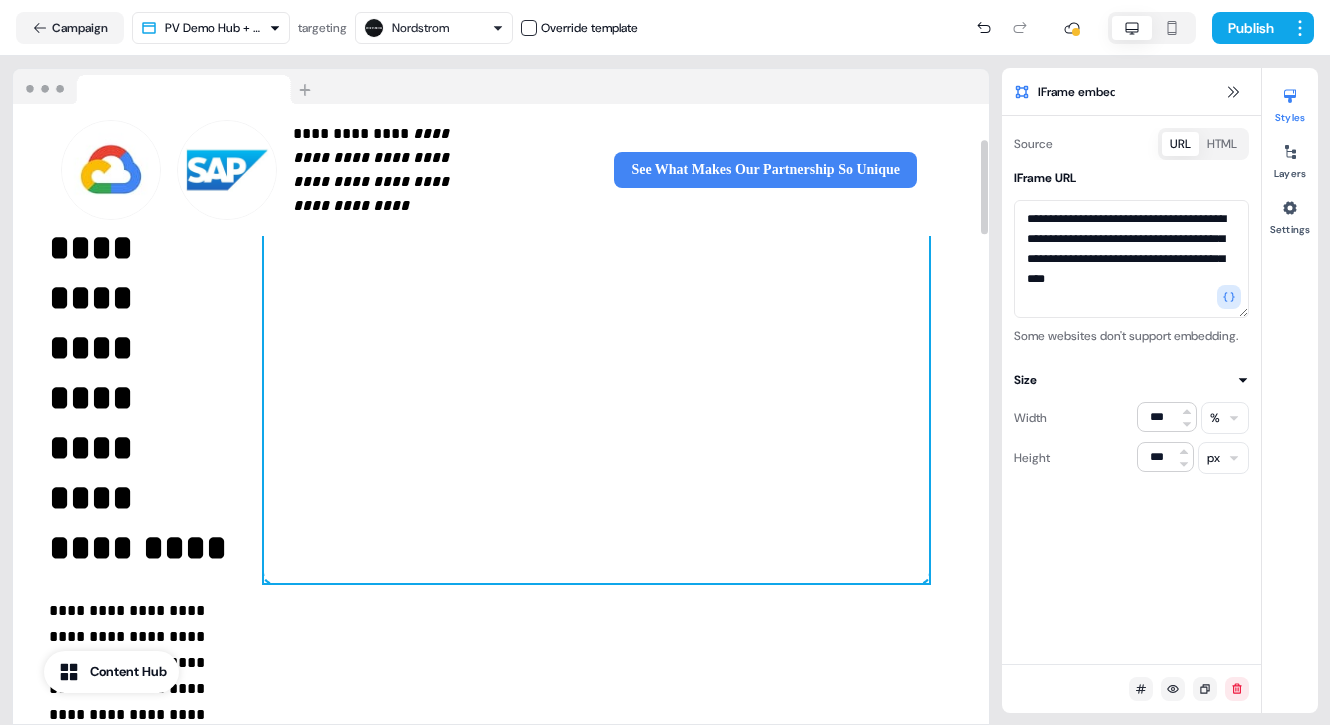 scroll, scrollTop: 165, scrollLeft: 12, axis: both 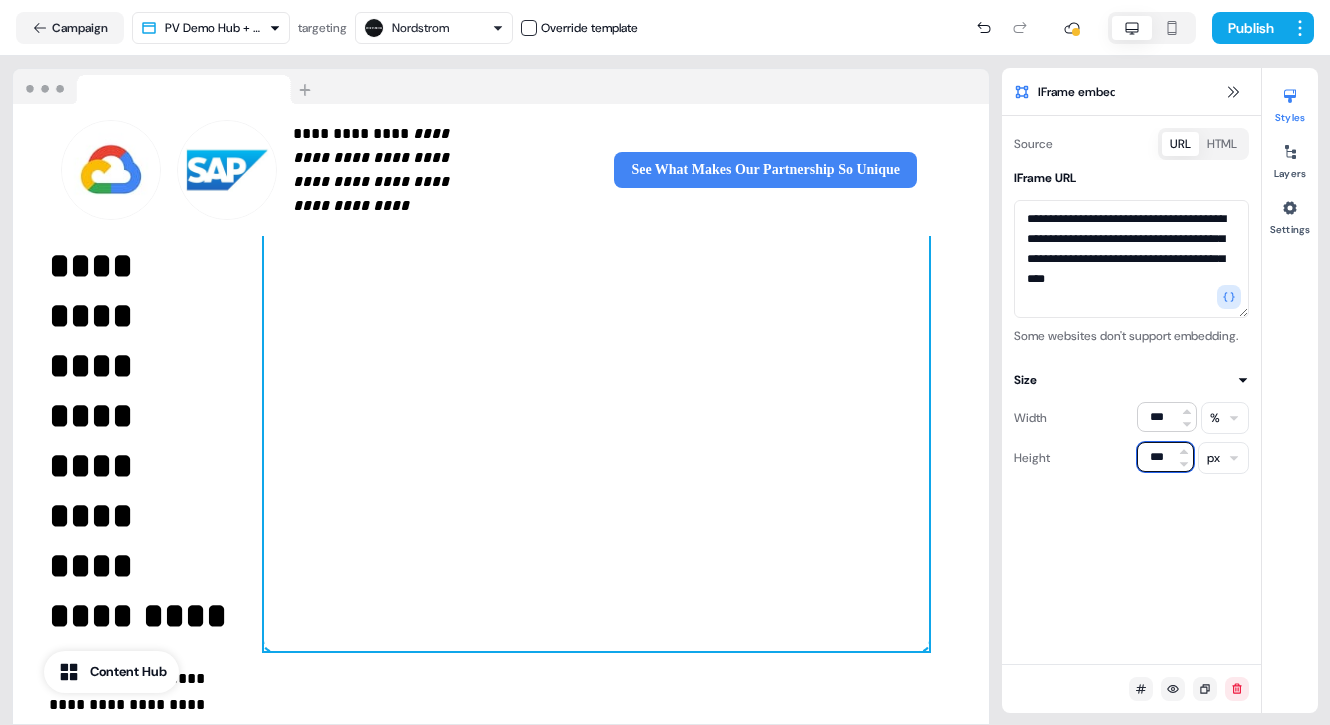 click on "***" at bounding box center (1165, 457) 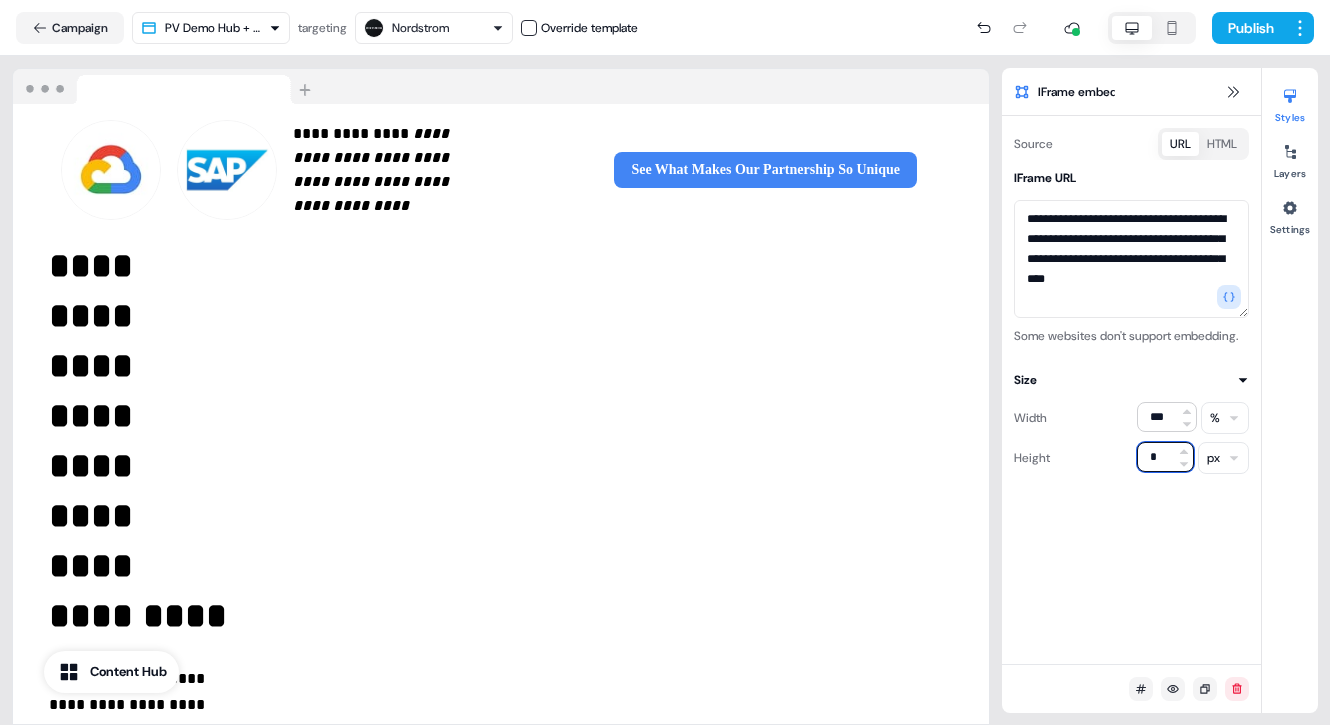 click on "*" at bounding box center (1165, 457) 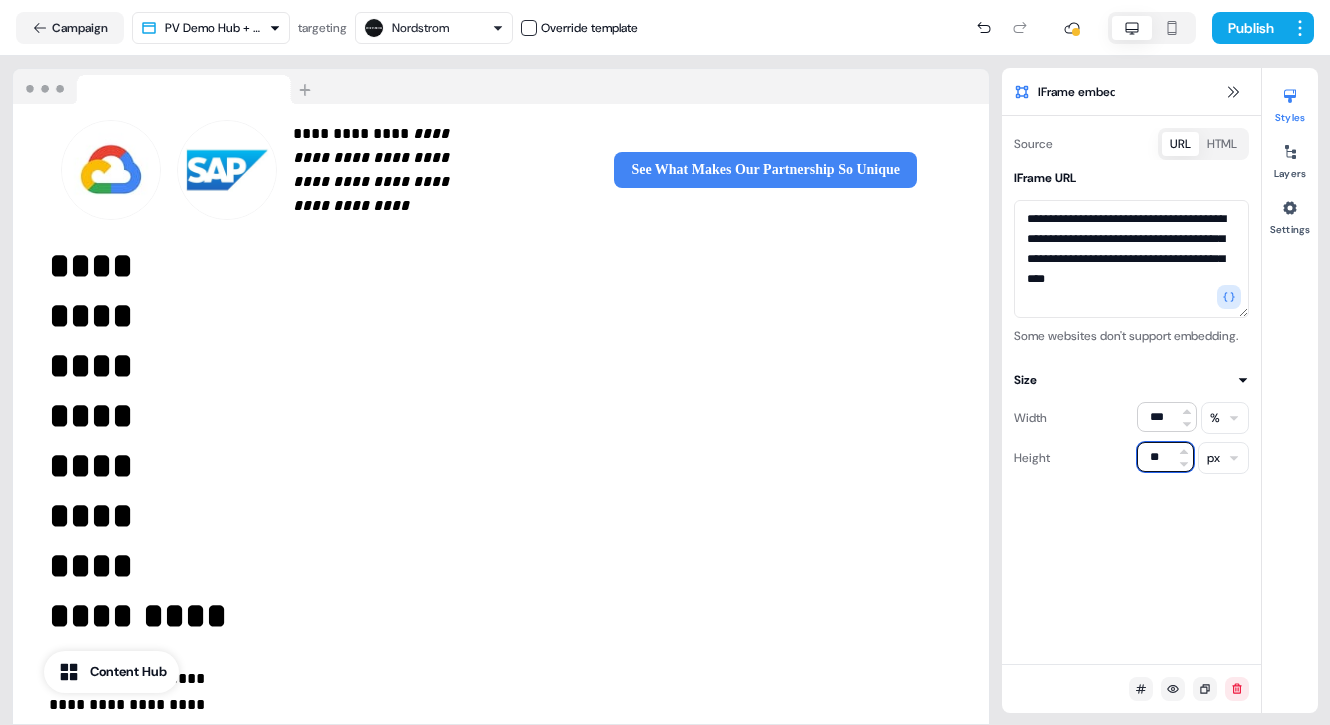 type on "***" 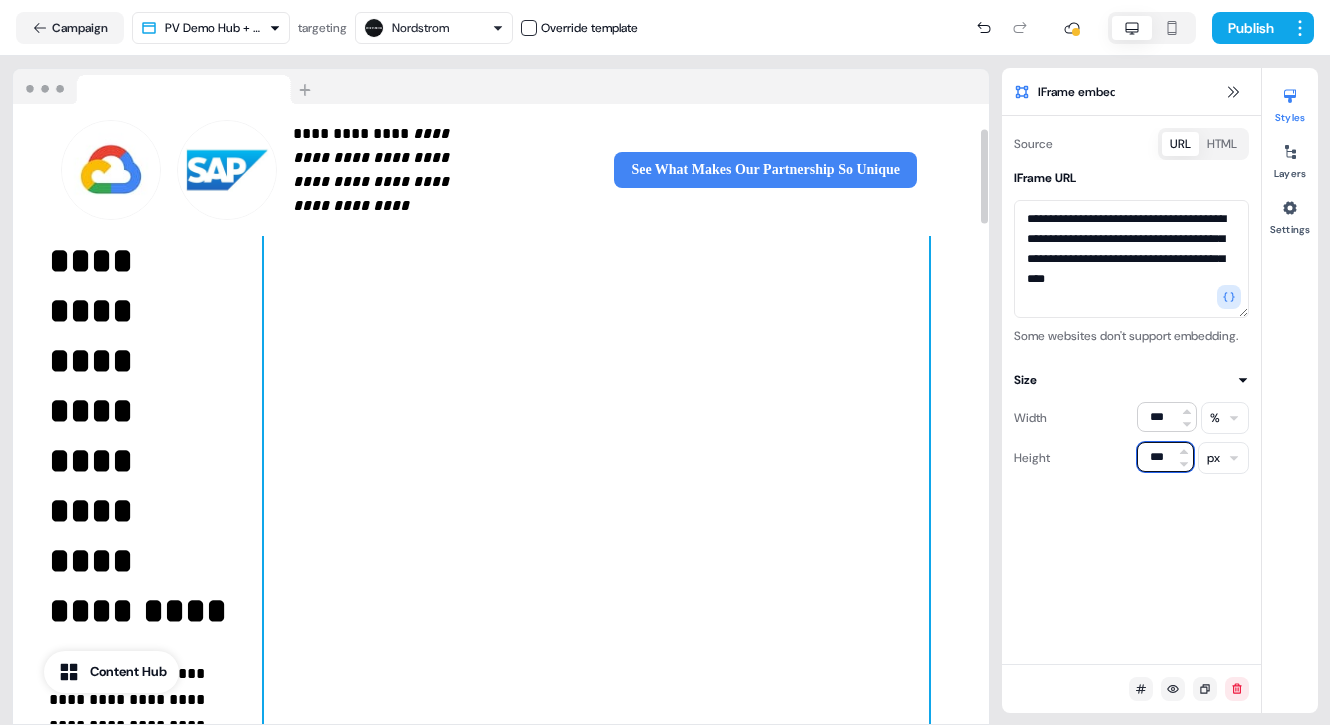 scroll, scrollTop: 174, scrollLeft: 12, axis: both 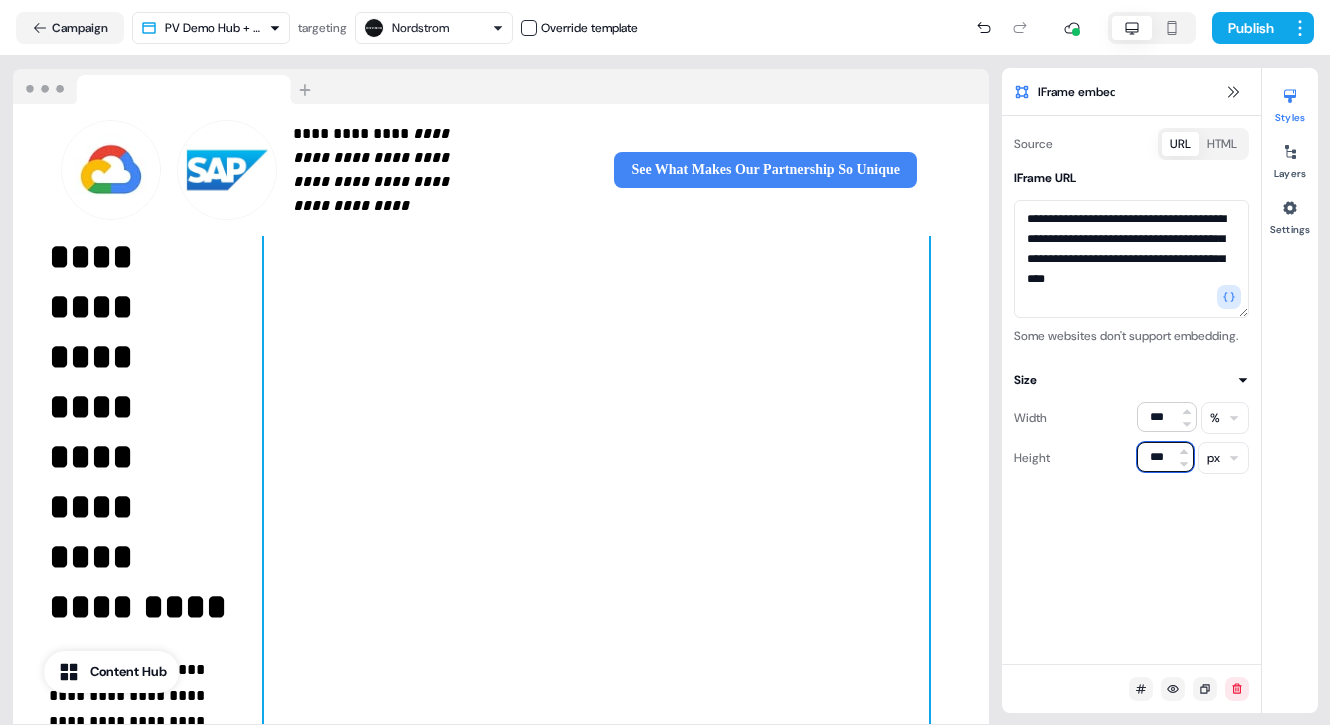 click on "***" at bounding box center [1165, 457] 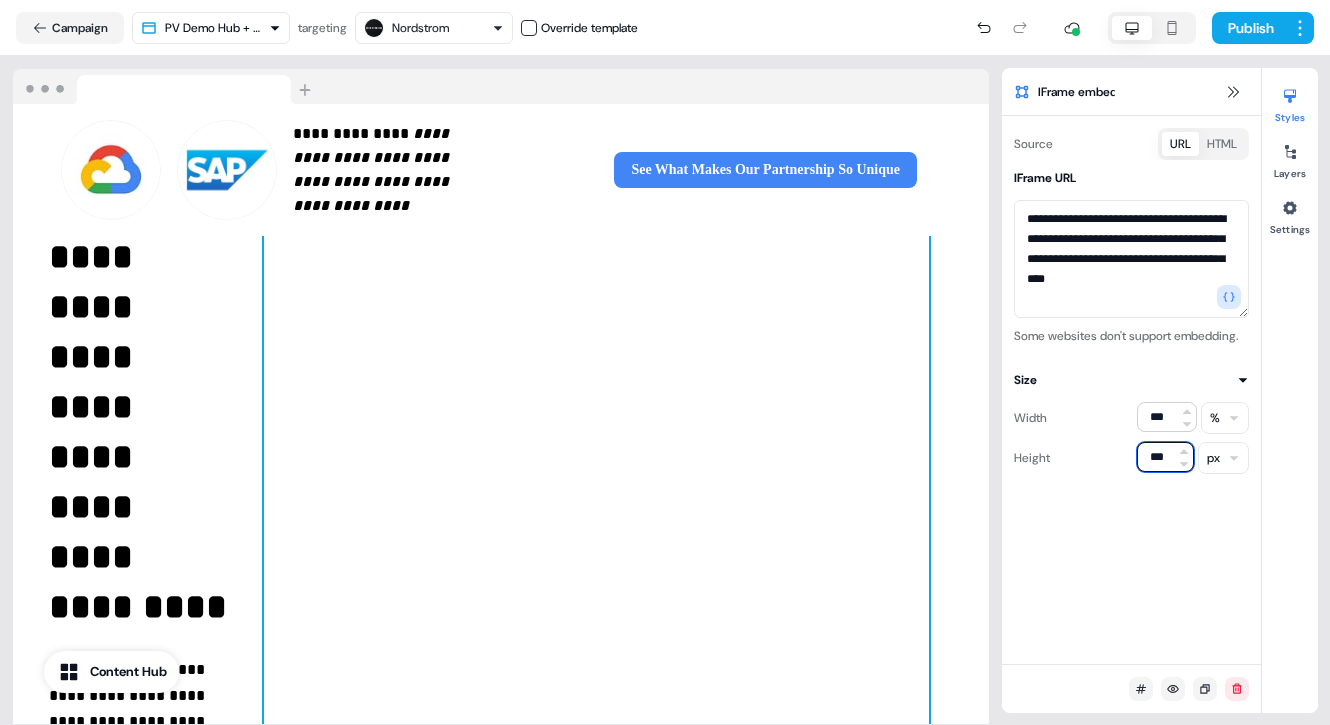 click on "***" at bounding box center [1165, 457] 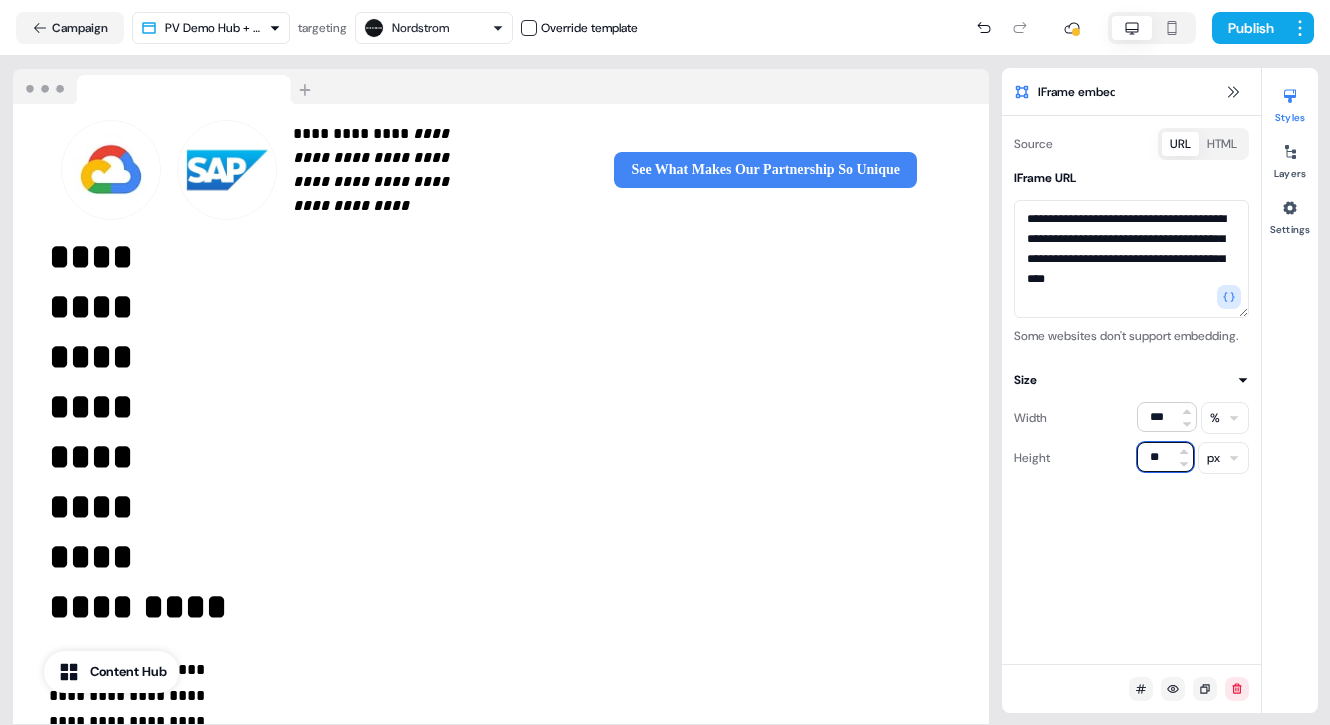 type on "***" 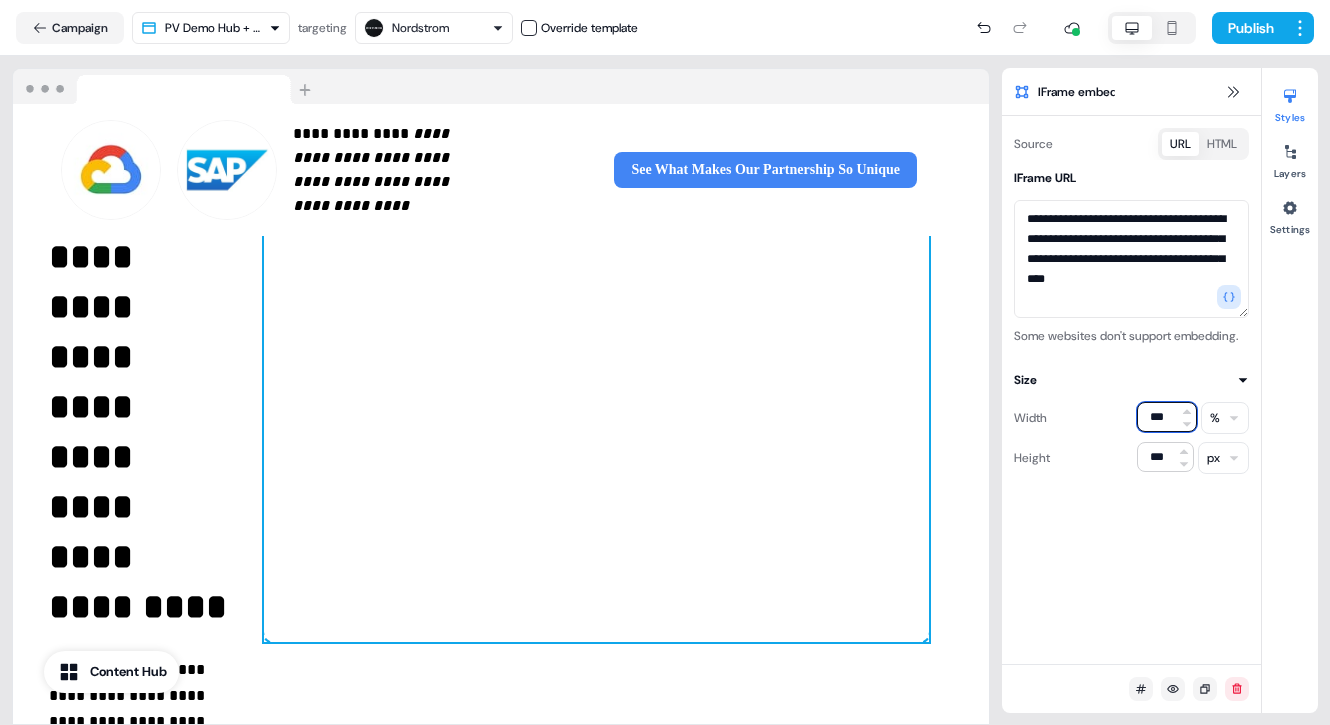 click on "***" at bounding box center (1167, 417) 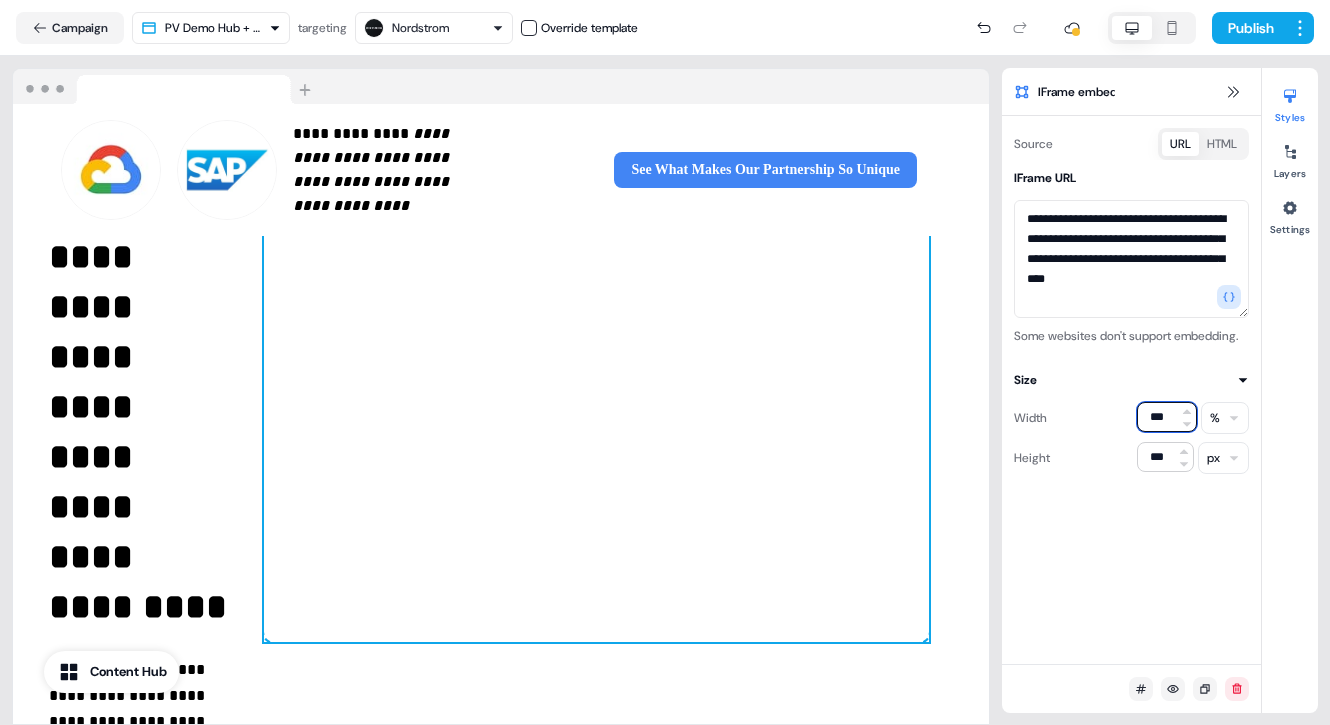 click on "***" at bounding box center [1167, 417] 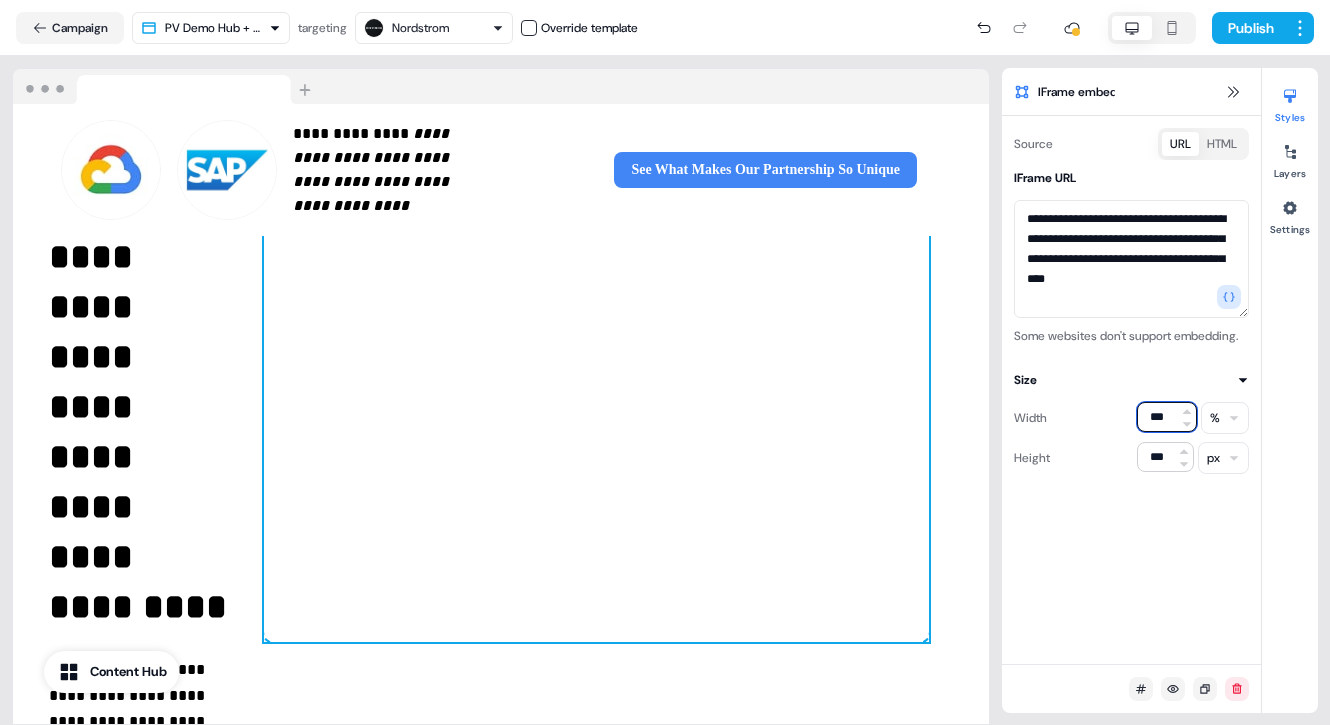 click on "***" at bounding box center [1167, 417] 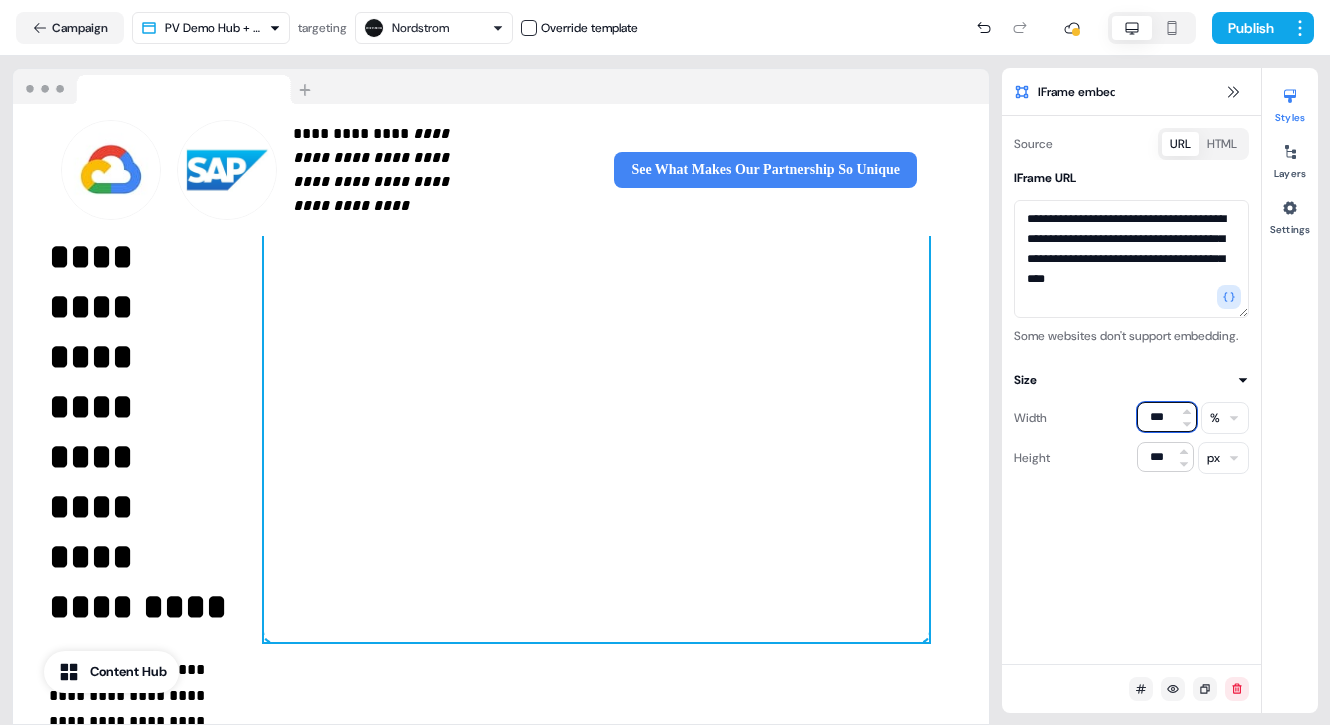 click on "***" at bounding box center [1167, 417] 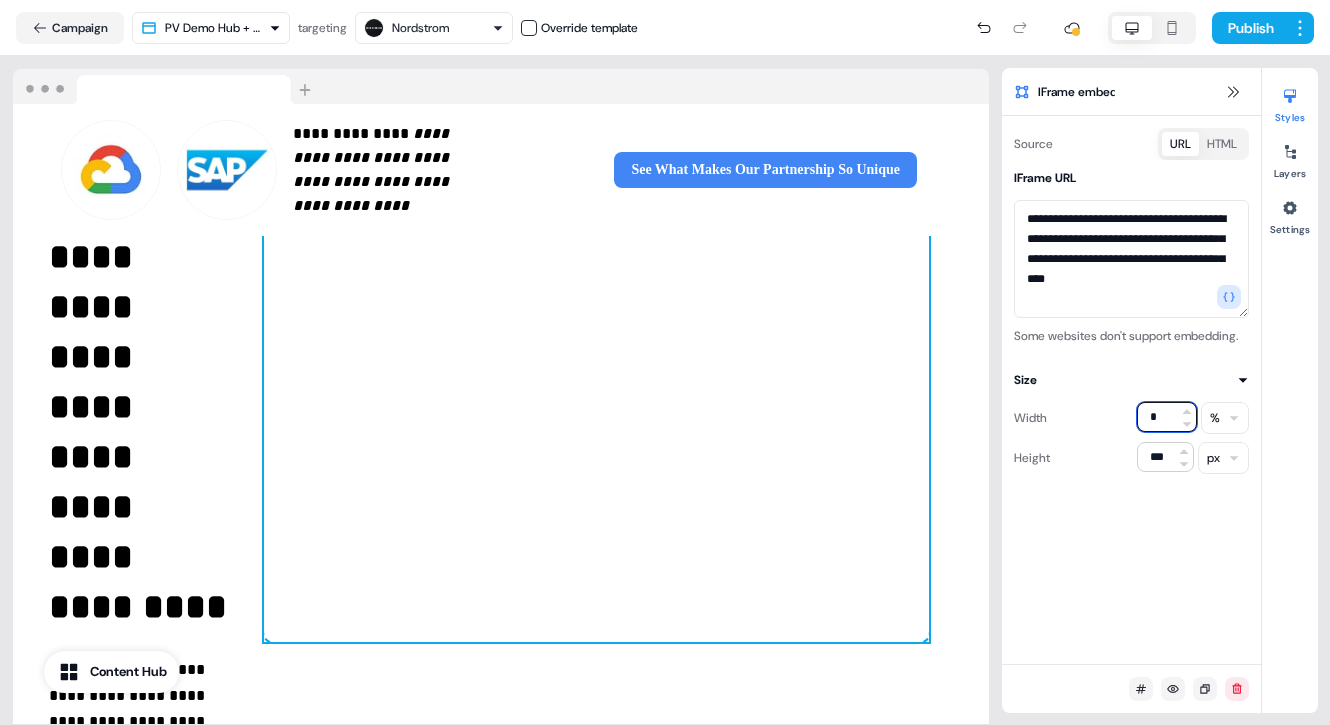 type on "**" 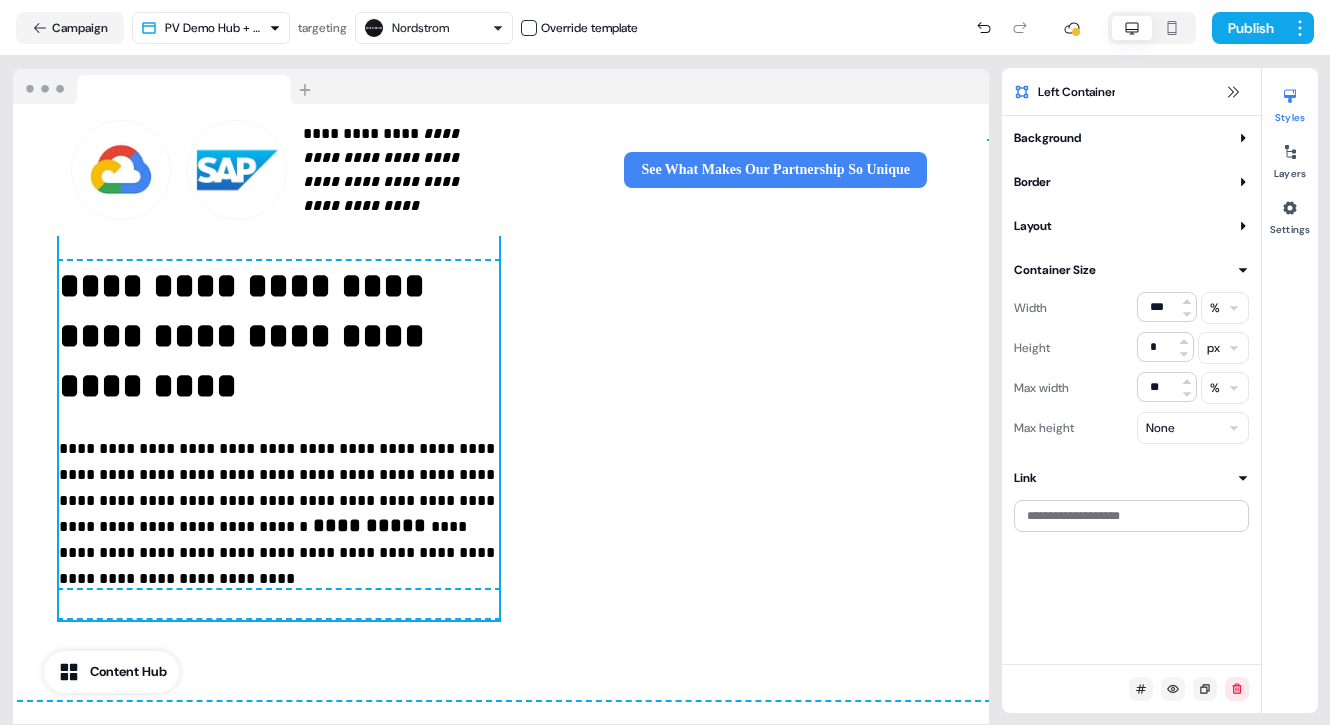 scroll, scrollTop: 76, scrollLeft: 0, axis: vertical 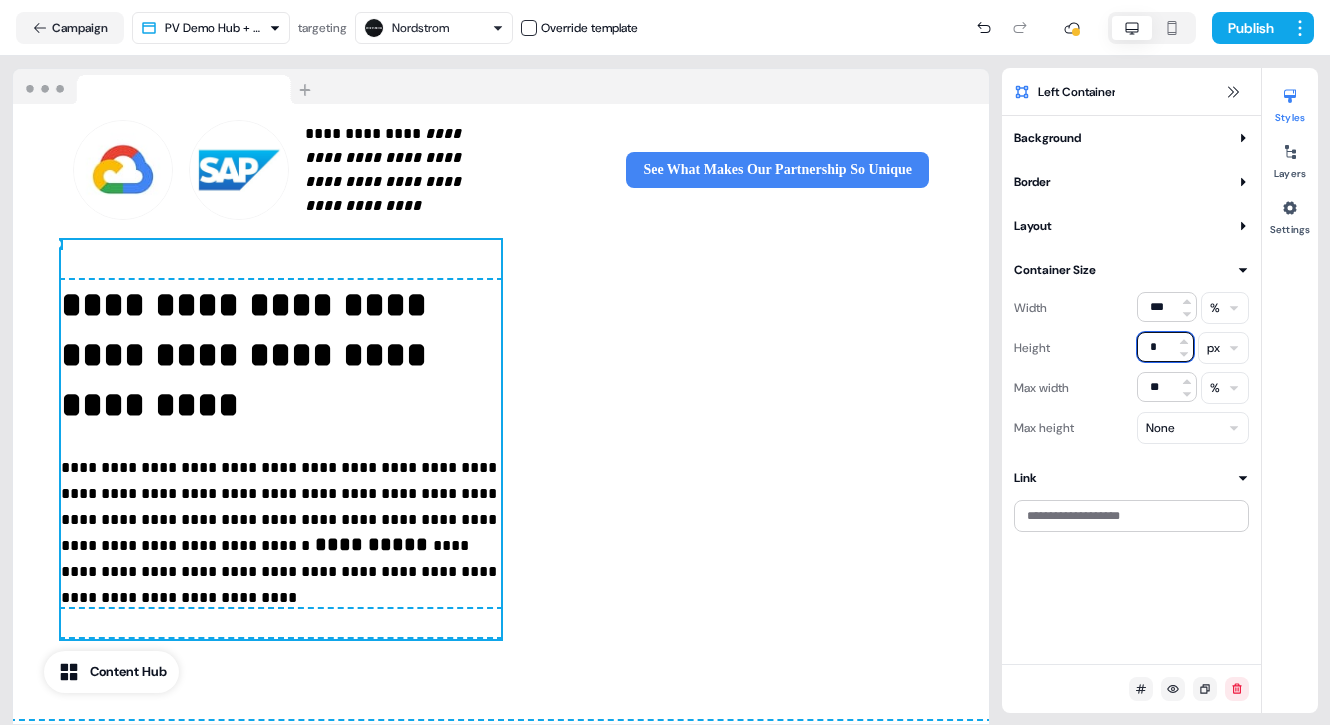 click on "*" at bounding box center [1165, 347] 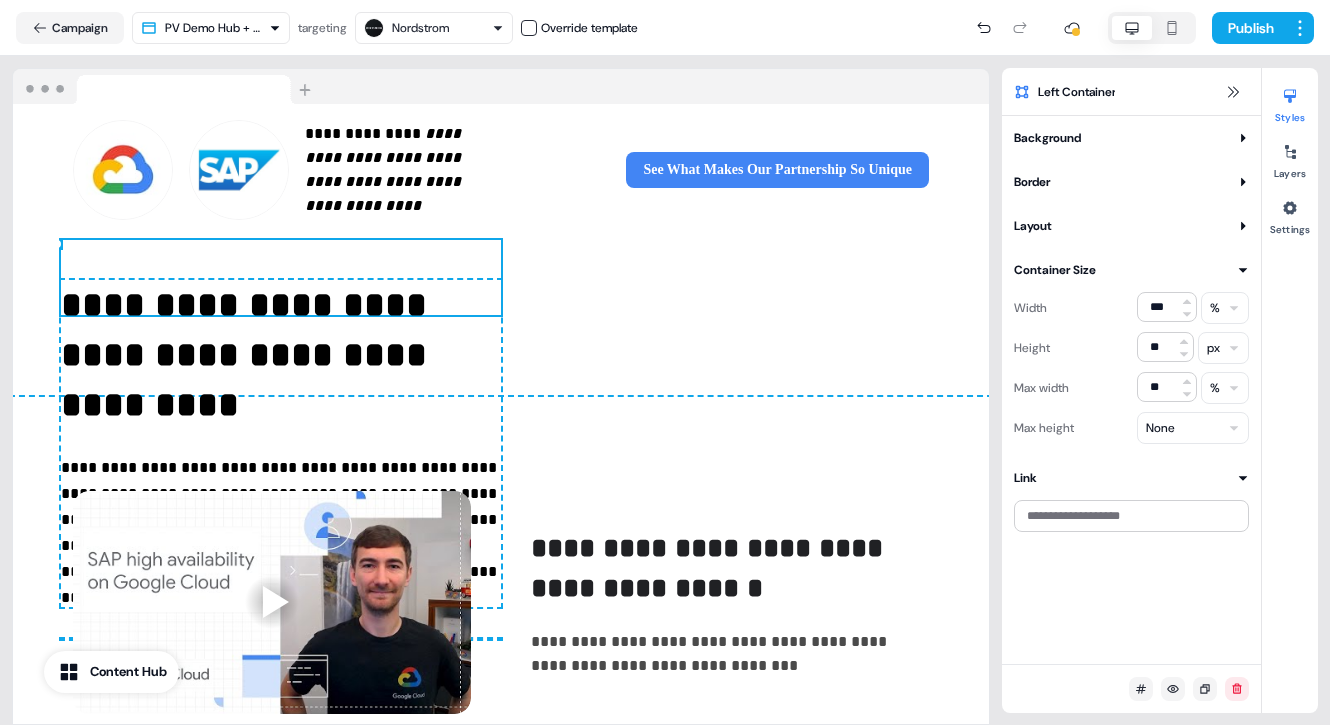 scroll, scrollTop: 0, scrollLeft: 0, axis: both 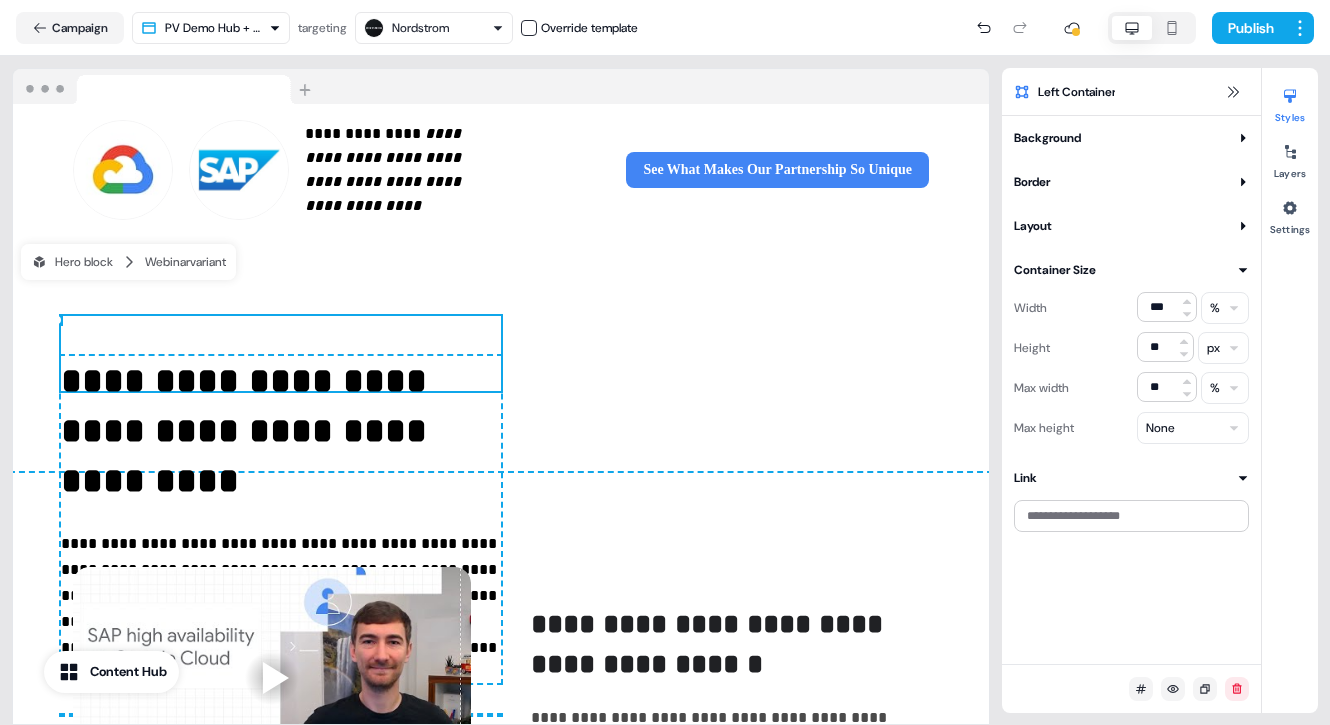 click on "**********" at bounding box center [501, 353] 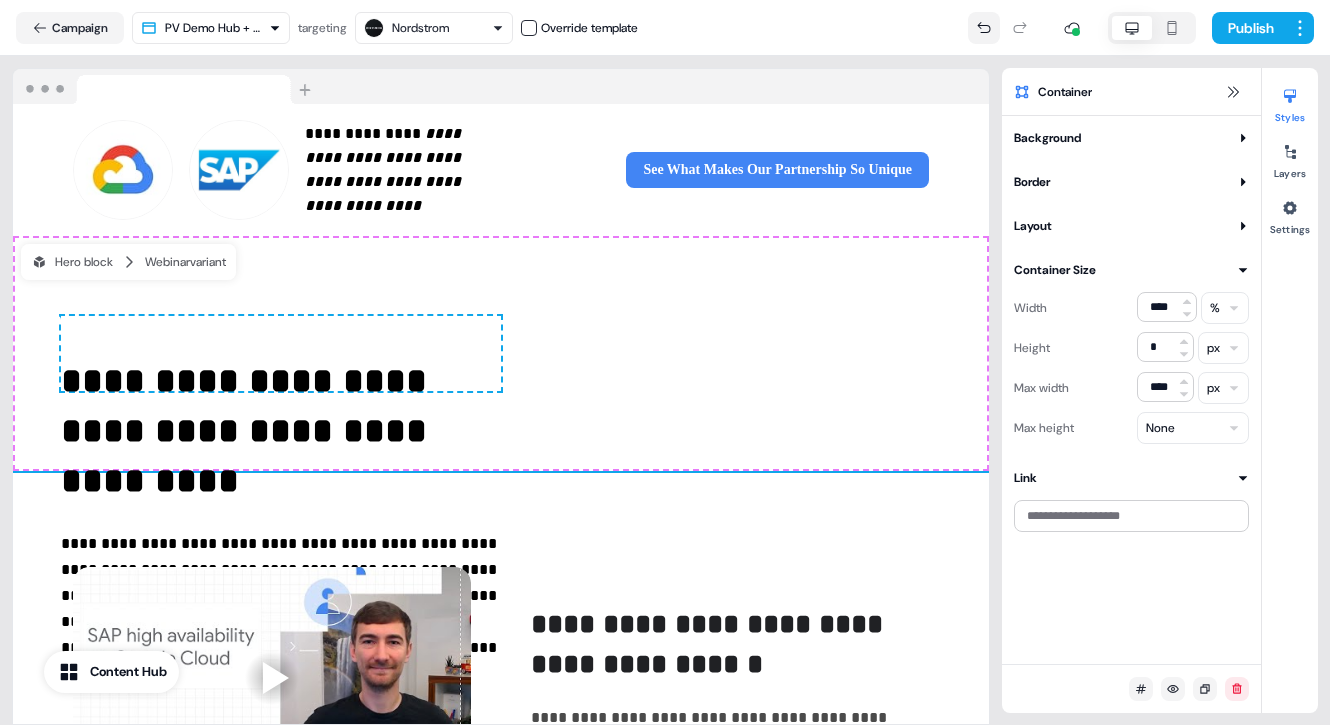 click 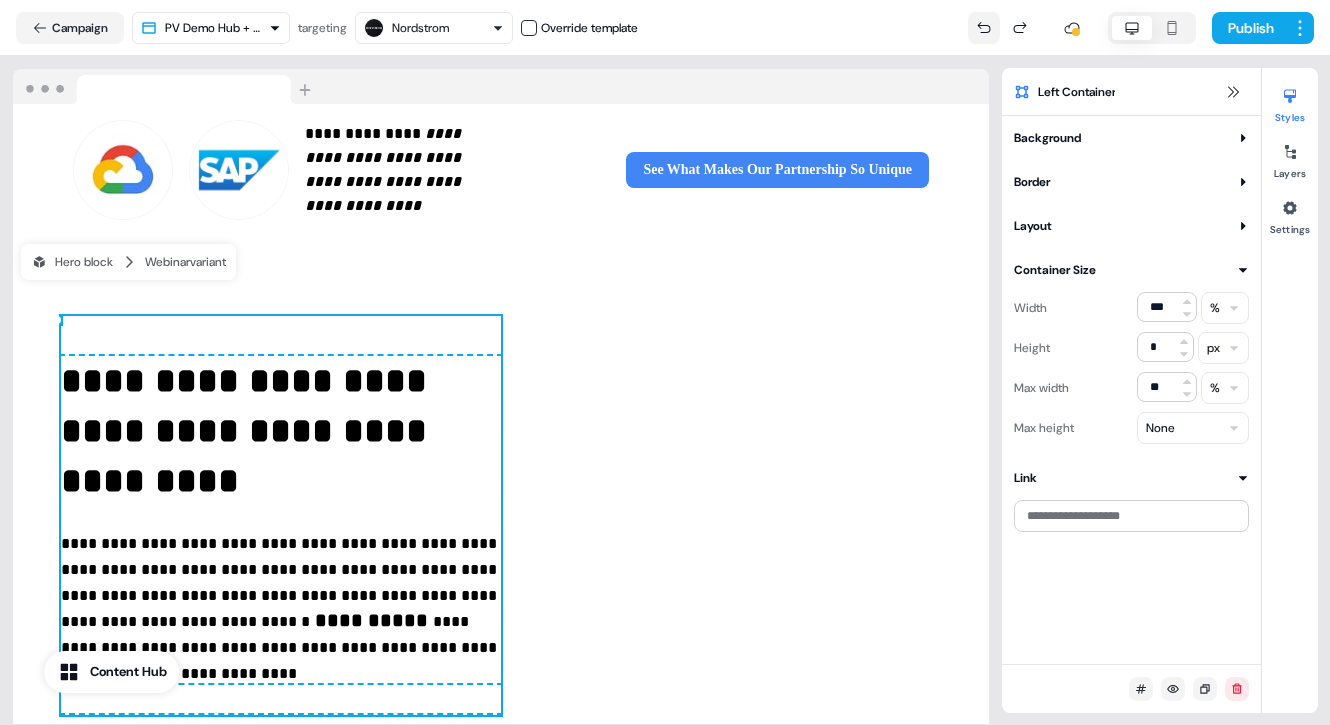 click 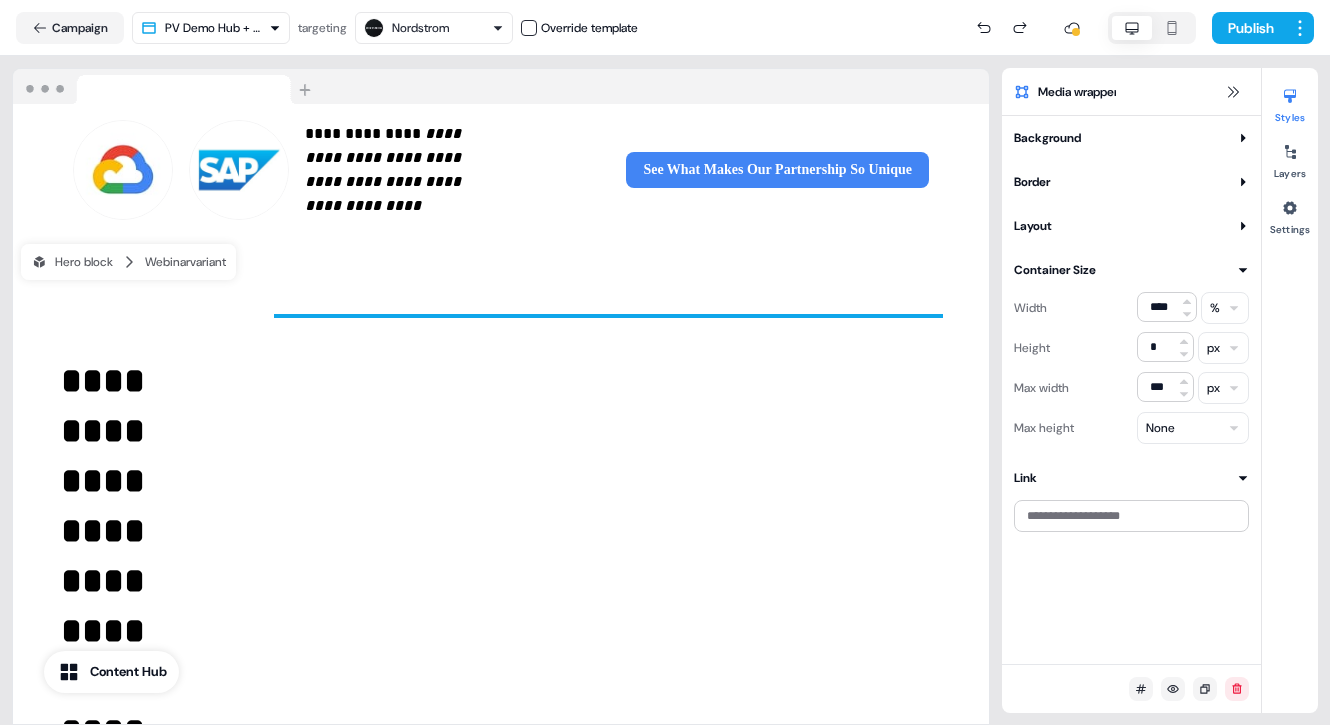 click on "**********" at bounding box center (501, 779) 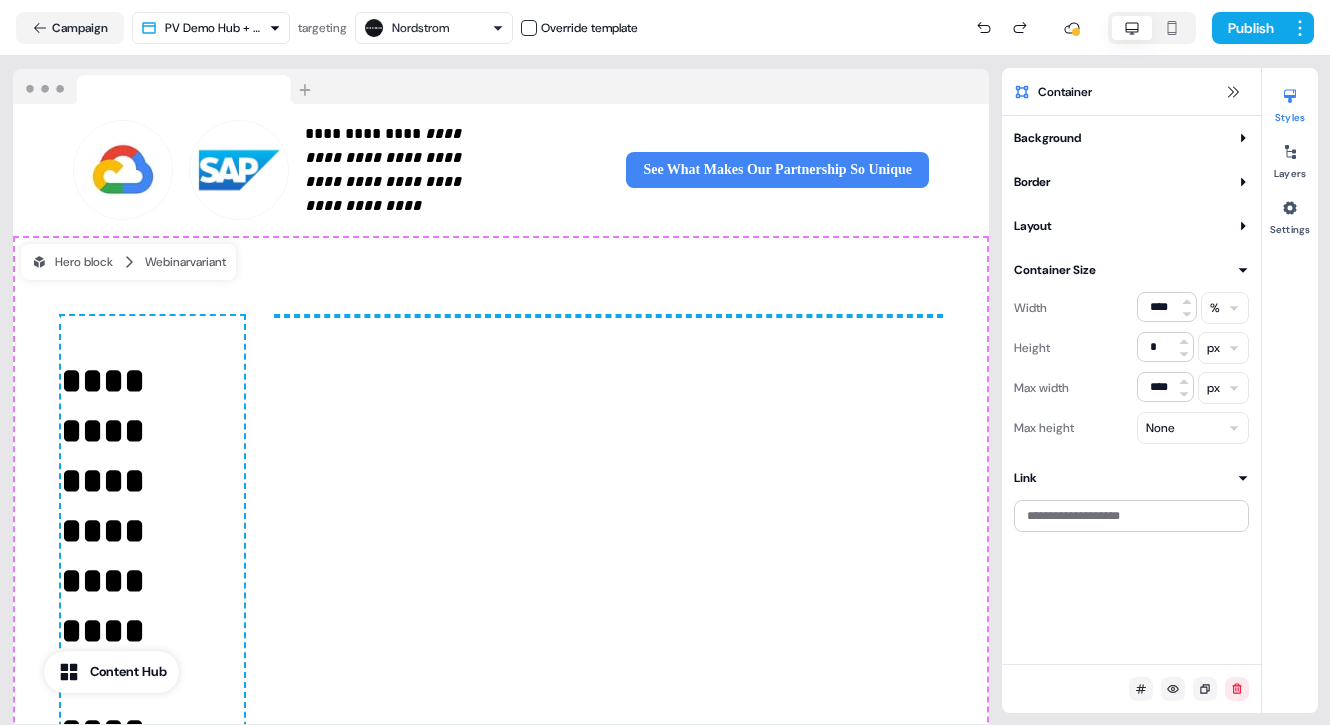 scroll, scrollTop: 202, scrollLeft: 0, axis: vertical 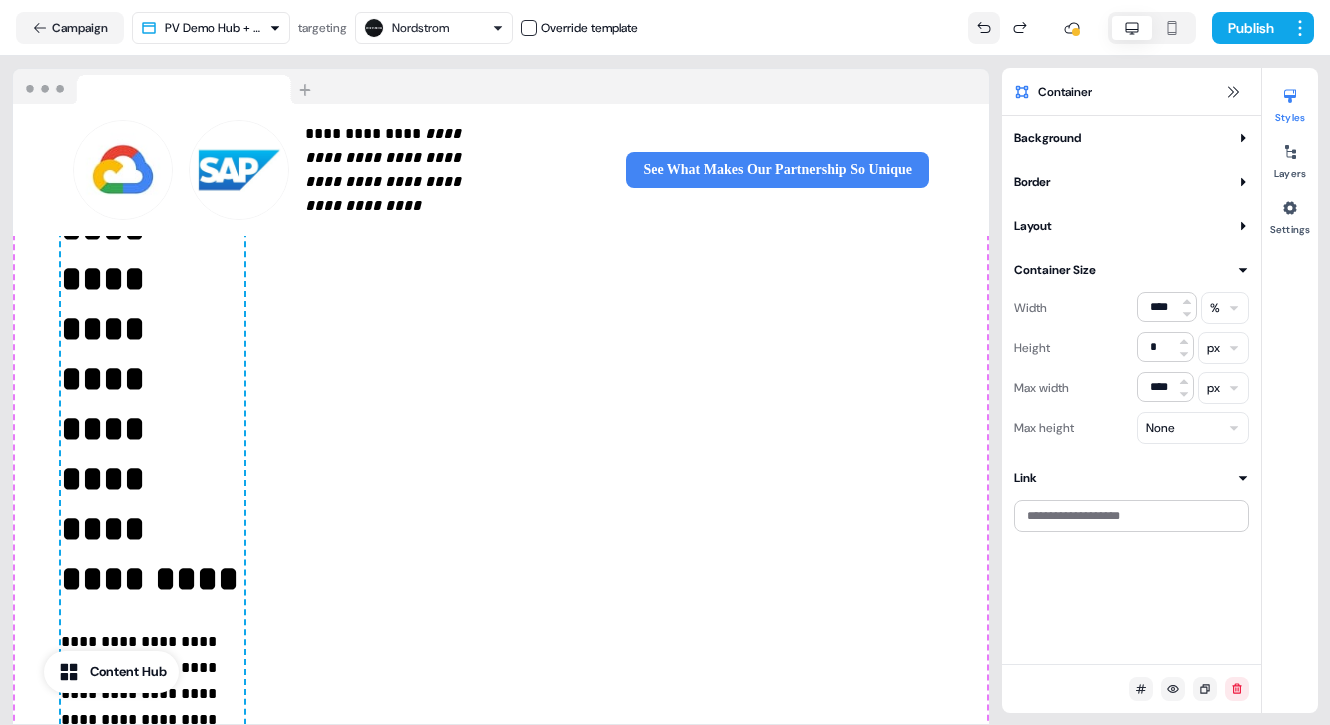 click 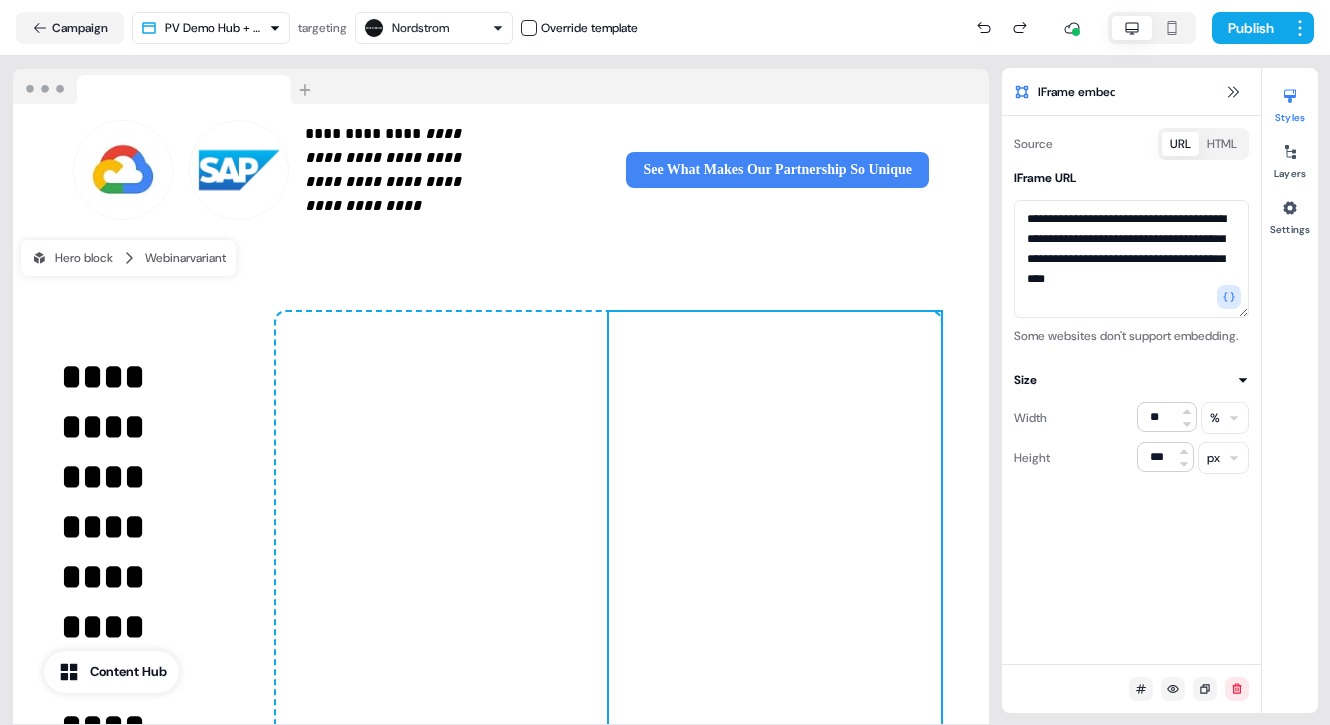 scroll, scrollTop: 0, scrollLeft: 0, axis: both 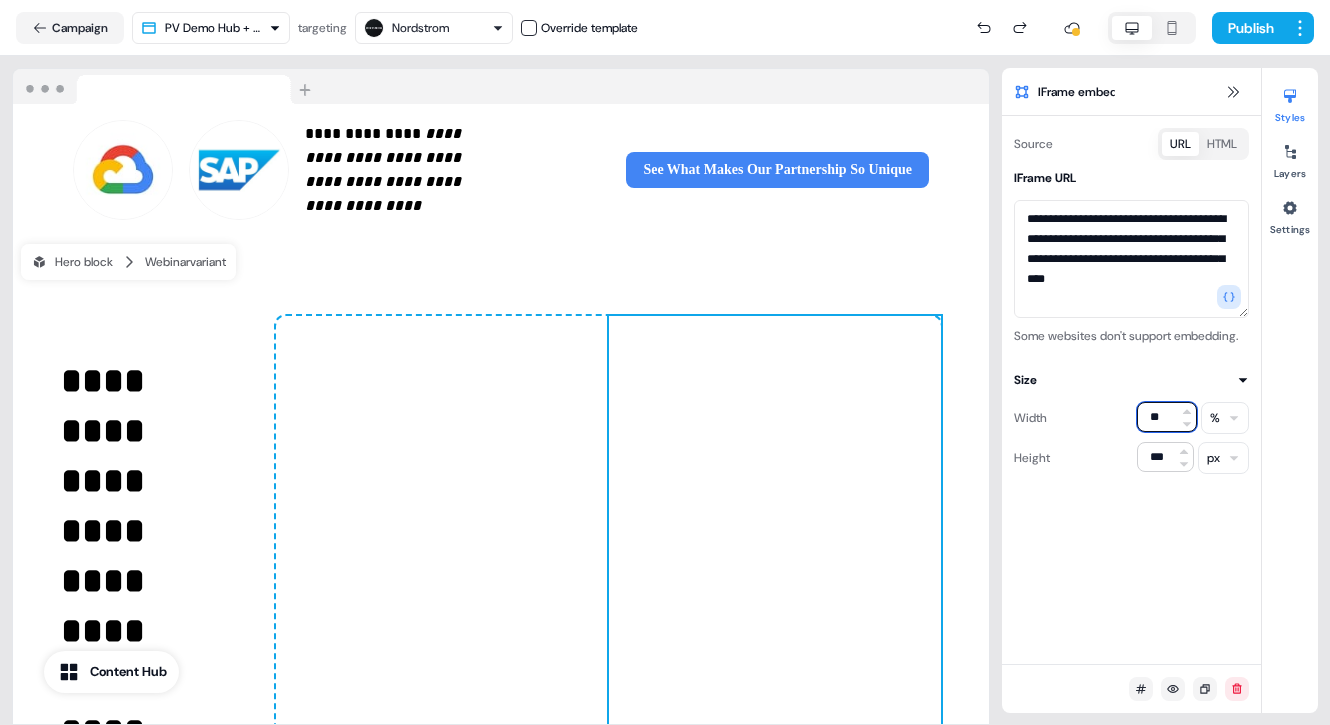 click on "**" at bounding box center (1167, 417) 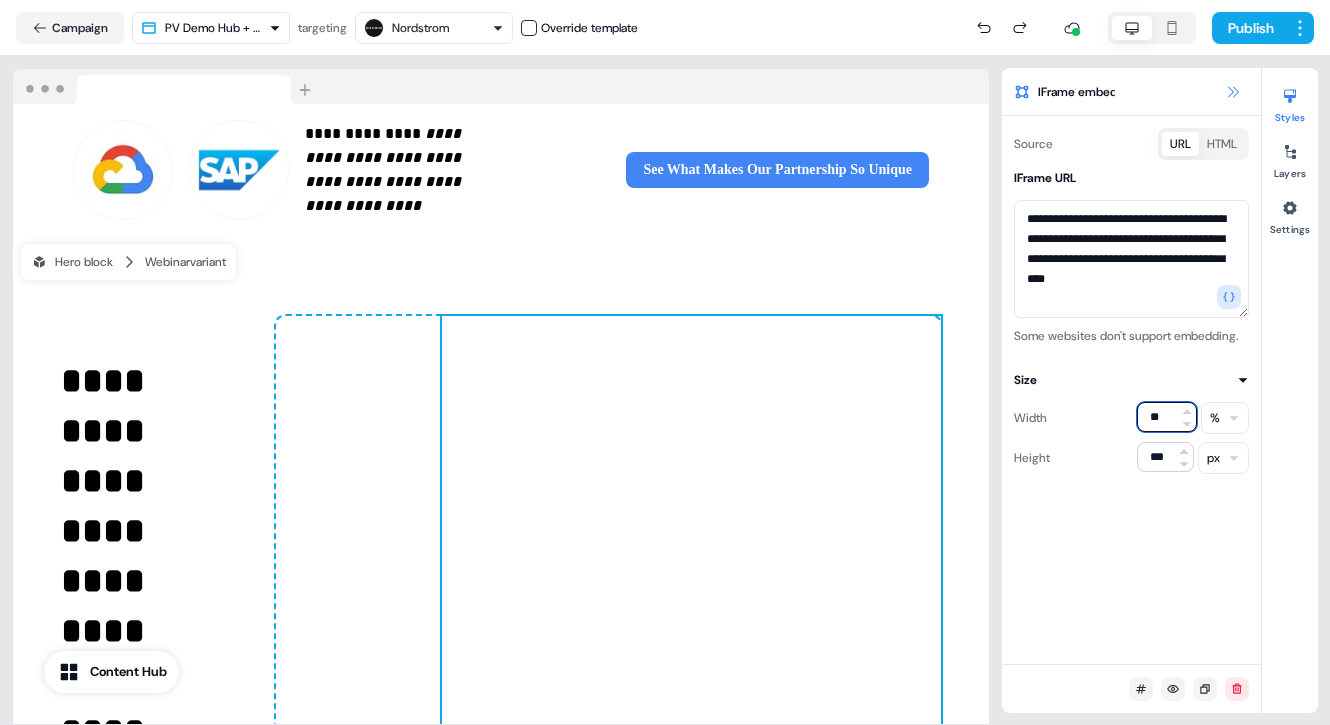 type on "**" 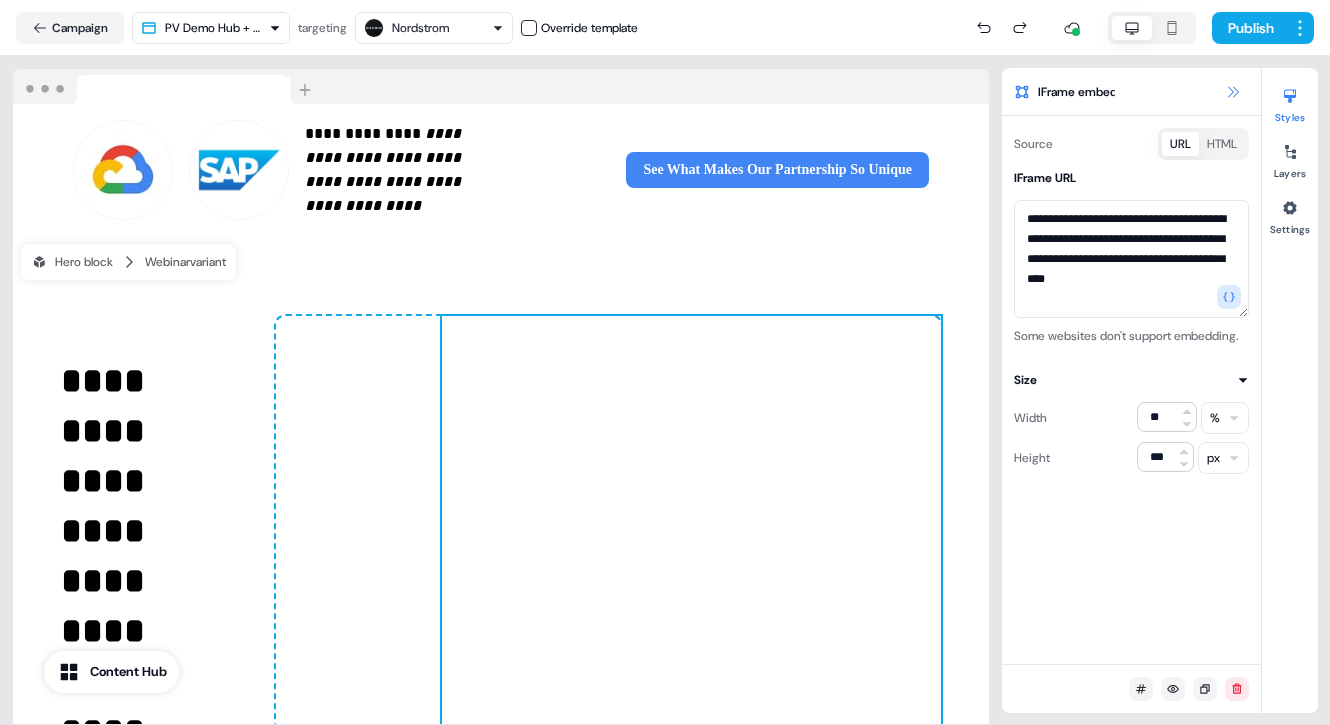 click 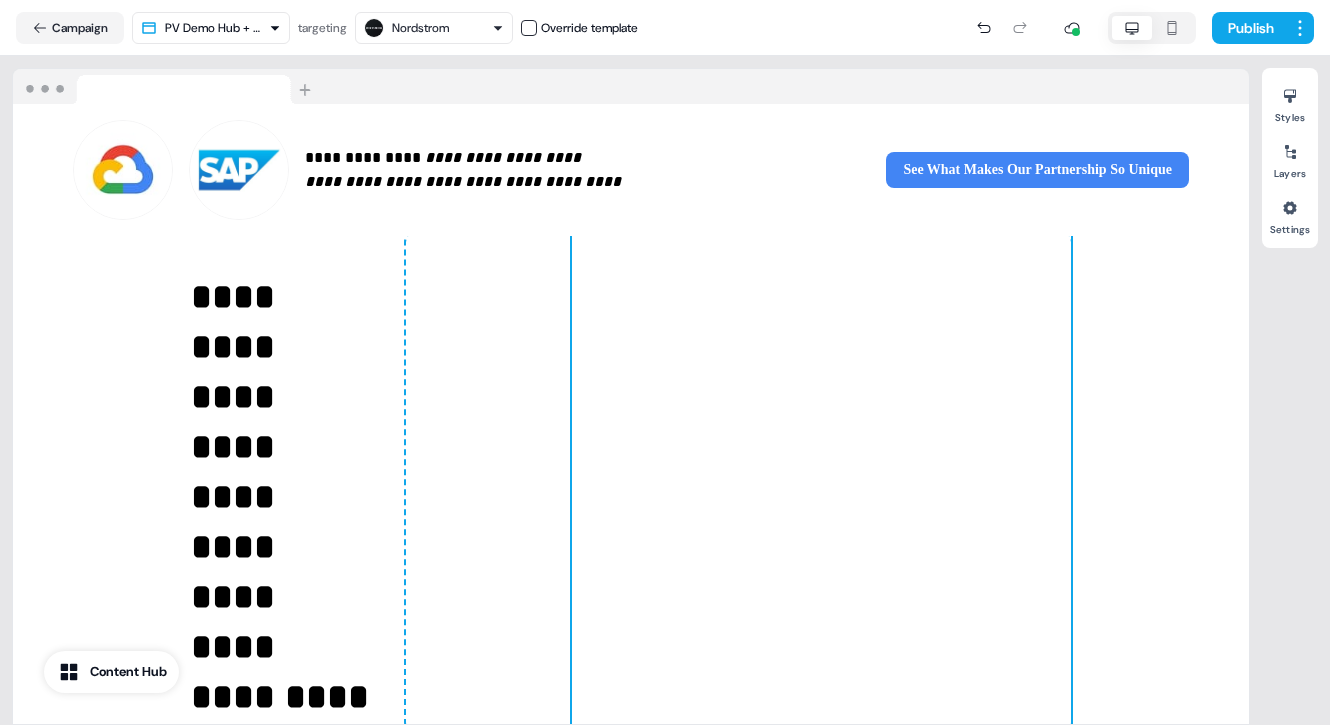 scroll, scrollTop: 0, scrollLeft: 0, axis: both 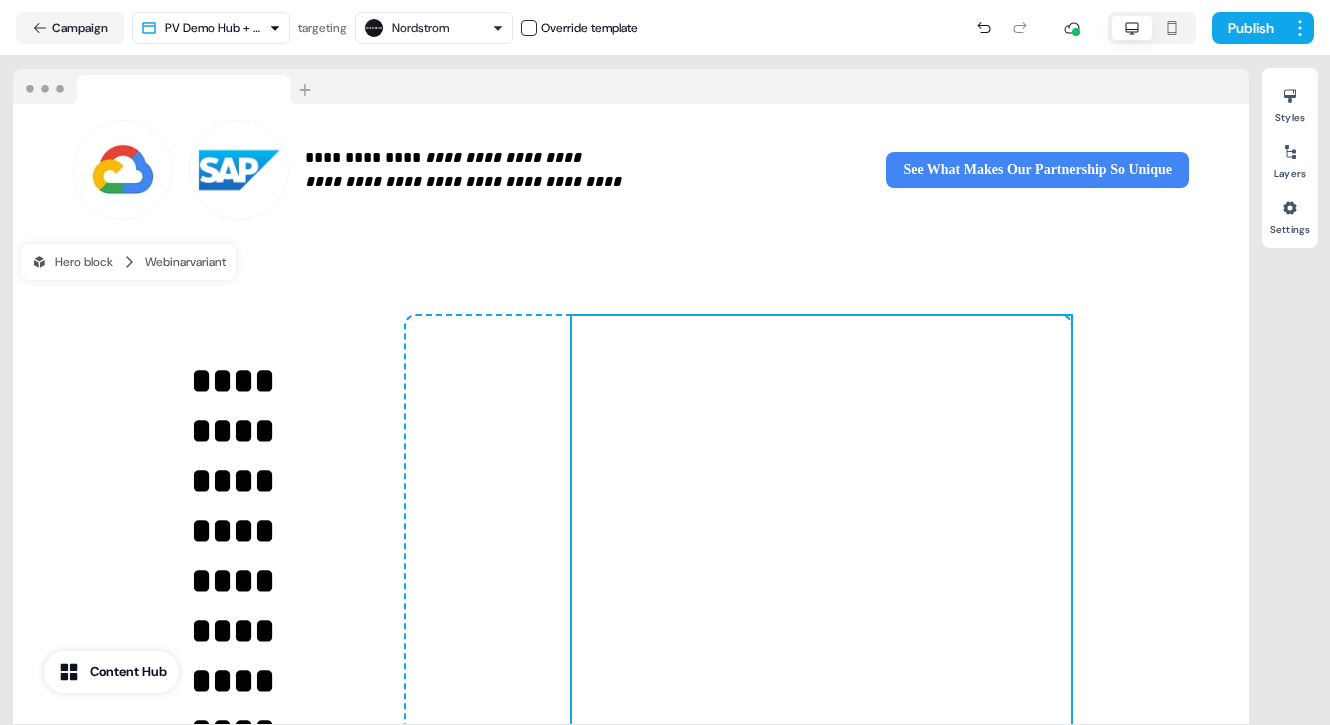 click on "To pick up a draggable item, press the space bar.
While dragging, use the arrow keys to move the item.
Press space again to drop the item in its new position, or press escape to cancel." at bounding box center [738, 566] 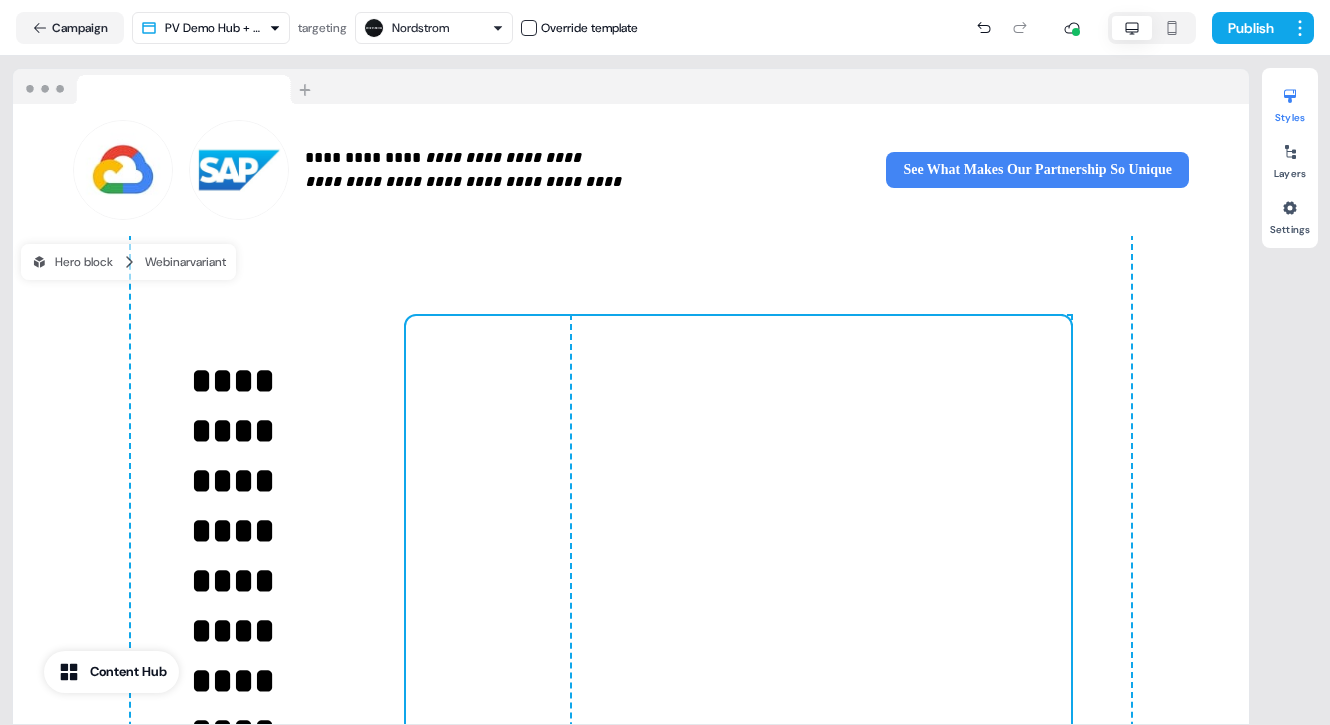 click 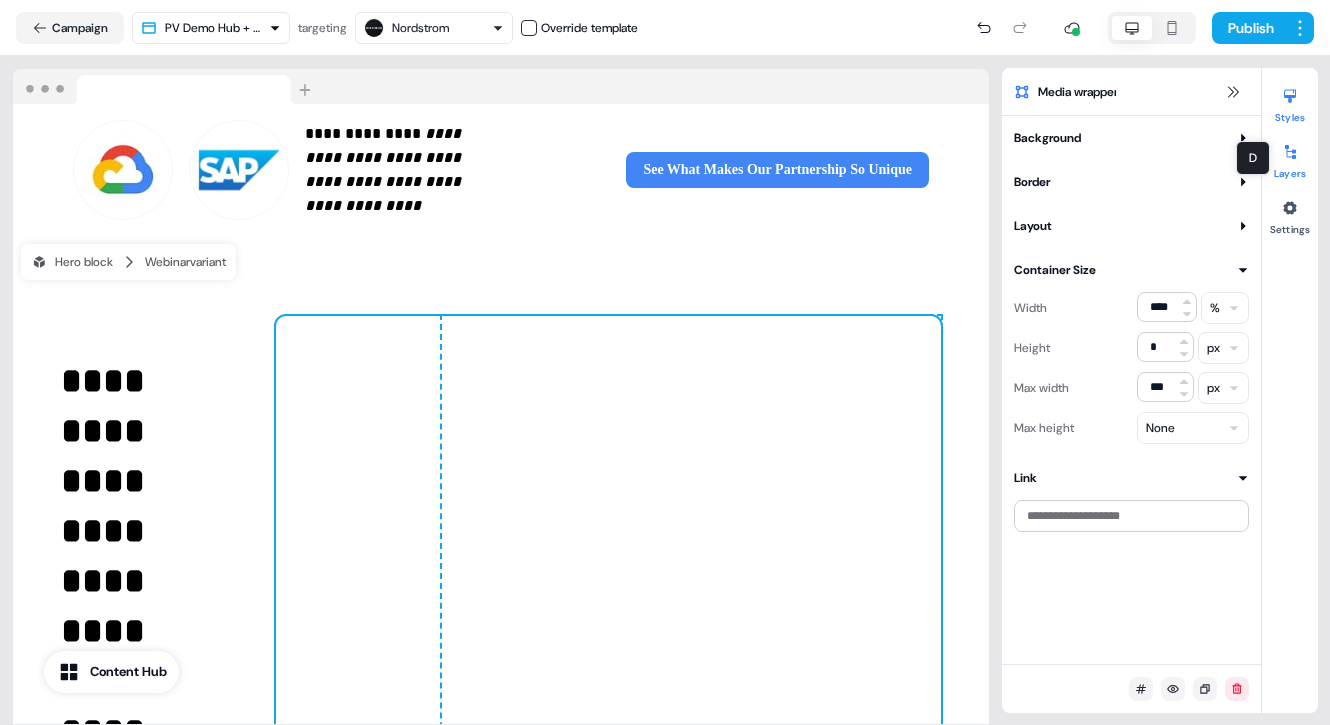 click 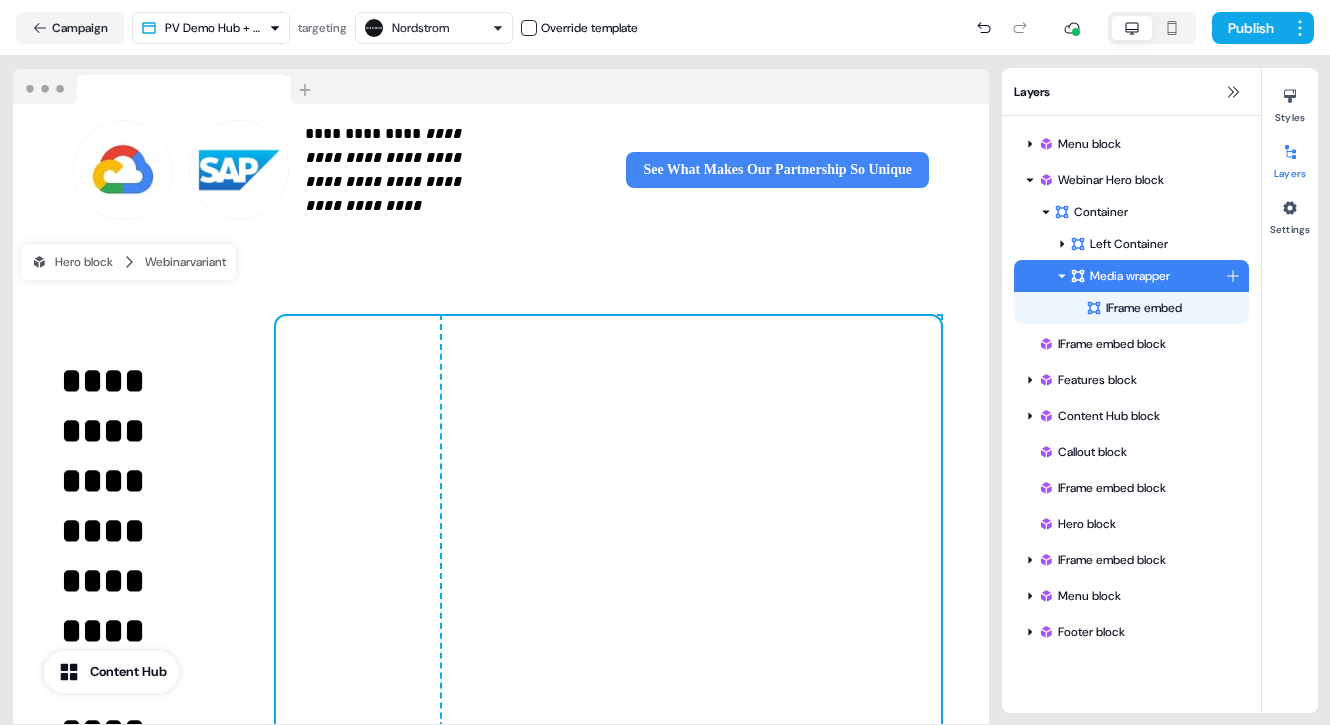 click on "Media wrapper" at bounding box center [1147, 276] 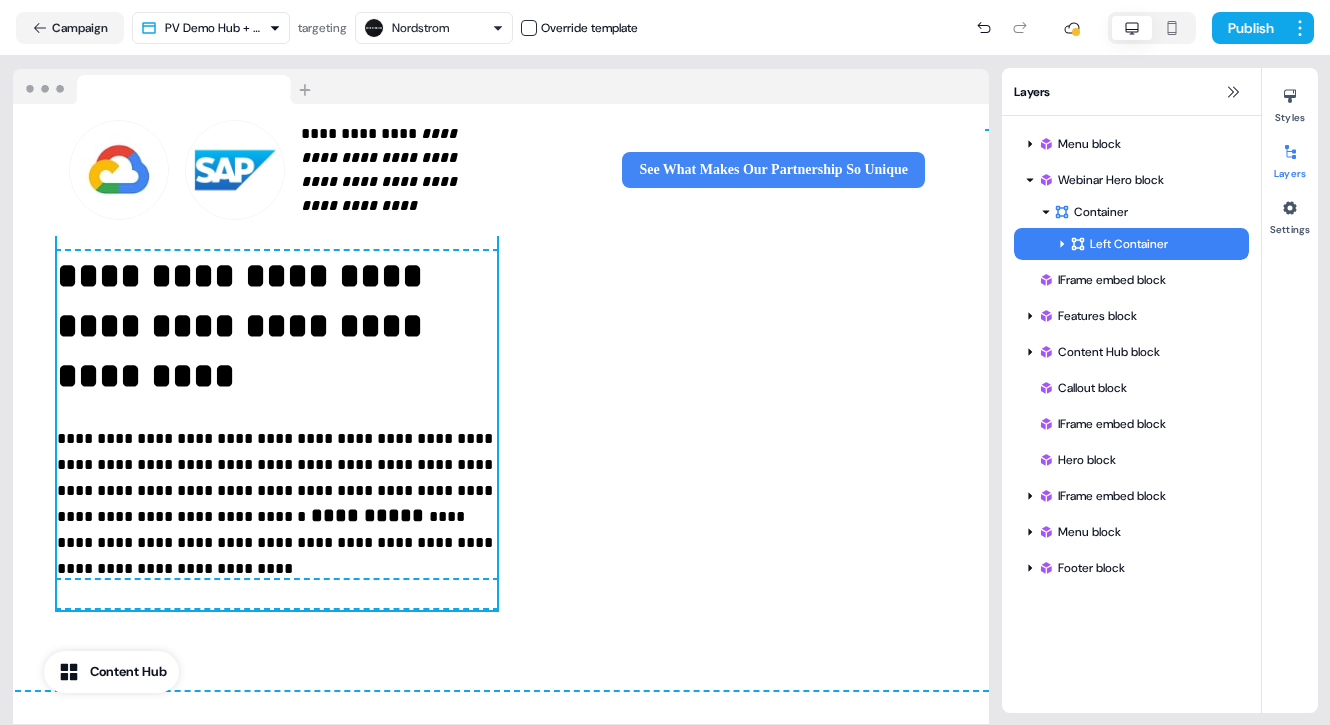 scroll, scrollTop: 76, scrollLeft: 0, axis: vertical 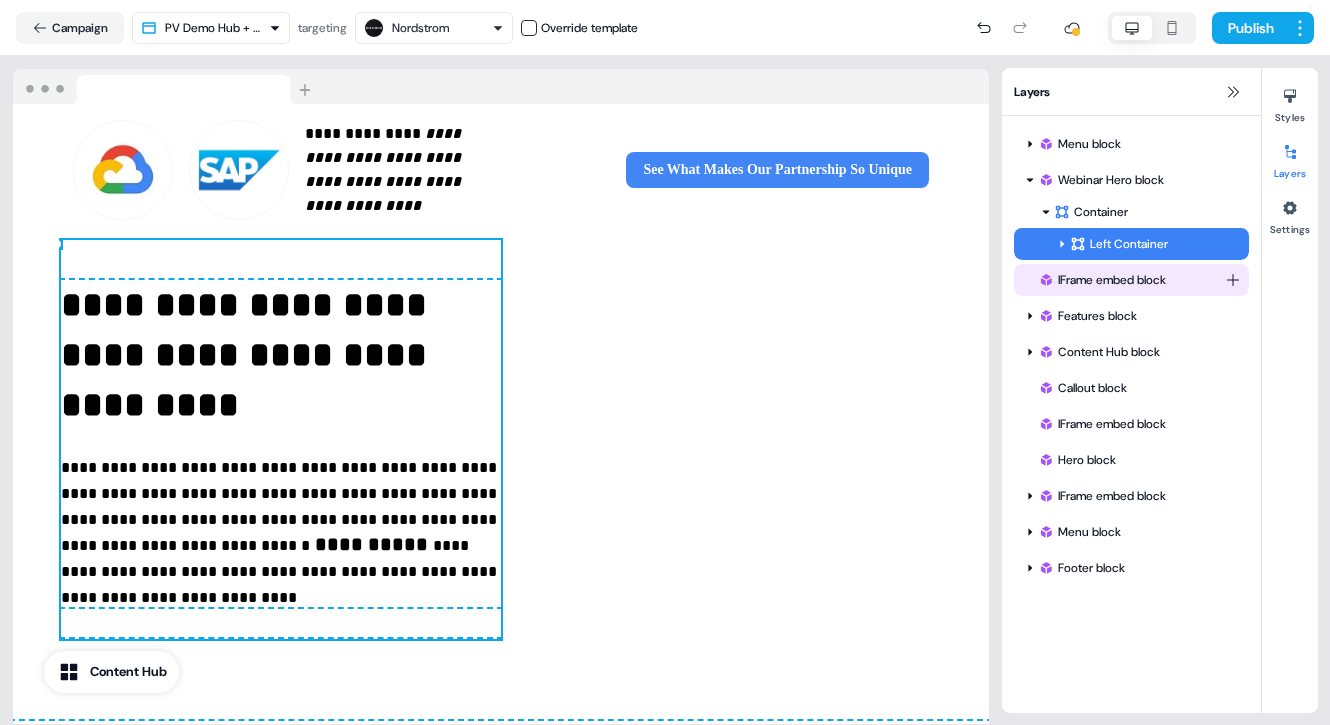 click on "IFrame embed block" at bounding box center [1131, 280] 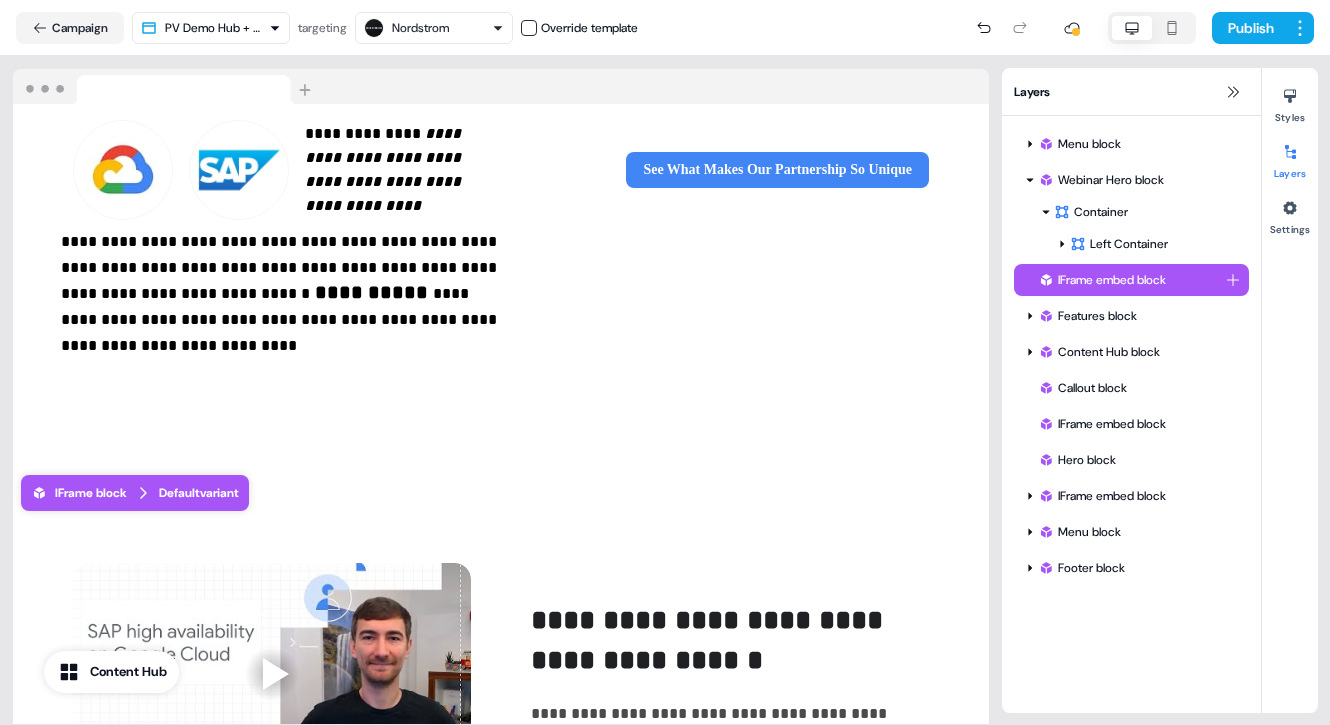 scroll, scrollTop: 331, scrollLeft: 0, axis: vertical 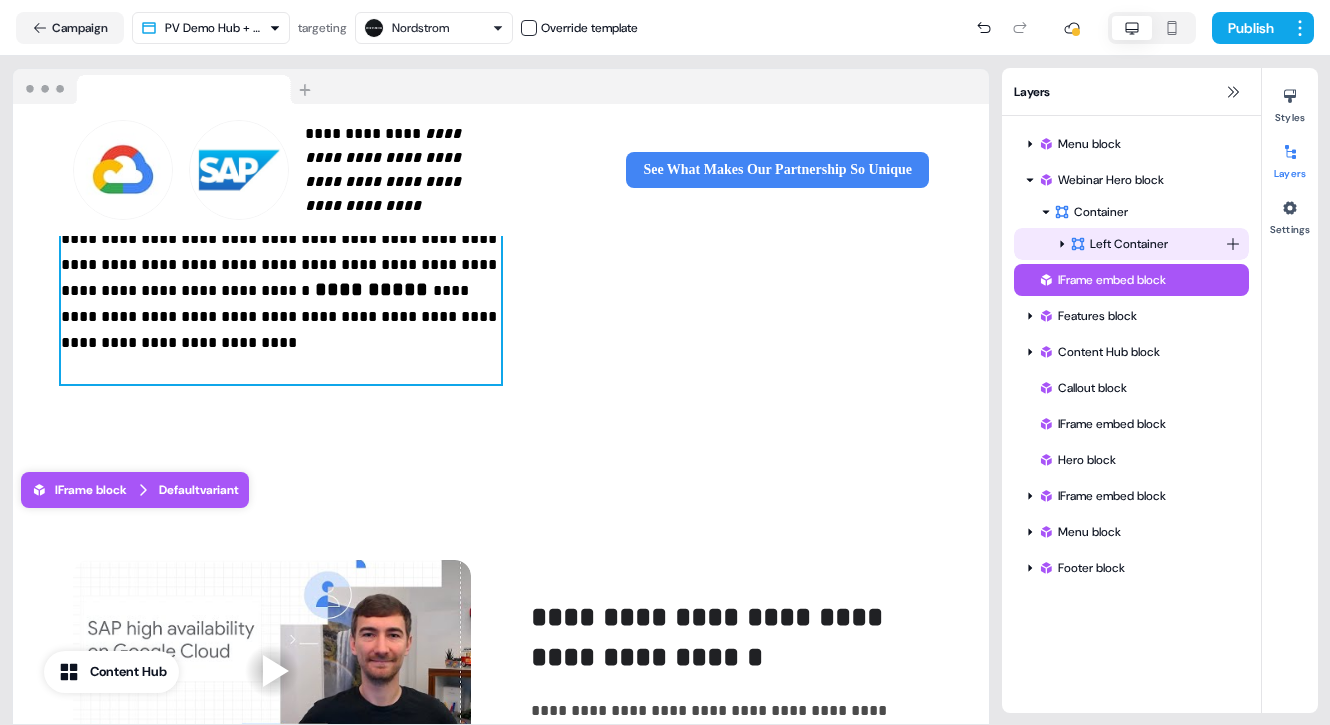 click on "Left Container" at bounding box center (1147, 244) 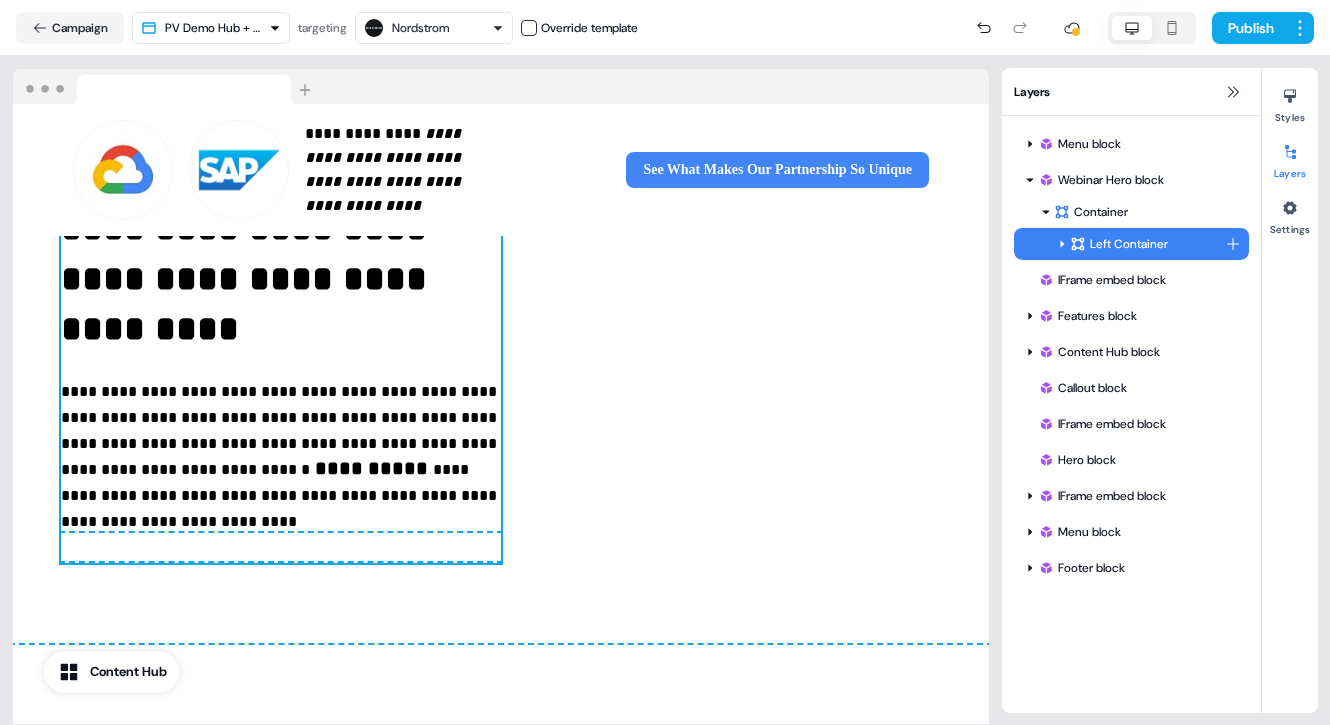 scroll, scrollTop: 76, scrollLeft: 0, axis: vertical 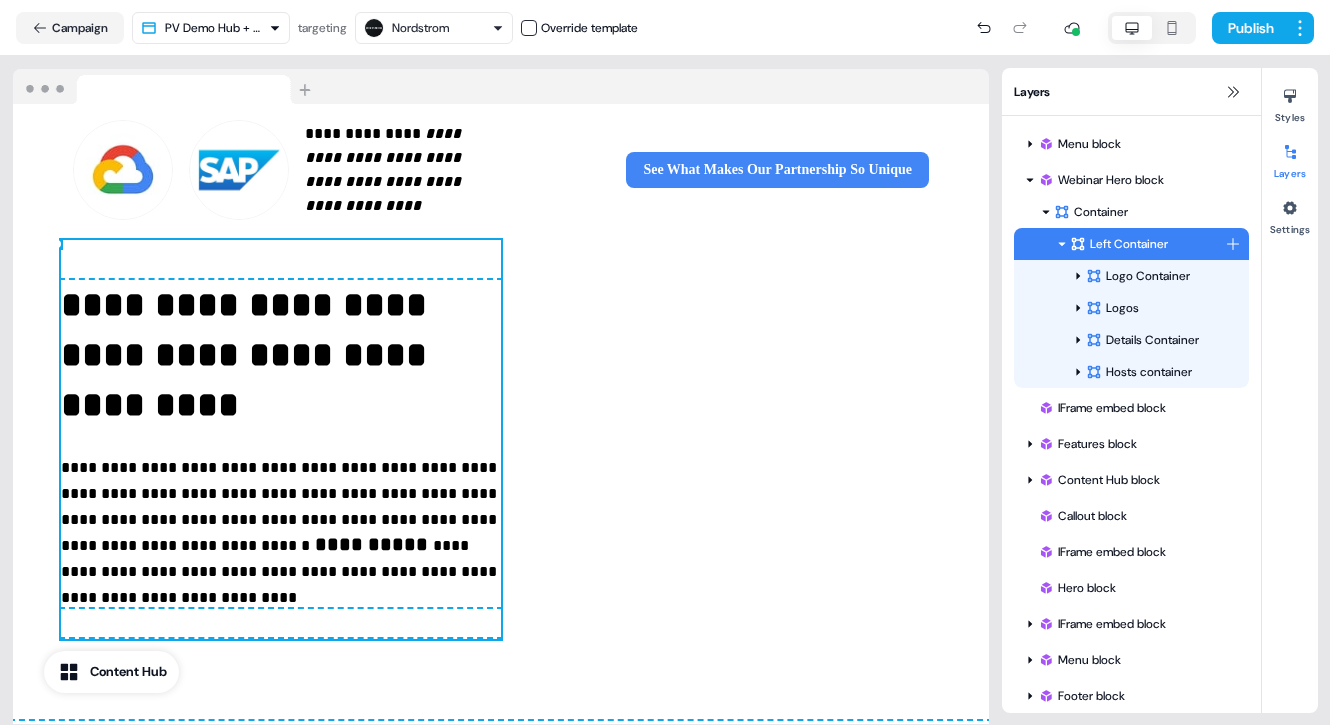 click 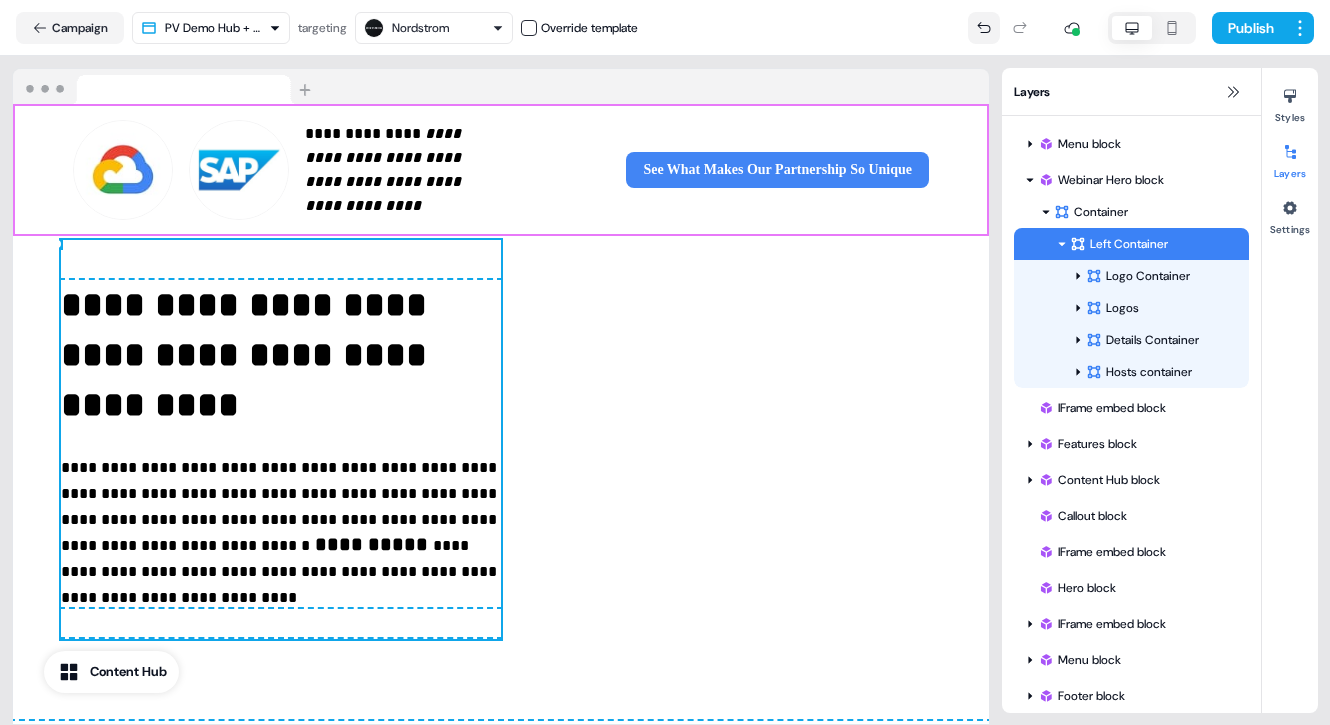 click 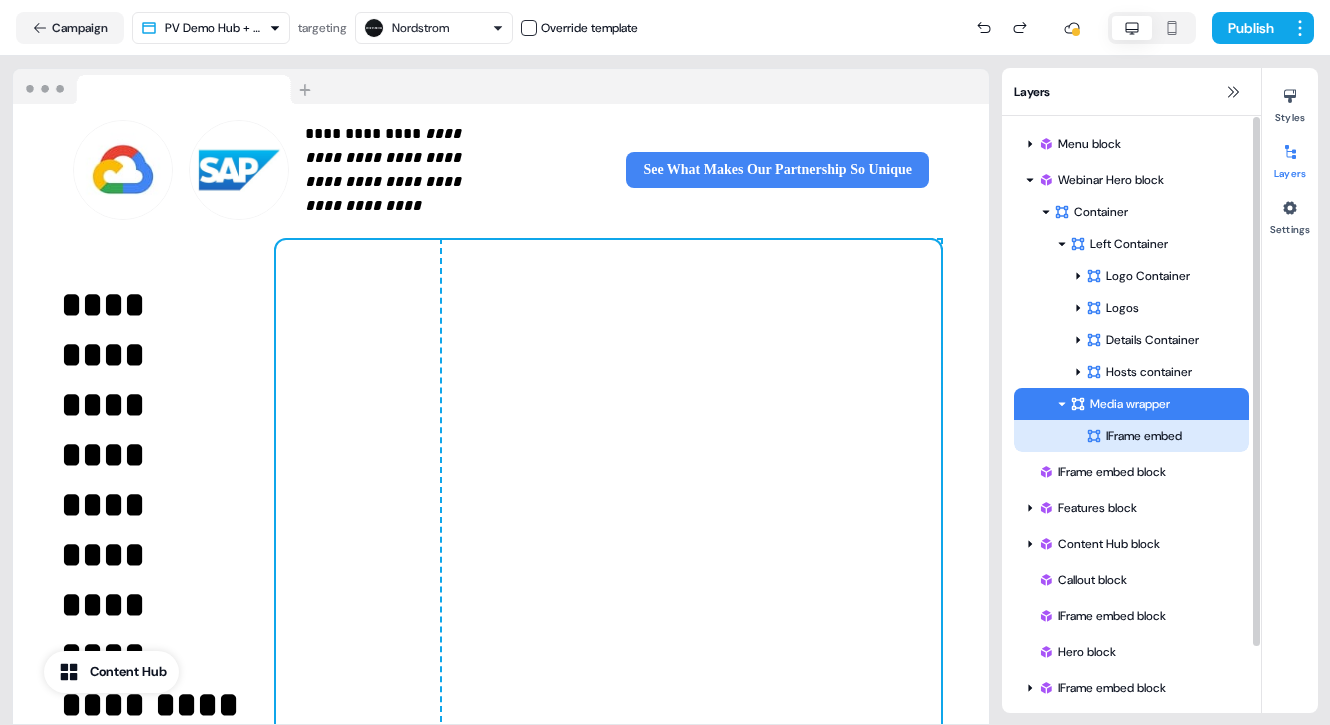 click on "IFrame embed" at bounding box center [1167, 436] 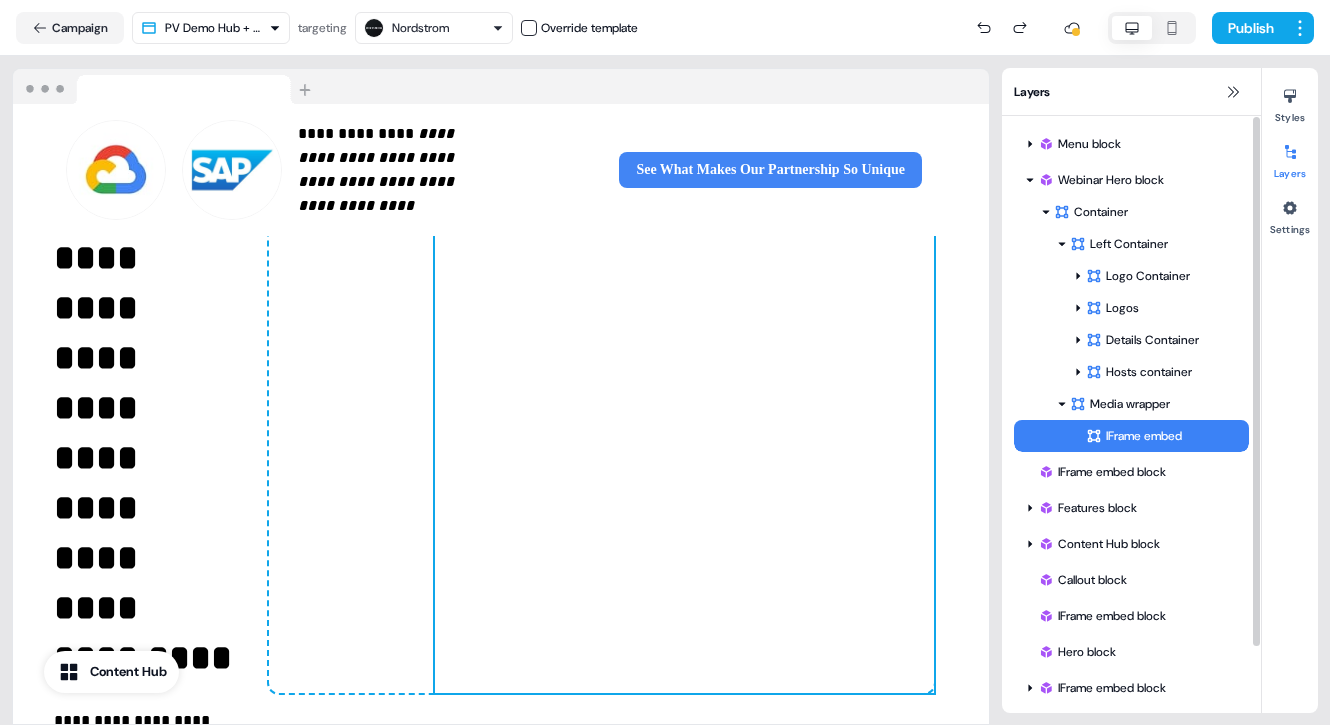 scroll, scrollTop: 152, scrollLeft: 12, axis: both 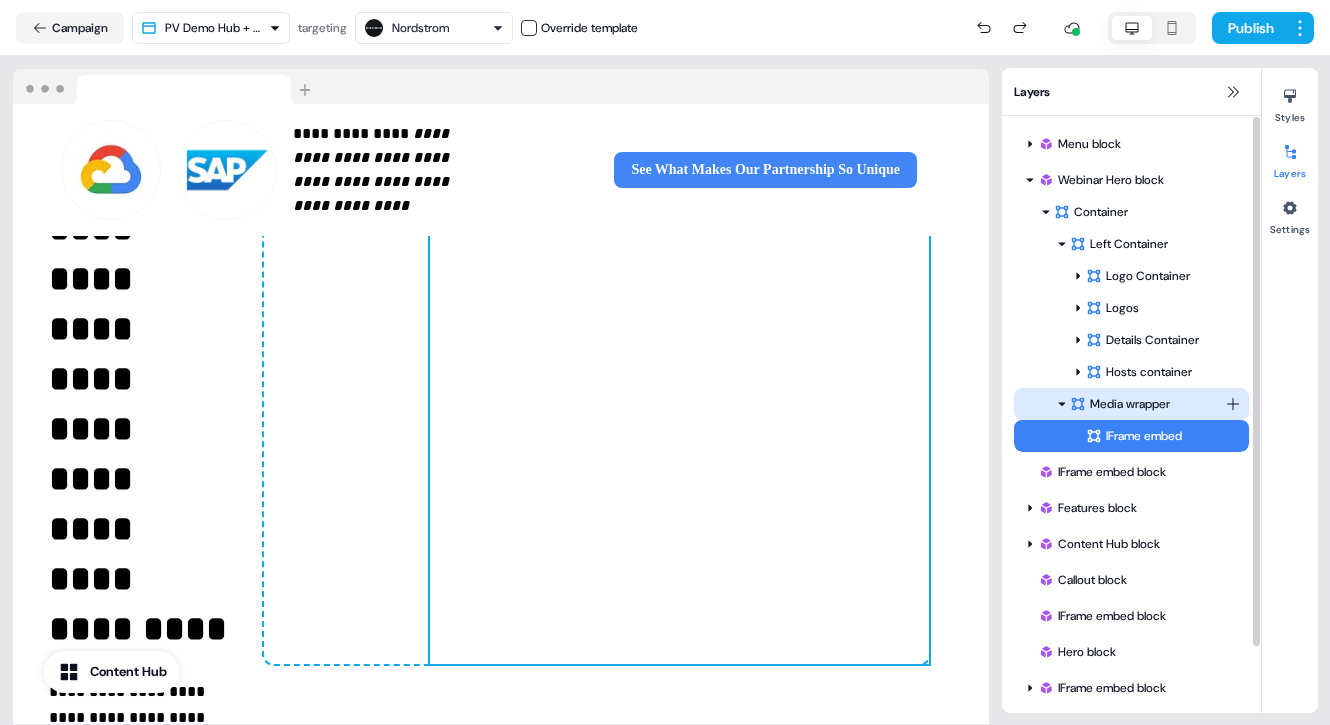 click on "Media wrapper" at bounding box center [1147, 404] 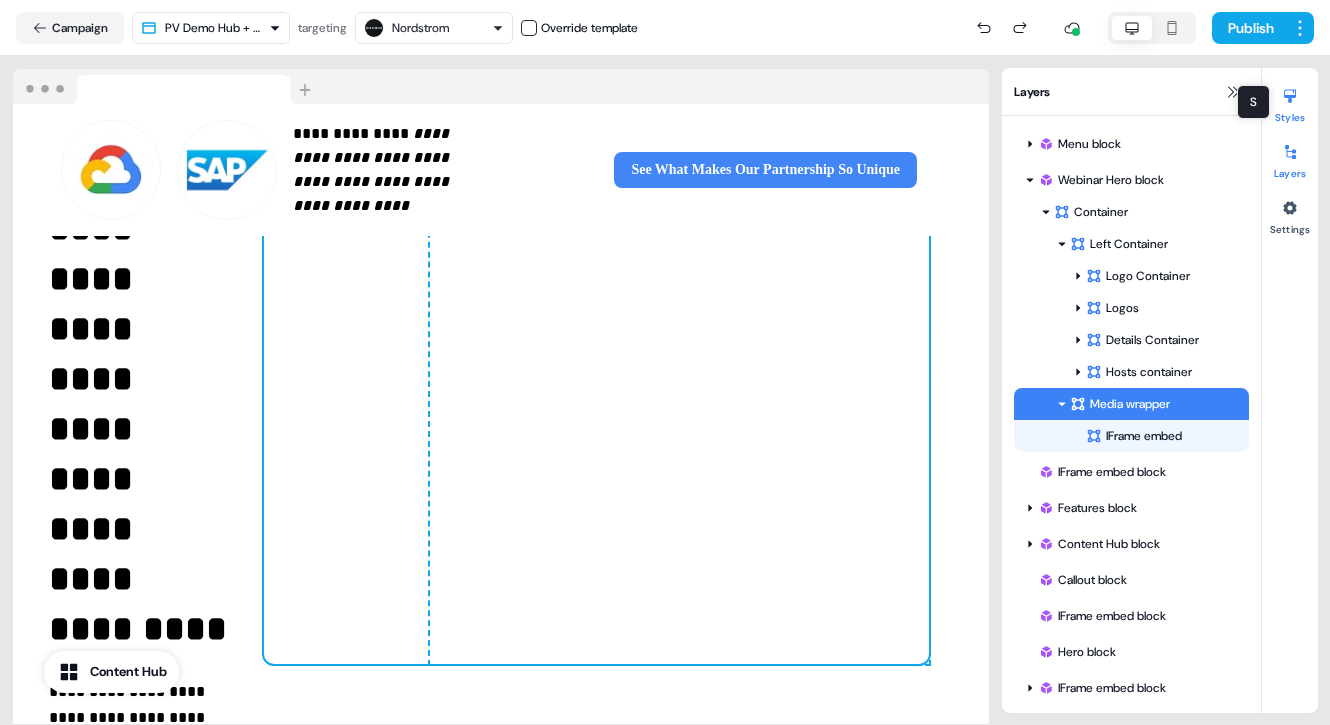 click 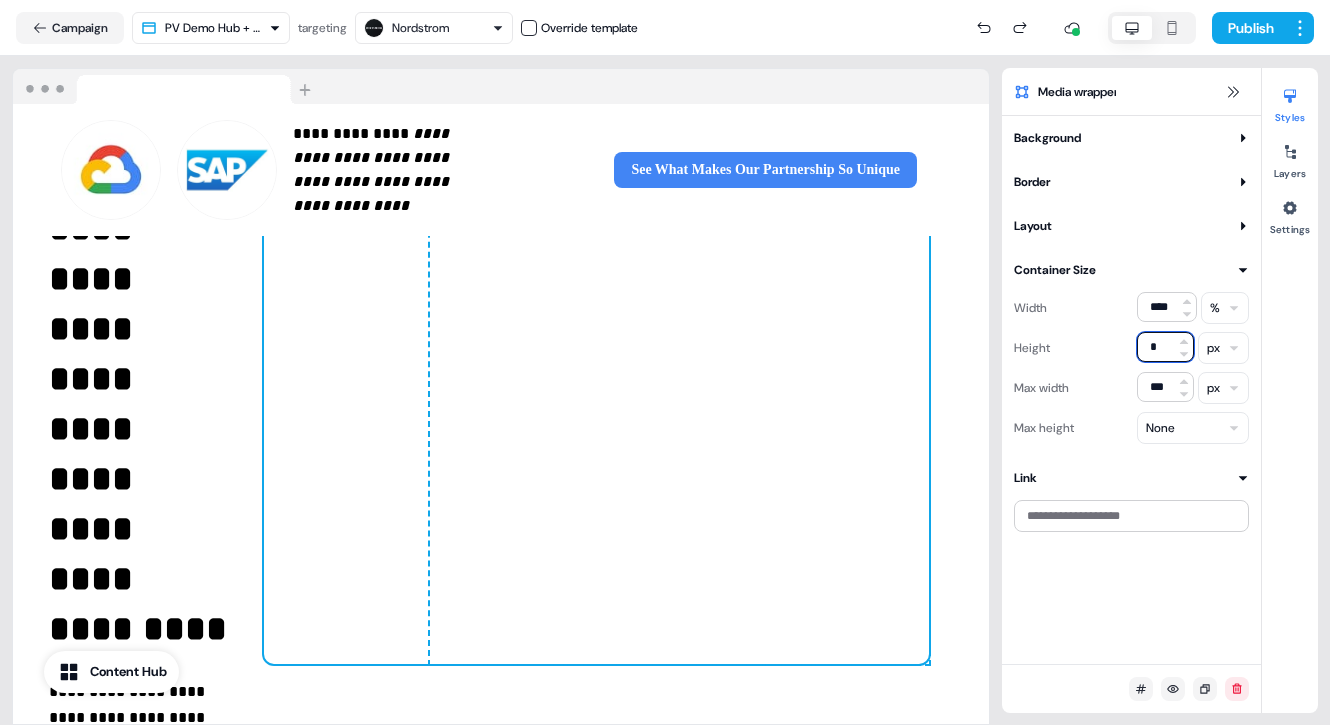 click on "*" at bounding box center [1165, 347] 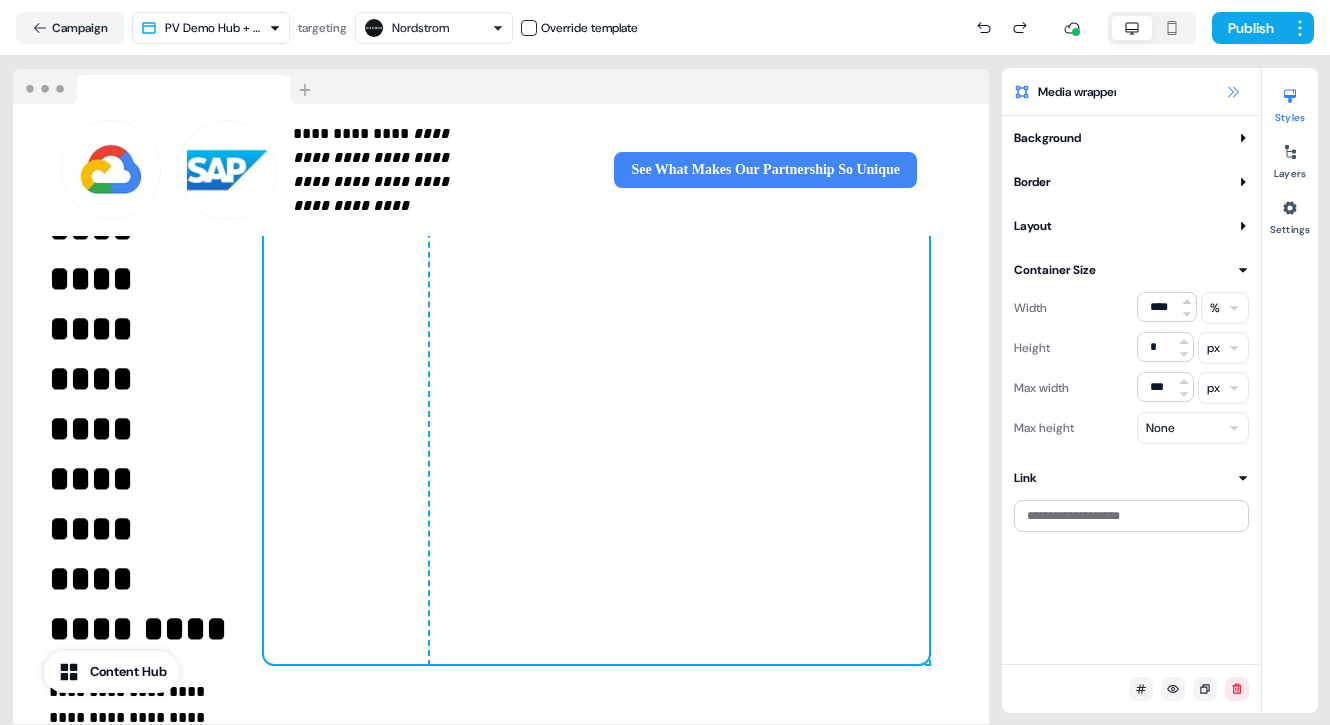 click 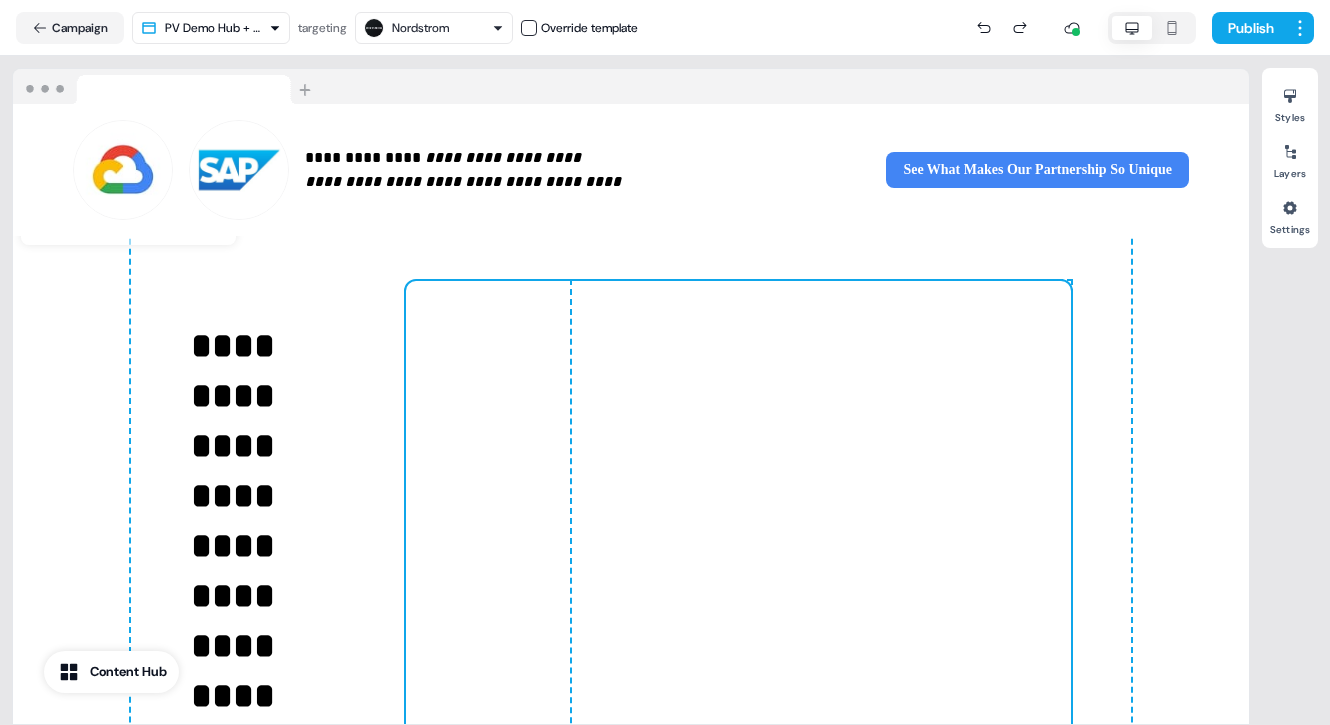 scroll, scrollTop: 23, scrollLeft: 0, axis: vertical 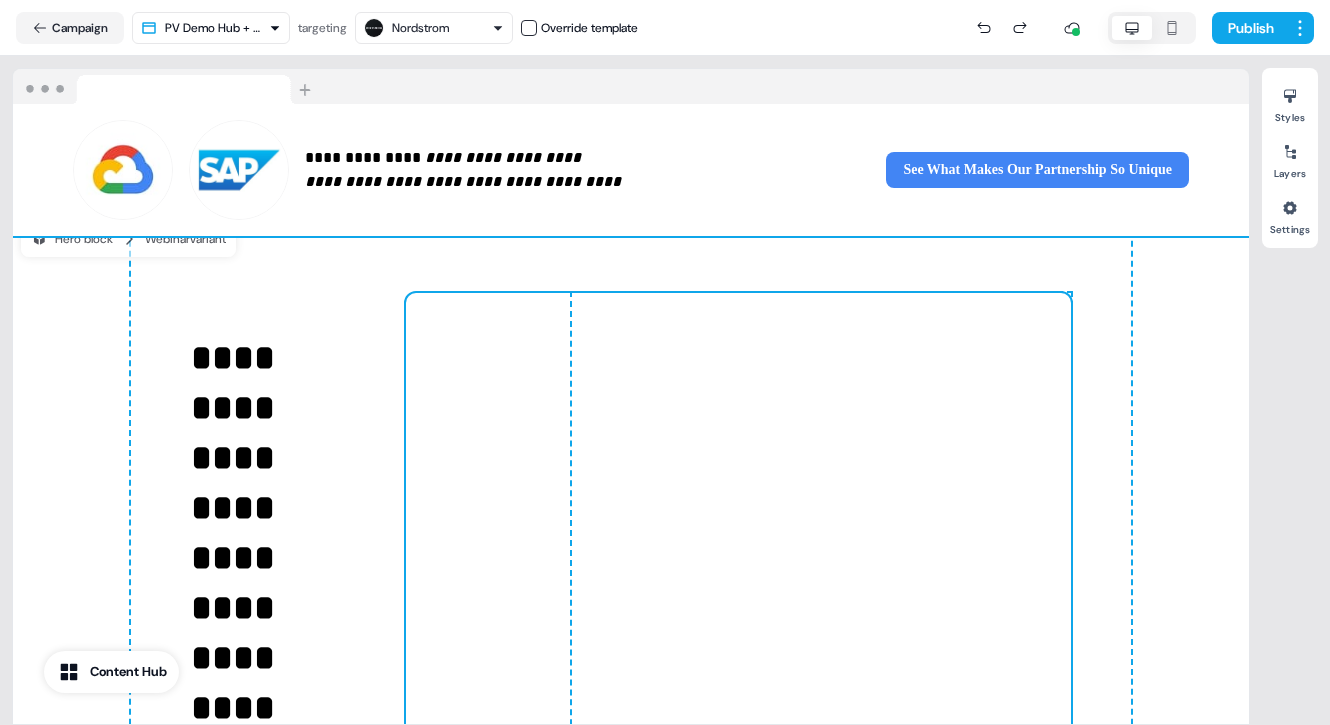 click on "**********" at bounding box center (631, 170) 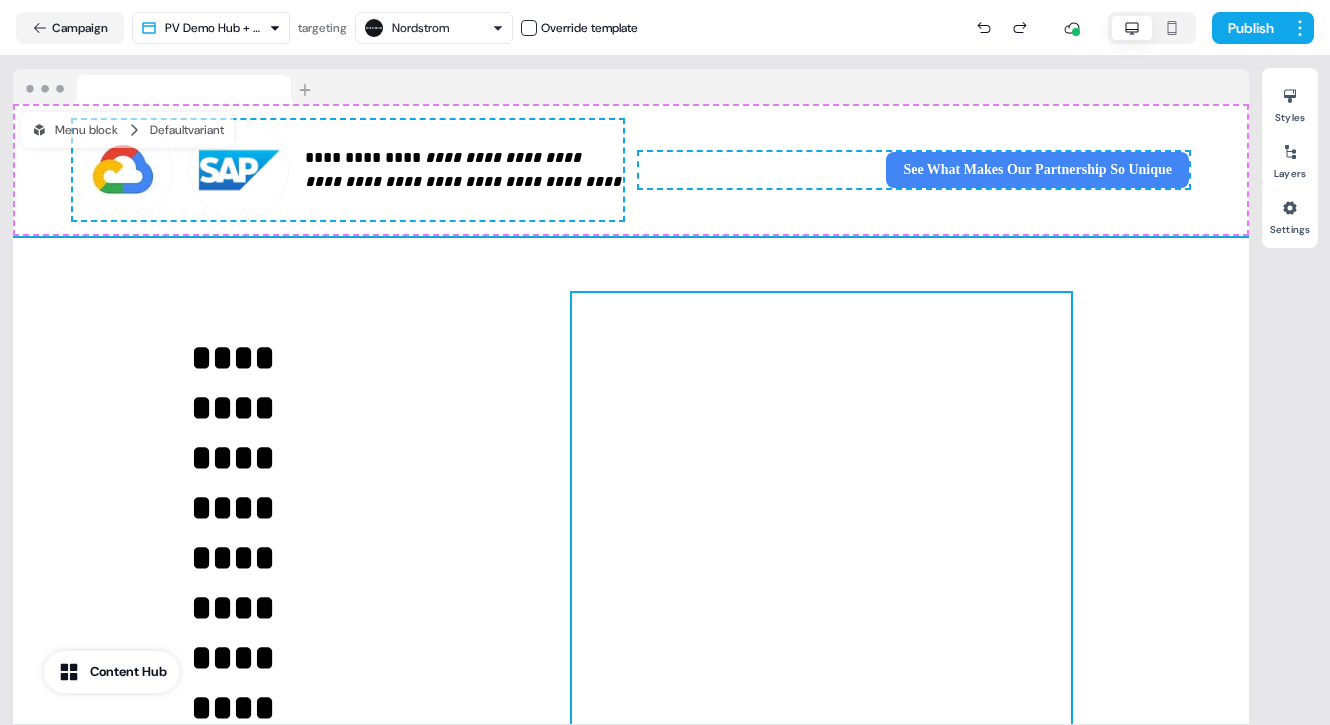 click at bounding box center [821, 543] 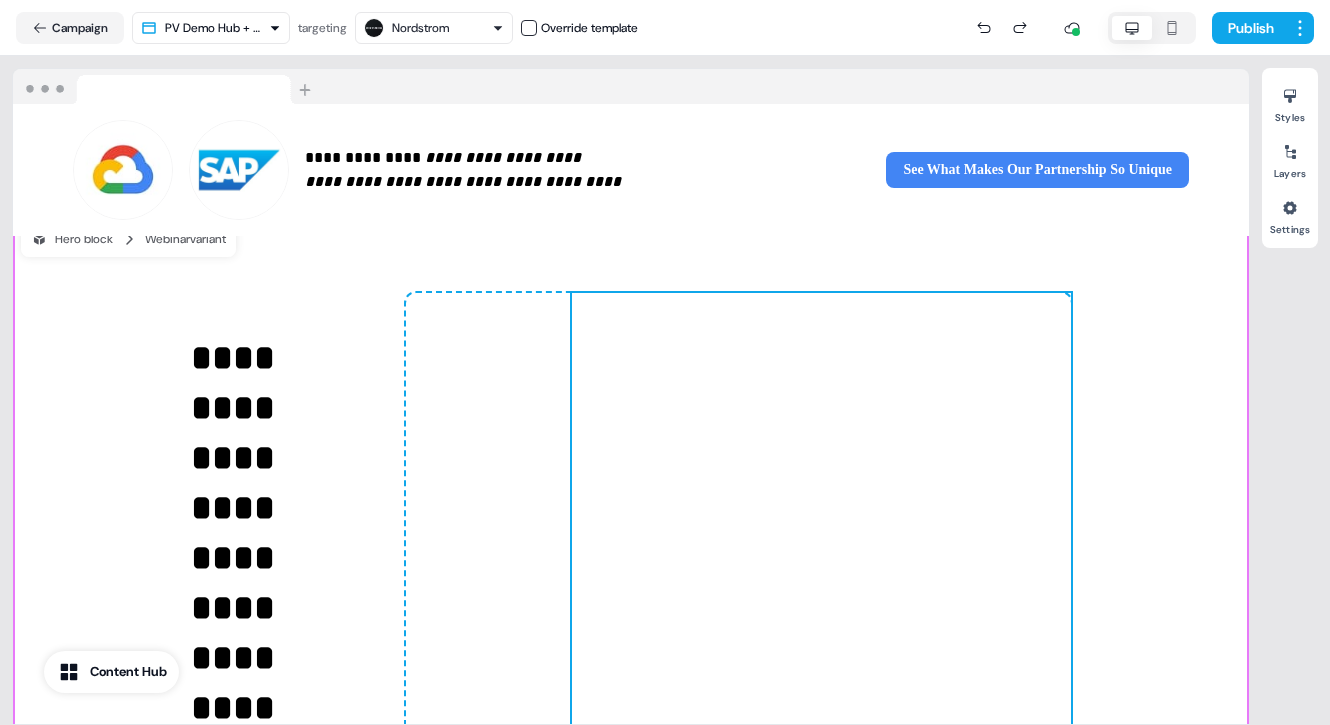 click on "**********" at bounding box center (631, 756) 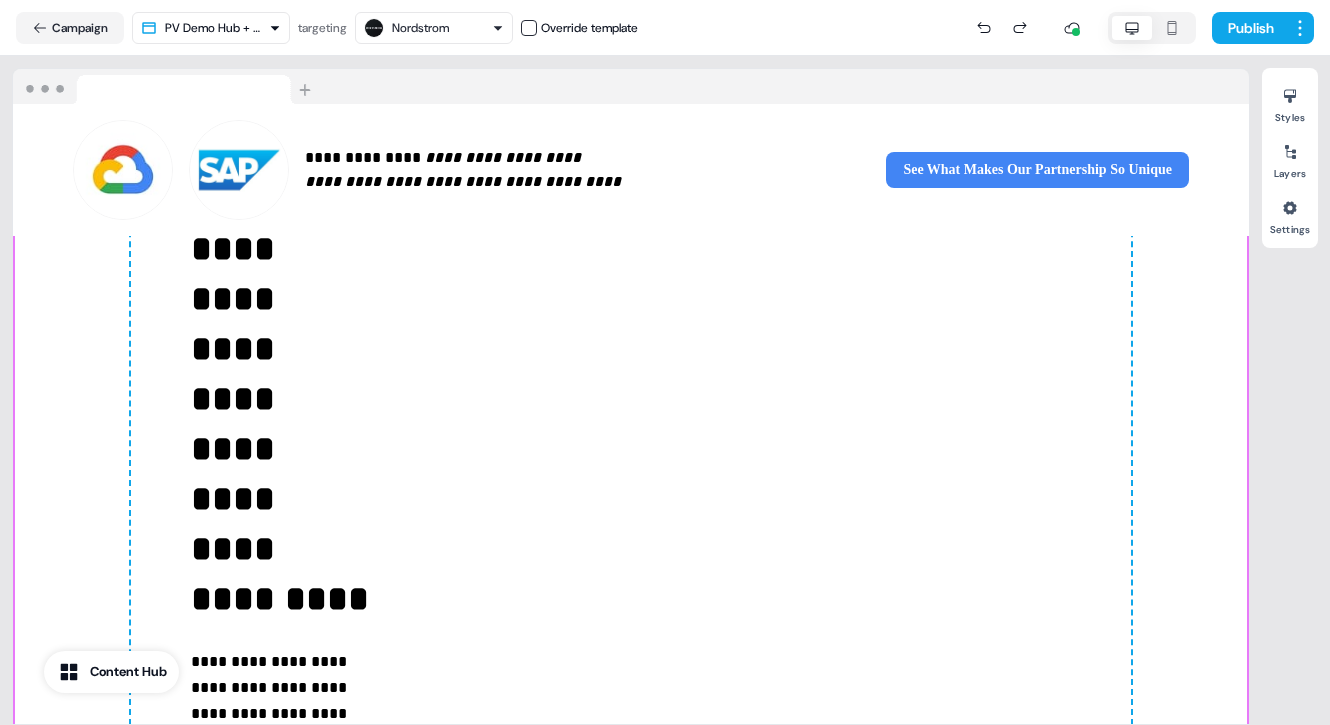 scroll, scrollTop: 0, scrollLeft: 0, axis: both 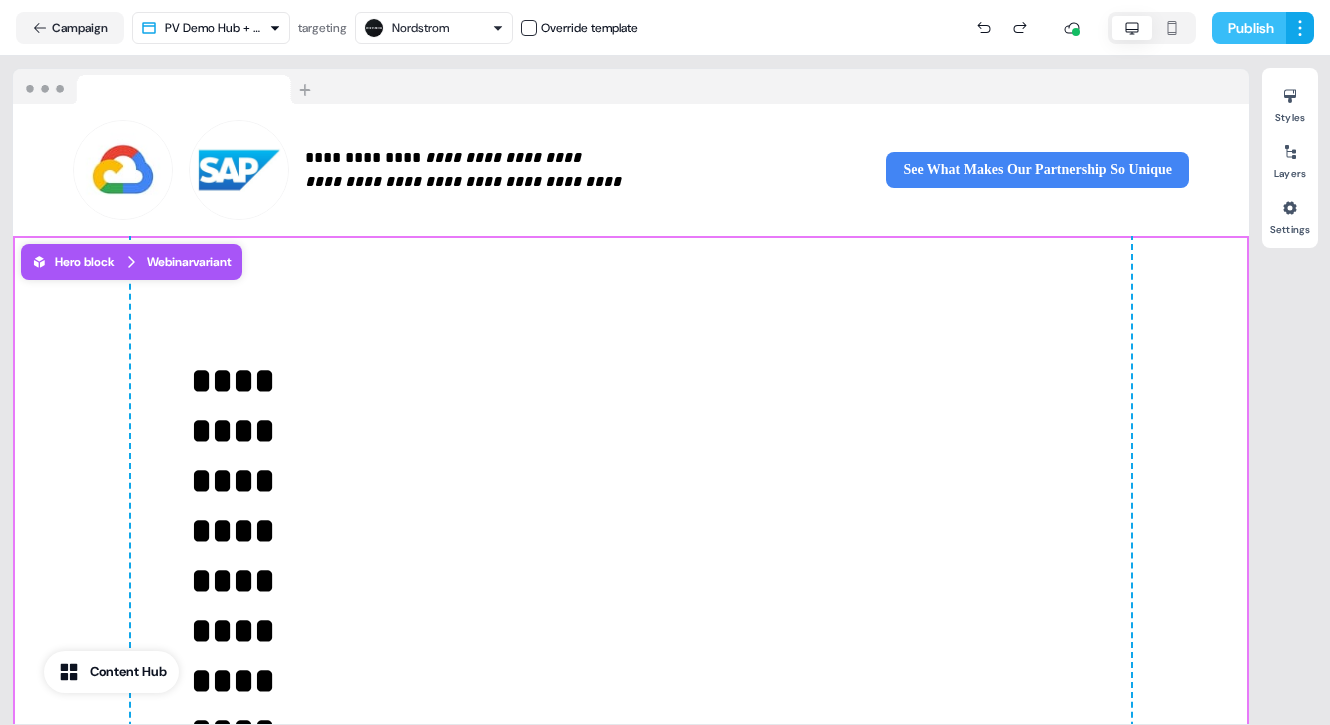 click on "Publish" at bounding box center [1249, 28] 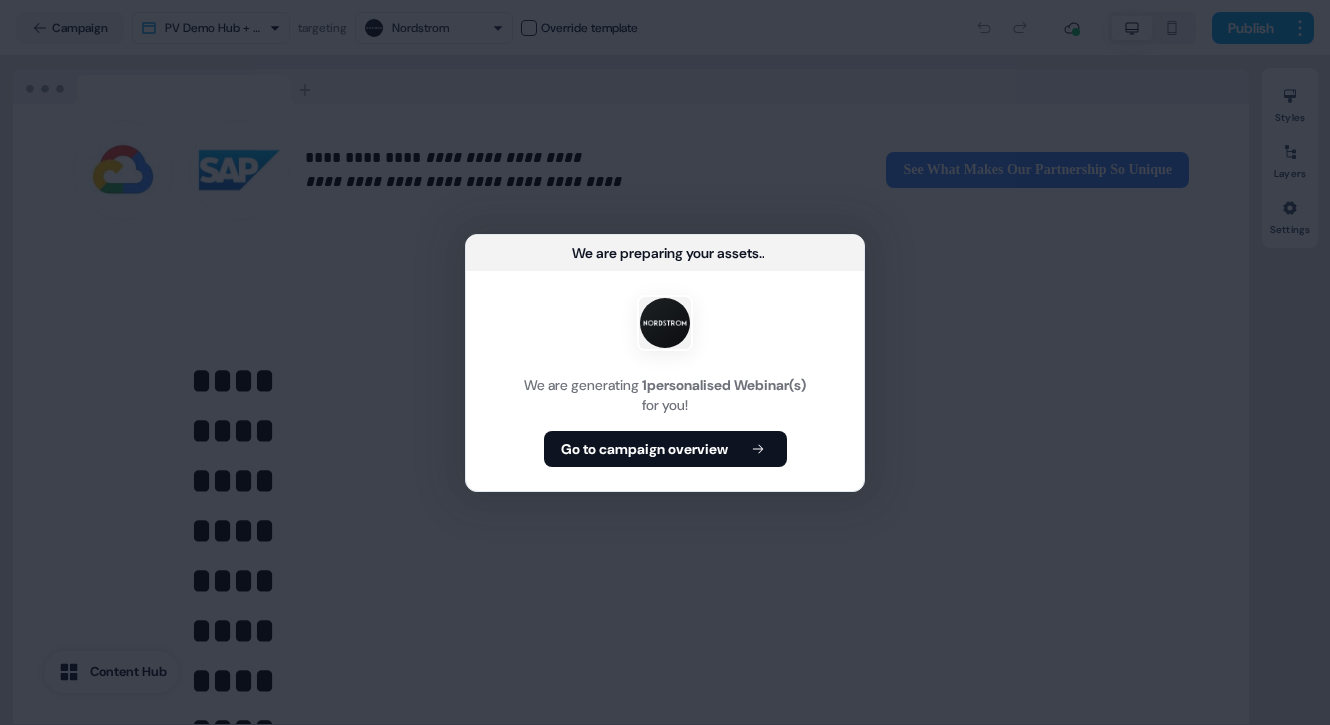 drag, startPoint x: 1261, startPoint y: 21, endPoint x: 873, endPoint y: 270, distance: 461.02603 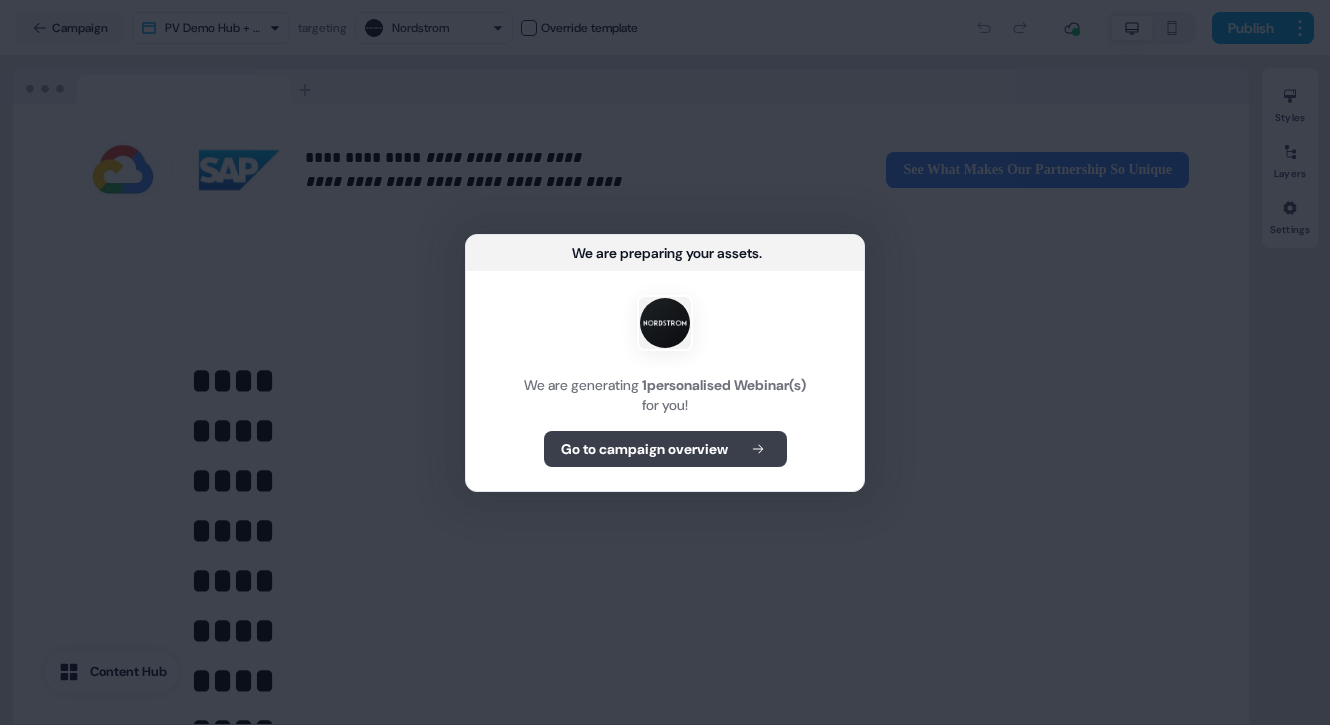 click on "Go to campaign overview" at bounding box center [644, 449] 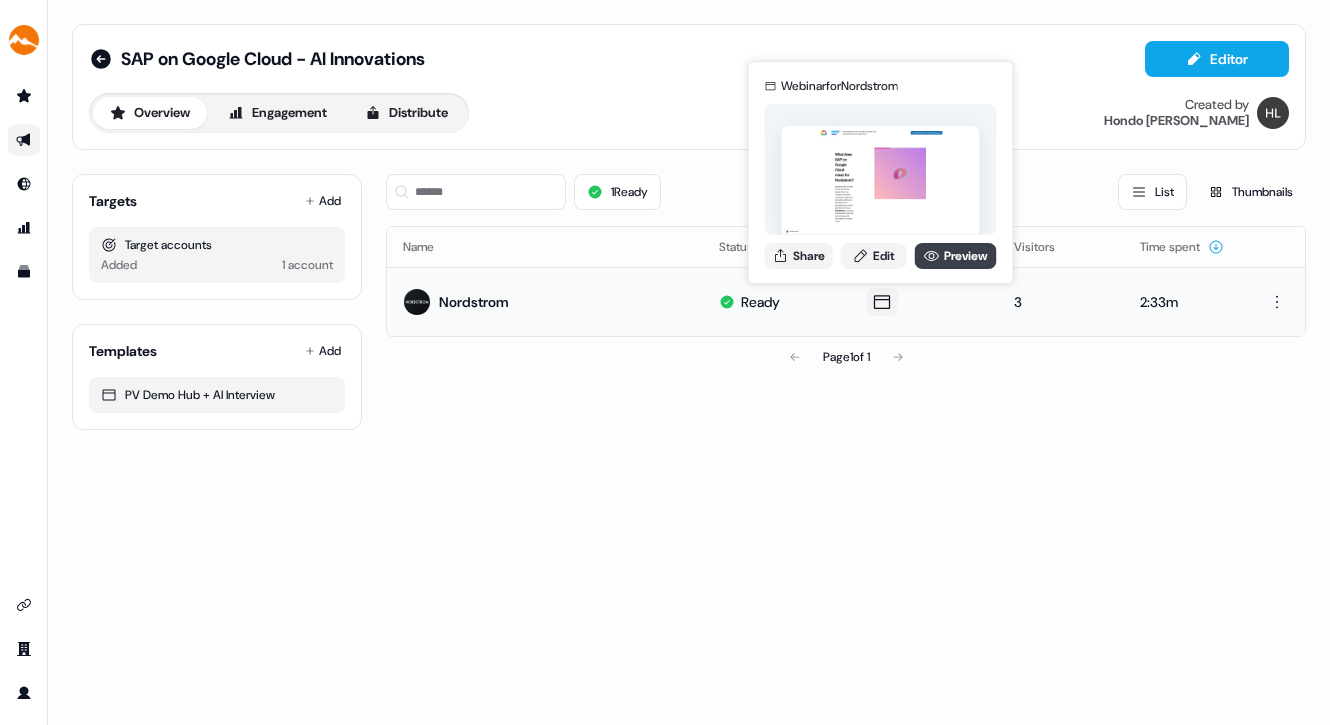 click on "Preview" at bounding box center [956, 256] 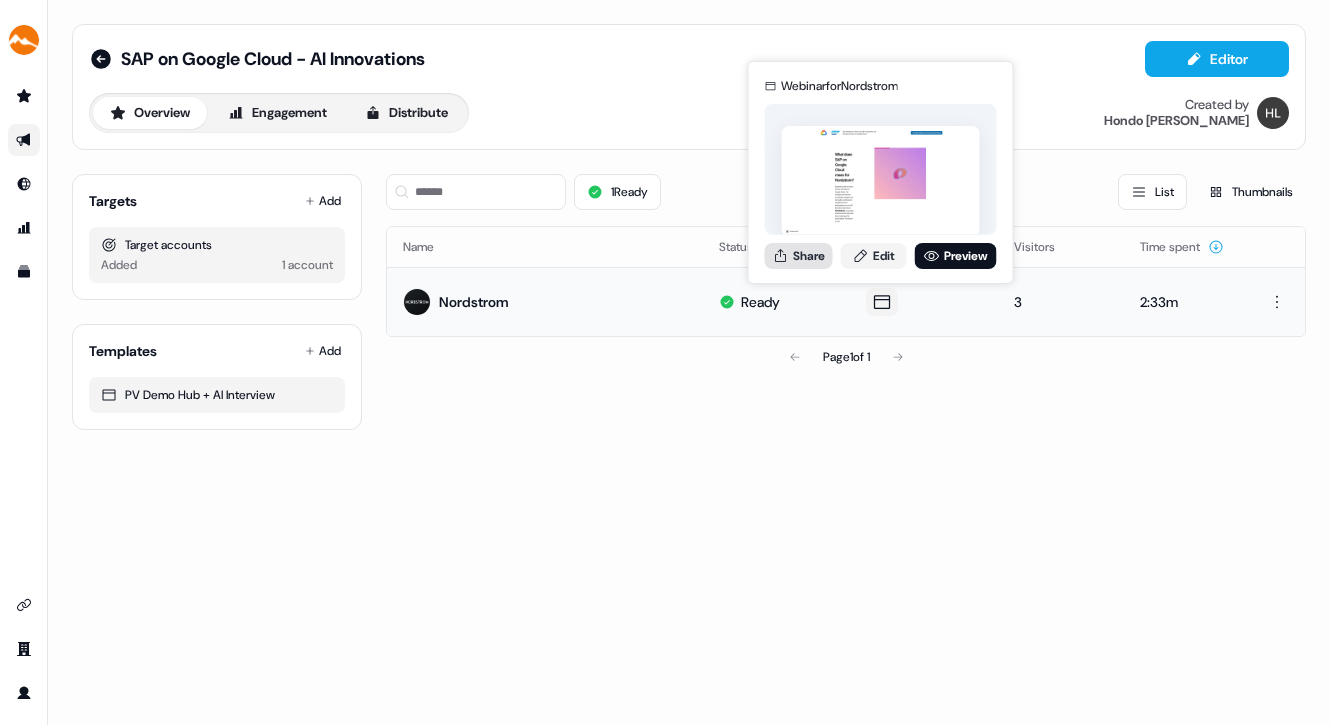 click on "Share" at bounding box center [799, 256] 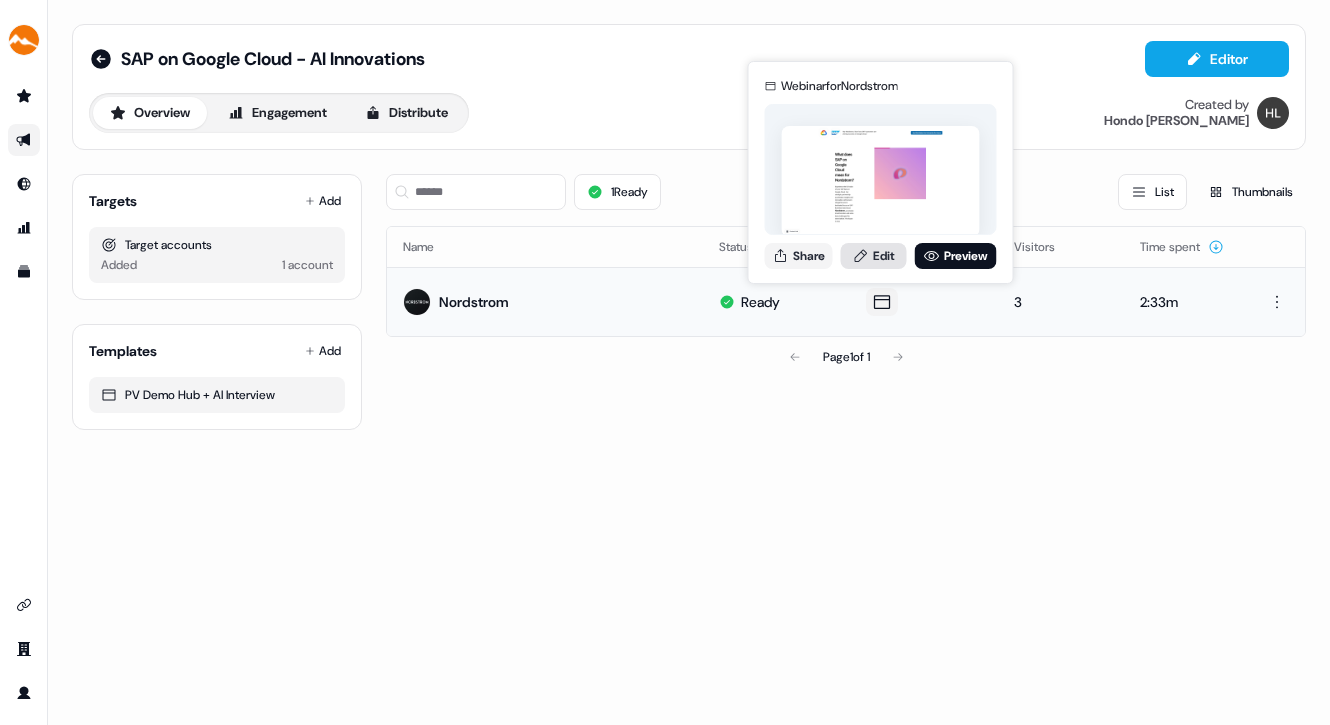 click on "Edit" at bounding box center [874, 256] 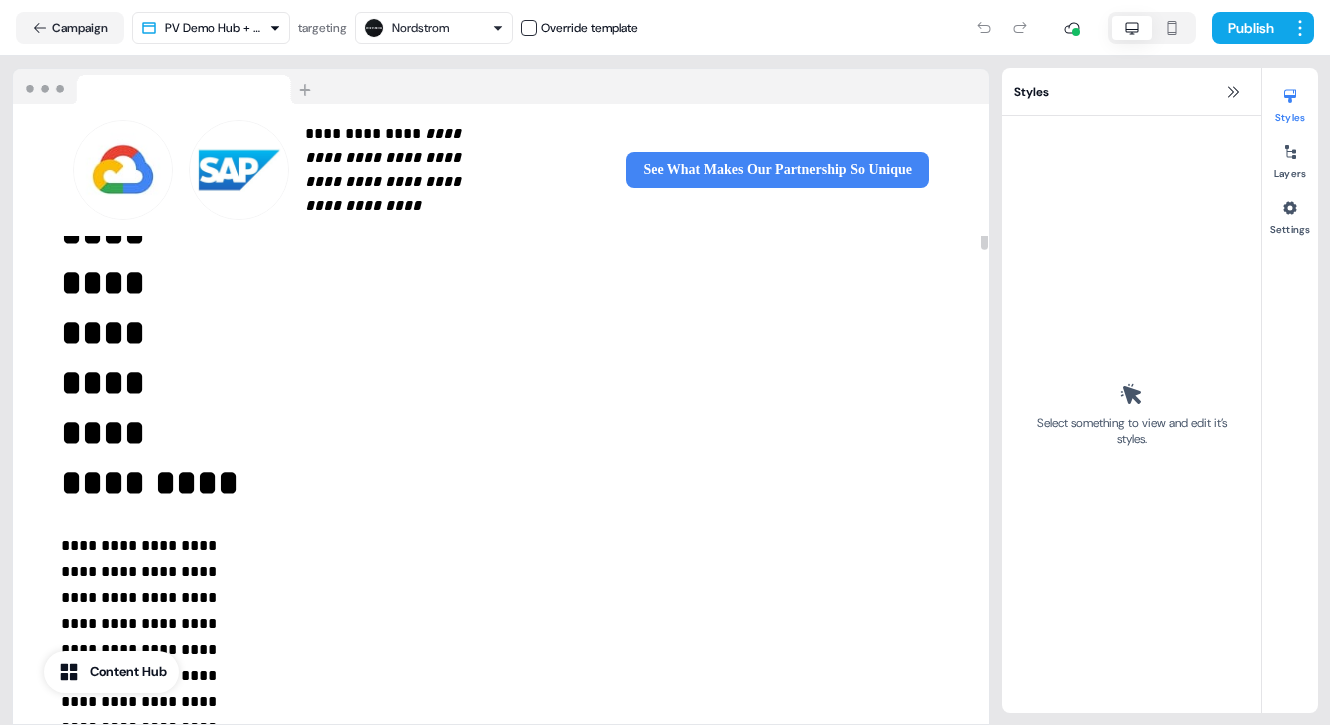 scroll, scrollTop: 0, scrollLeft: 0, axis: both 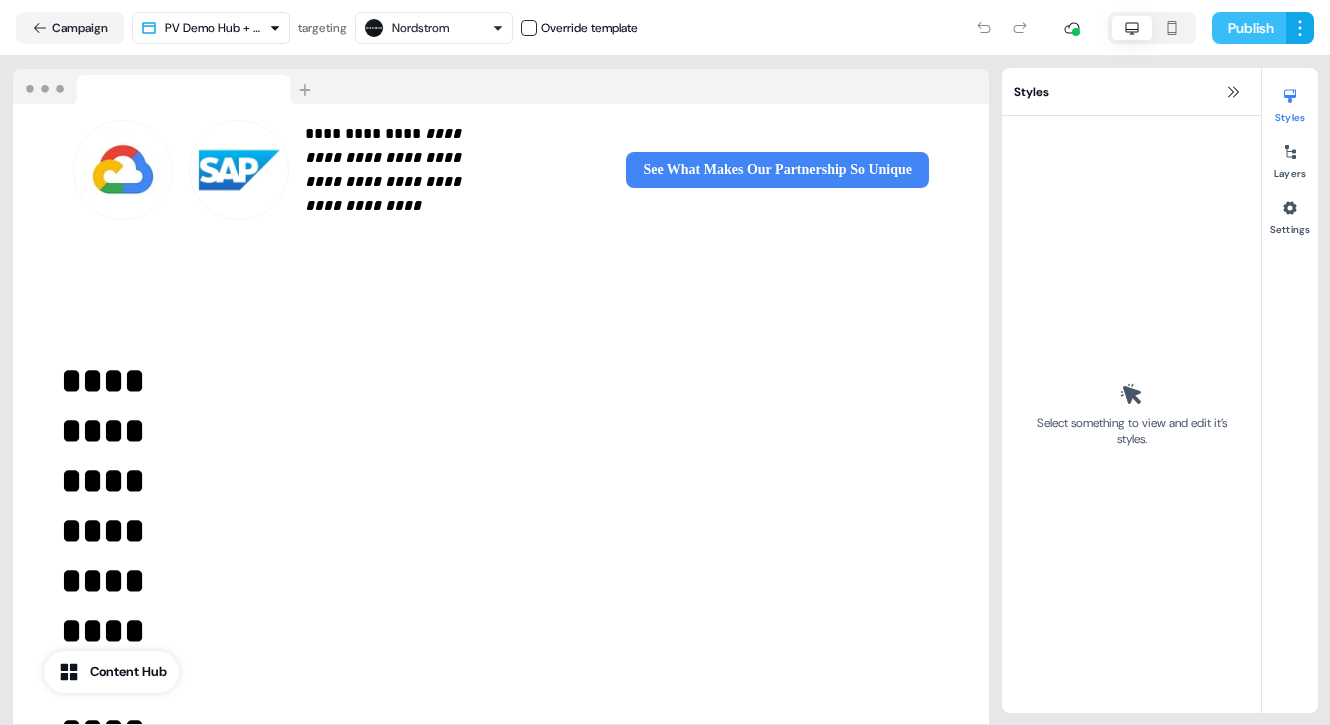 click on "Publish" at bounding box center [1249, 28] 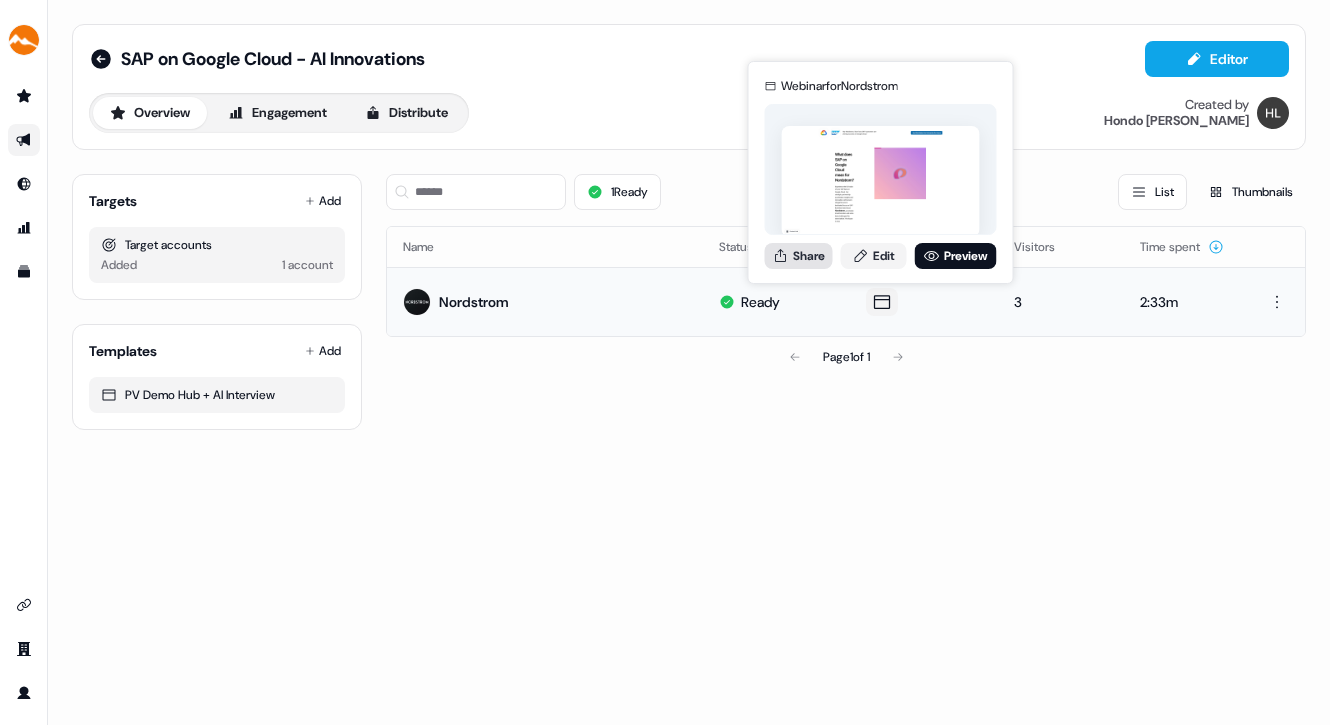 click on "Share" 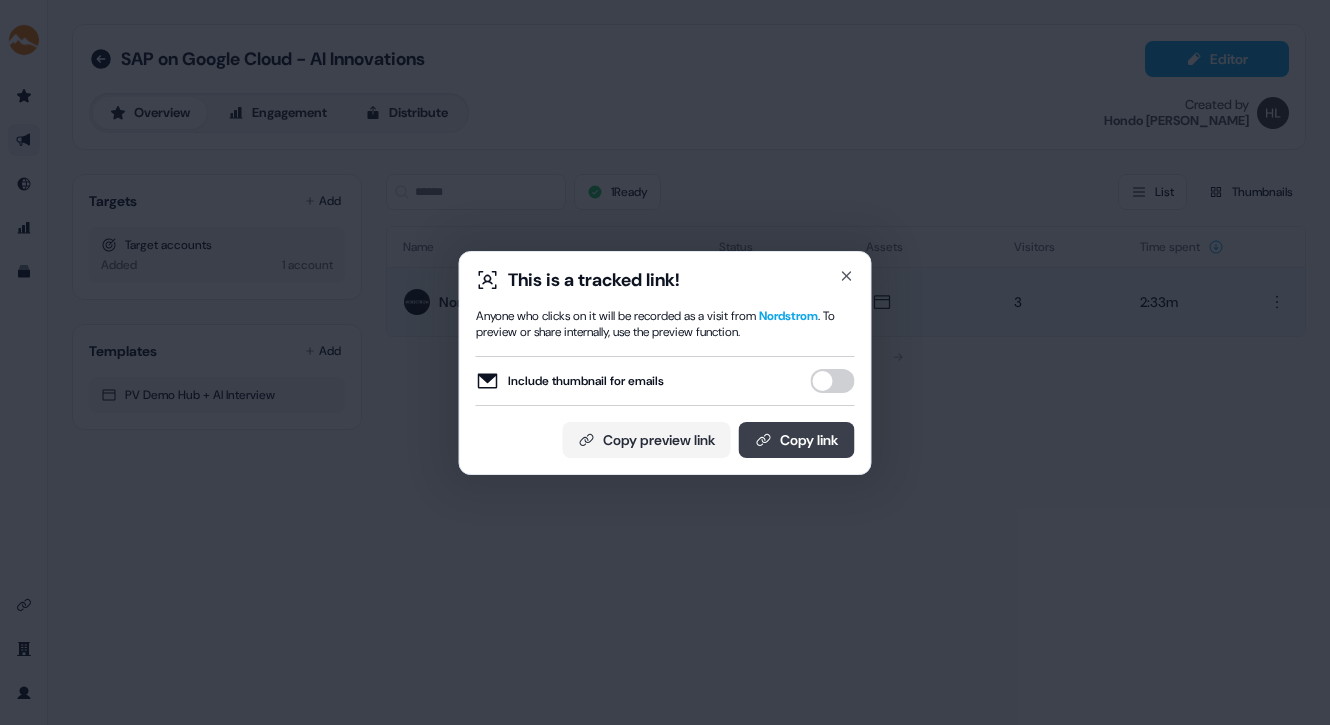 click on "Copy link" 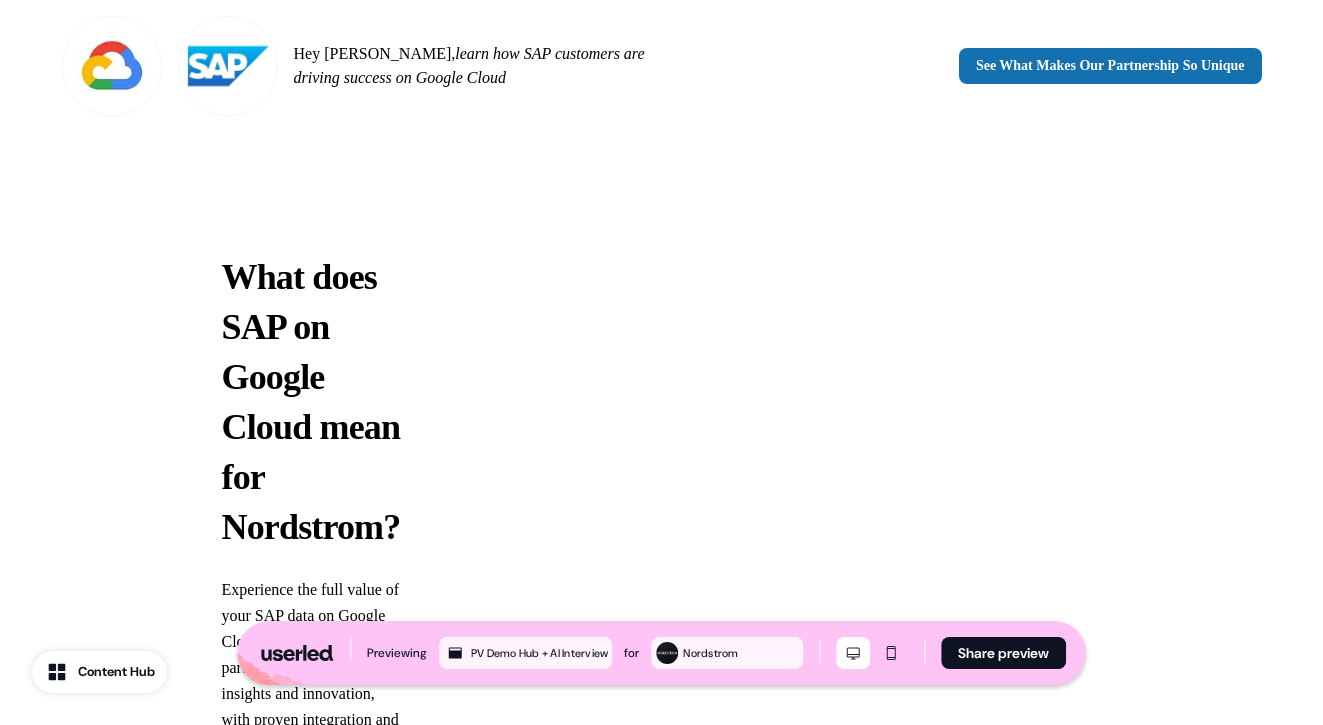 scroll, scrollTop: 1, scrollLeft: 0, axis: vertical 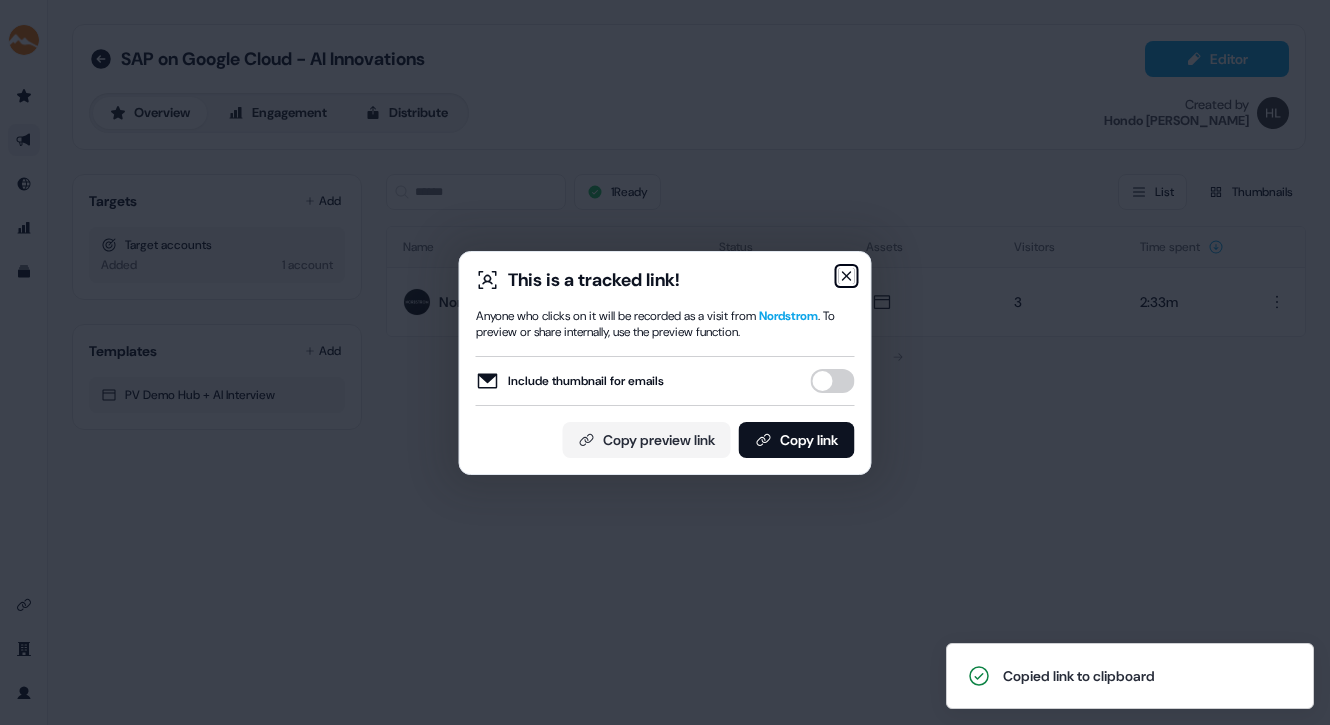 click 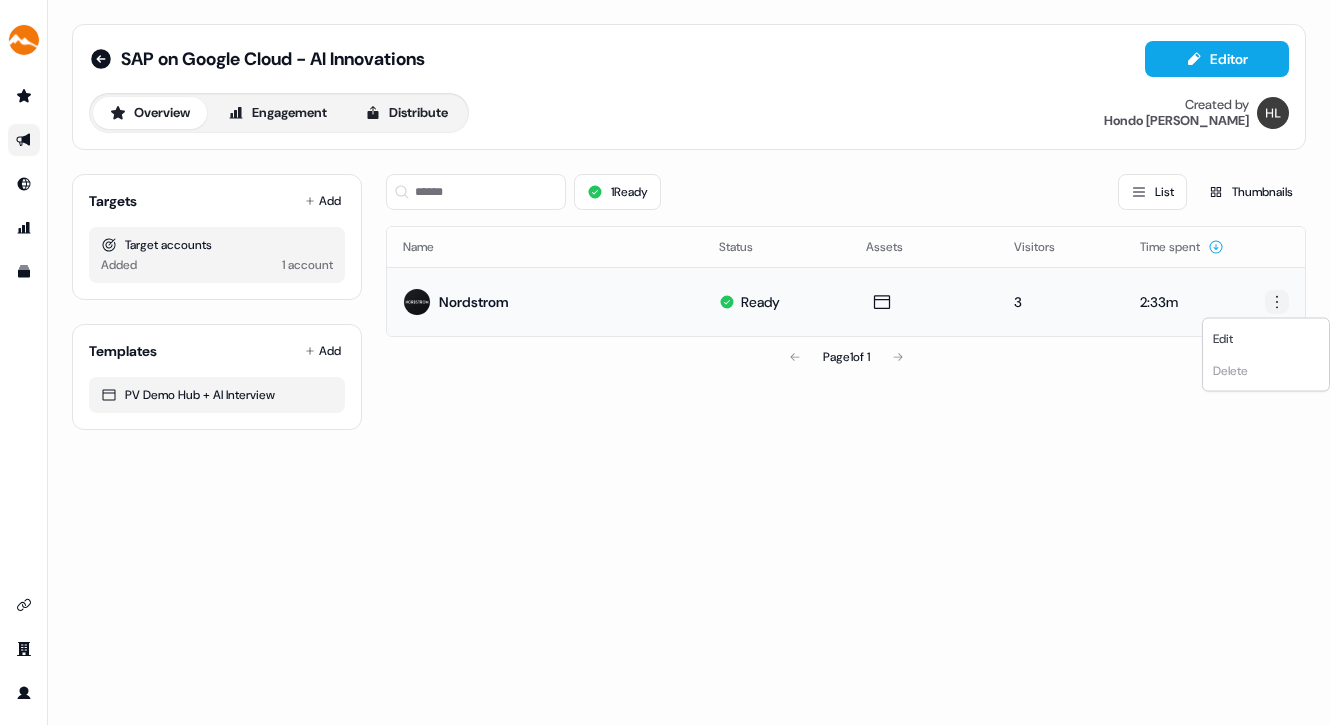 click on "For the best experience switch devices to a bigger screen. Go to [DOMAIN_NAME]   SAP on Google Cloud - AI Innovations Editor Overview Engagement Distribute Created by [PERSON_NAME] Targets Add Target   accounts Added 1   account Templates Add PV Demo Hub + AI Interview 1  Ready List Thumbnails Name Status Assets Visitors Time spent Nordstrom Ready 3 2:33m Page  1  of 1 Edit Delete" at bounding box center [665, 362] 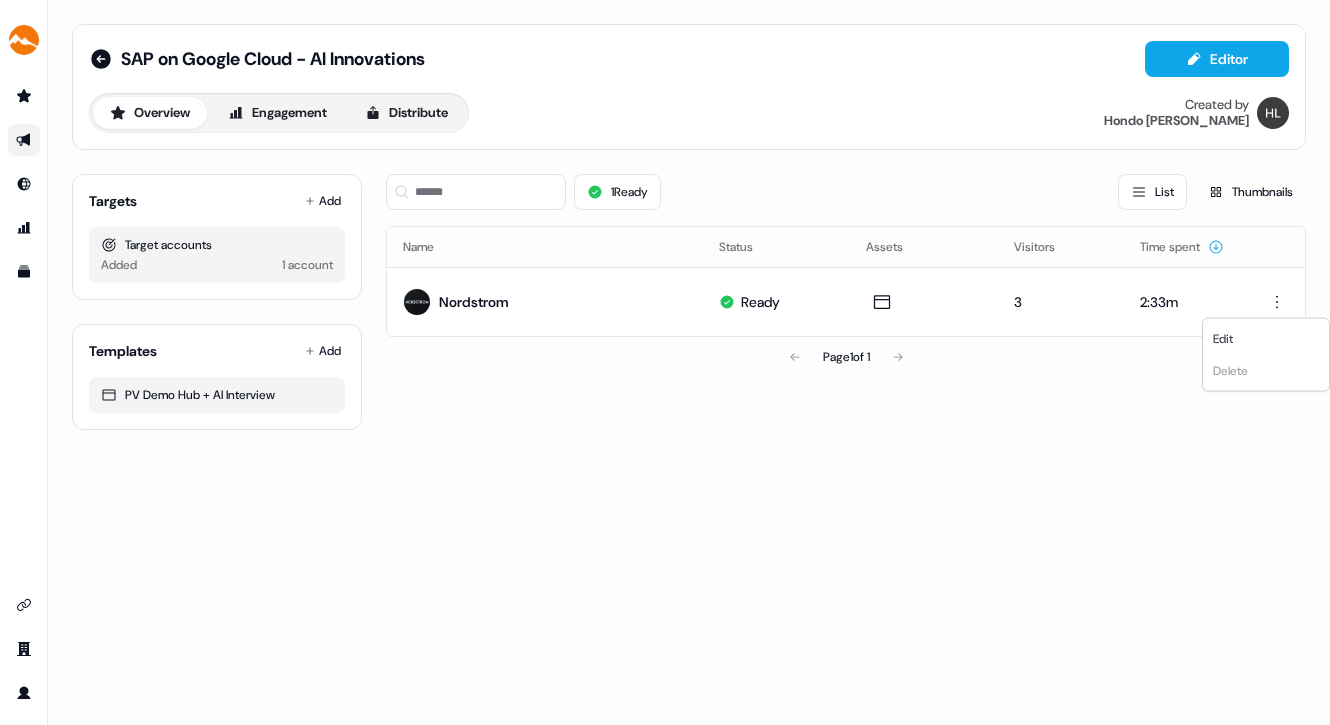 click on "For the best experience switch devices to a bigger screen. Go to [DOMAIN_NAME]   SAP on Google Cloud - AI Innovations Editor Overview Engagement Distribute Created by [PERSON_NAME] Targets Add Target   accounts Added 1   account Templates Add PV Demo Hub + AI Interview 1  Ready List Thumbnails Name Status Assets Visitors Time spent Nordstrom Ready 3 2:33m Page  1  of 1 Edit Delete" at bounding box center (665, 362) 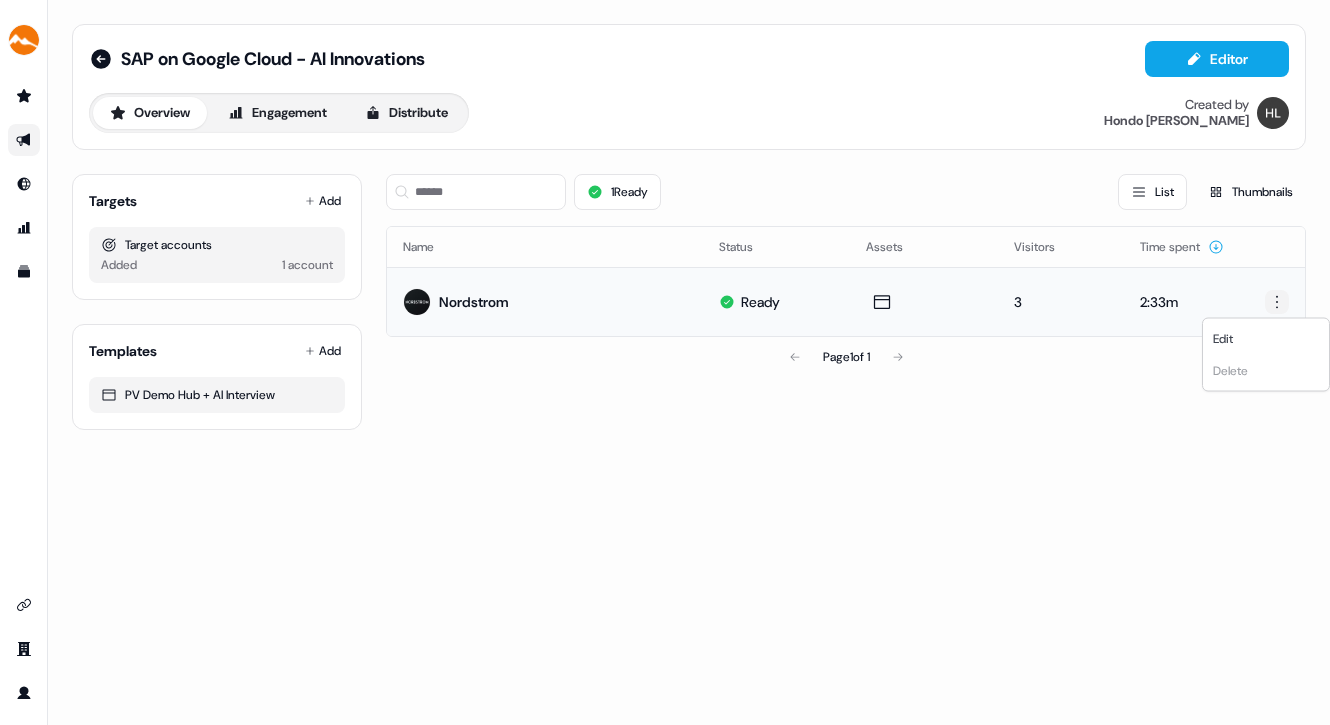 click on "For the best experience switch devices to a bigger screen. Go to [DOMAIN_NAME]   SAP on Google Cloud - AI Innovations Editor Overview Engagement Distribute Created by [PERSON_NAME] Targets Add Target   accounts Added 1   account Templates Add PV Demo Hub + AI Interview 1  Ready List Thumbnails Name Status Assets Visitors Time spent Nordstrom Ready 3 2:33m Page  1  of 1 Edit Delete" at bounding box center (665, 362) 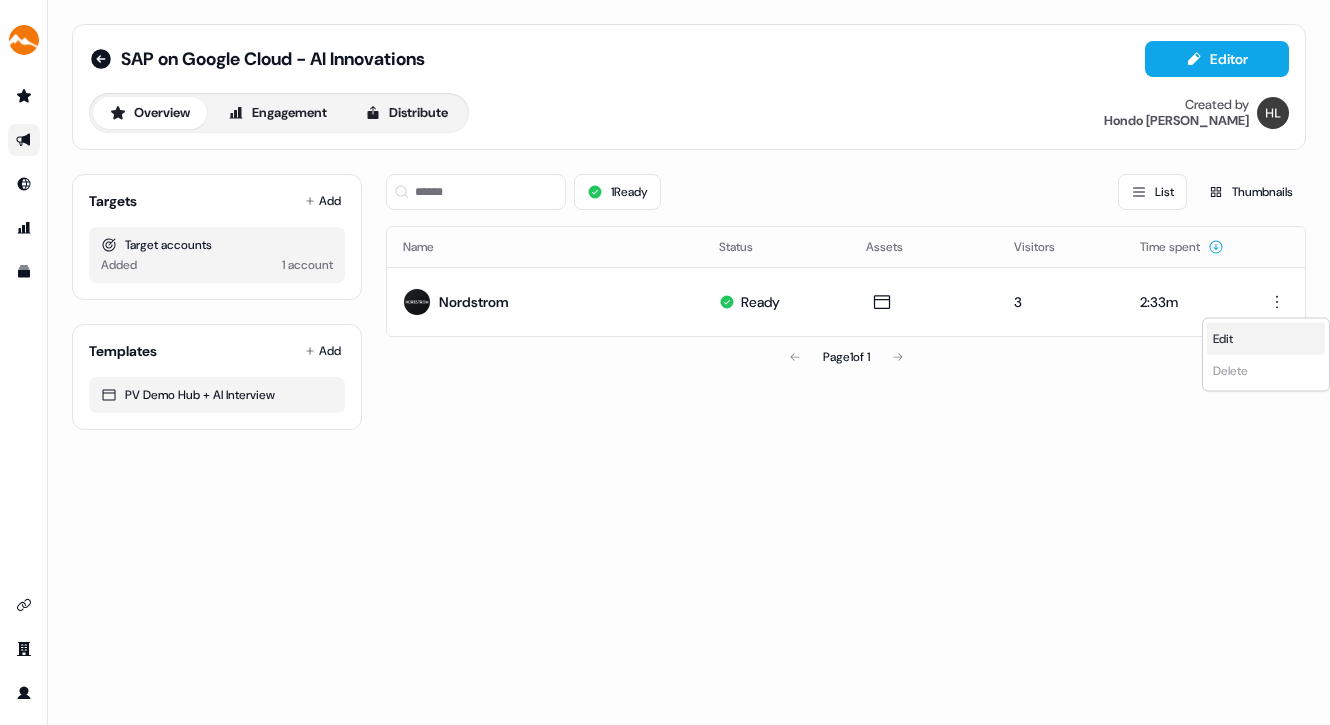 click on "Edit" at bounding box center [1223, 339] 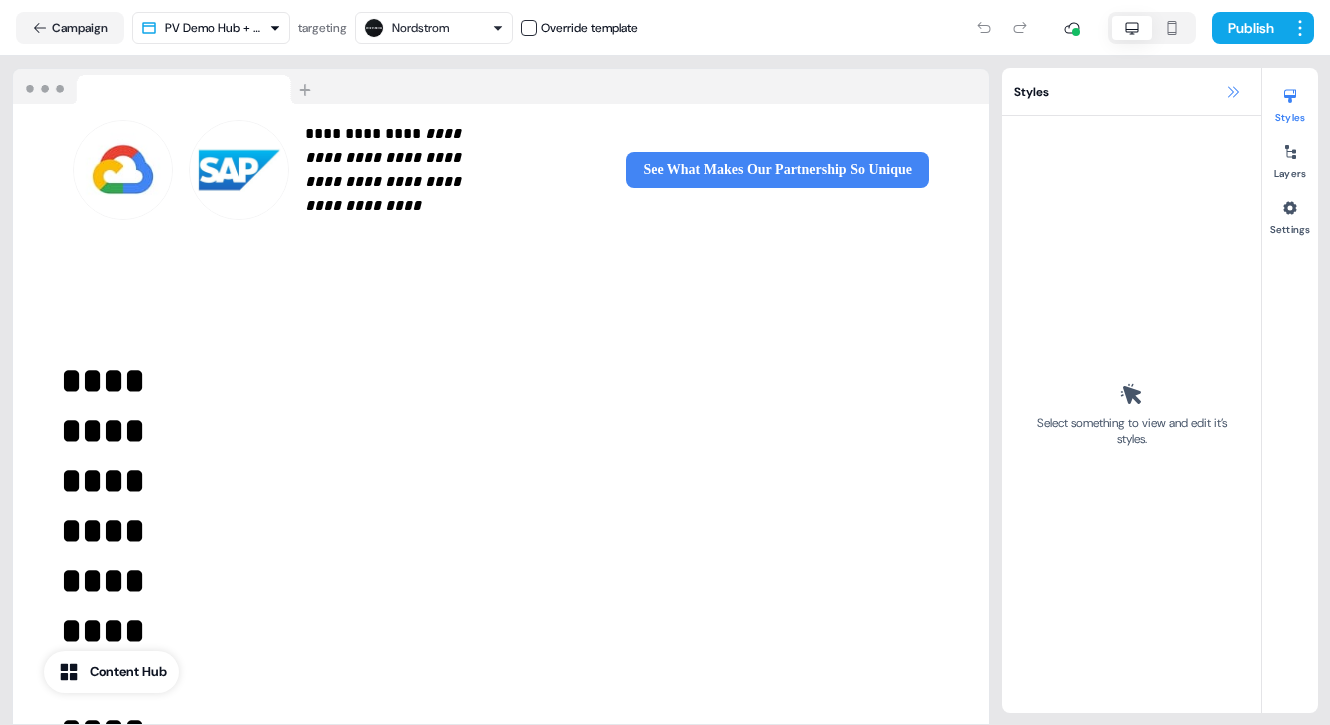 click 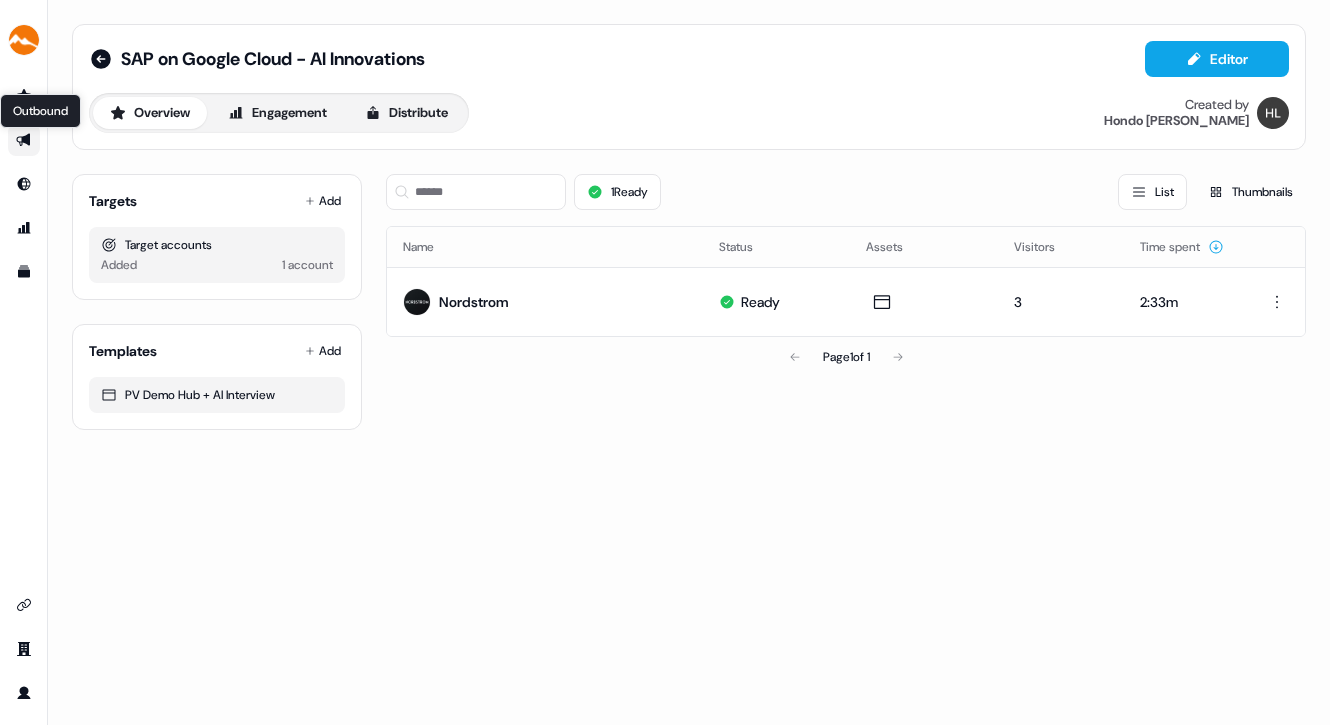 click 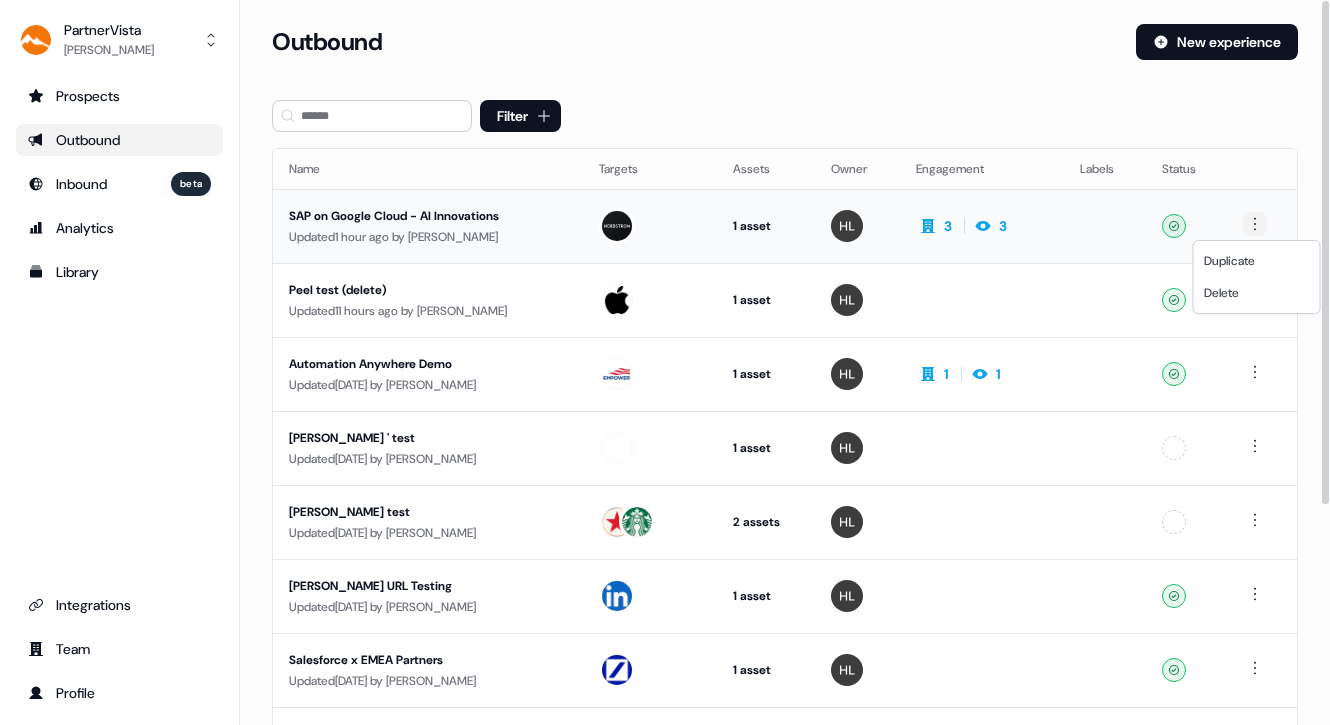 click on "For the best experience switch devices to a bigger screen. Go to [DOMAIN_NAME] PartnerVista [PERSON_NAME] Prospects Outbound Inbound beta Analytics Library   Integrations Team Profile Loading... Outbound New experience Filter Name Targets Assets Owner Engagement Labels Status SAP on Google Cloud - AI Innovations Updated  1 hour ago   by   [PERSON_NAME] 1   asset Webinar 3 3 Ready Peel test (delete) Updated  11 hours ago   by   [PERSON_NAME] 1   asset Webinar Ready Automation Anywhere Demo Updated  [DATE]   by   [PERSON_NAME] 1   asset Webinar 1 1 Ready [PERSON_NAME] ' test Updated  [DATE]   by   [PERSON_NAME] 1   asset Webinar Unconfigured [PERSON_NAME] test Updated  [DATE]   by   [PERSON_NAME] 2   assets Webinar, Webinar Unconfigured [PERSON_NAME] URL Testing Updated  [DATE]   by   [PERSON_NAME] 1   asset Webinar Ready Salesforce x EMEA Partners Updated  [DATE]   by   [PERSON_NAME] 1   asset Webinar Ready Elastic FinServ Updated  [DATE]   by   [PERSON_NAME] 1   asset Webinar 5 24 Ready AWS Startup Demo Updated    by" at bounding box center [665, 362] 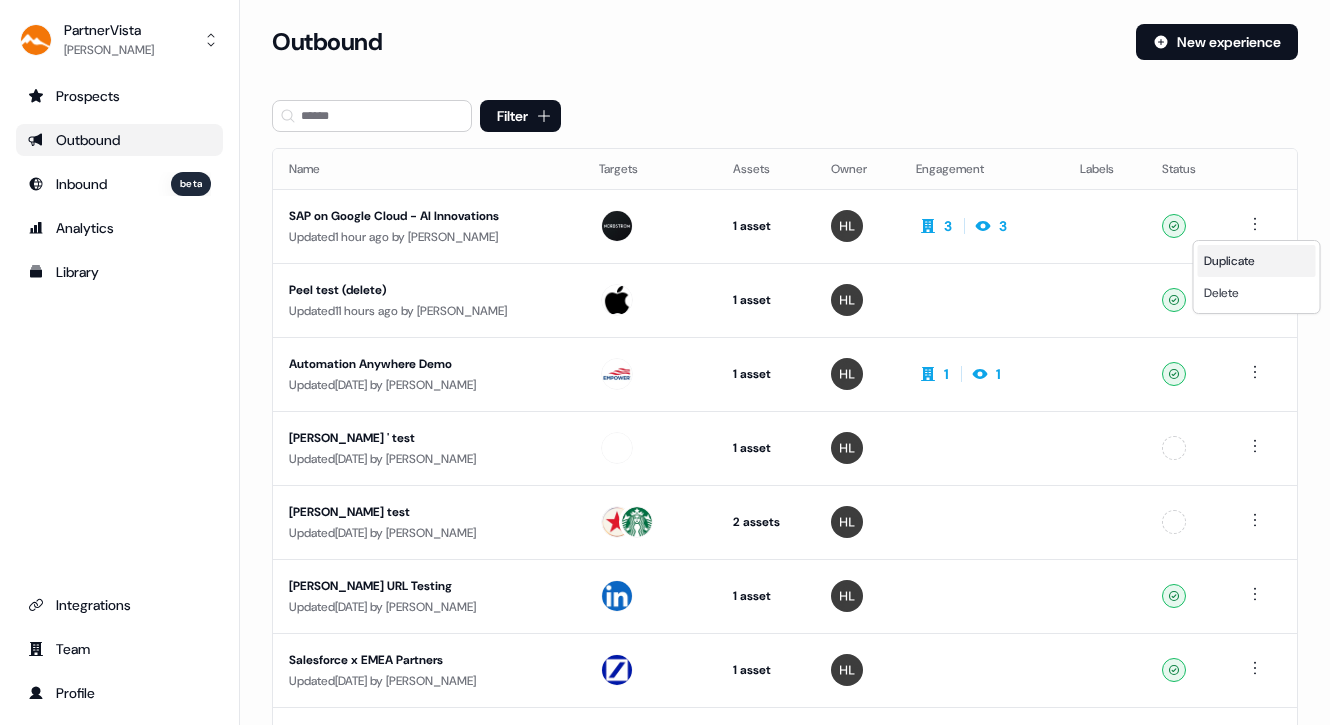 click on "Duplicate" at bounding box center [1229, 261] 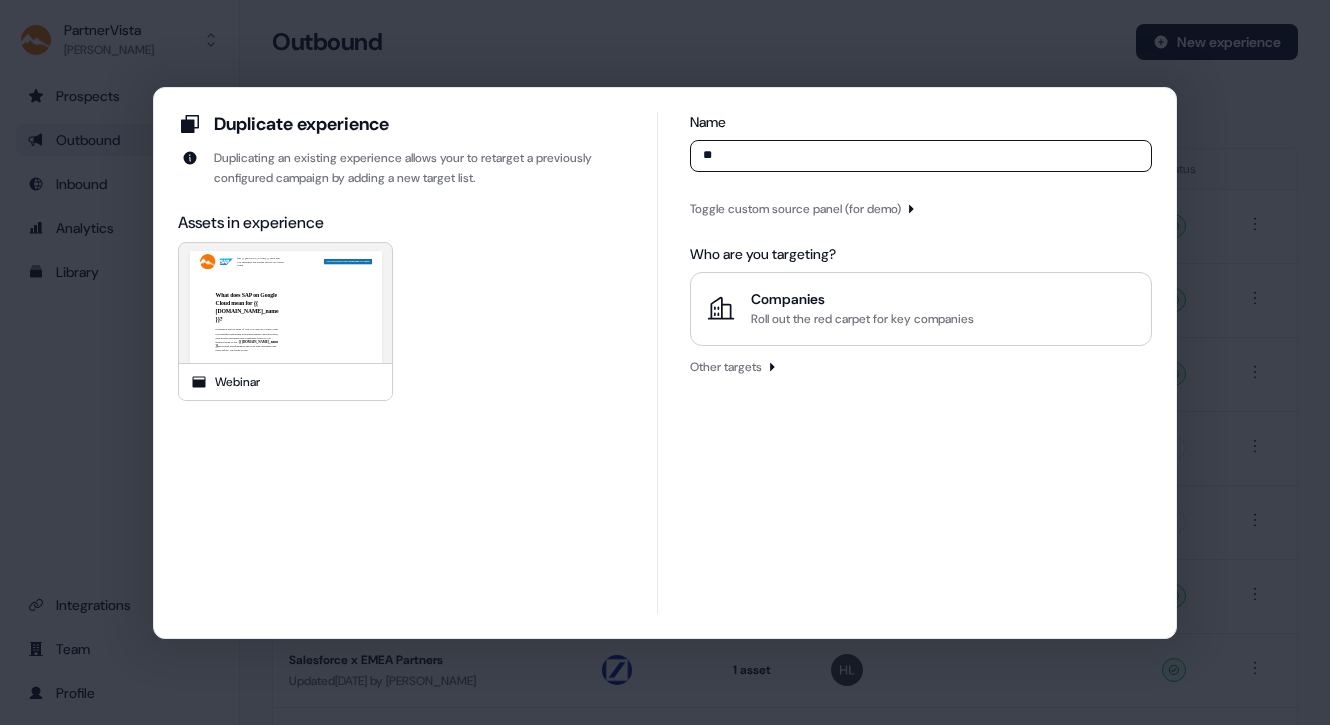 type on "*" 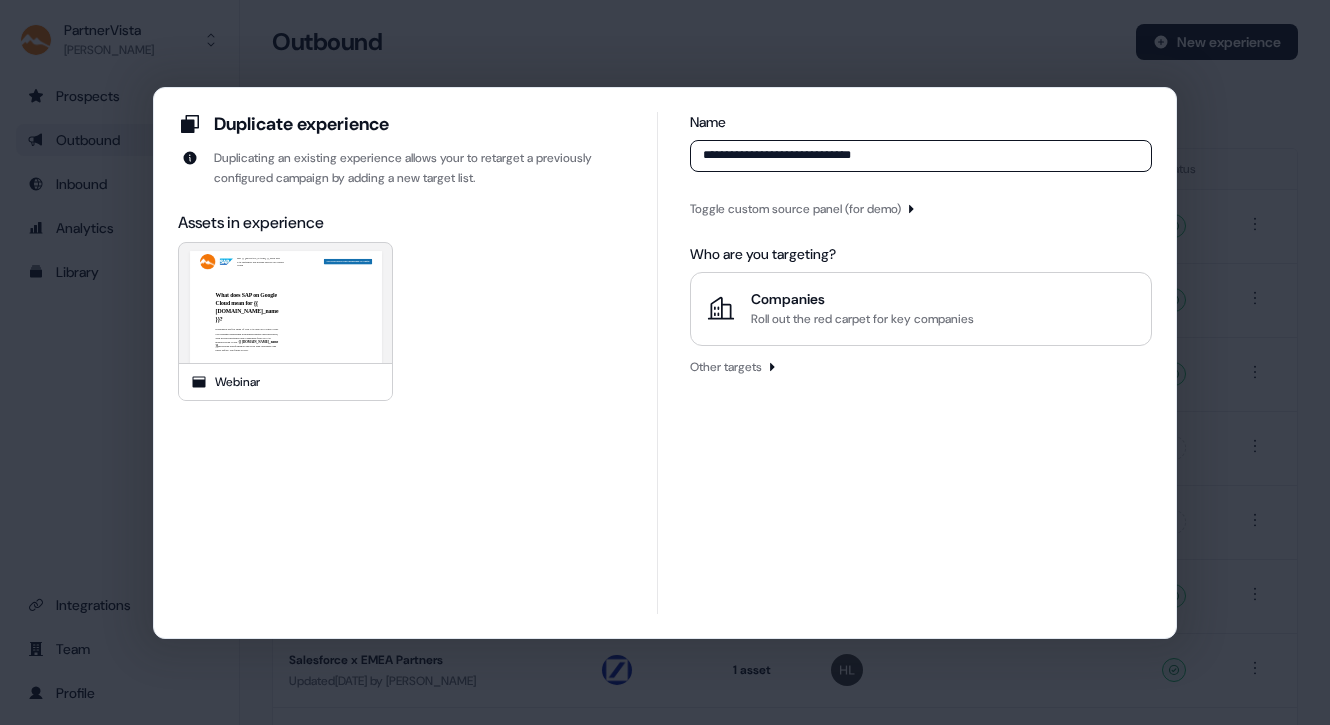 type on "**********" 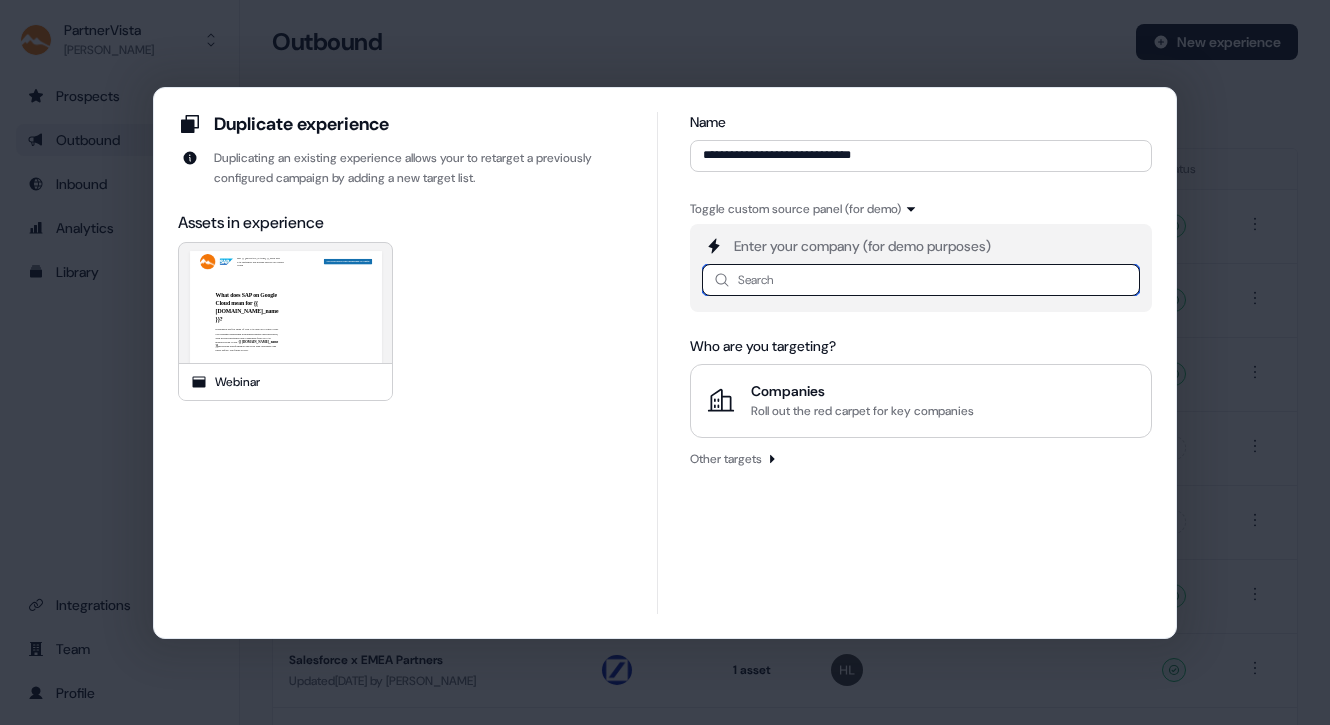 click at bounding box center (921, 280) 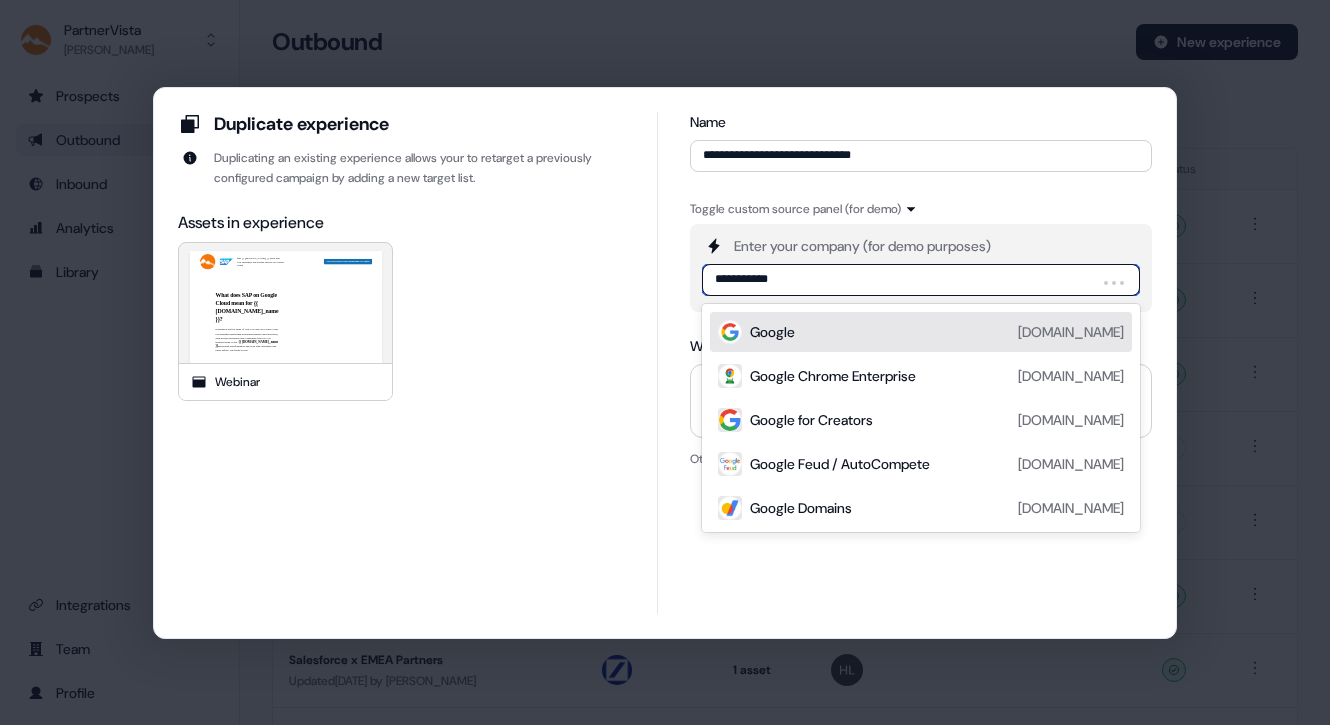 type on "**********" 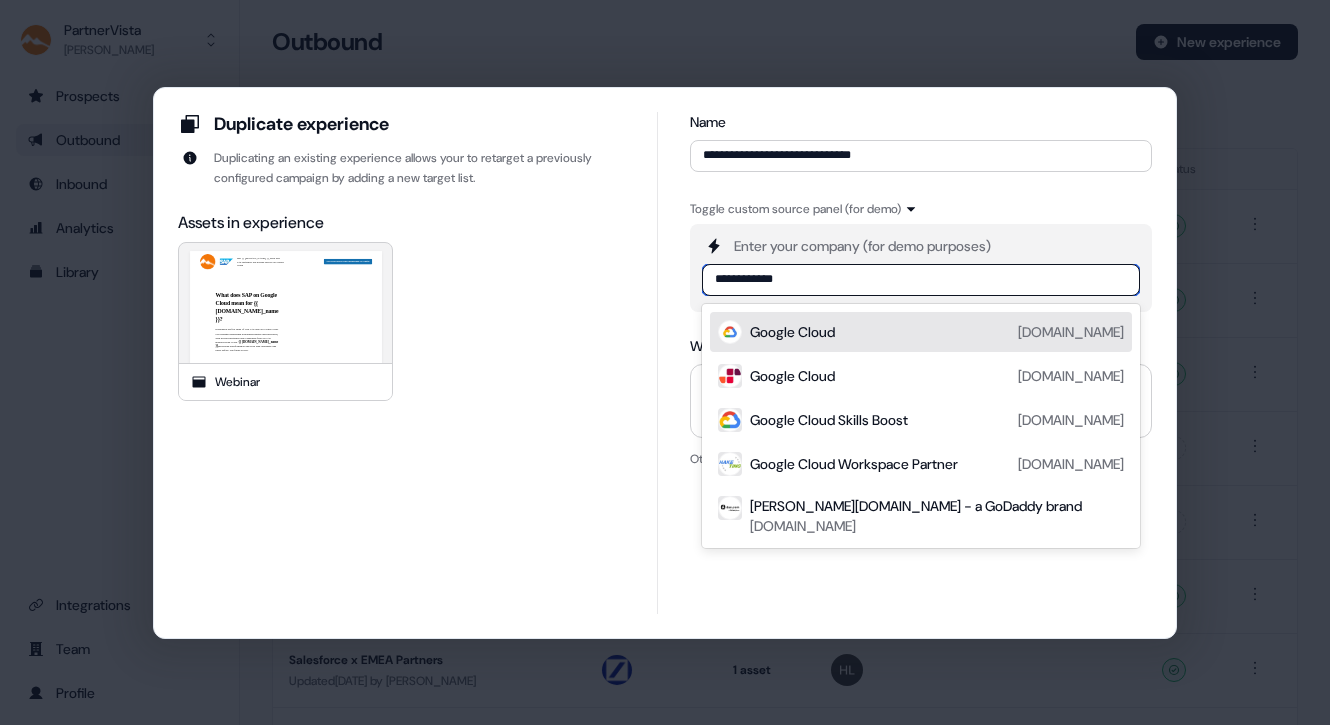 click on "Google Cloud" at bounding box center [792, 332] 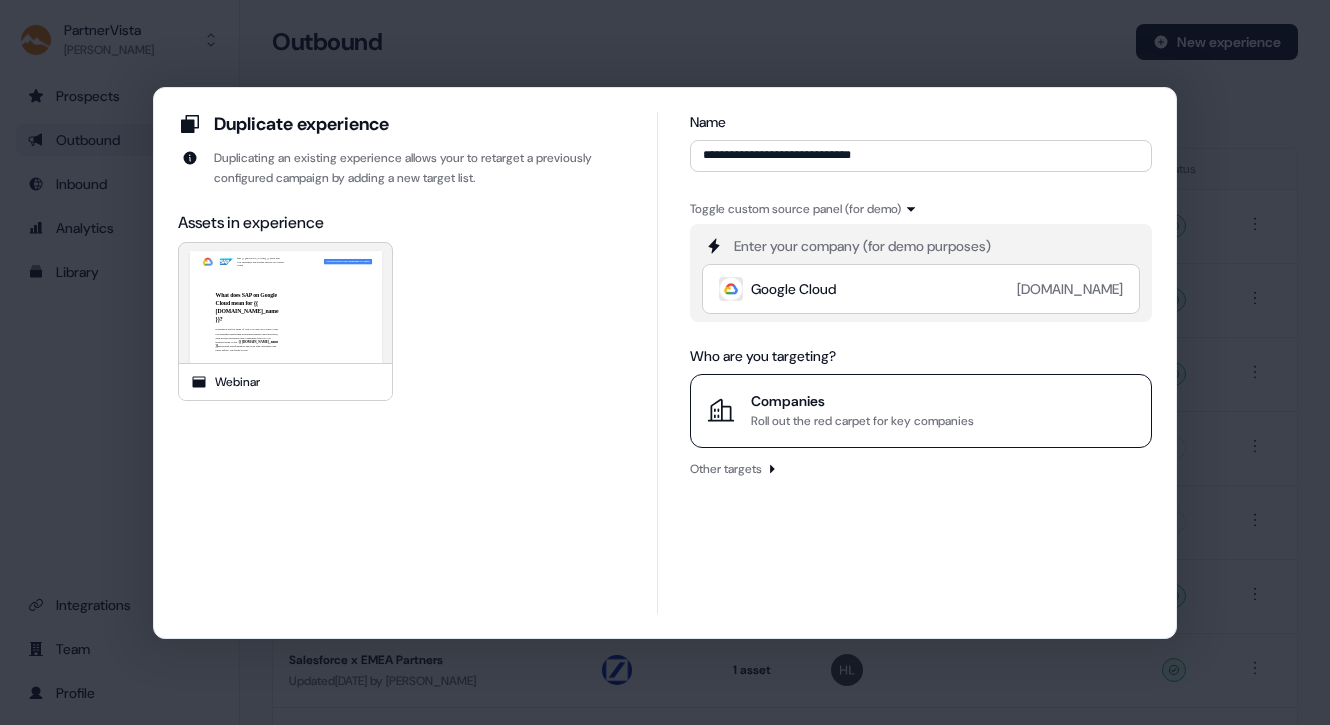 click on "Companies" at bounding box center [862, 401] 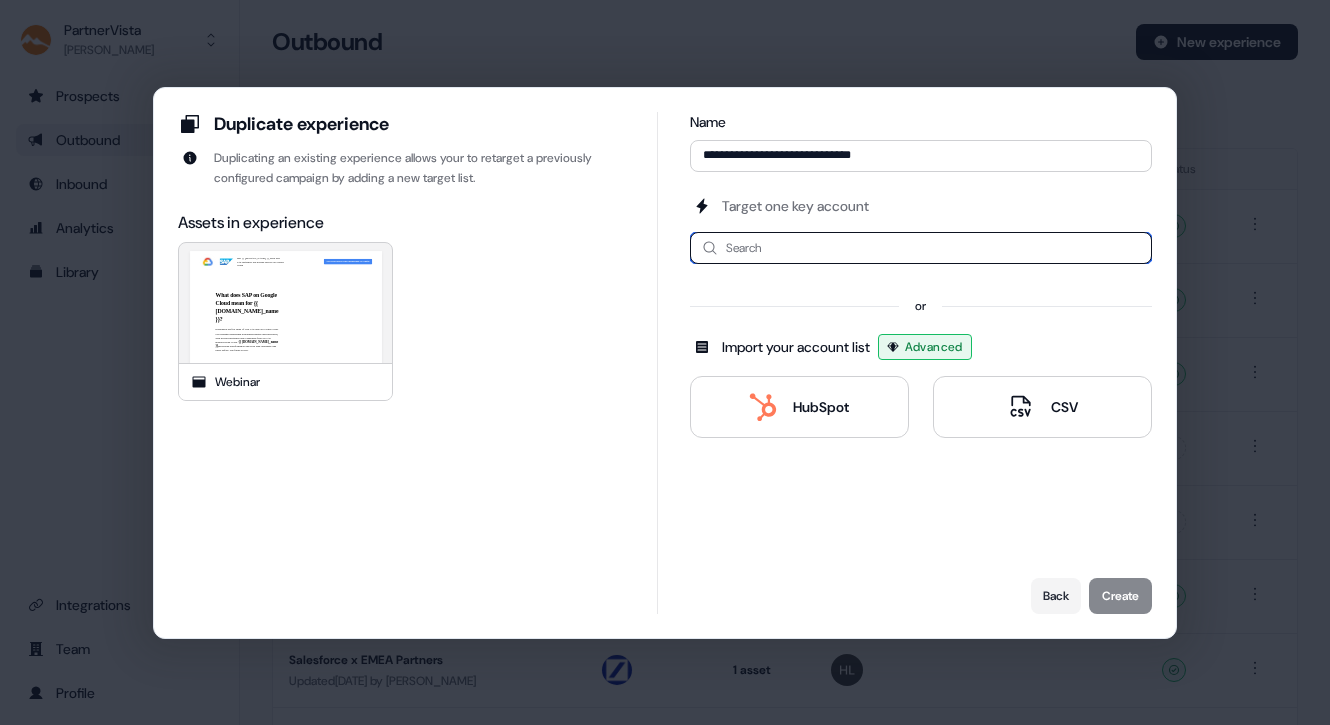 click at bounding box center (921, 248) 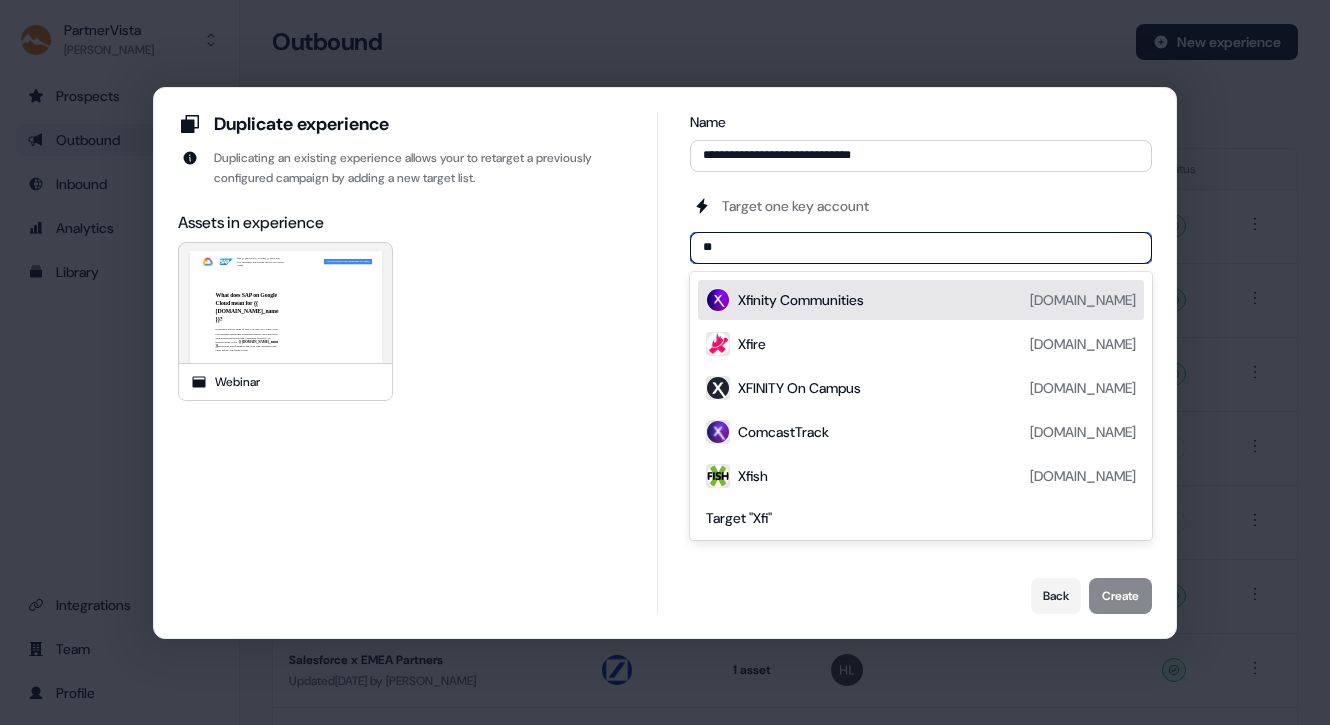type on "*" 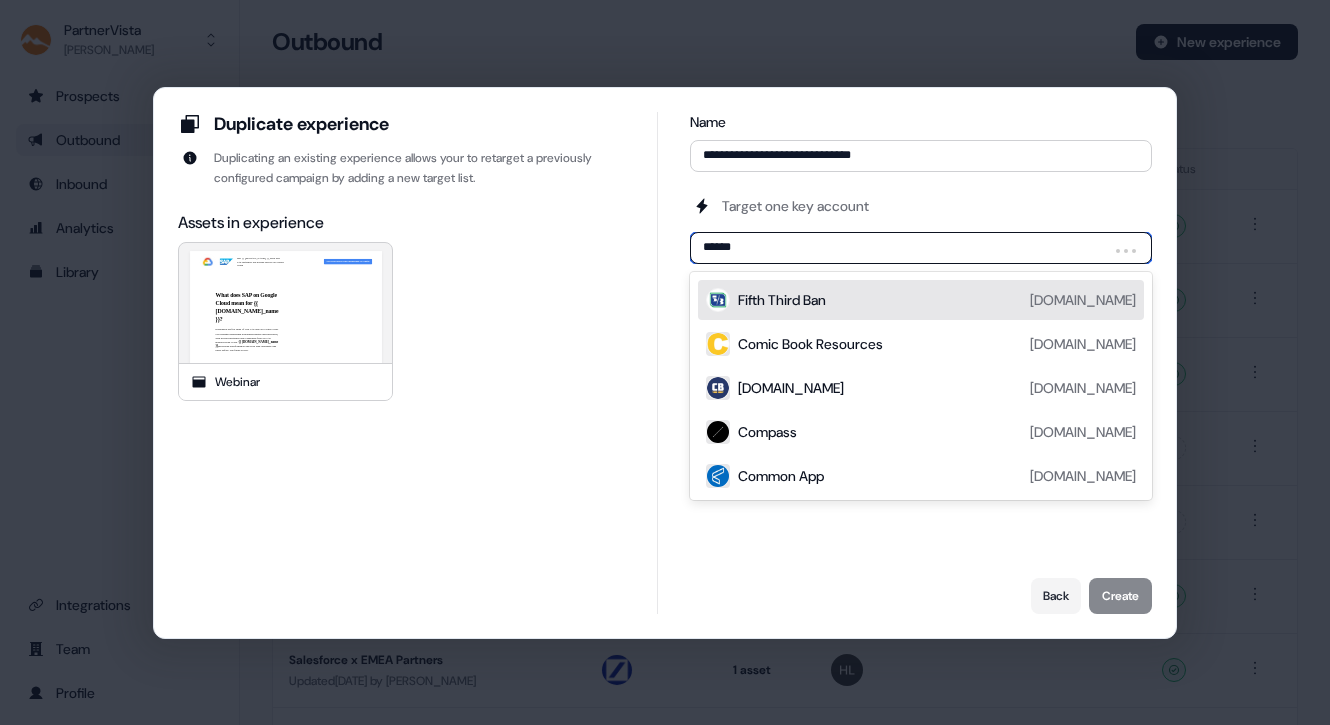 type on "*******" 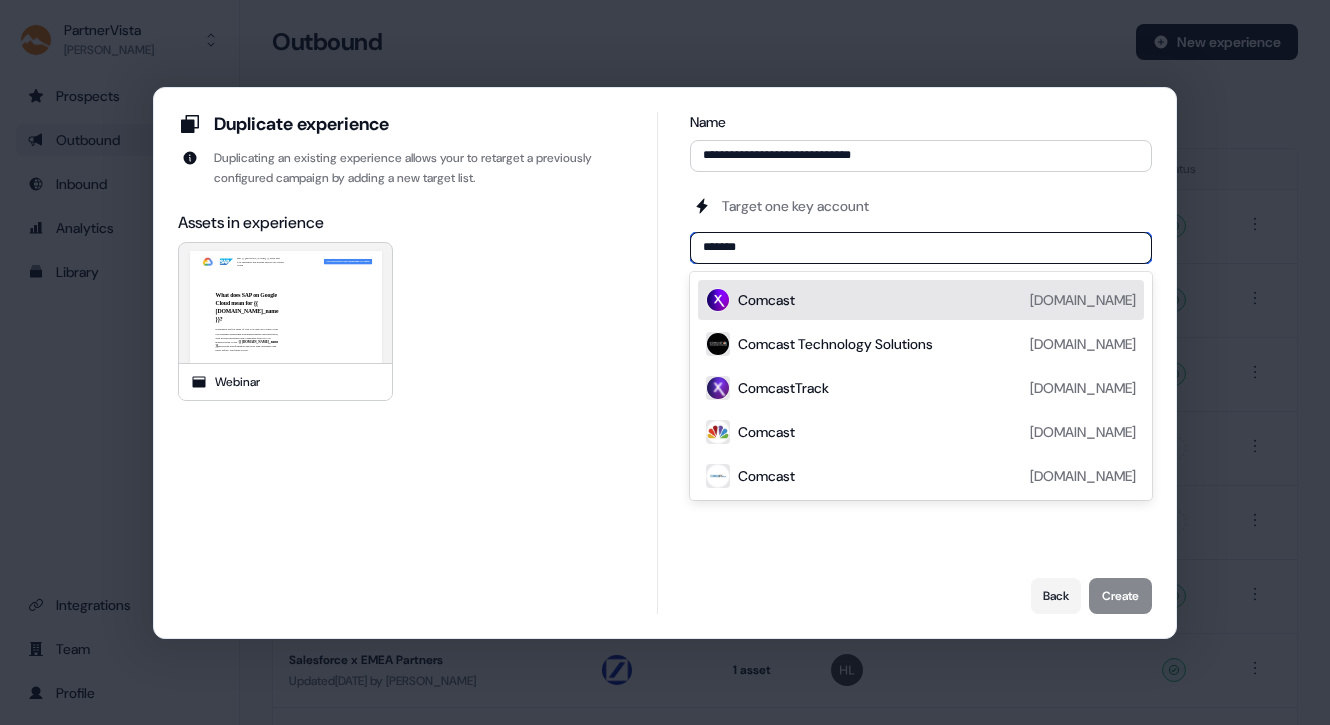 click on "Comcast" at bounding box center (766, 300) 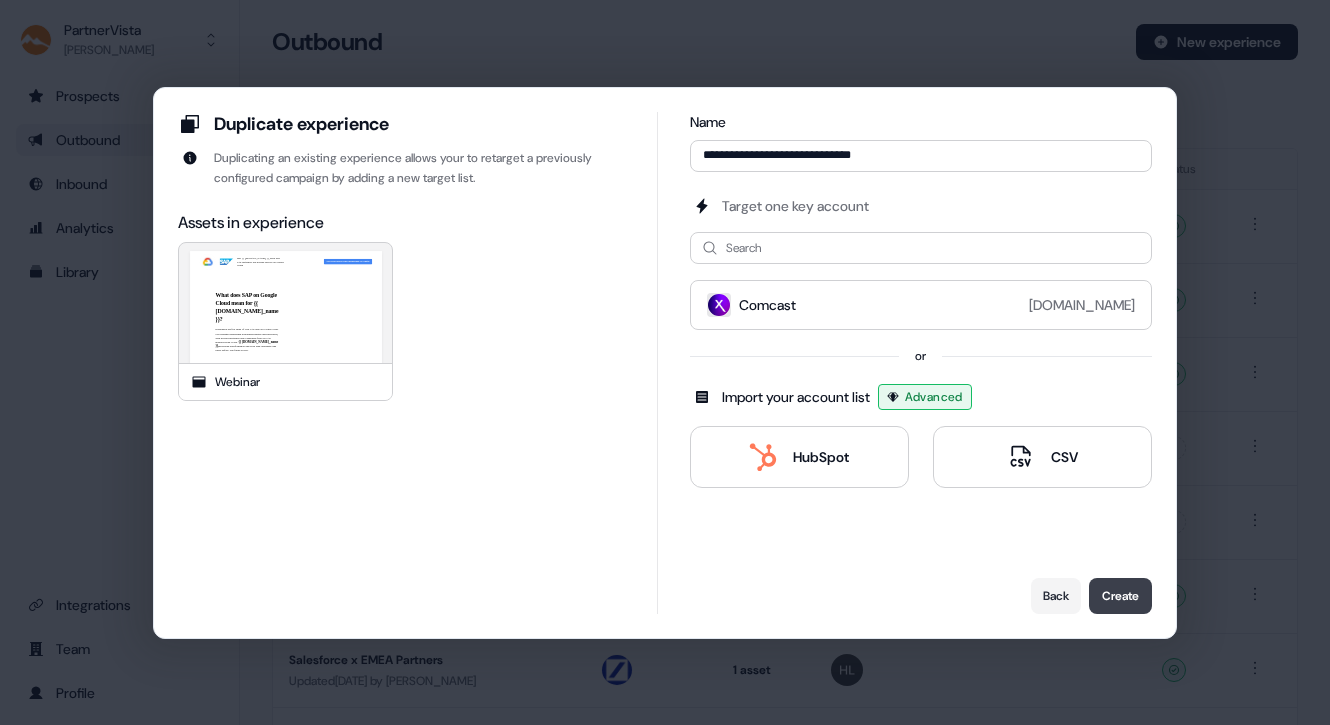 click on "Create" at bounding box center (1120, 596) 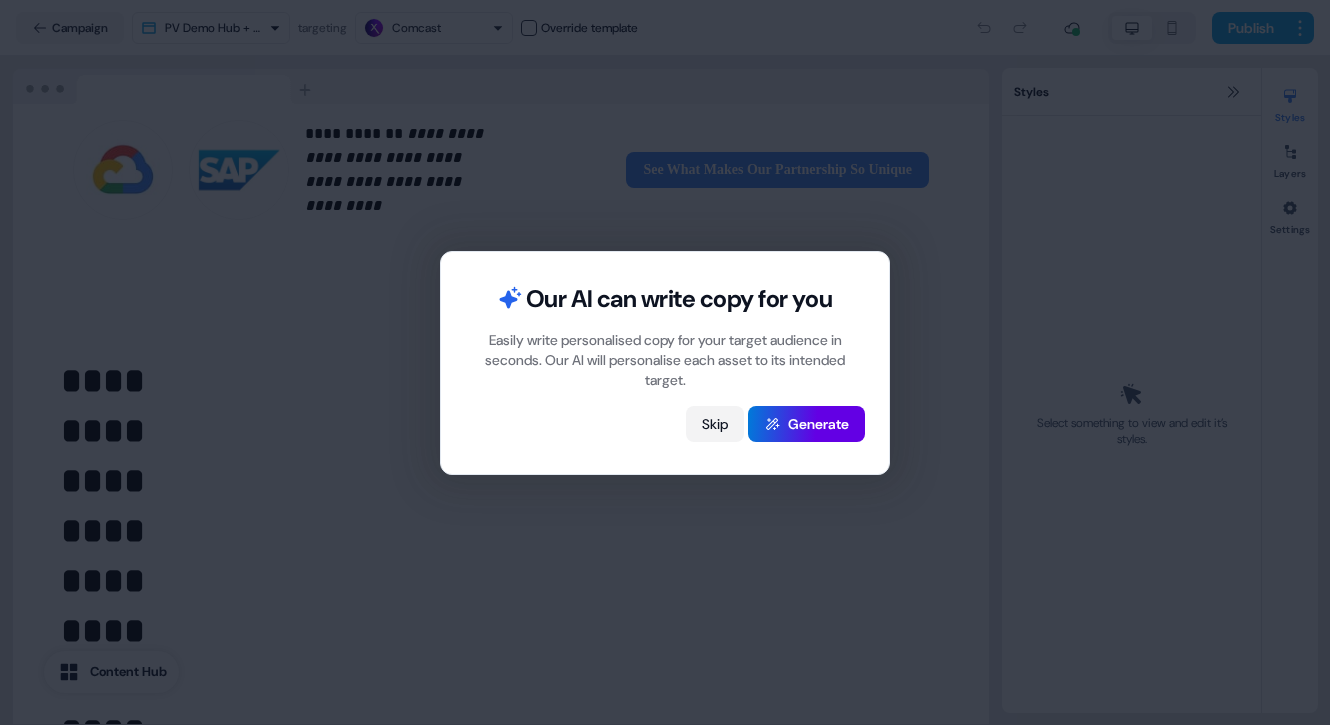 click on "Skip" at bounding box center (715, 424) 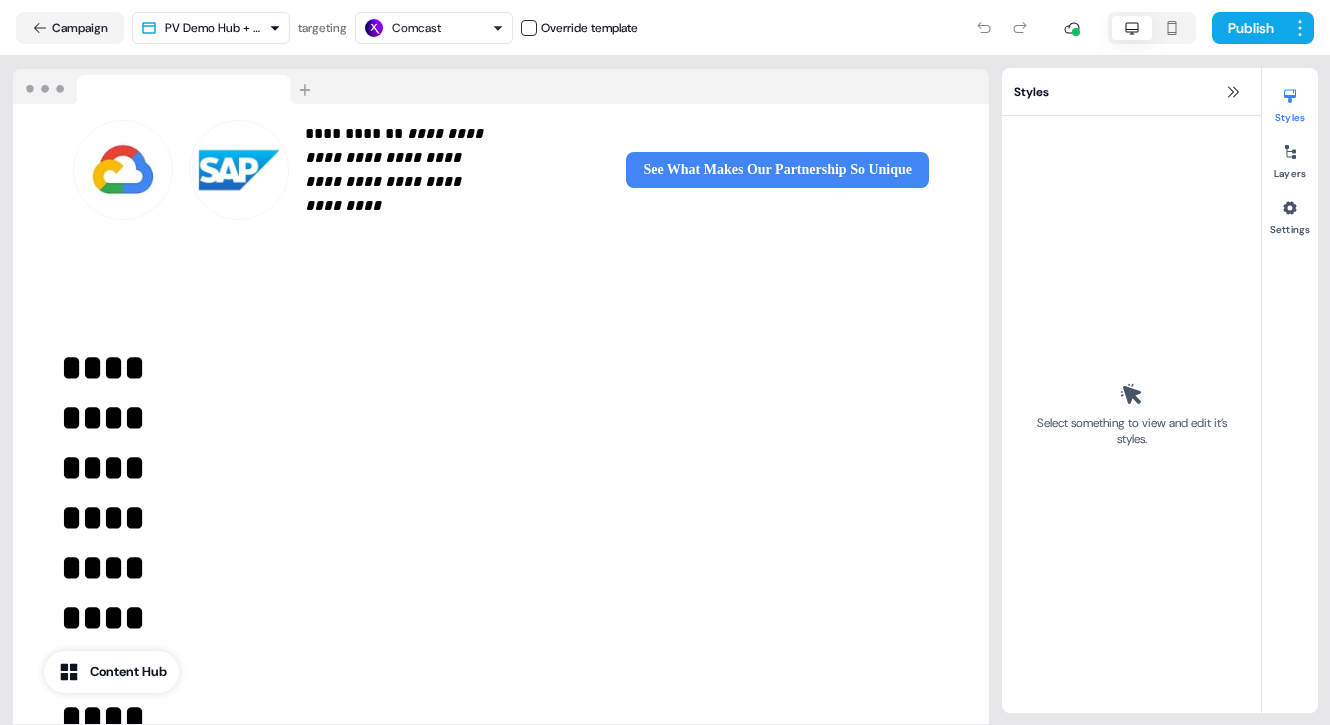 scroll, scrollTop: 0, scrollLeft: 0, axis: both 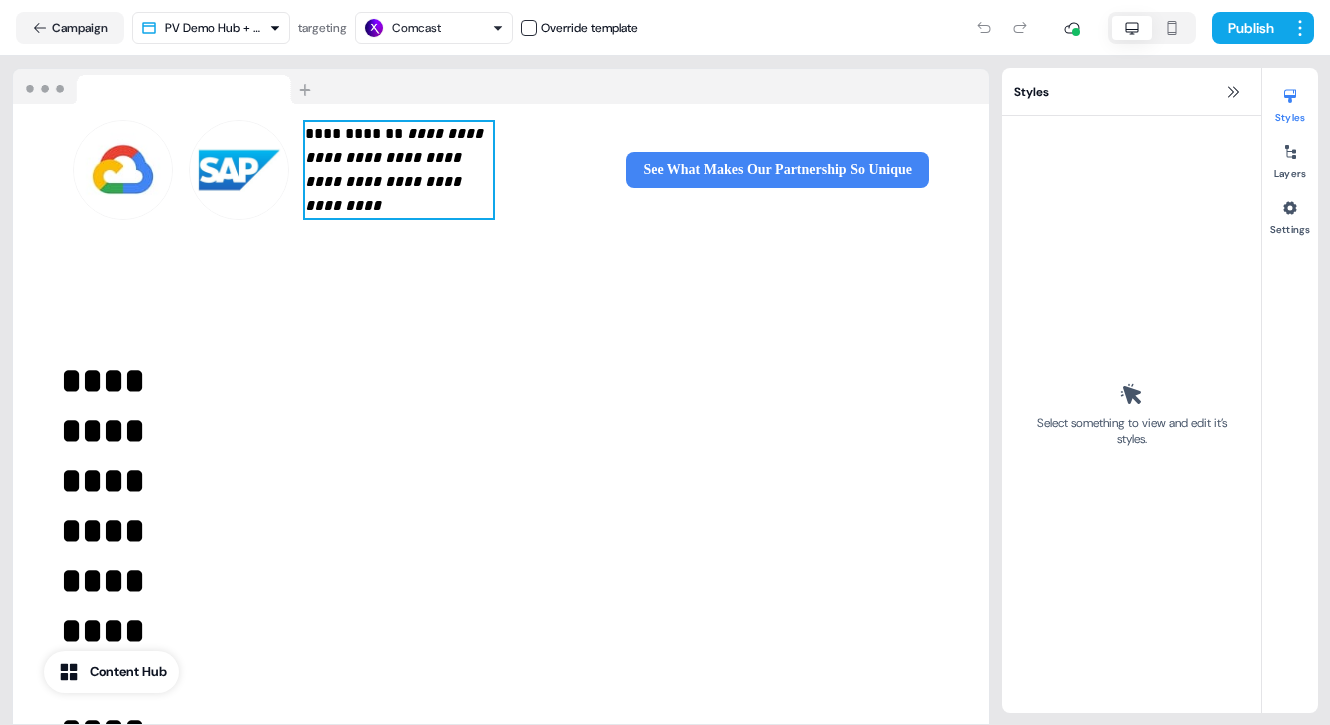click on "**********" at bounding box center [396, 169] 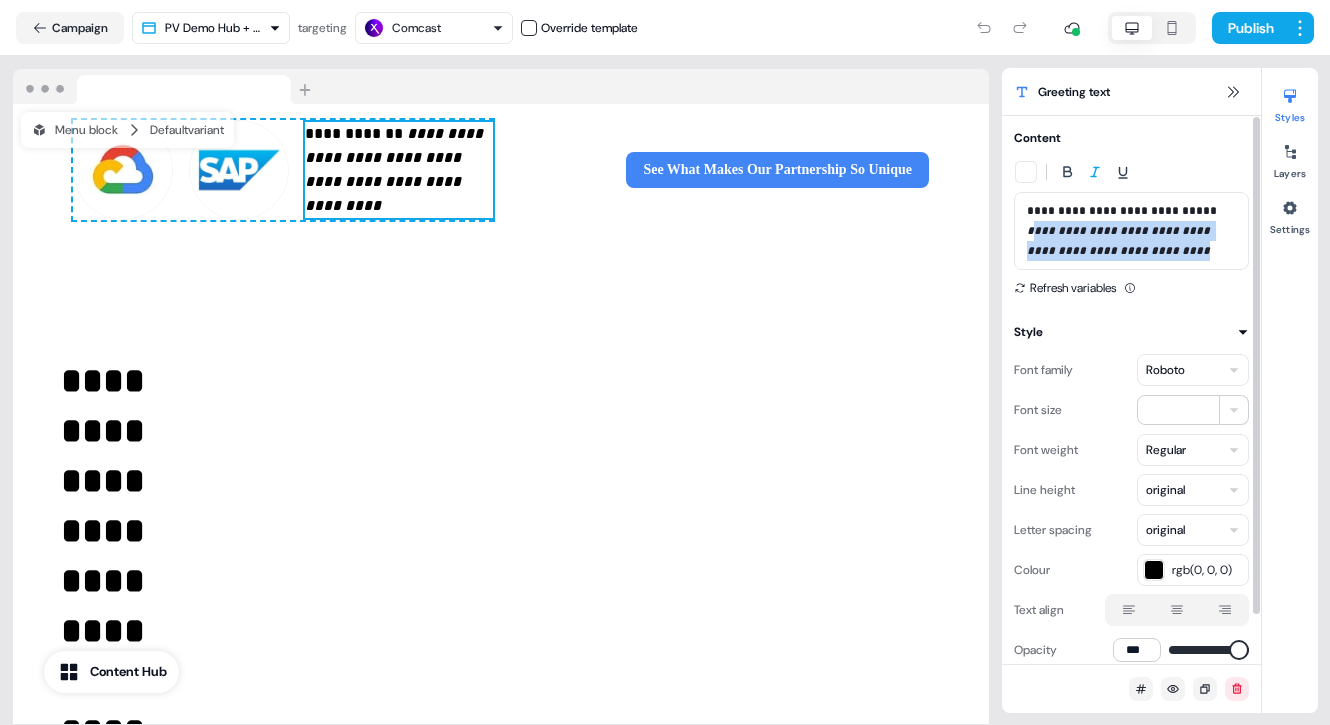 drag, startPoint x: 1197, startPoint y: 211, endPoint x: 1203, endPoint y: 253, distance: 42.426407 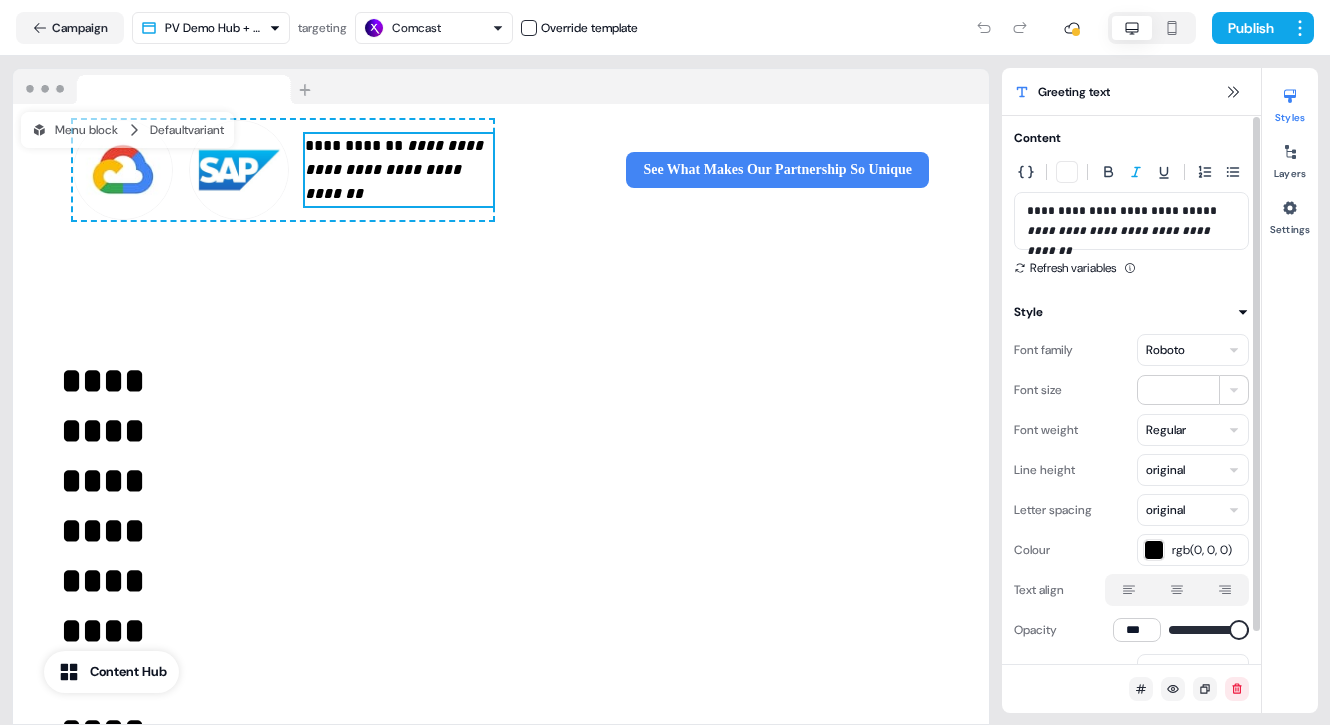 click on "**********" at bounding box center (1120, 241) 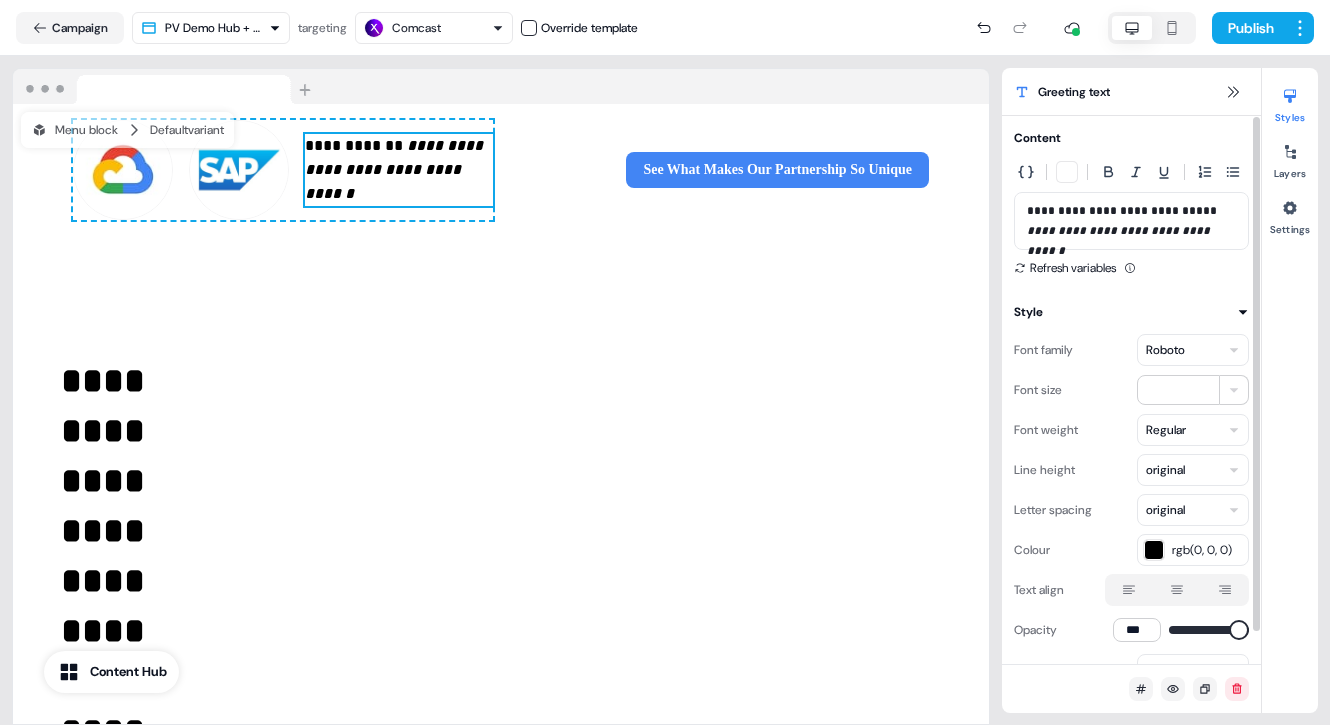 click on "**********" at bounding box center (1120, 241) 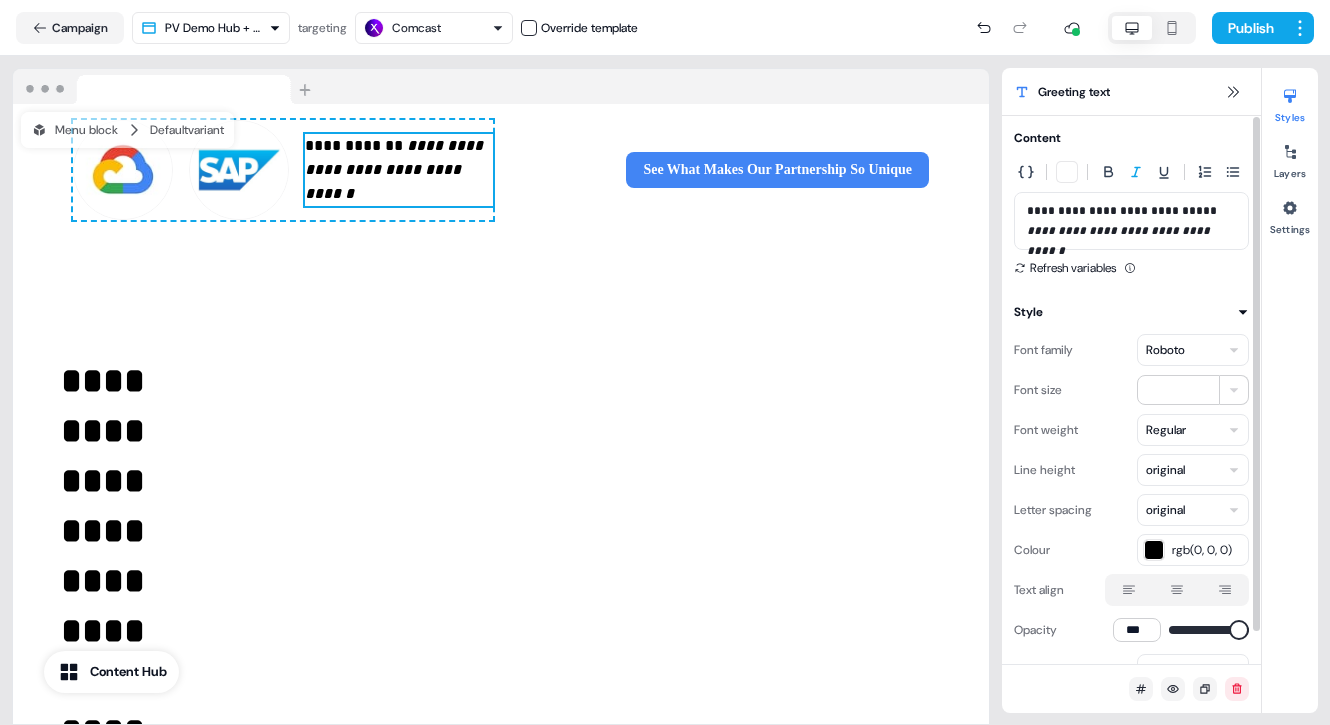 type 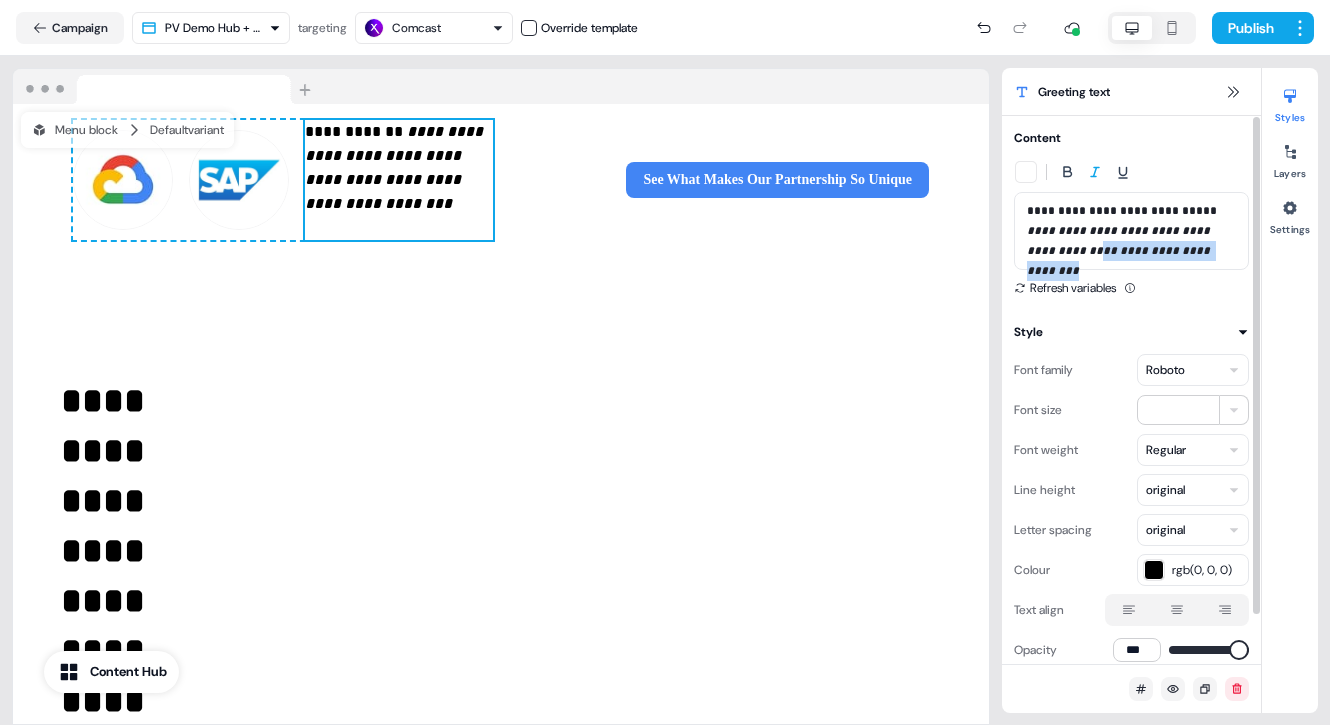 drag, startPoint x: 1058, startPoint y: 252, endPoint x: 1226, endPoint y: 250, distance: 168.0119 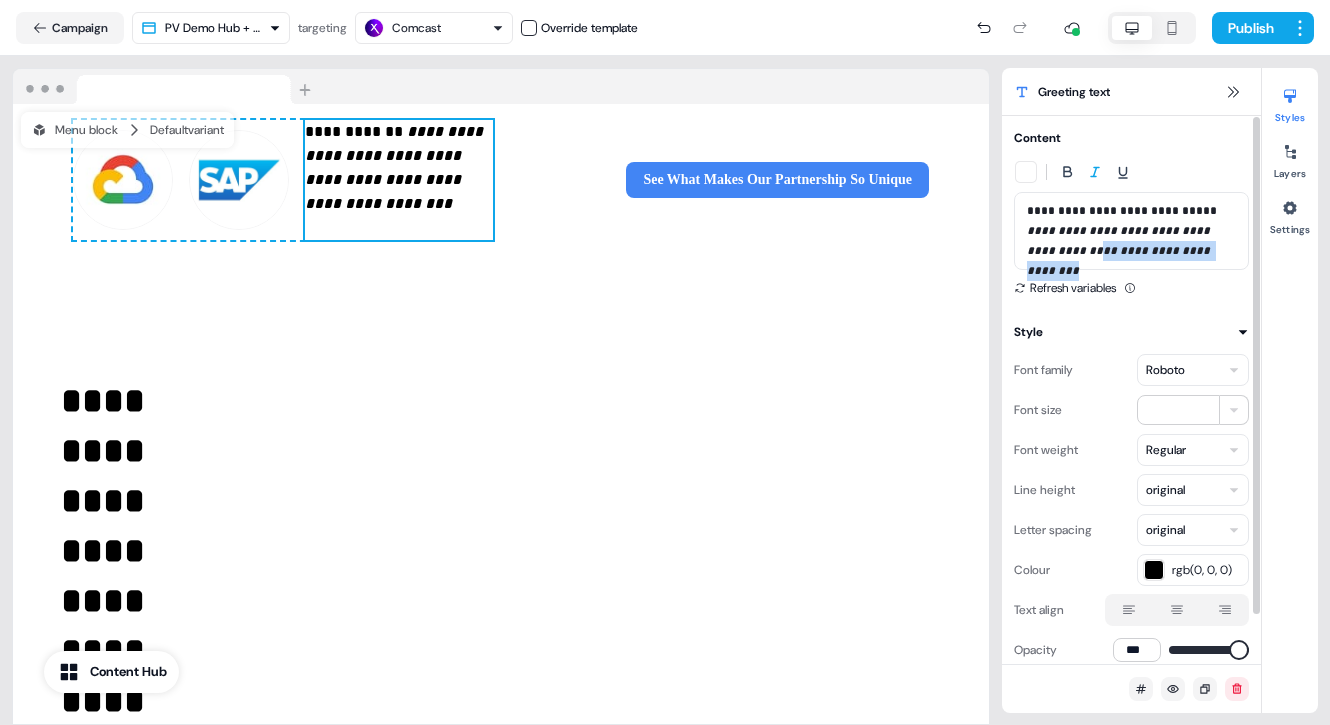 click on "**********" at bounding box center (1131, 231) 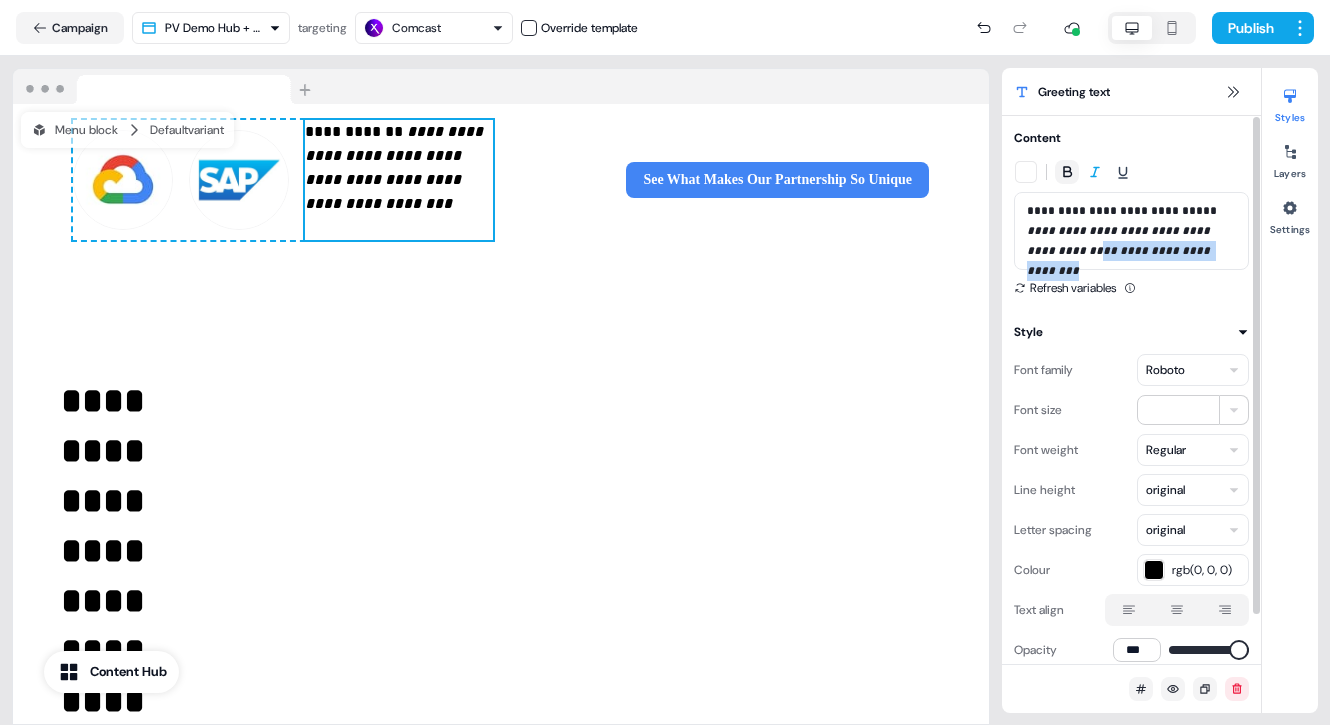 click 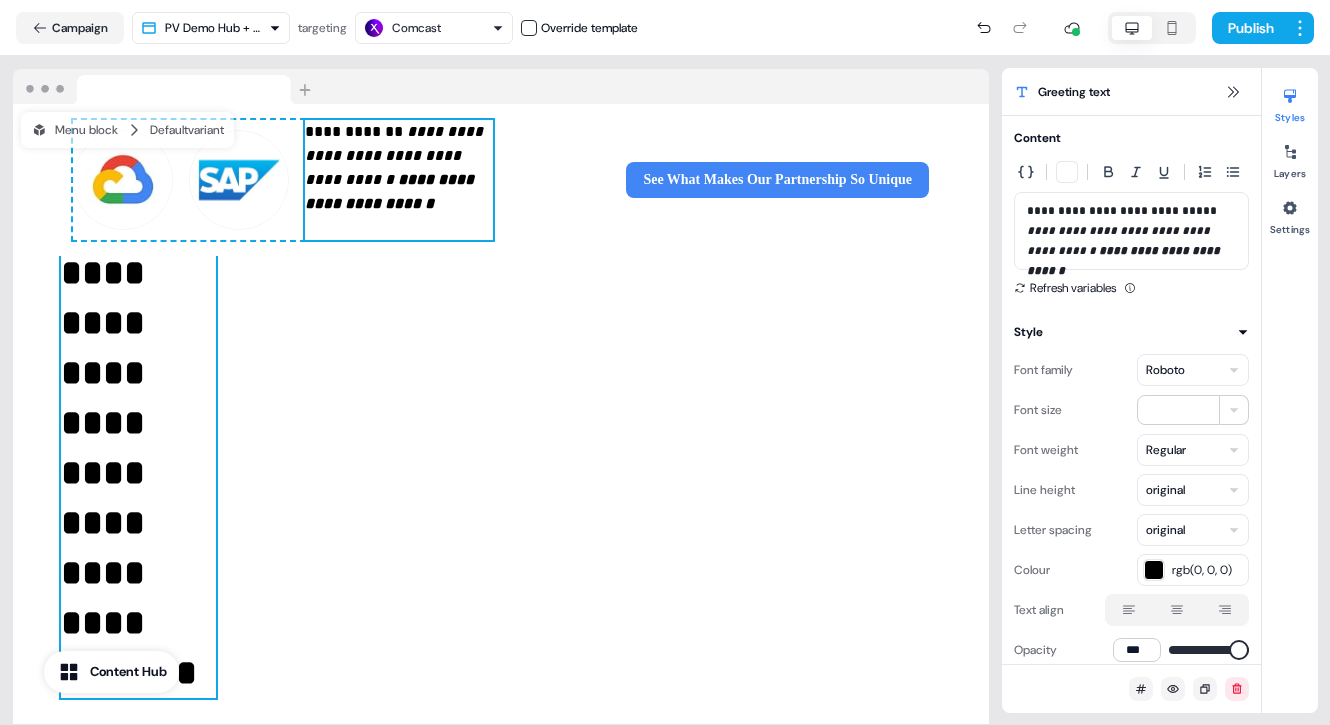 scroll, scrollTop: 129, scrollLeft: 0, axis: vertical 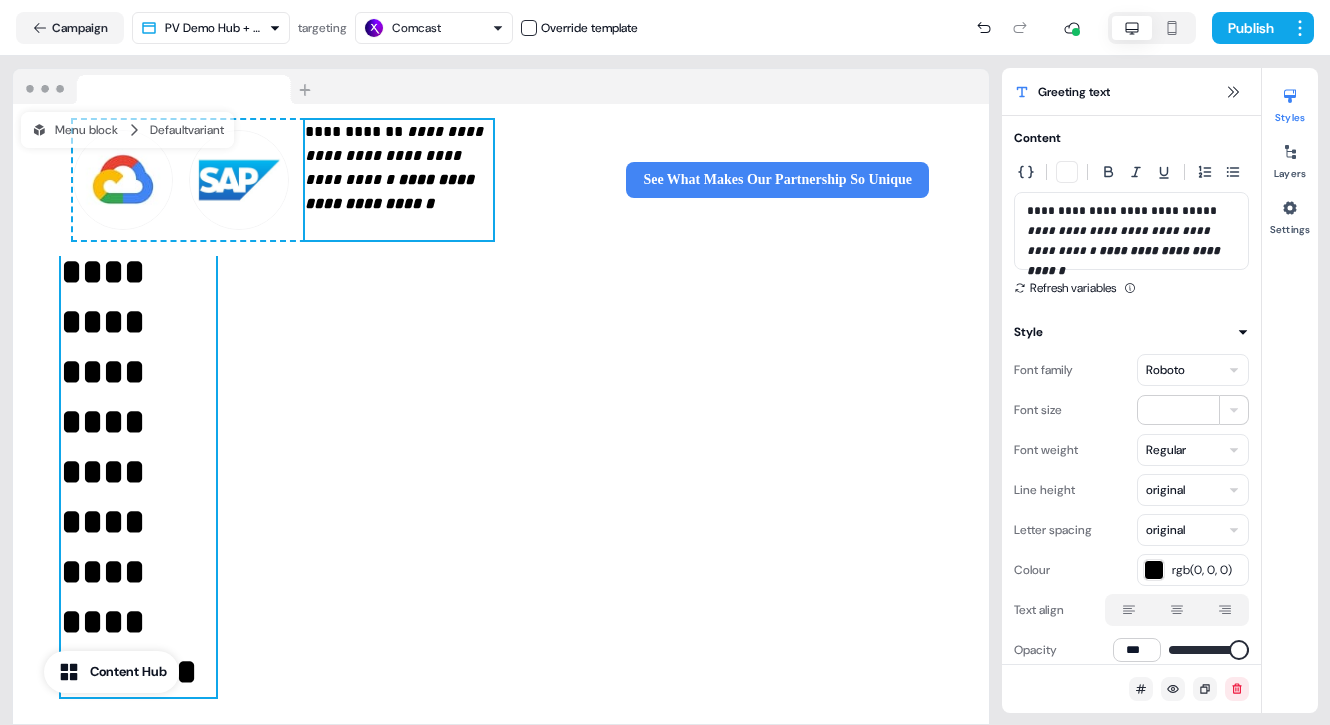 click on "**********" at bounding box center [138, 472] 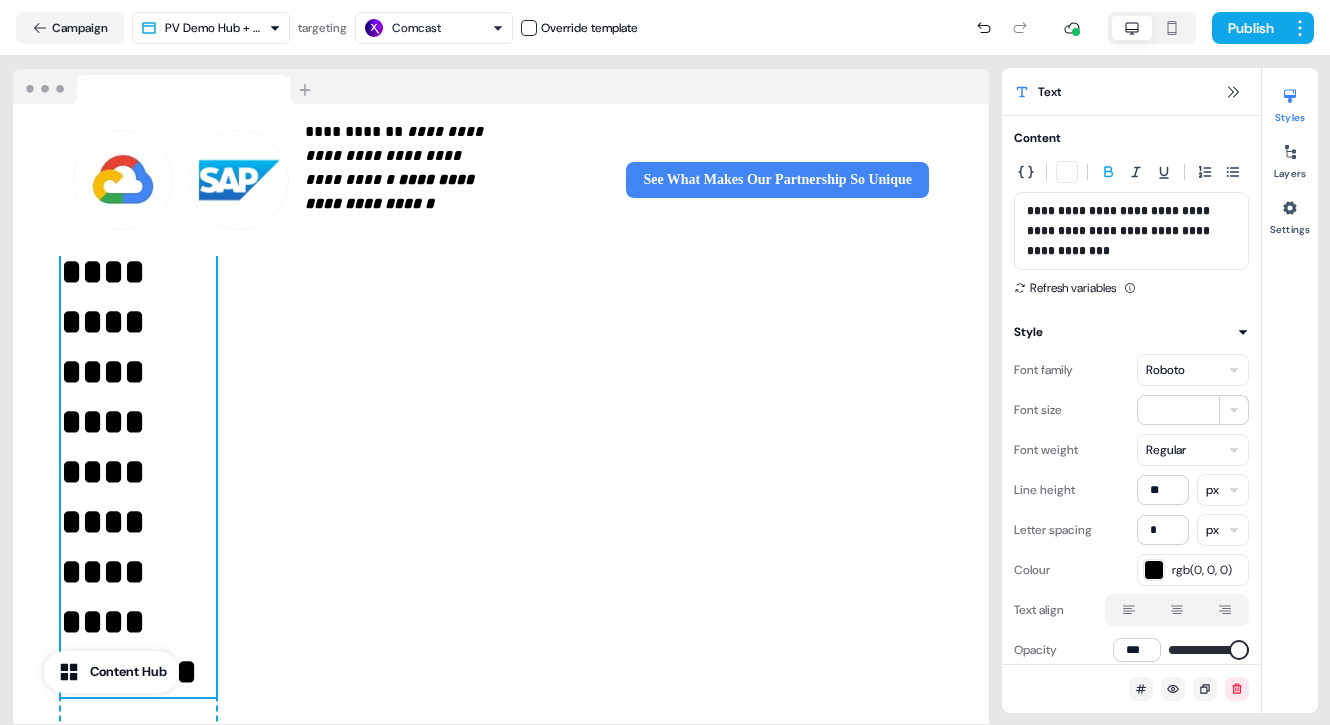 click on "**********" at bounding box center (129, 472) 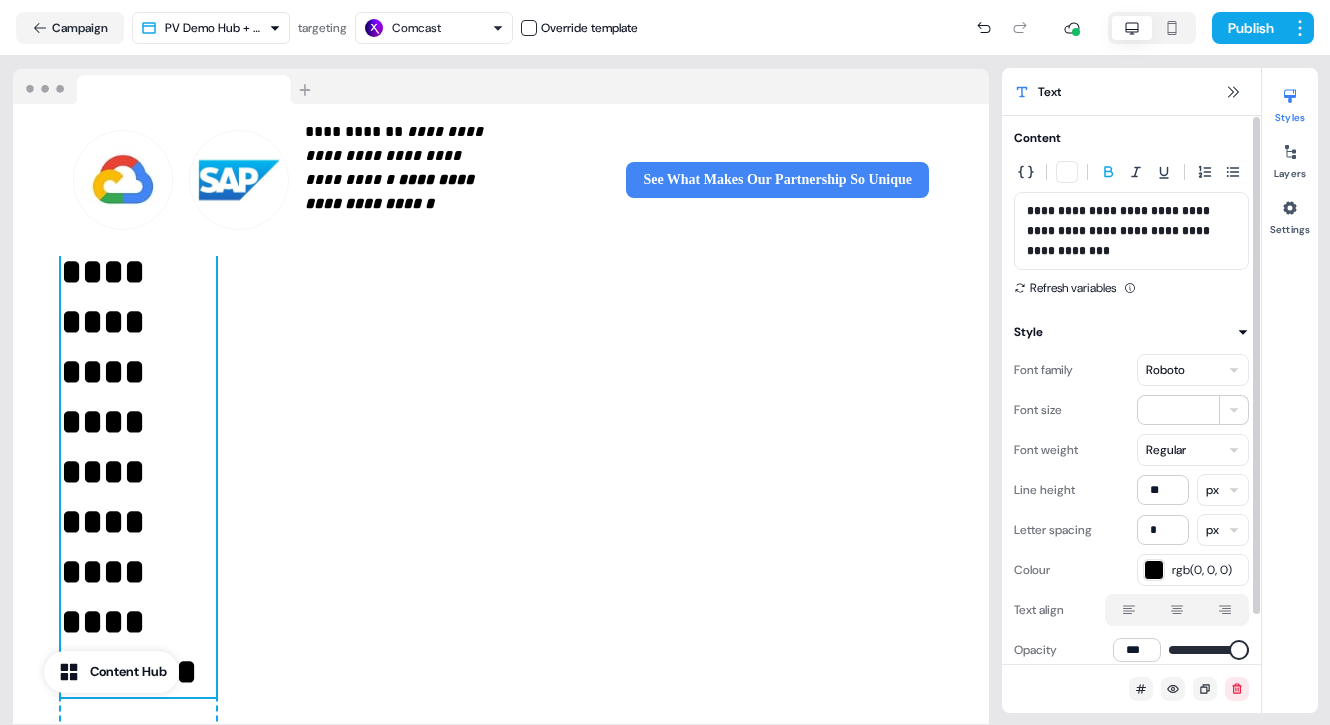 click on "**********" at bounding box center [1120, 231] 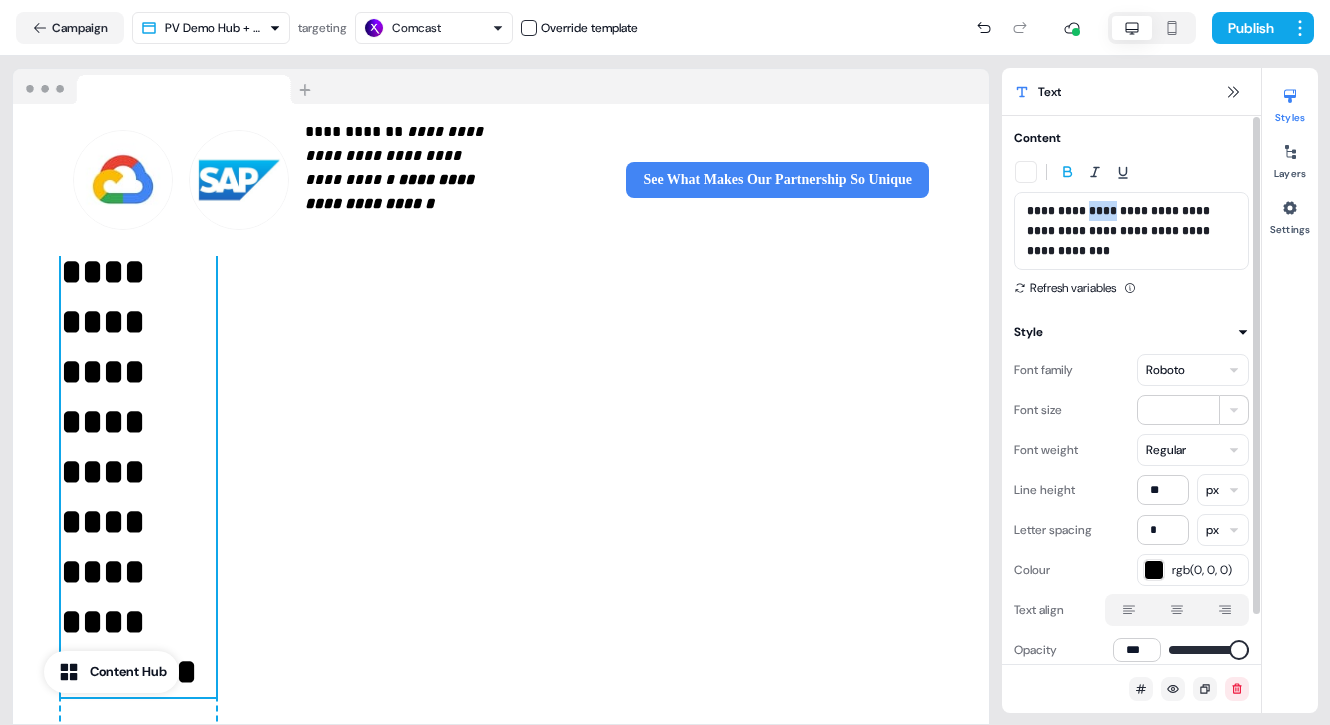 click on "**********" at bounding box center [1120, 231] 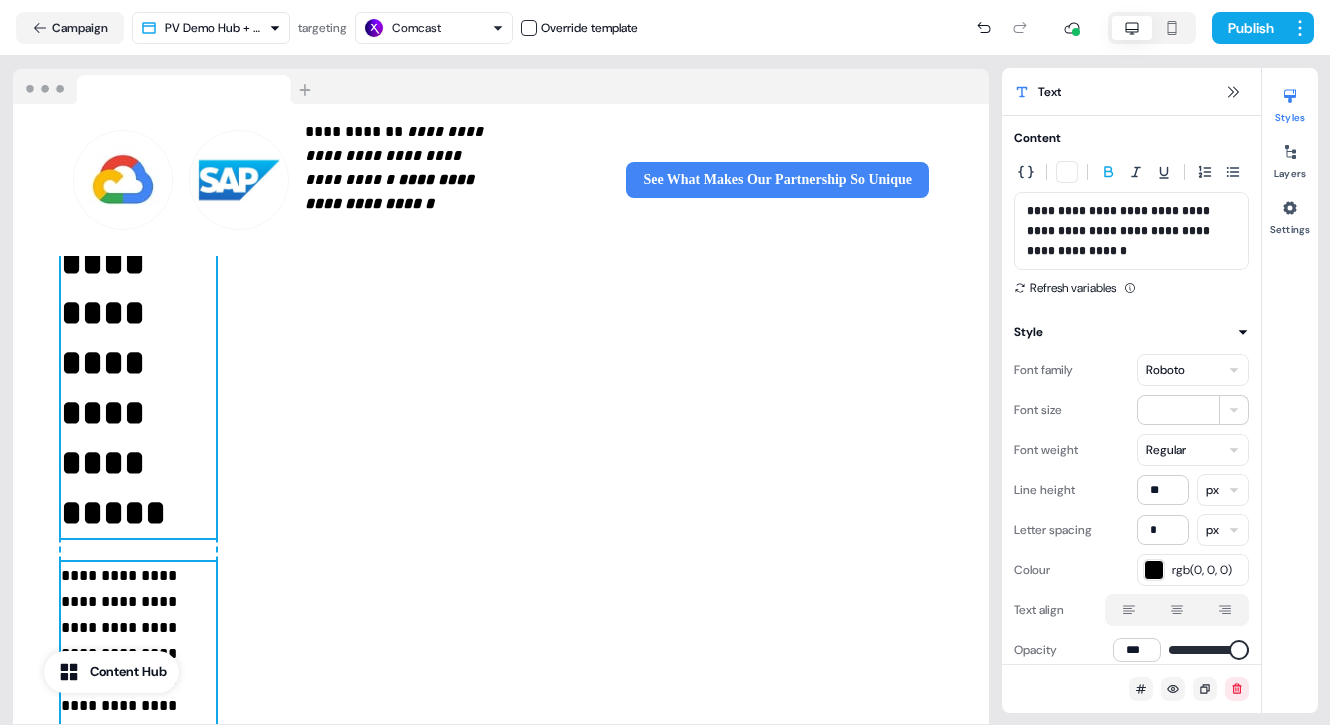 scroll, scrollTop: 376, scrollLeft: 0, axis: vertical 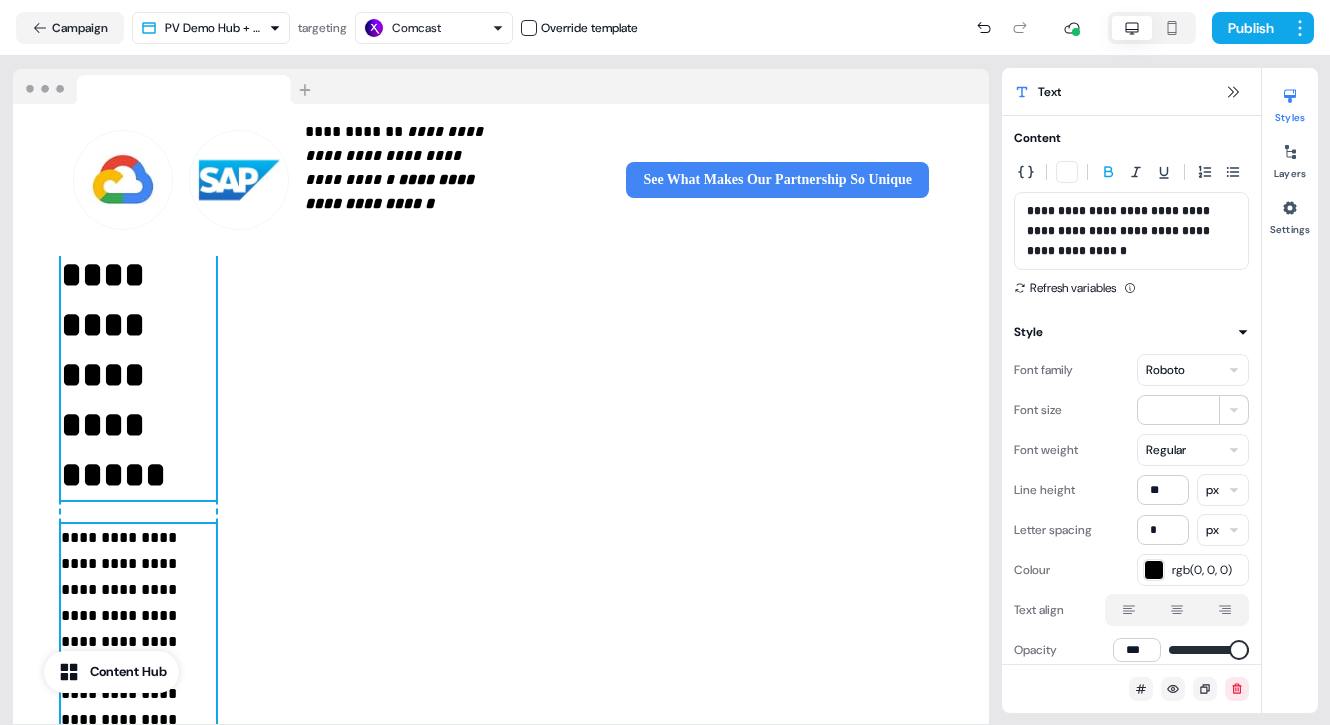 click on "**********" at bounding box center (138, 753) 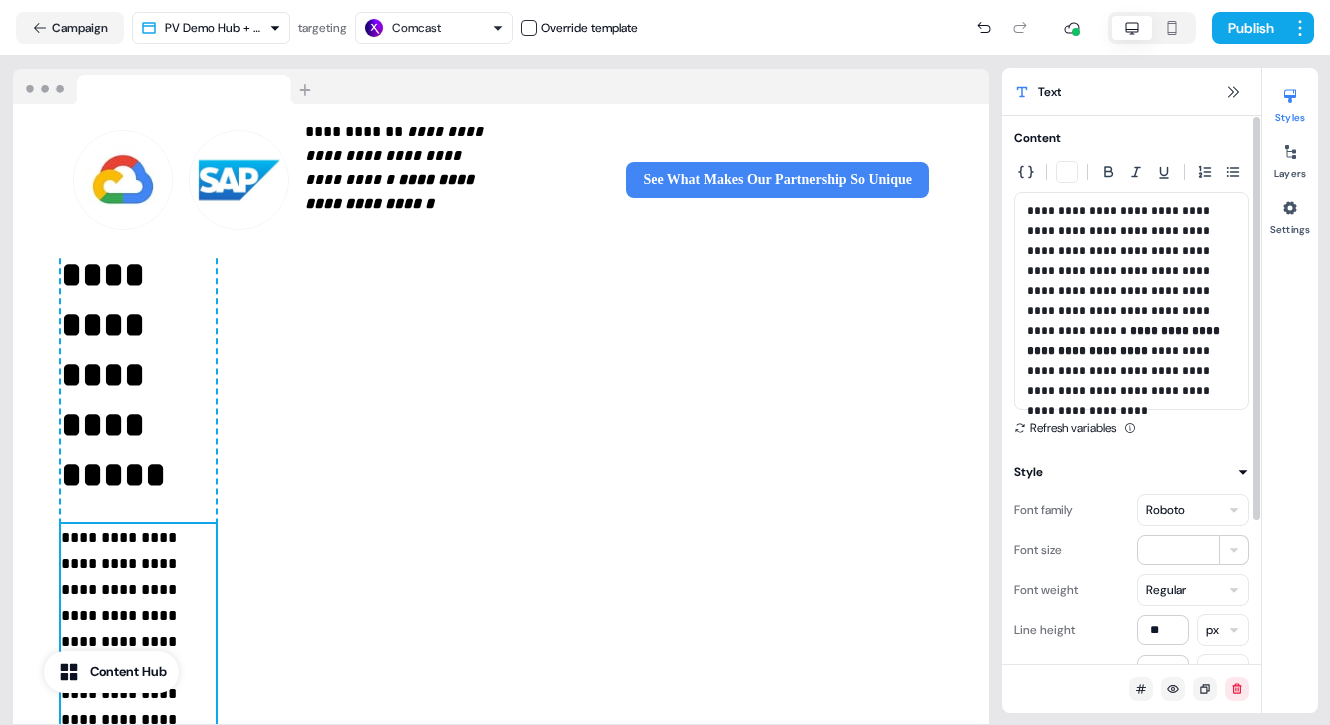 drag, startPoint x: 1026, startPoint y: 209, endPoint x: 1101, endPoint y: 260, distance: 90.697296 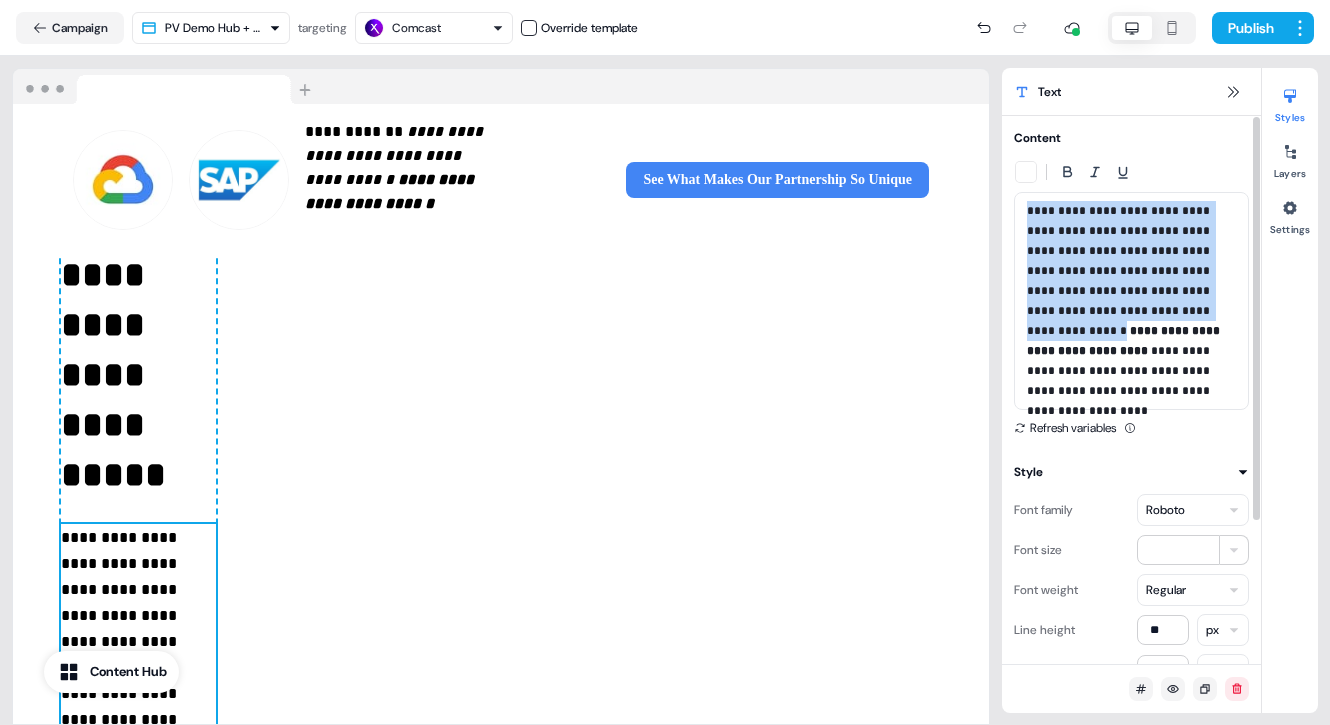 drag, startPoint x: 1028, startPoint y: 210, endPoint x: 1142, endPoint y: 304, distance: 147.75656 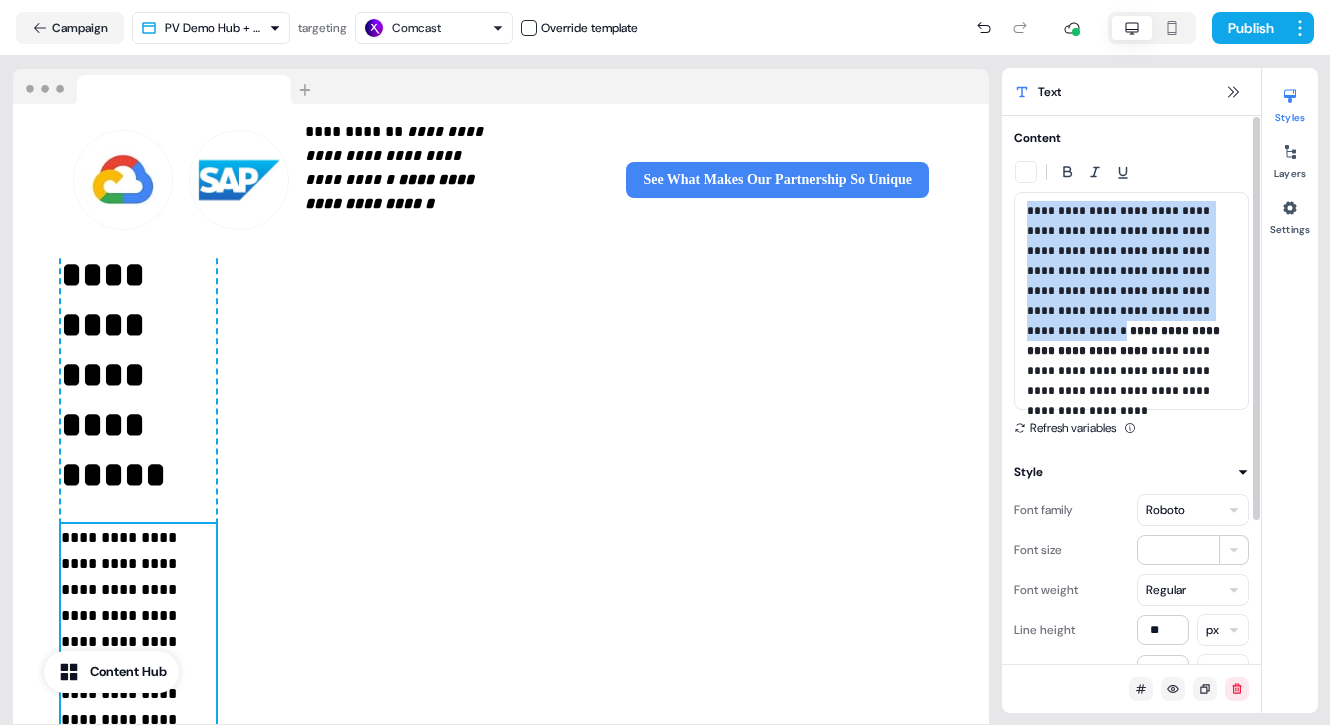 click on "**********" at bounding box center [1120, 271] 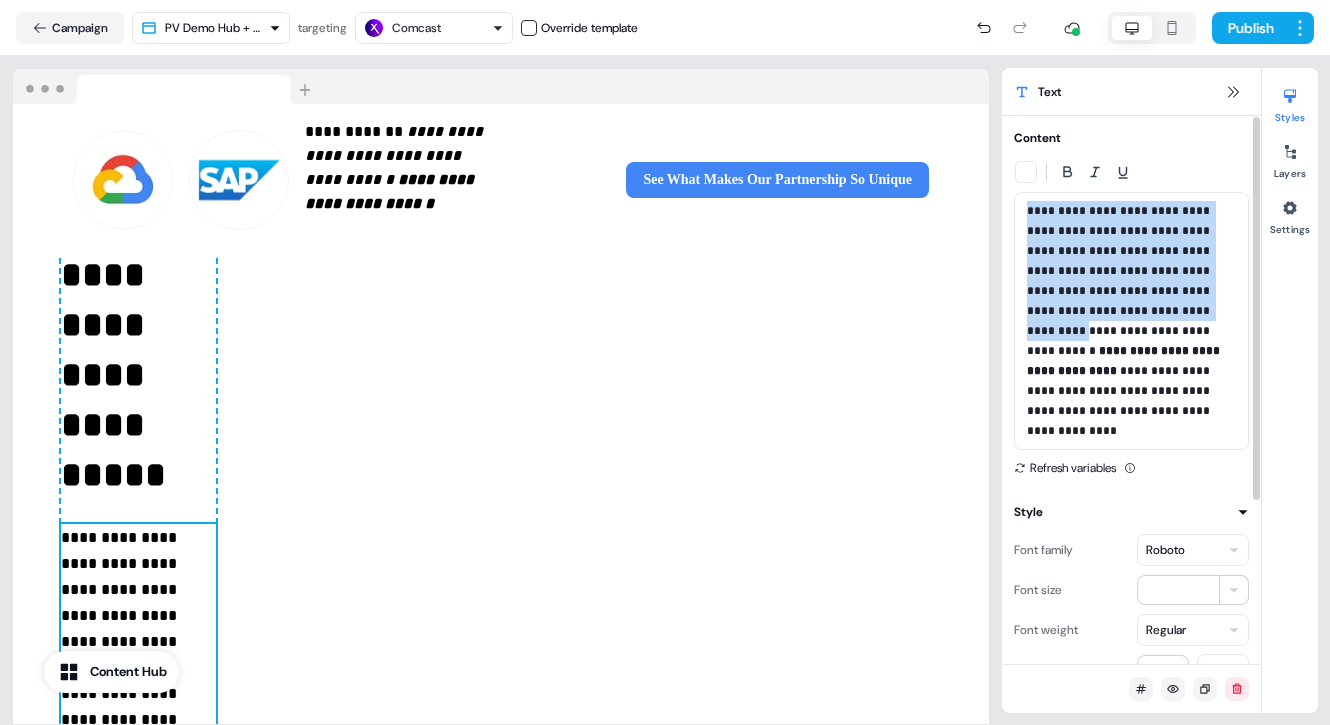 drag, startPoint x: 1027, startPoint y: 211, endPoint x: 1071, endPoint y: 323, distance: 120.33287 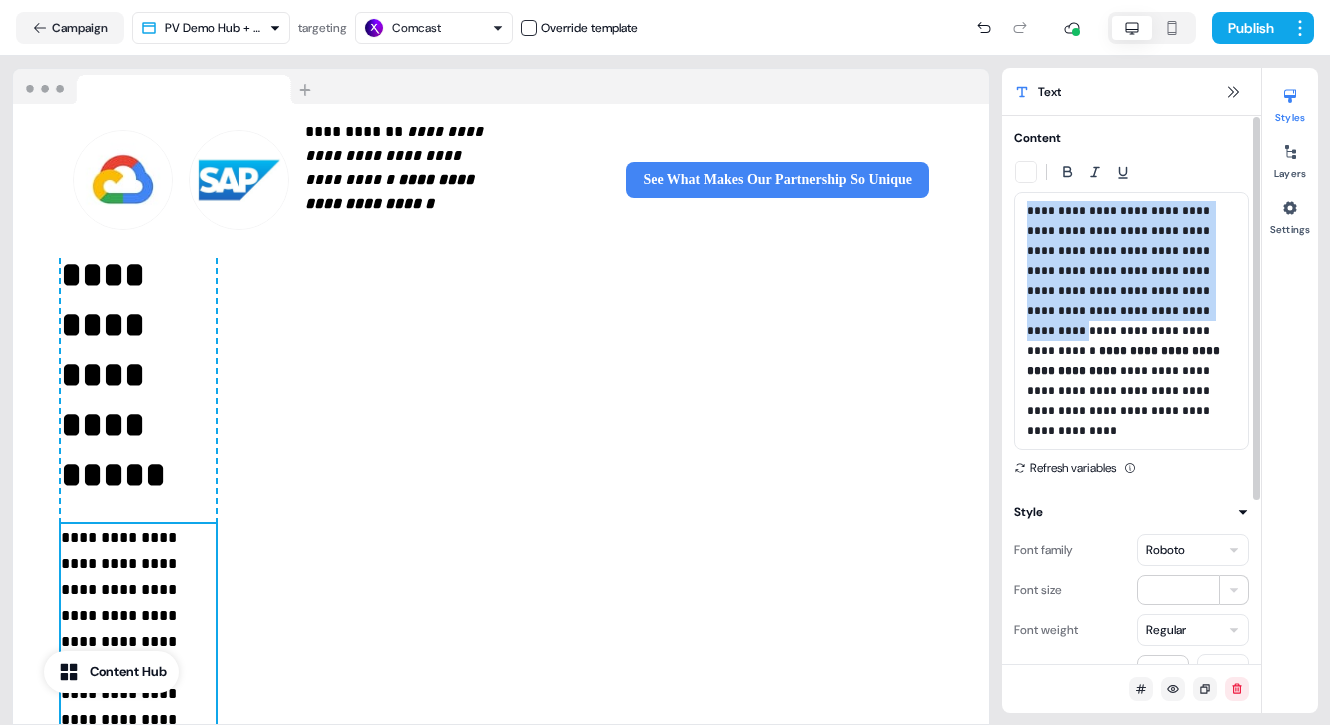 click on "**********" at bounding box center [1120, 281] 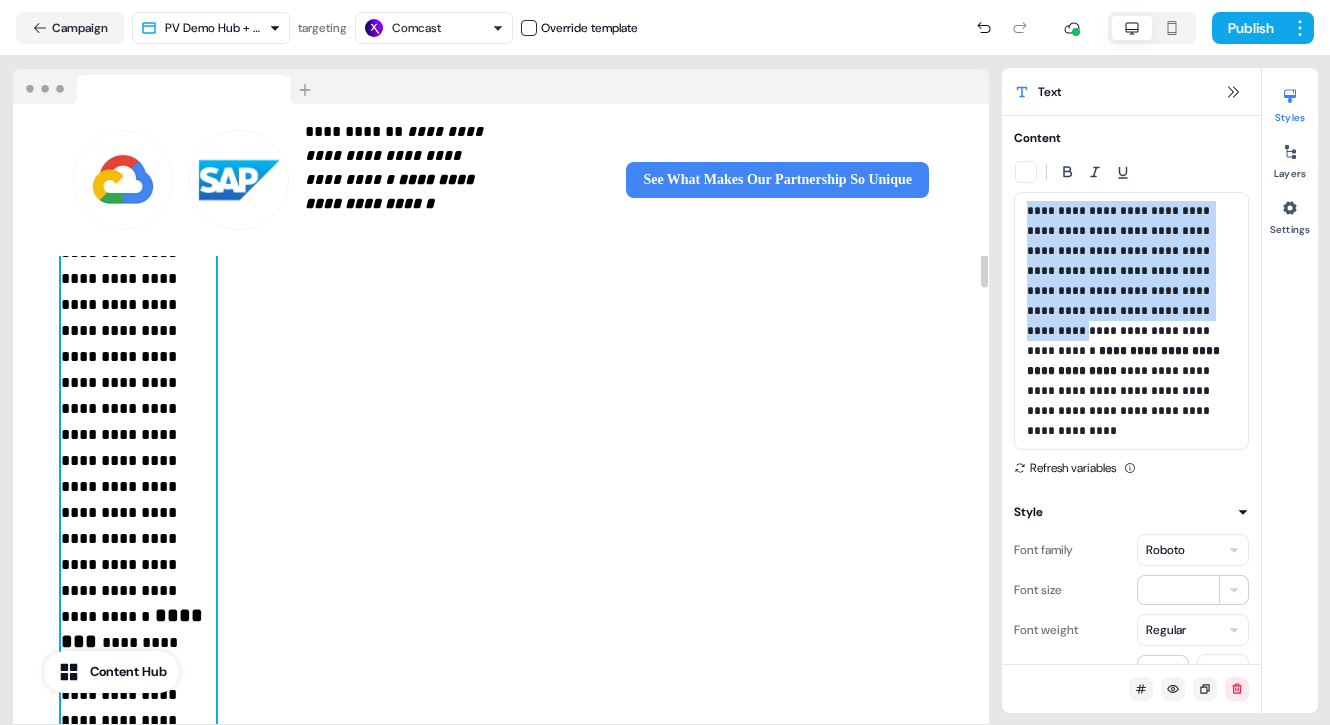 scroll, scrollTop: 662, scrollLeft: 0, axis: vertical 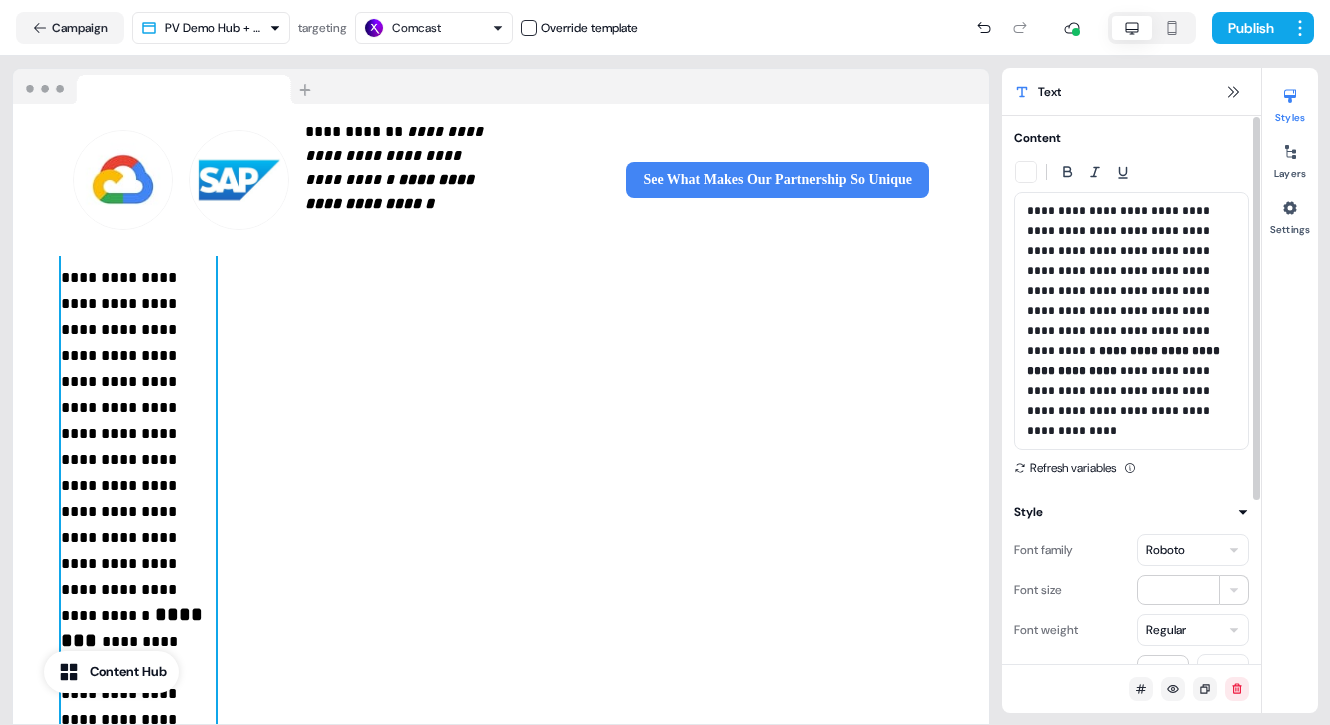 drag, startPoint x: 1026, startPoint y: 391, endPoint x: 1063, endPoint y: 406, distance: 39.92493 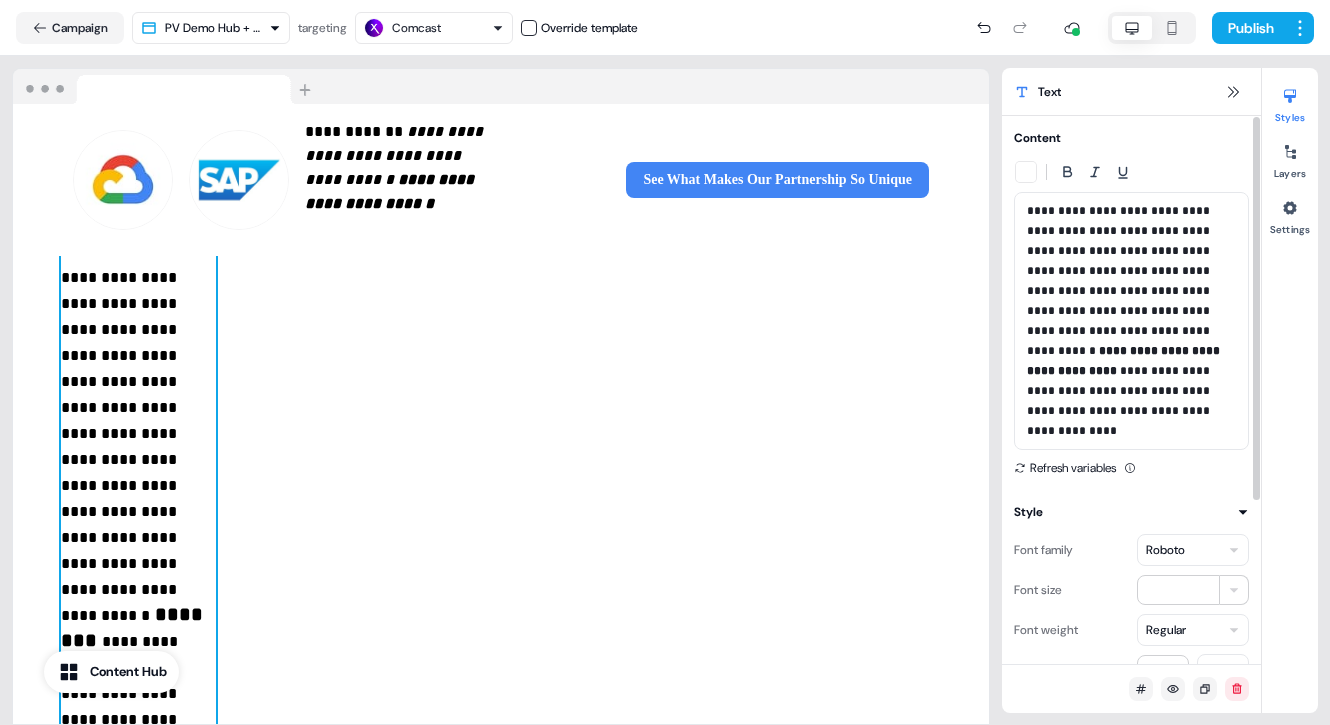 click on "**********" at bounding box center (1131, 321) 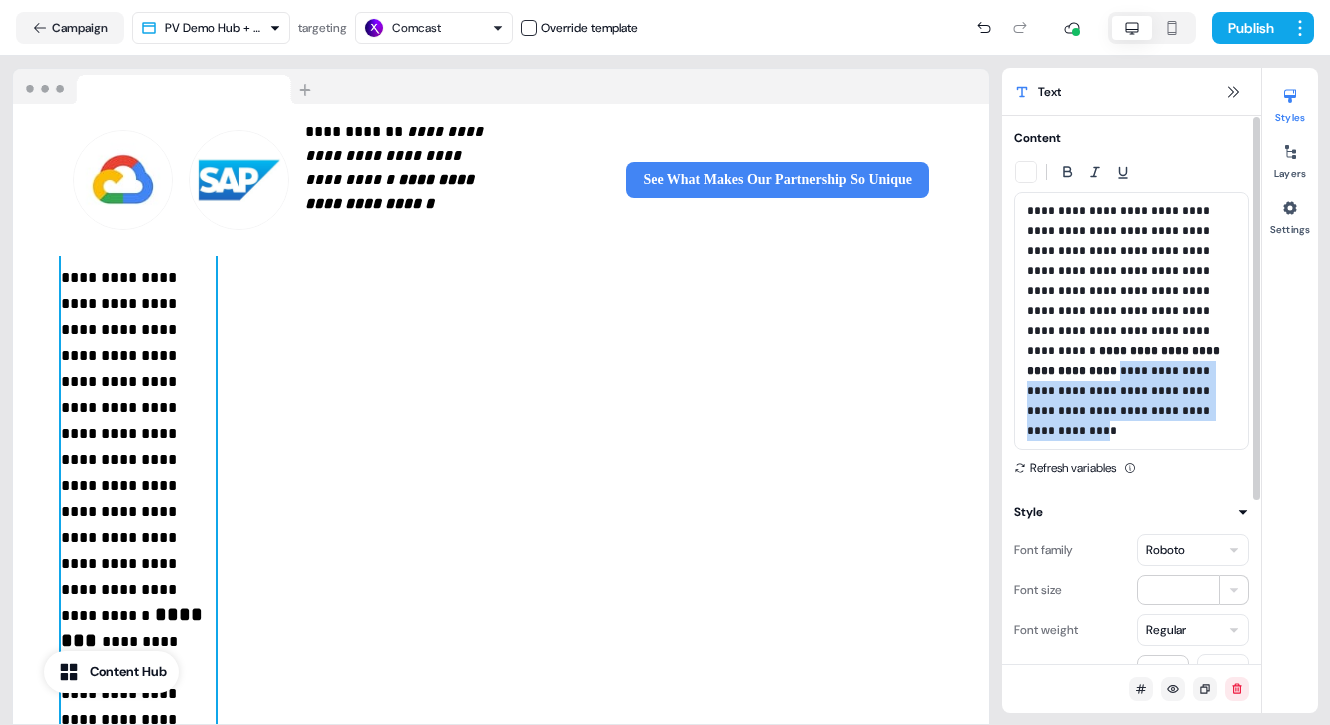 drag, startPoint x: 1027, startPoint y: 390, endPoint x: 1121, endPoint y: 432, distance: 102.9563 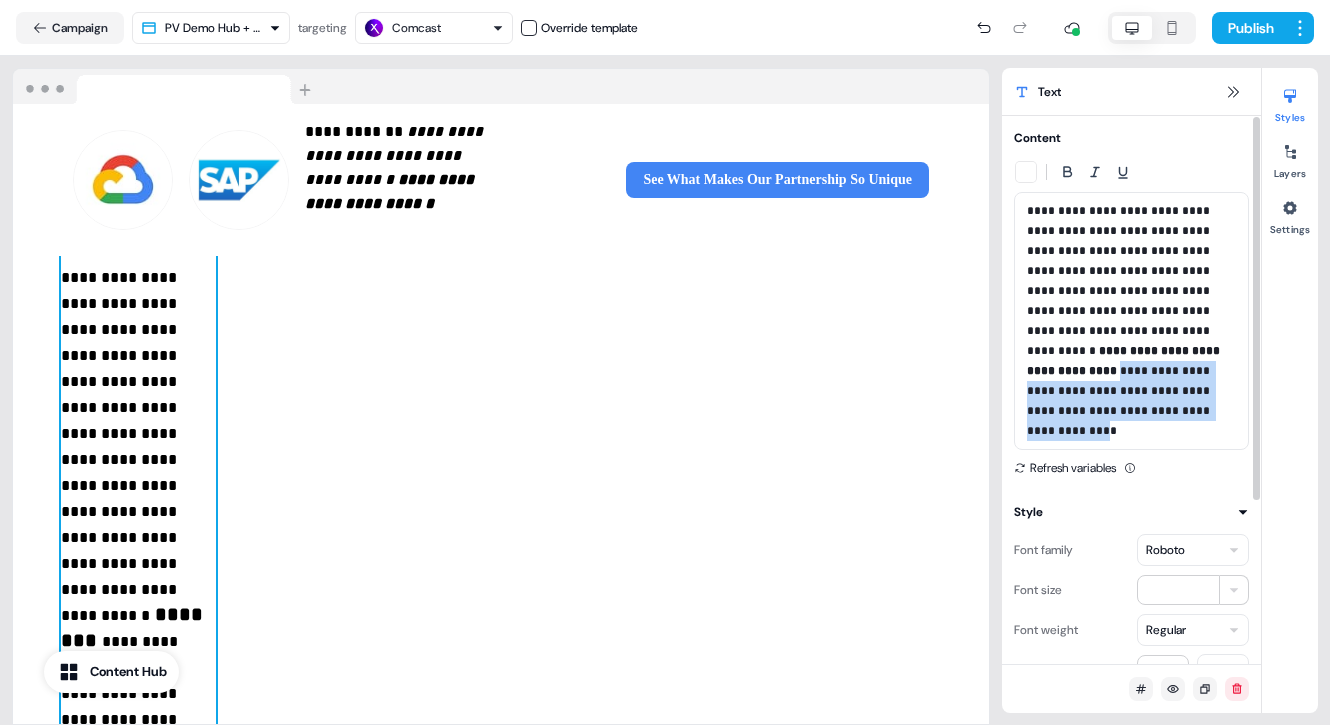 click on "**********" at bounding box center [1120, 401] 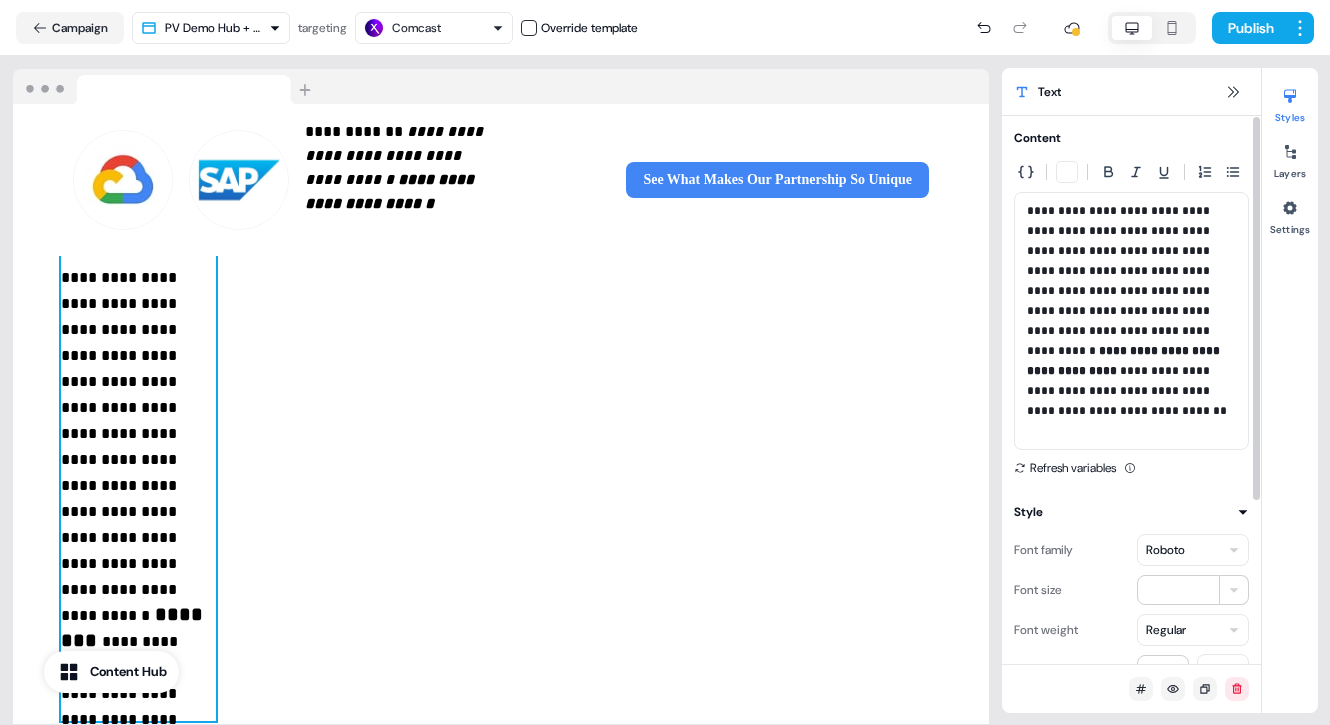 click on "**********" at bounding box center (1127, 391) 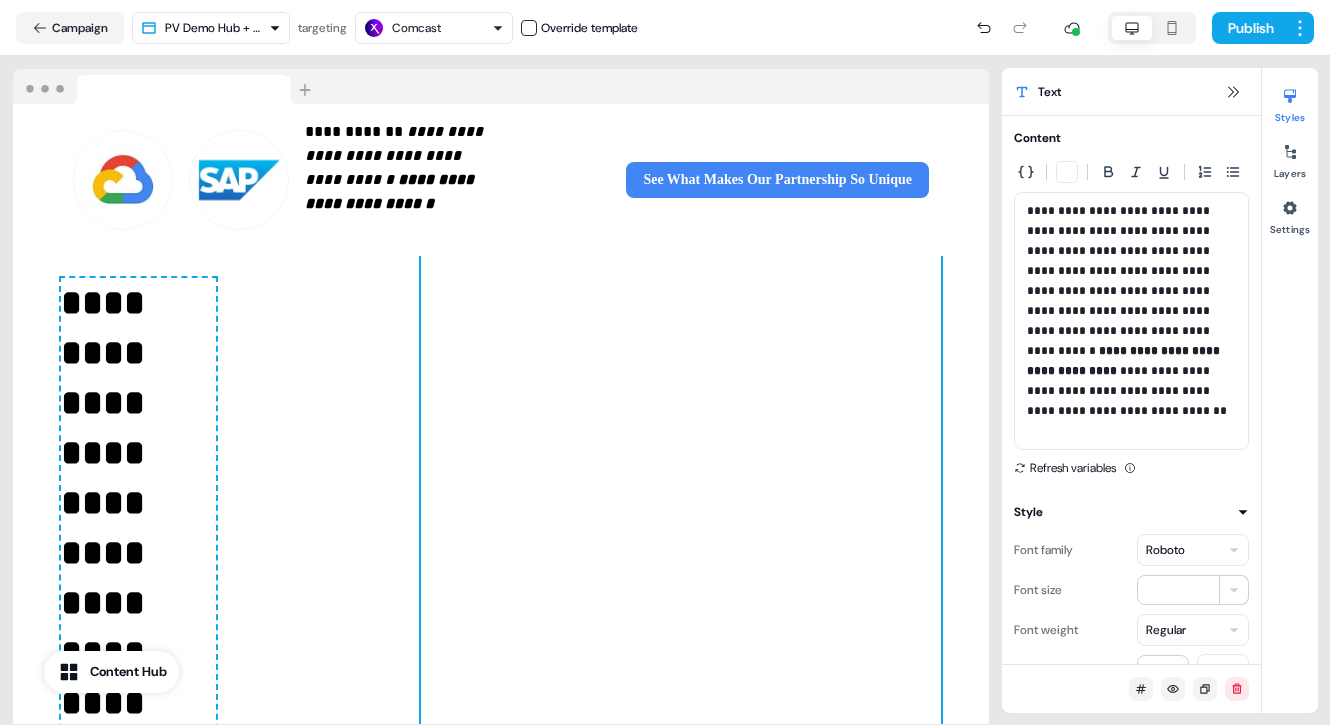 scroll, scrollTop: 0, scrollLeft: 0, axis: both 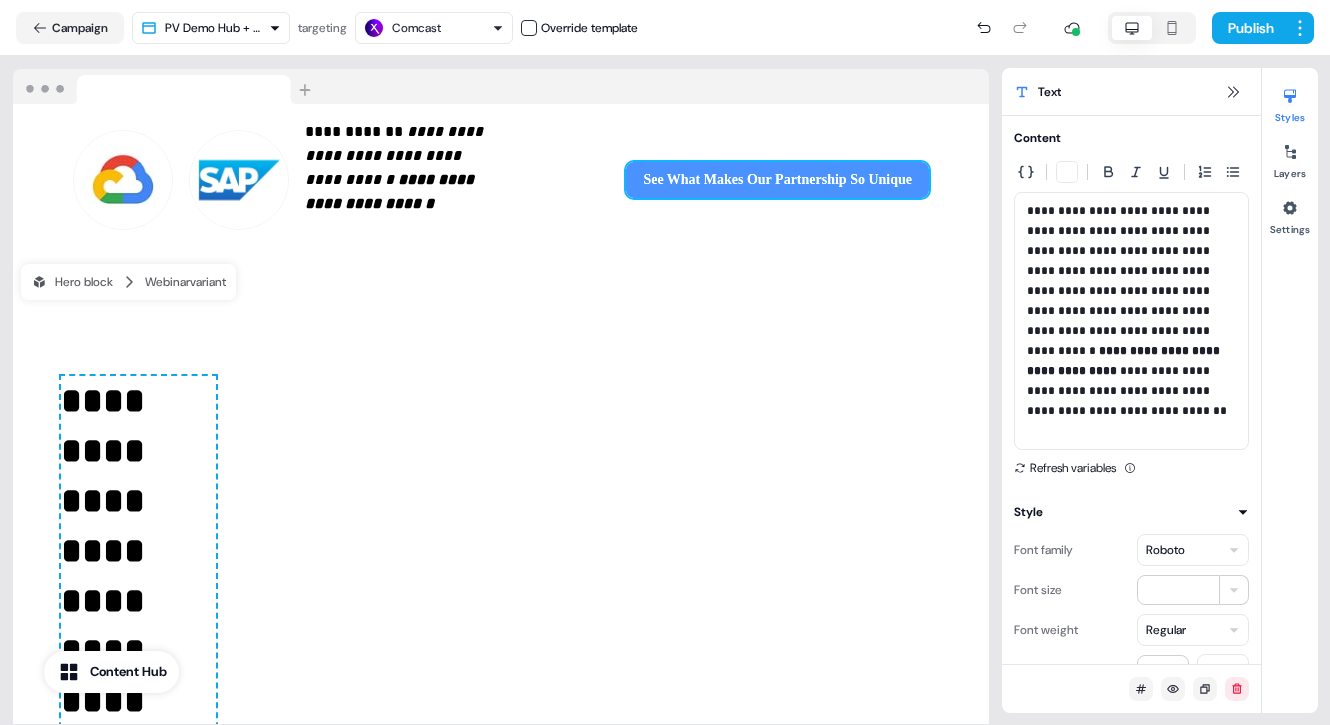 click on "See What Makes Our Partnership So Unique" at bounding box center (777, 180) 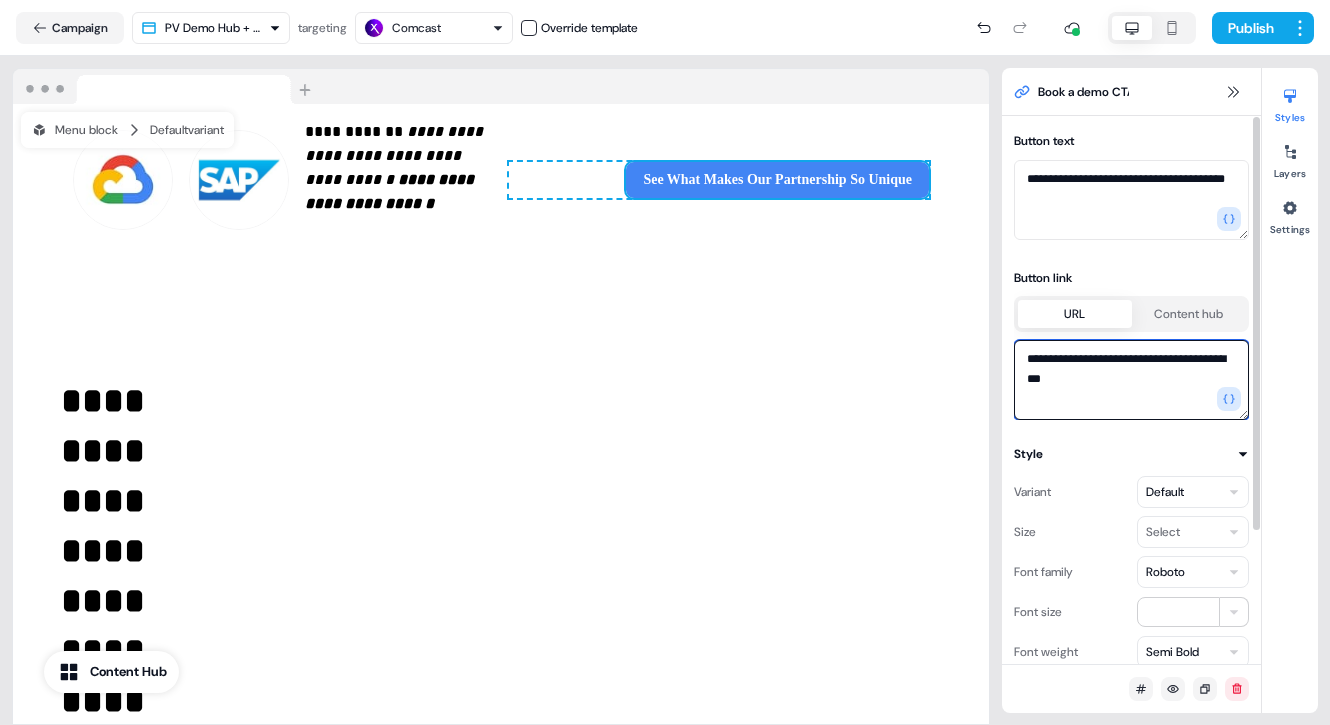 drag, startPoint x: 1020, startPoint y: 354, endPoint x: 1133, endPoint y: 384, distance: 116.9145 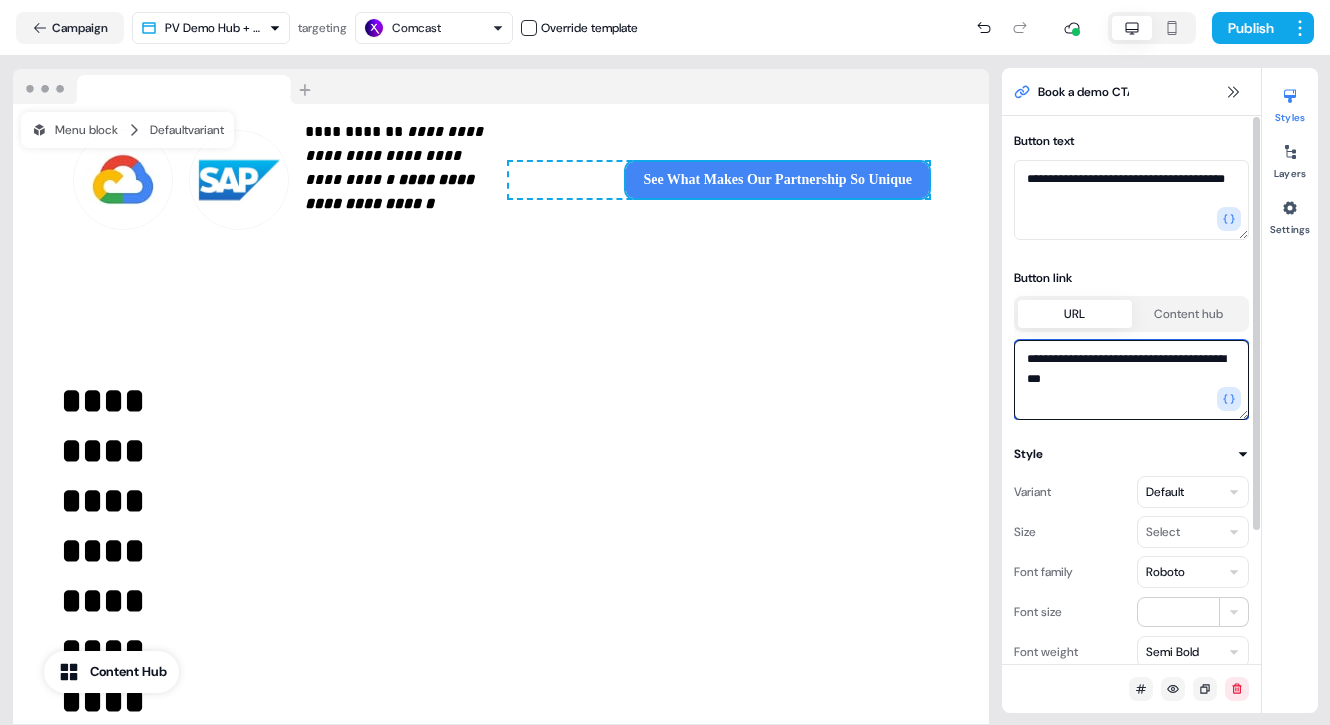 click on "**********" at bounding box center [1131, 380] 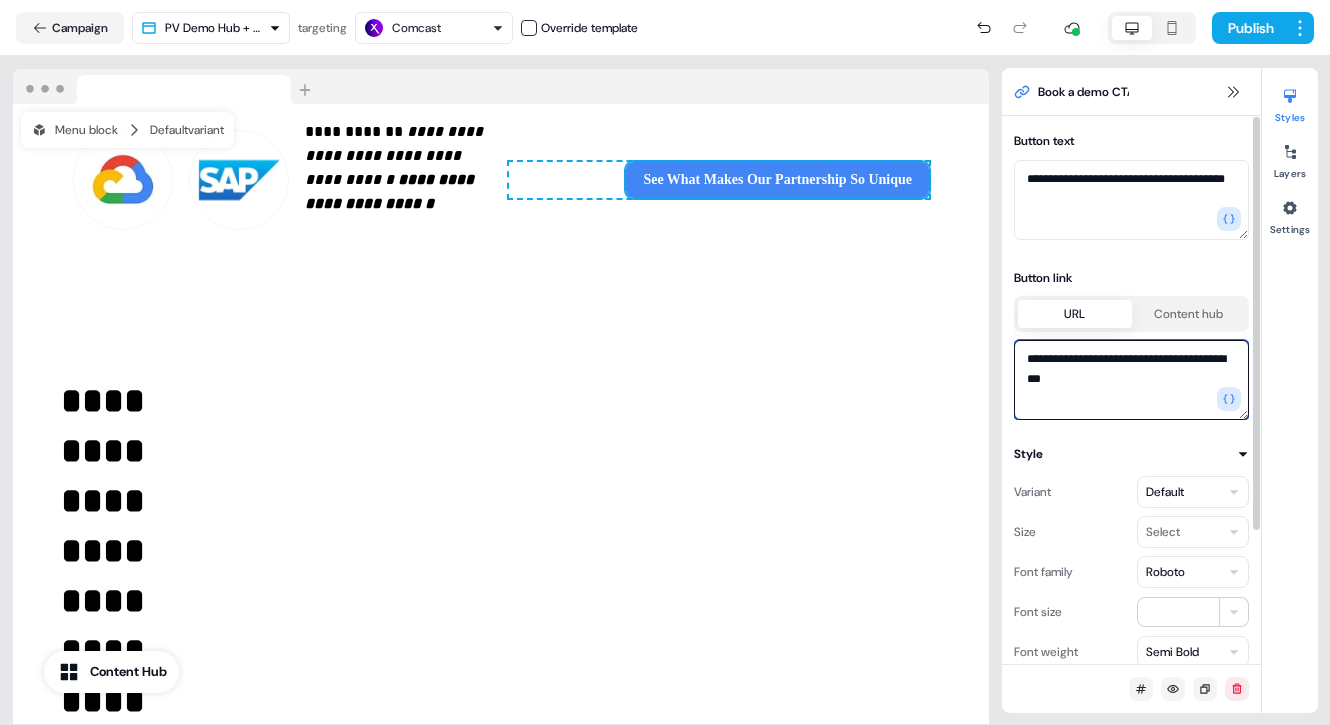 paste 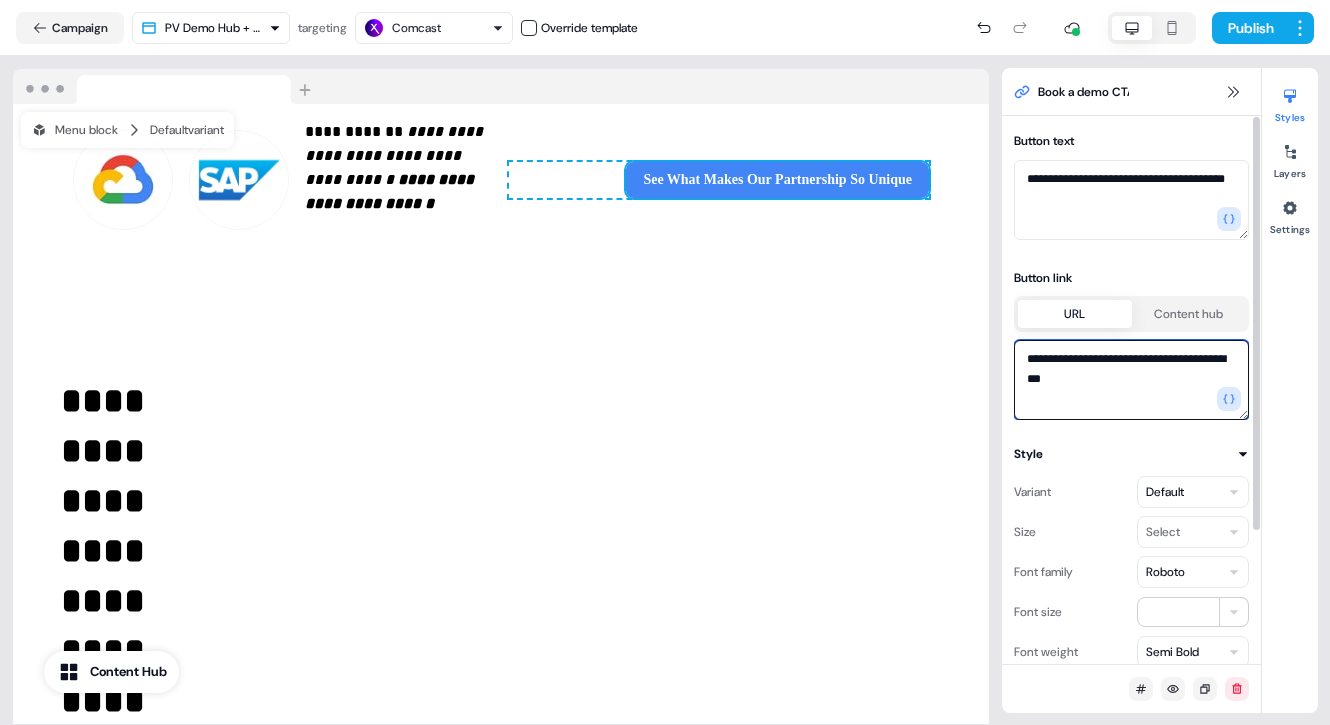type on "**********" 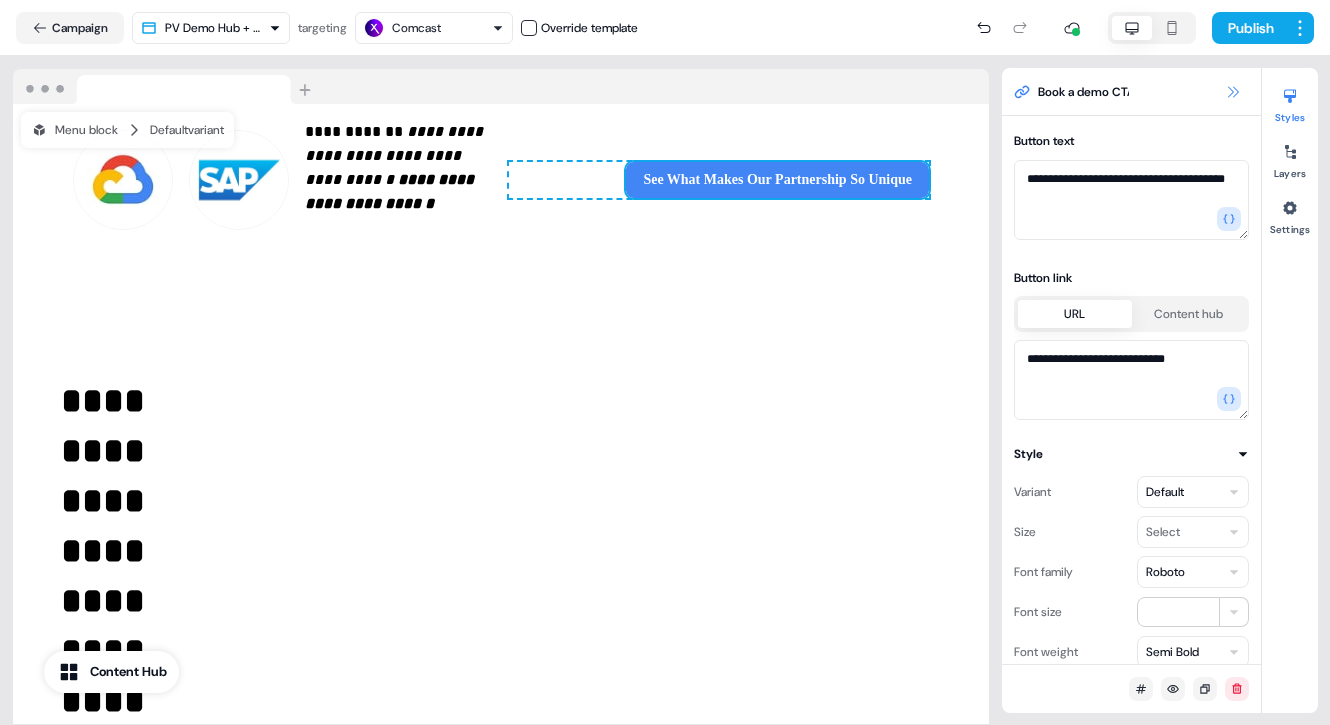 click at bounding box center [1233, 92] 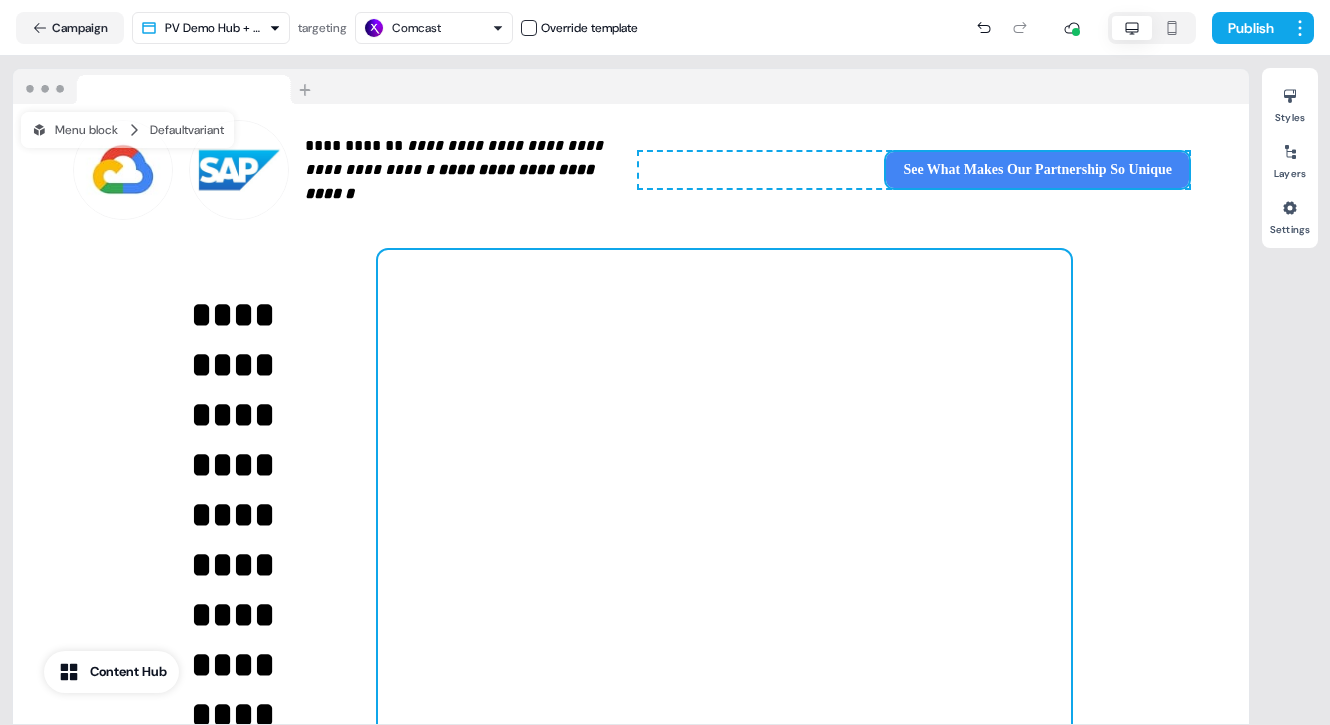 scroll, scrollTop: 64, scrollLeft: 0, axis: vertical 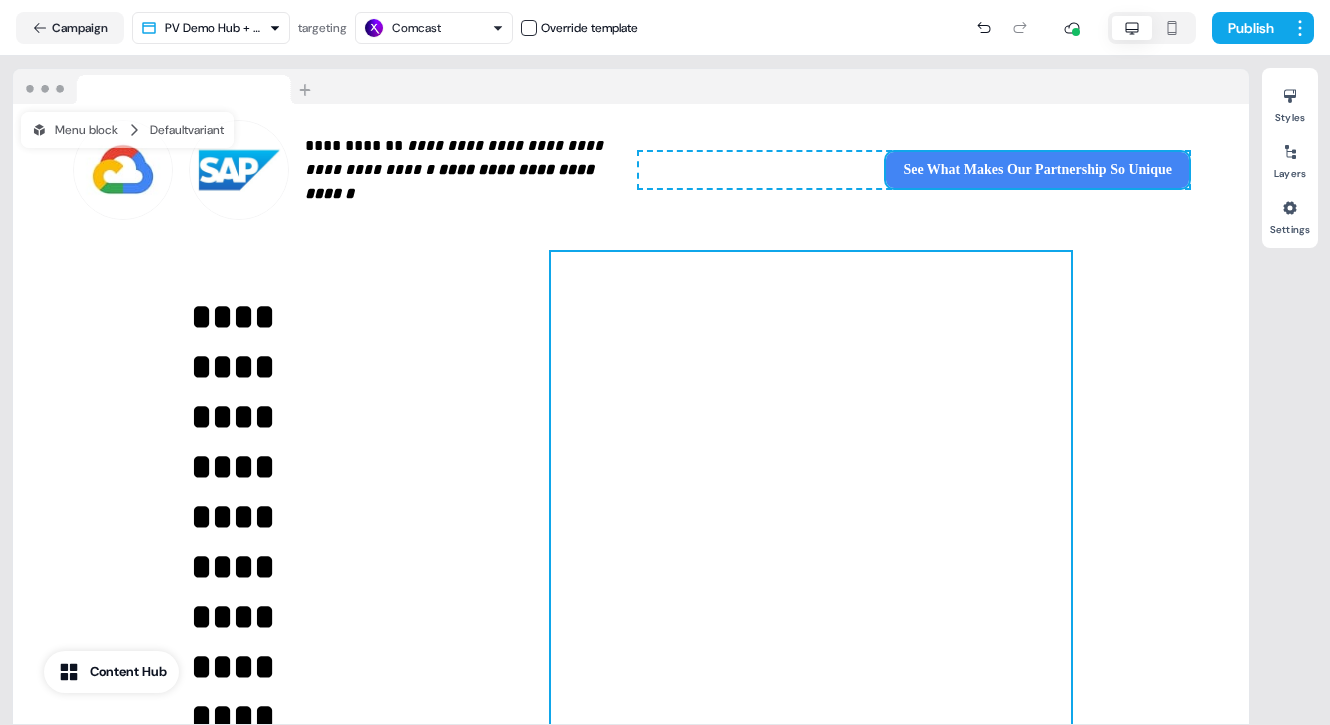 click at bounding box center (811, 502) 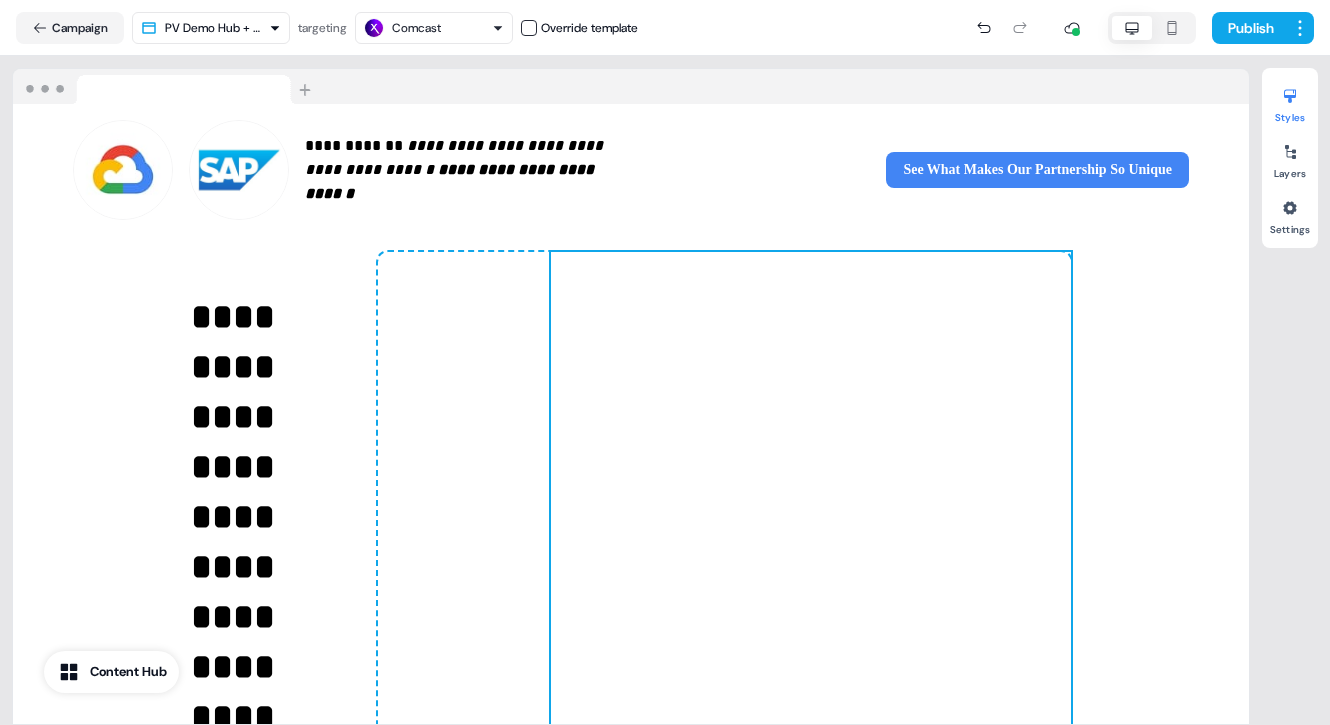 click 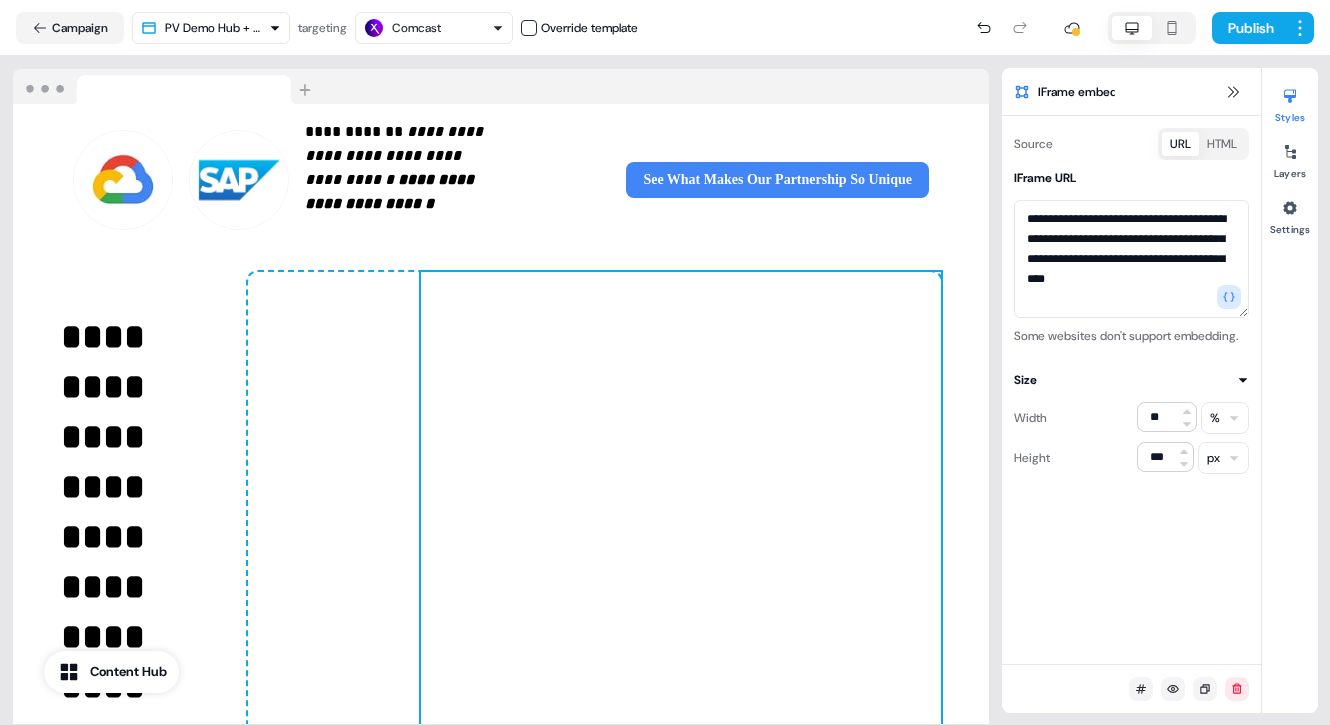 scroll, scrollTop: 84, scrollLeft: 0, axis: vertical 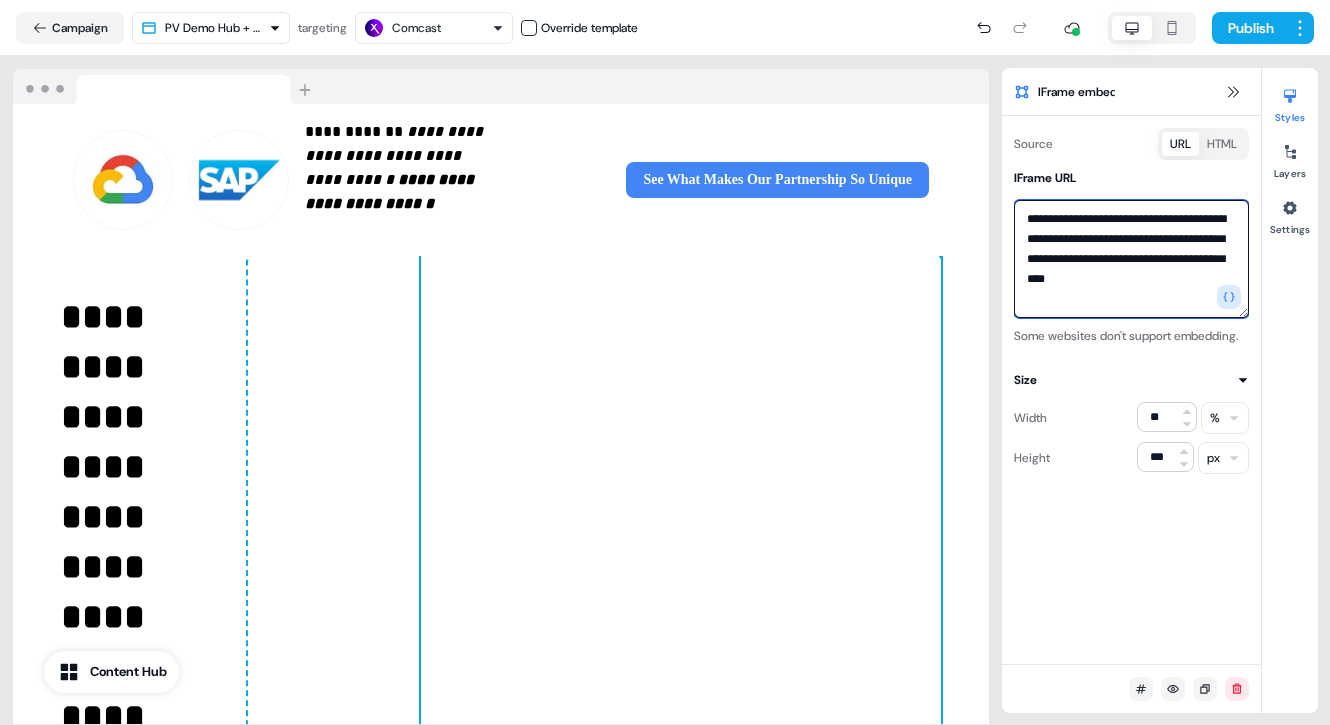 drag, startPoint x: 1025, startPoint y: 218, endPoint x: 1207, endPoint y: 287, distance: 194.6407 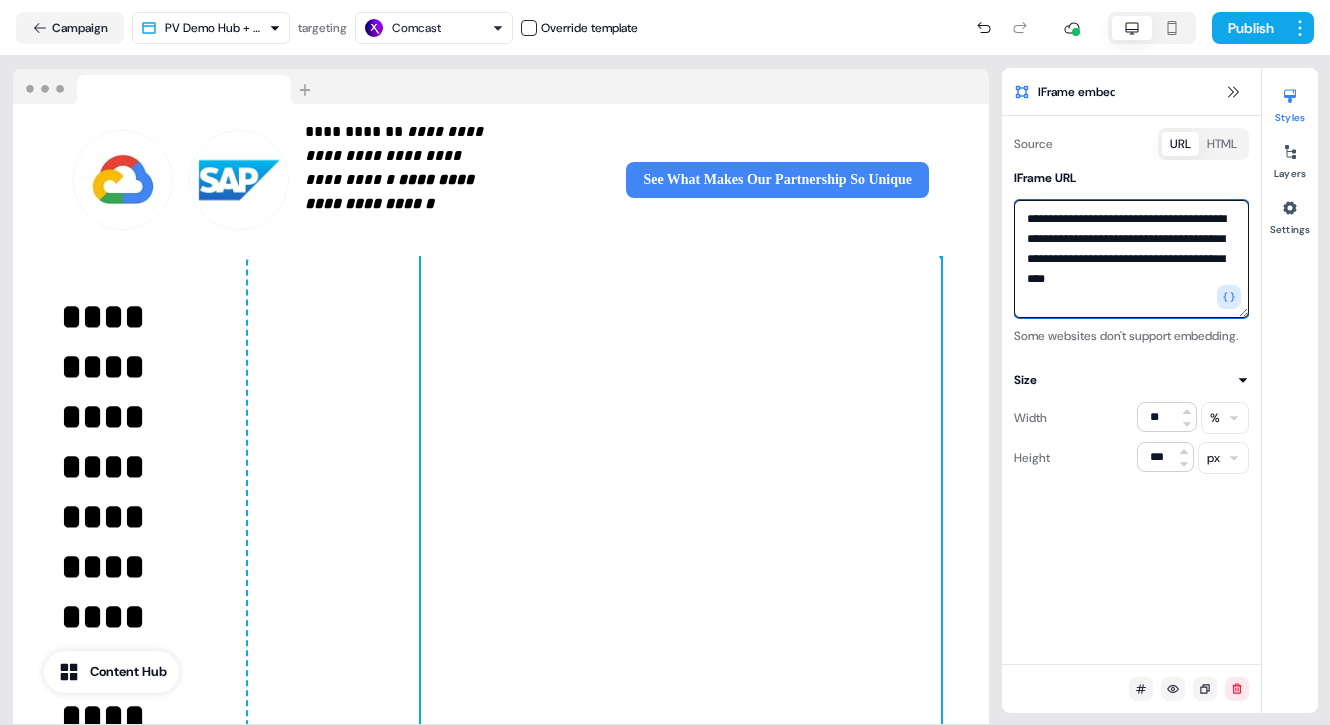 click on "**********" at bounding box center [1131, 259] 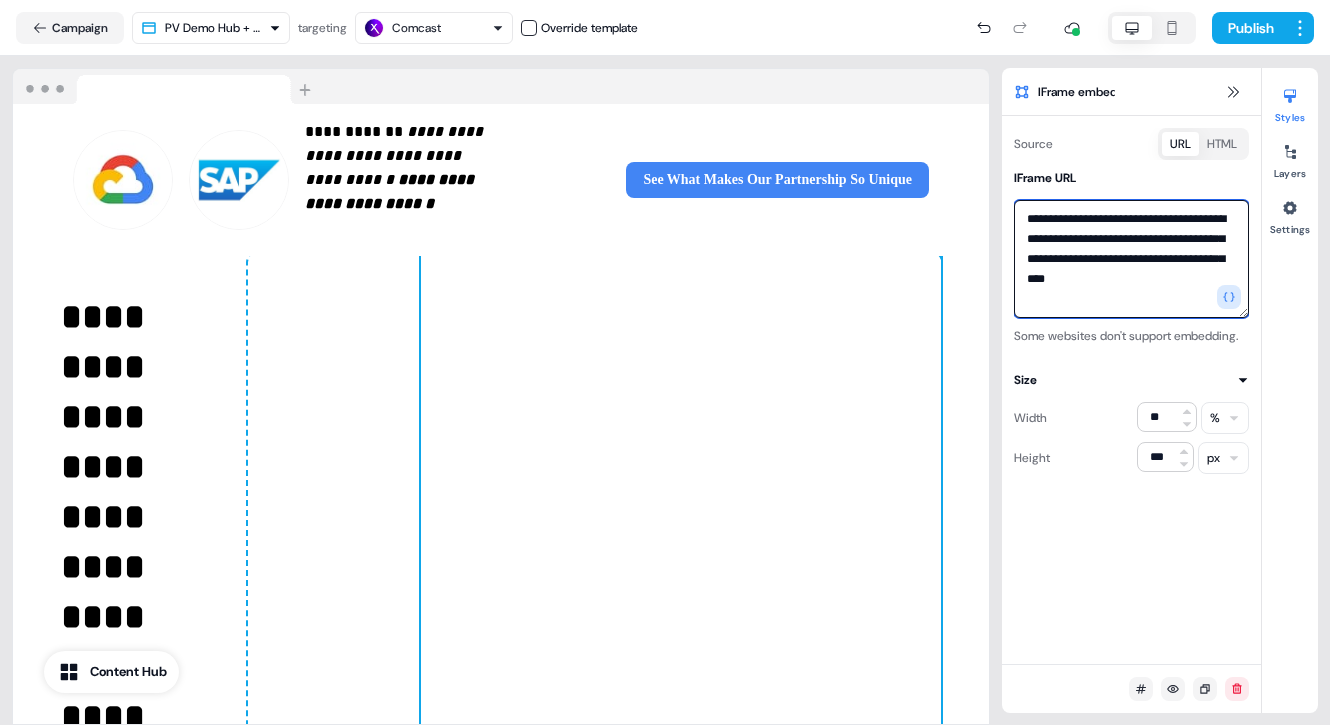 paste 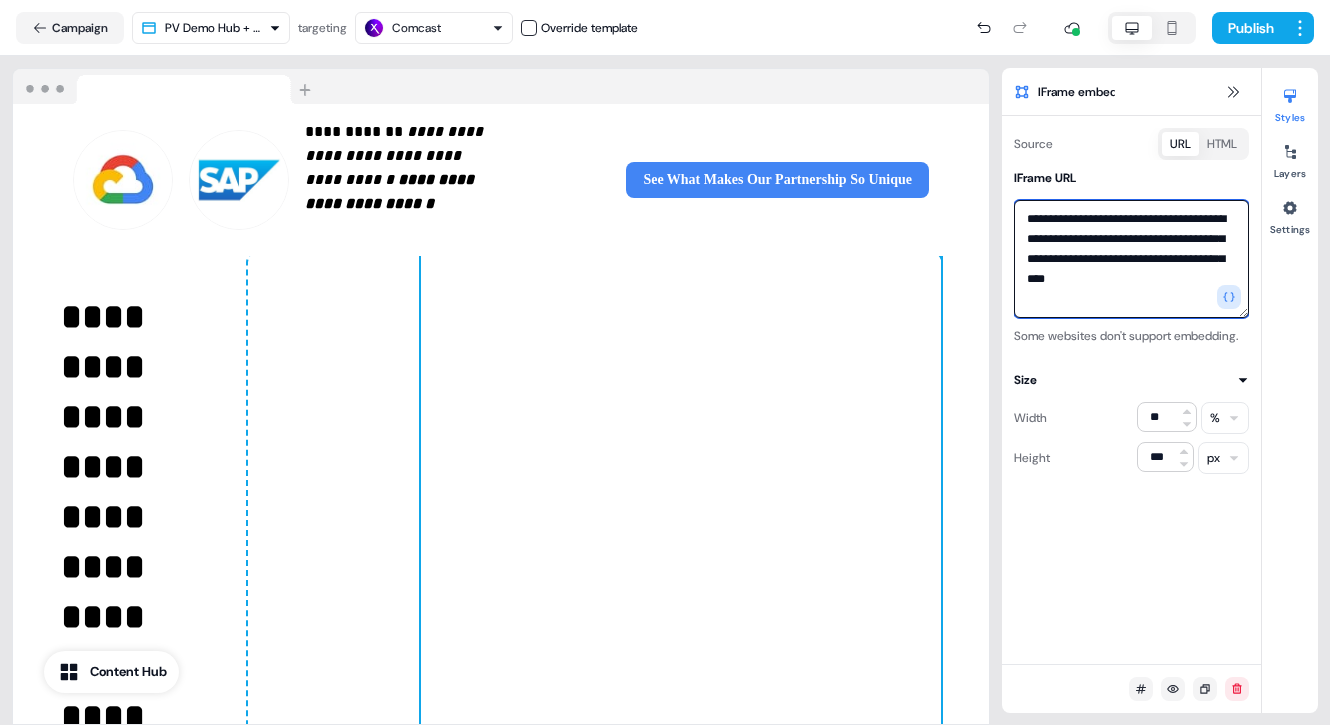 type on "**********" 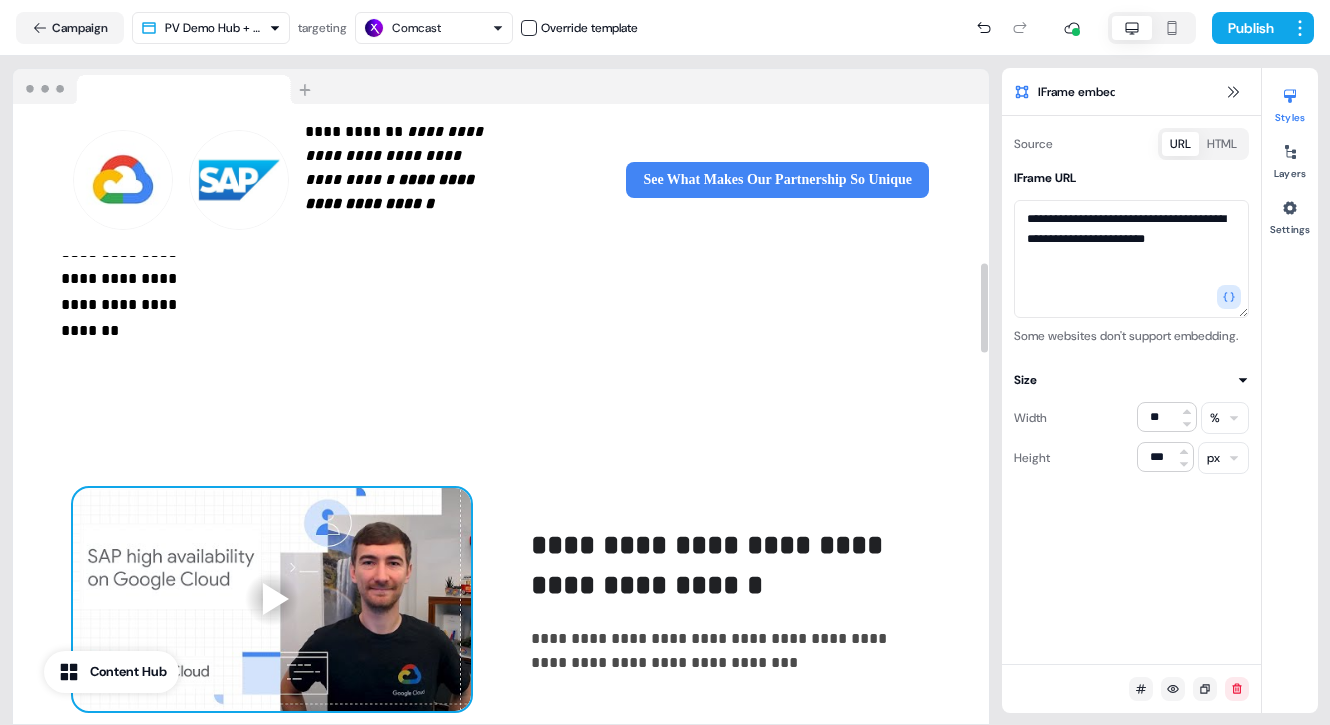 scroll, scrollTop: 1104, scrollLeft: 0, axis: vertical 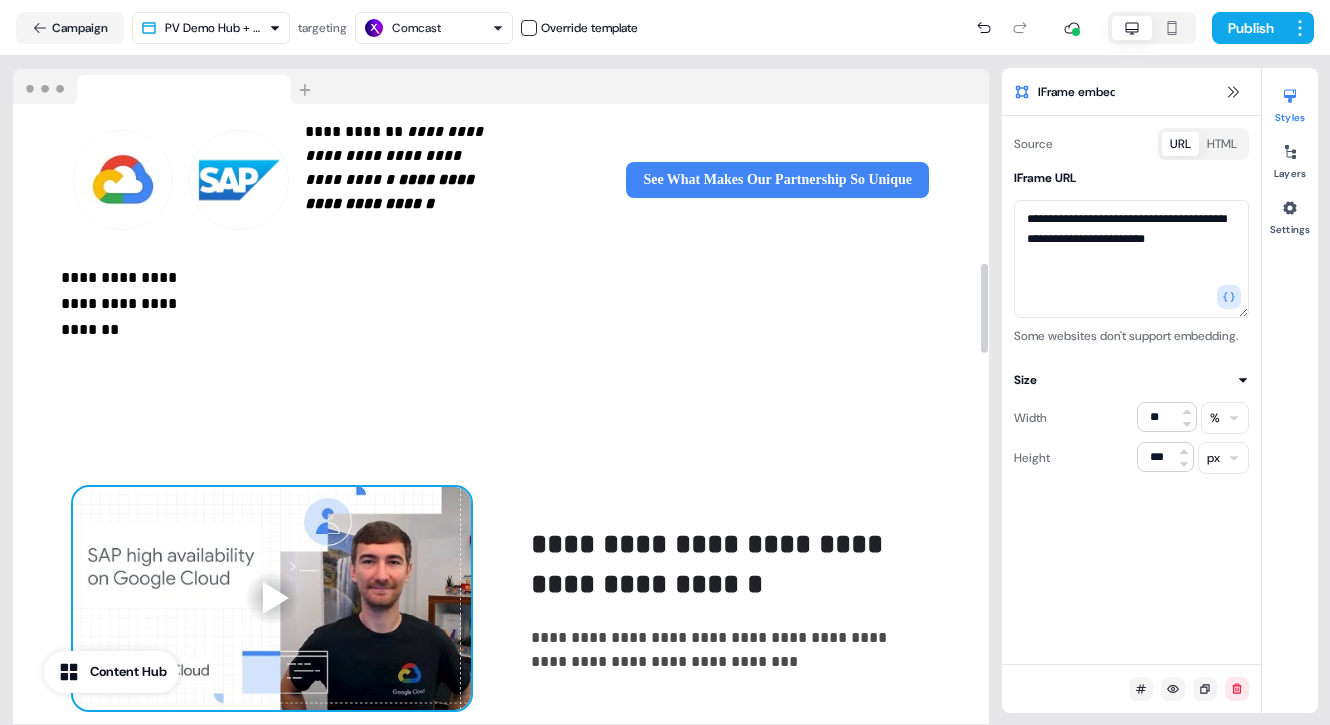 click at bounding box center [272, 599] 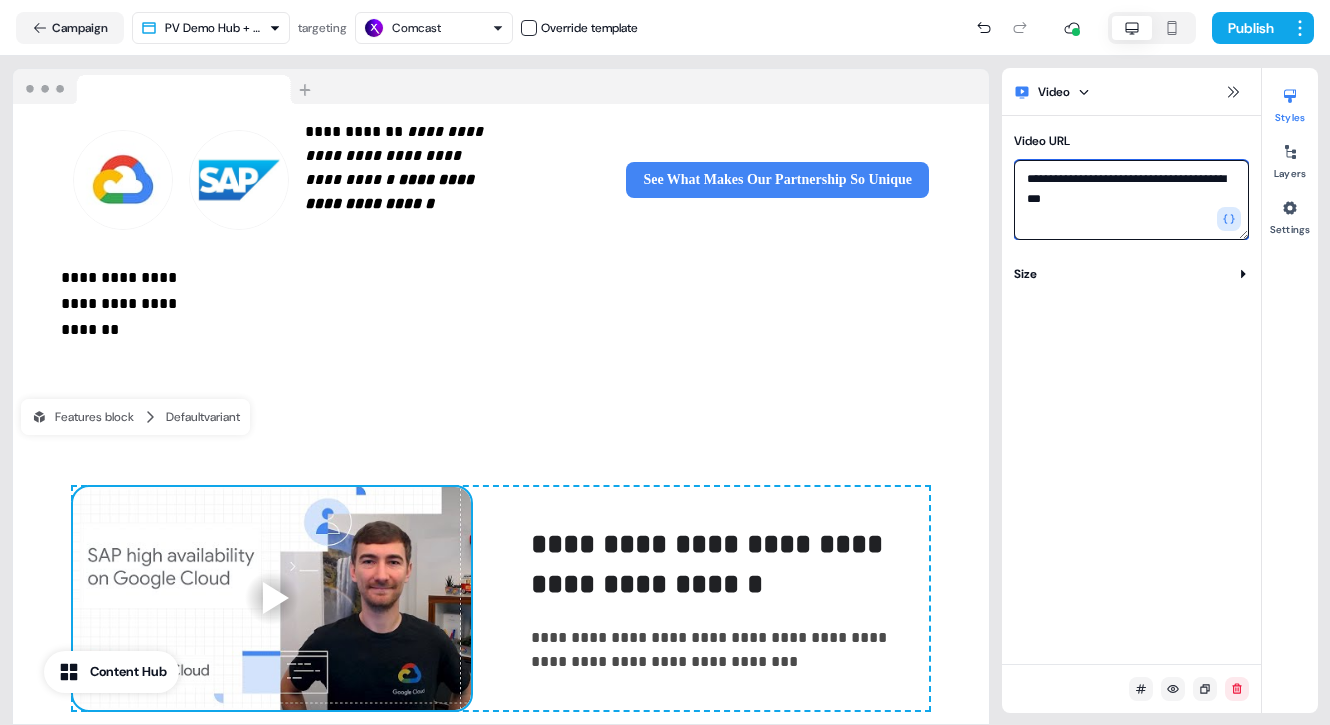 drag, startPoint x: 1024, startPoint y: 177, endPoint x: 1111, endPoint y: 209, distance: 92.69843 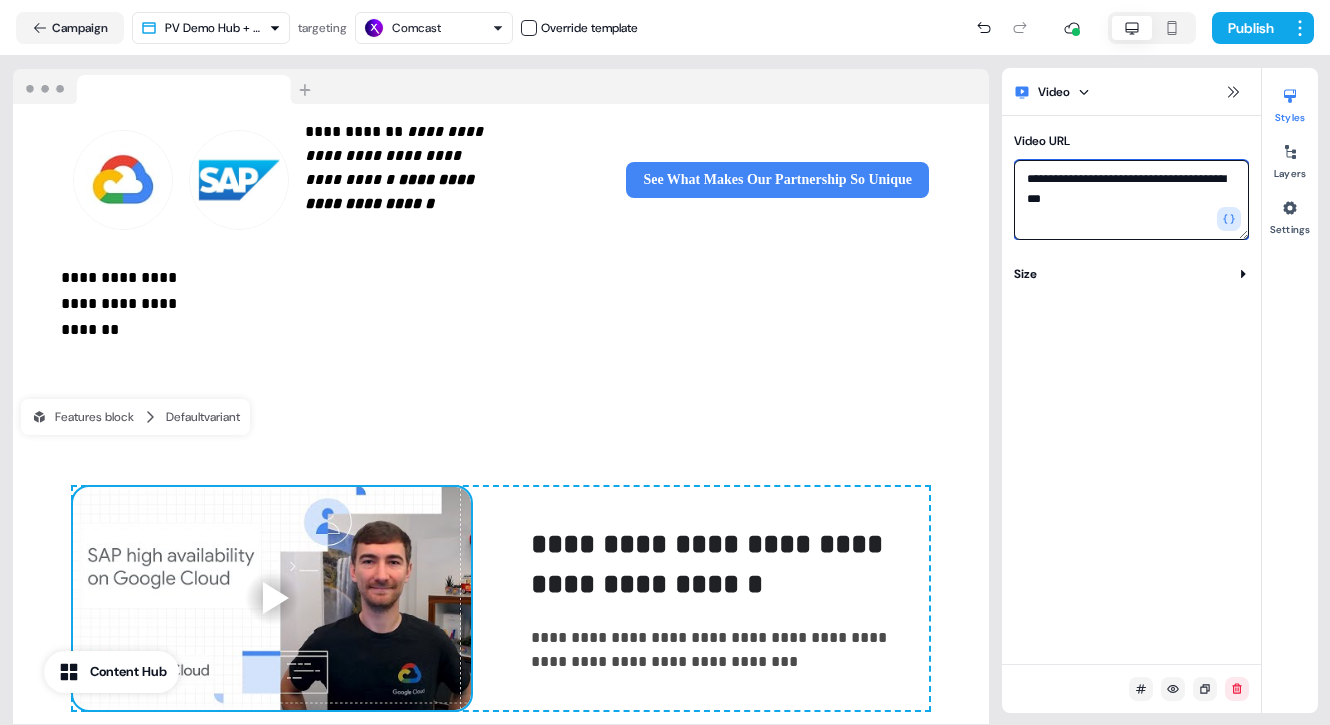 click on "**********" at bounding box center [1131, 200] 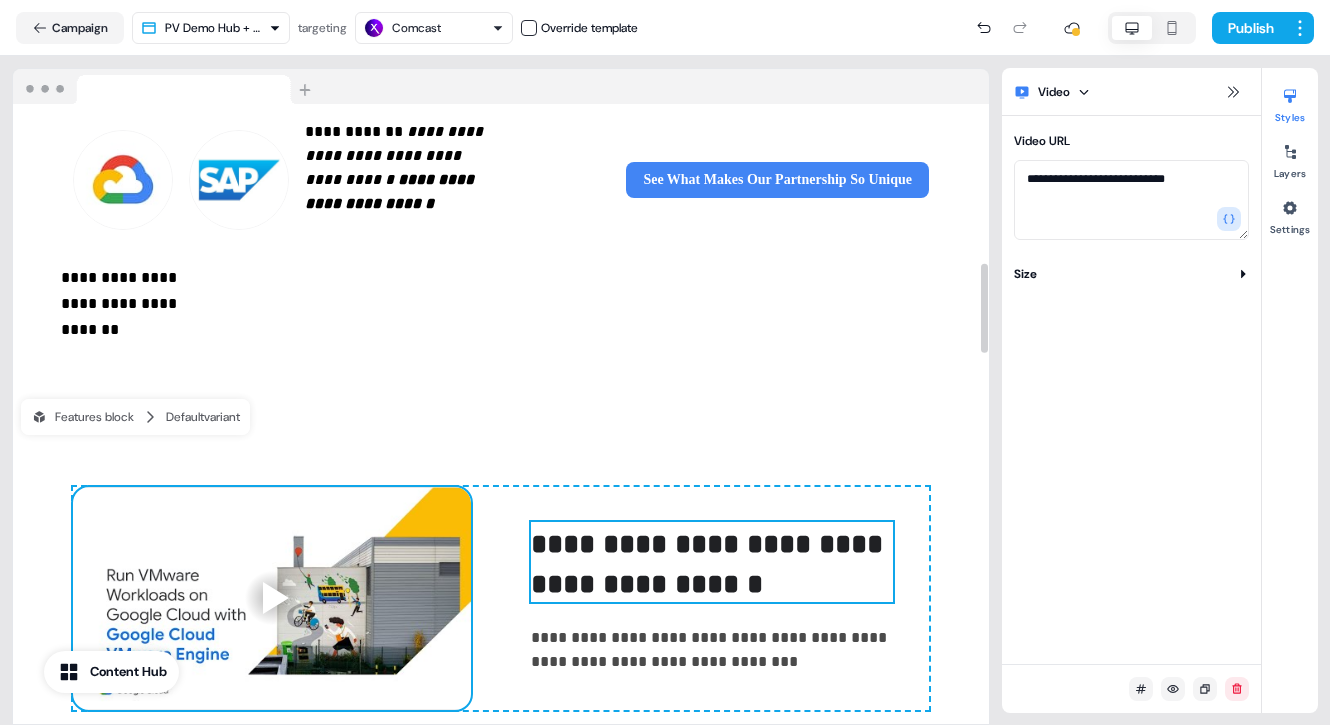 click on "**********" at bounding box center (711, 564) 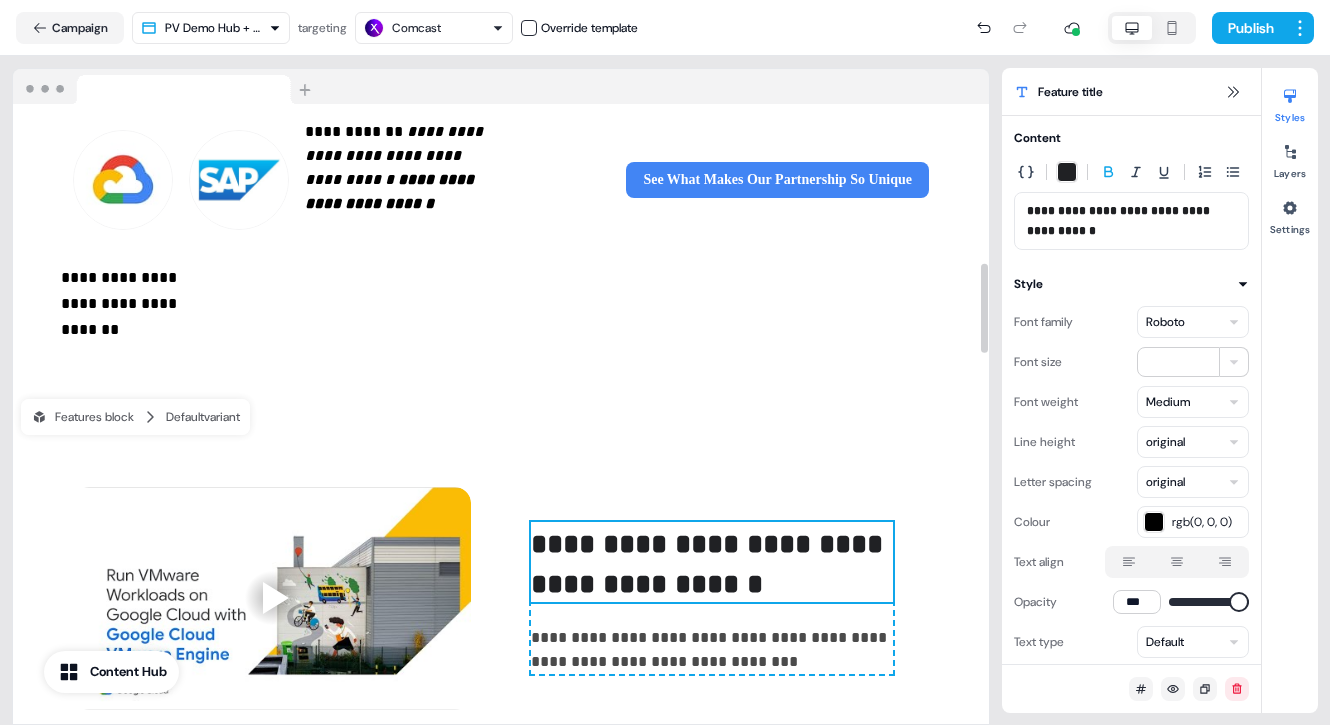 click on "**********" at bounding box center (711, 564) 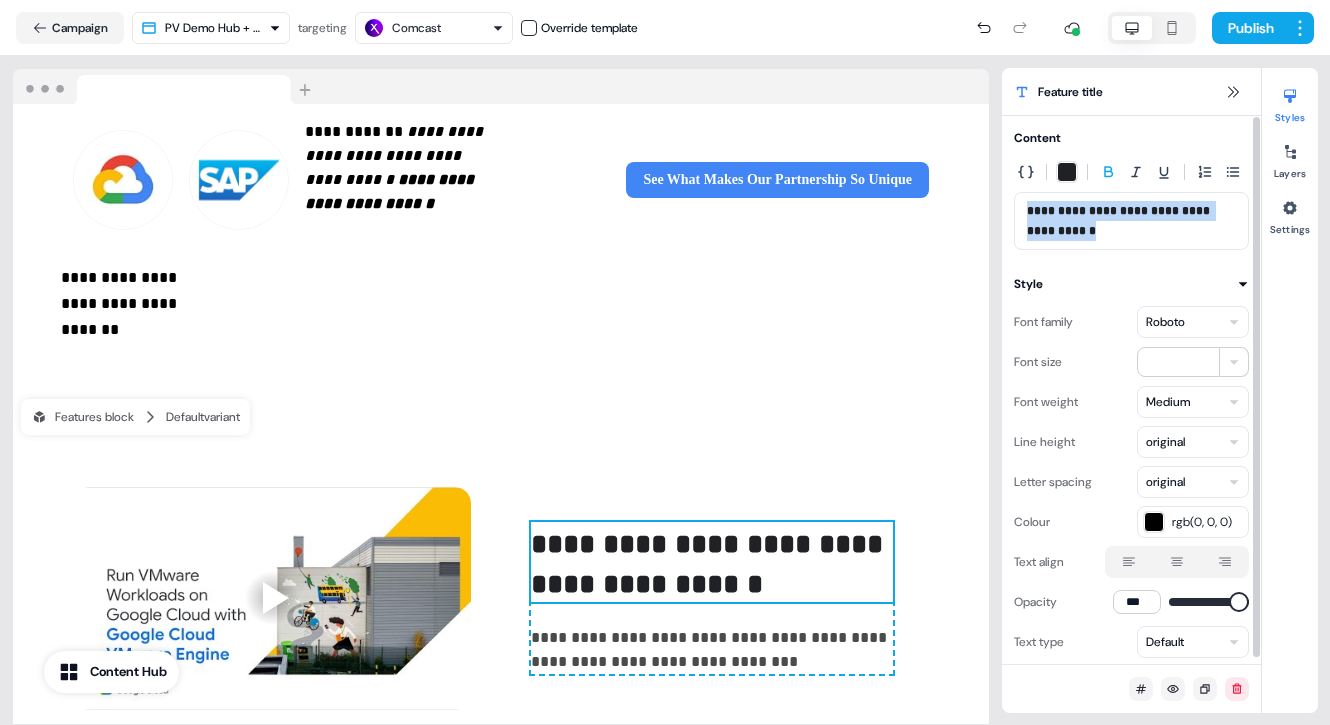 drag, startPoint x: 1028, startPoint y: 211, endPoint x: 1093, endPoint y: 230, distance: 67.72001 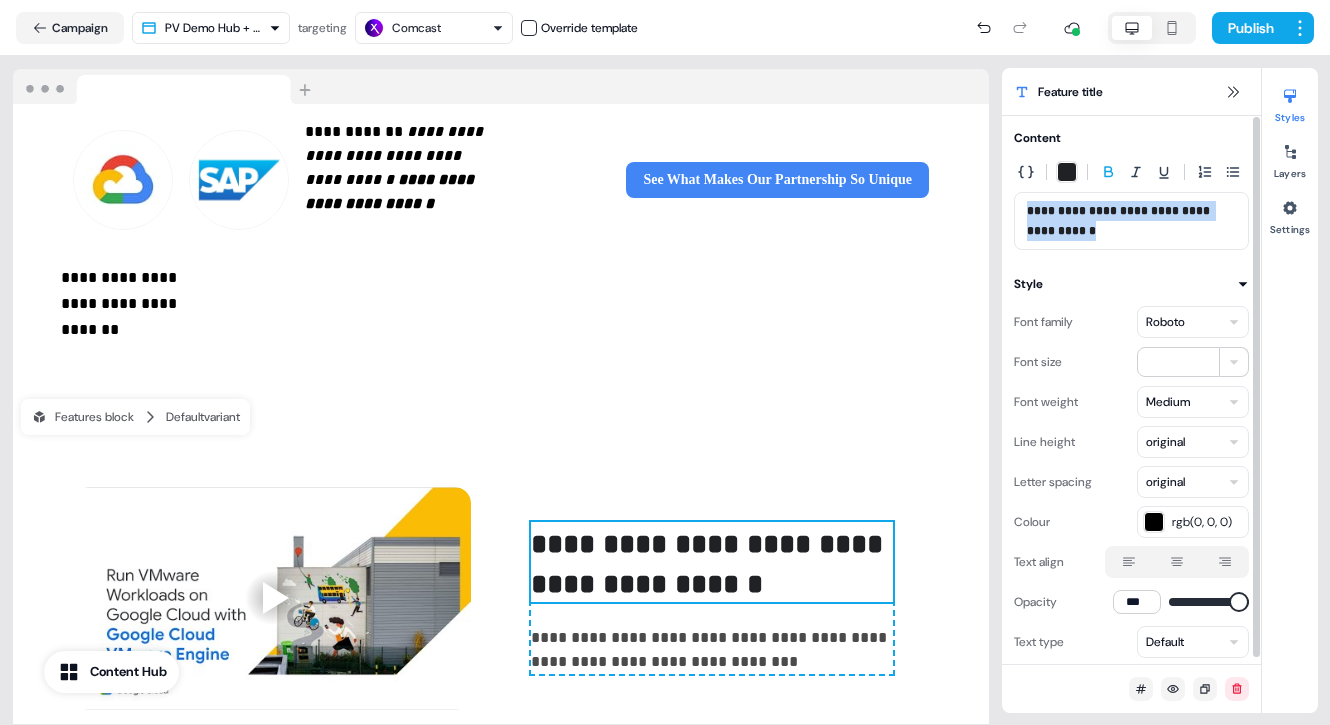 click on "**********" at bounding box center (1131, 221) 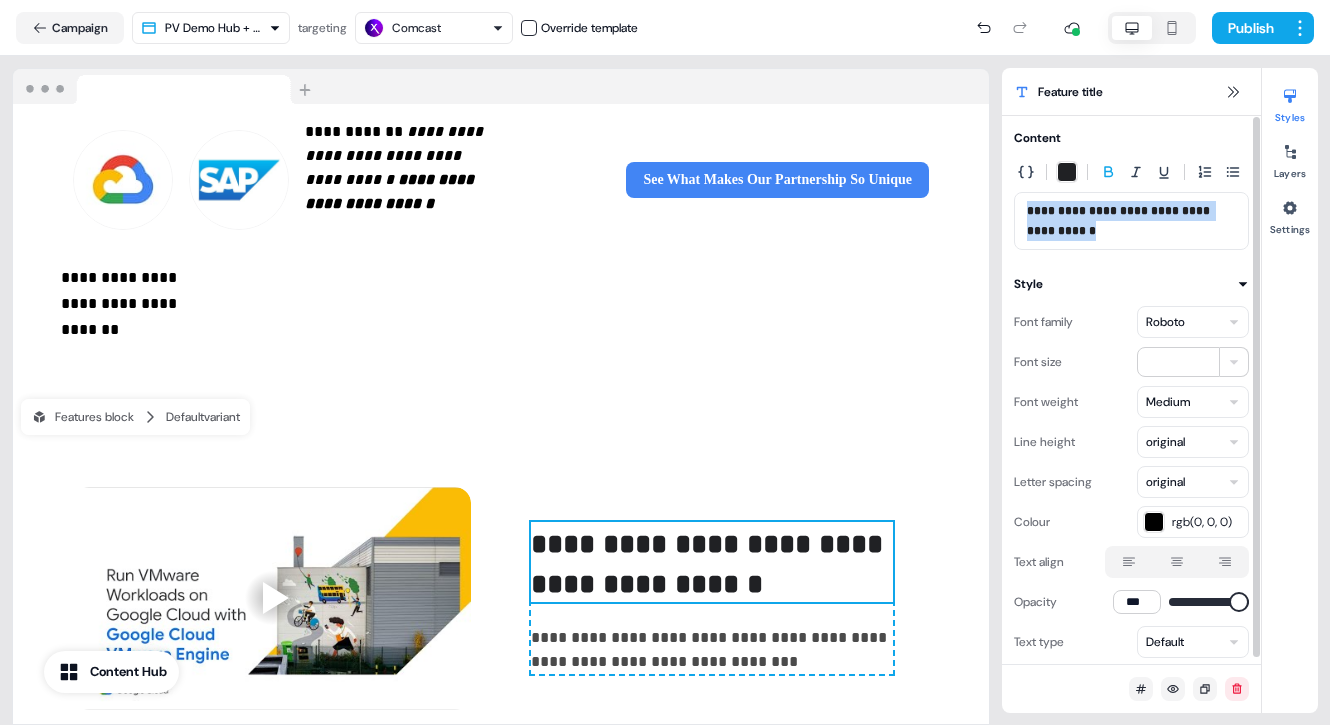 type 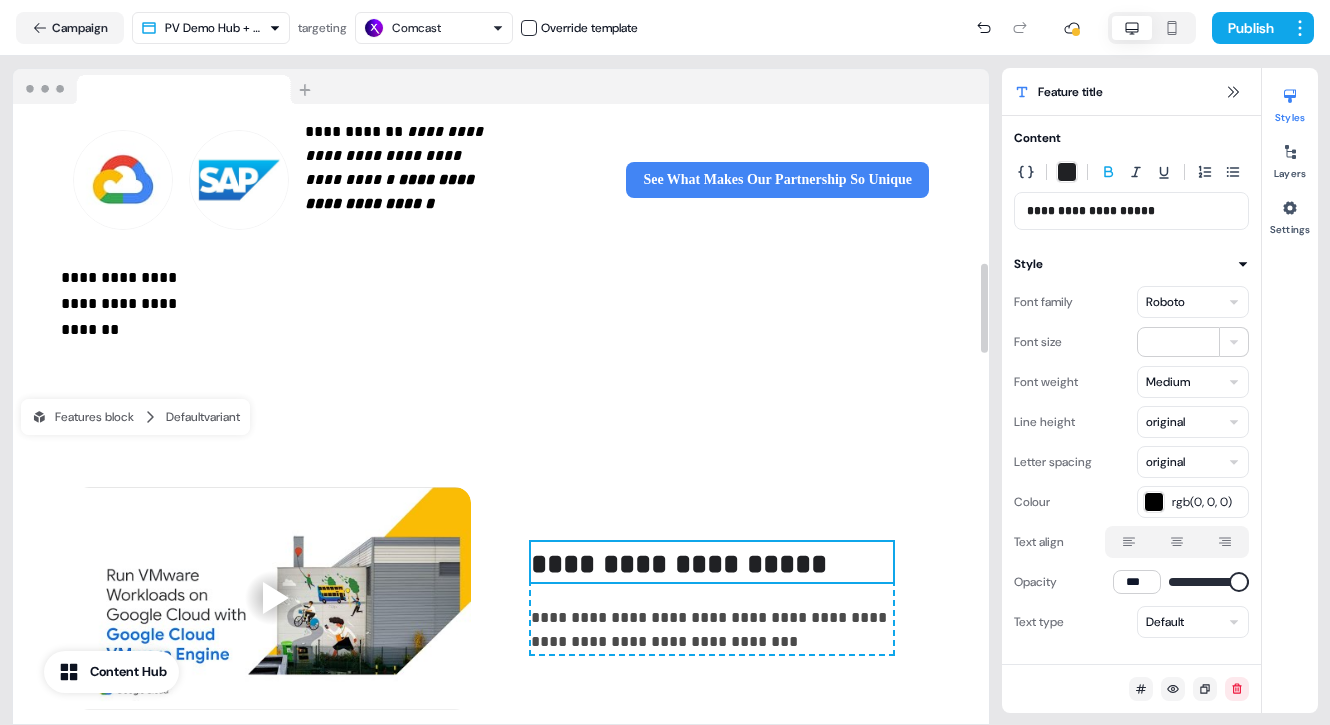 click on "**********" at bounding box center (712, 598) 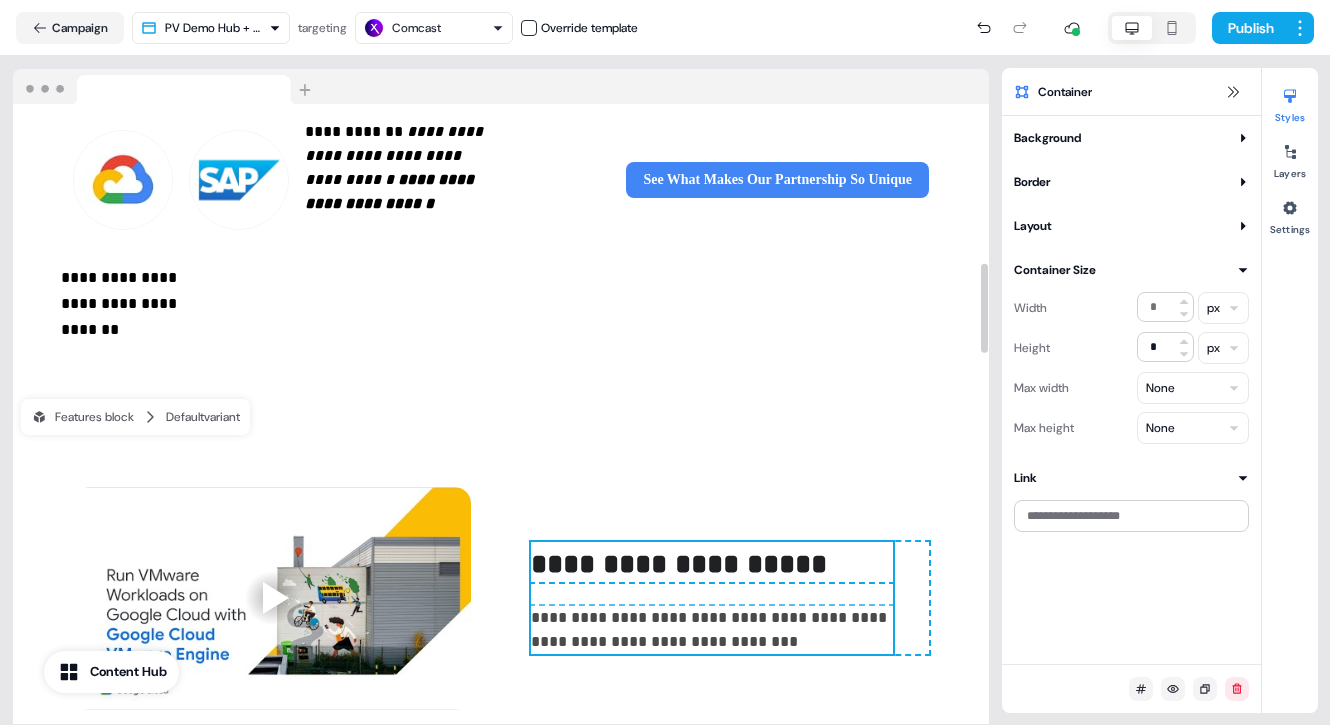 click on "**********" at bounding box center (711, 629) 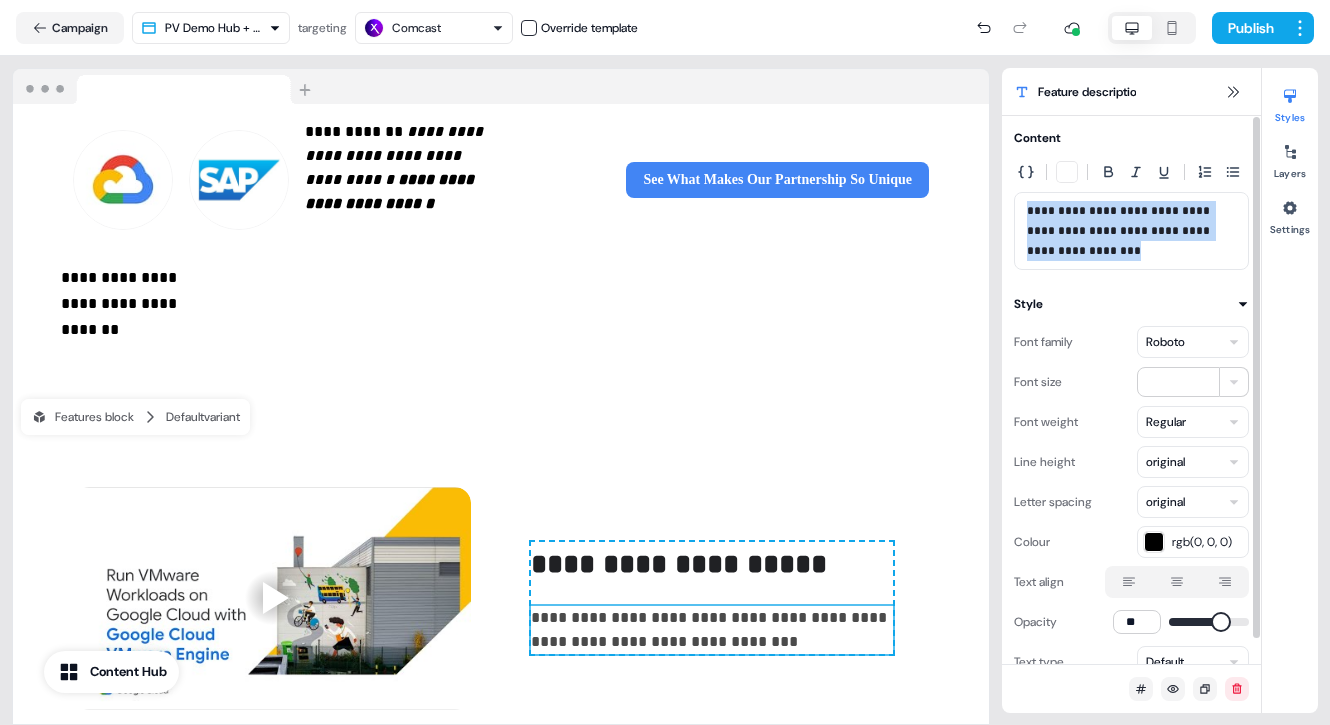 drag, startPoint x: 1029, startPoint y: 210, endPoint x: 1122, endPoint y: 251, distance: 101.636604 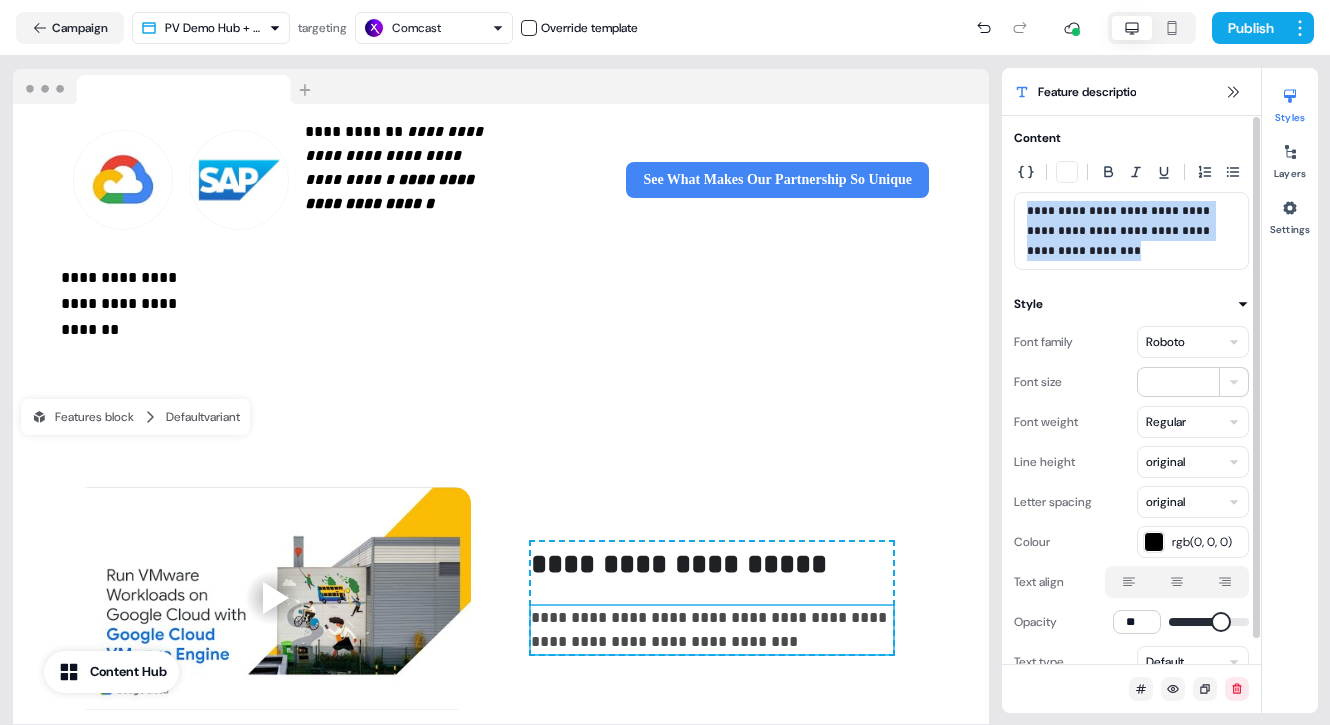 click on "**********" at bounding box center (1131, 231) 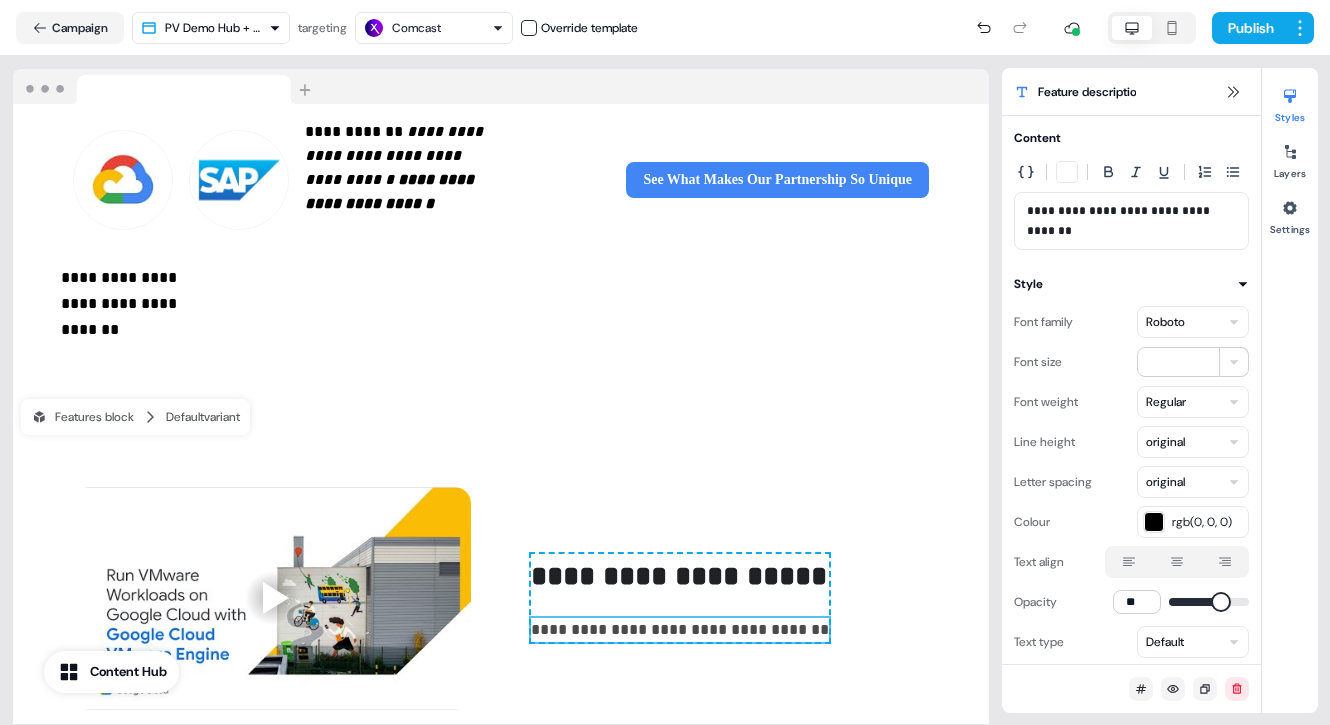 click on "**********" at bounding box center (1131, 221) 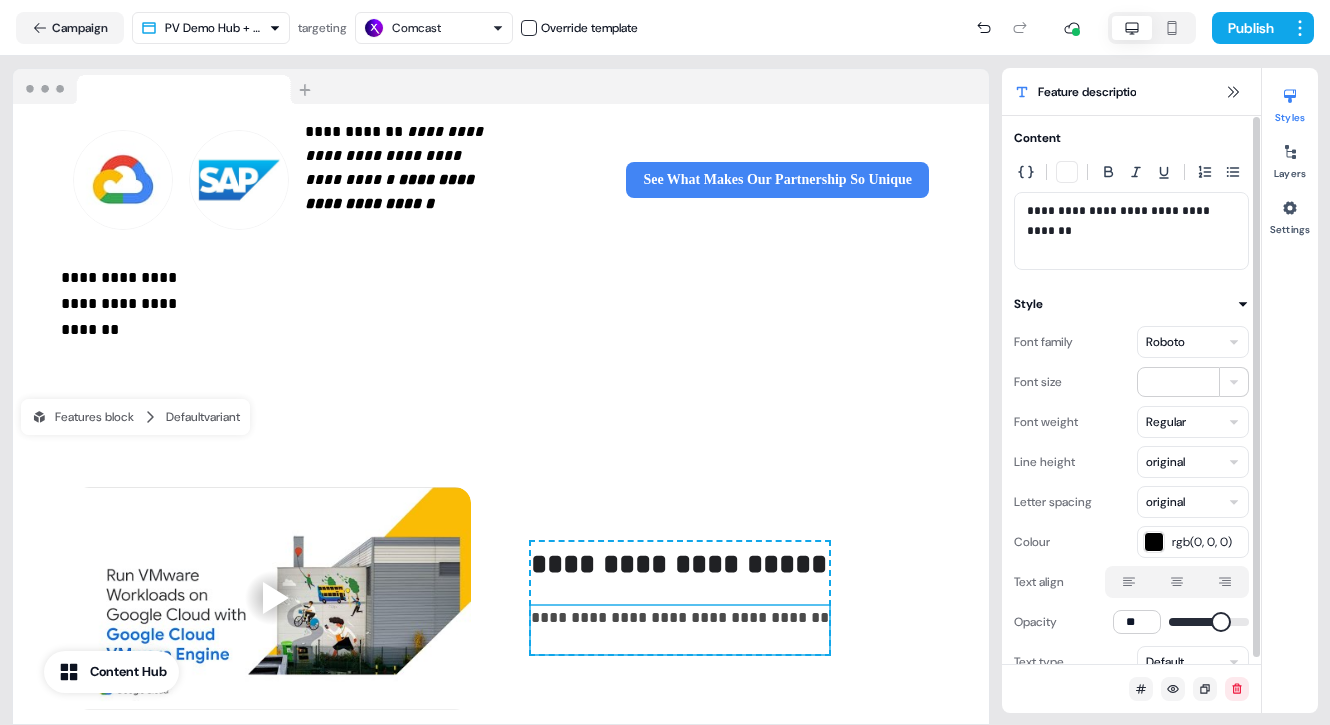 click on "**********" at bounding box center [1131, 231] 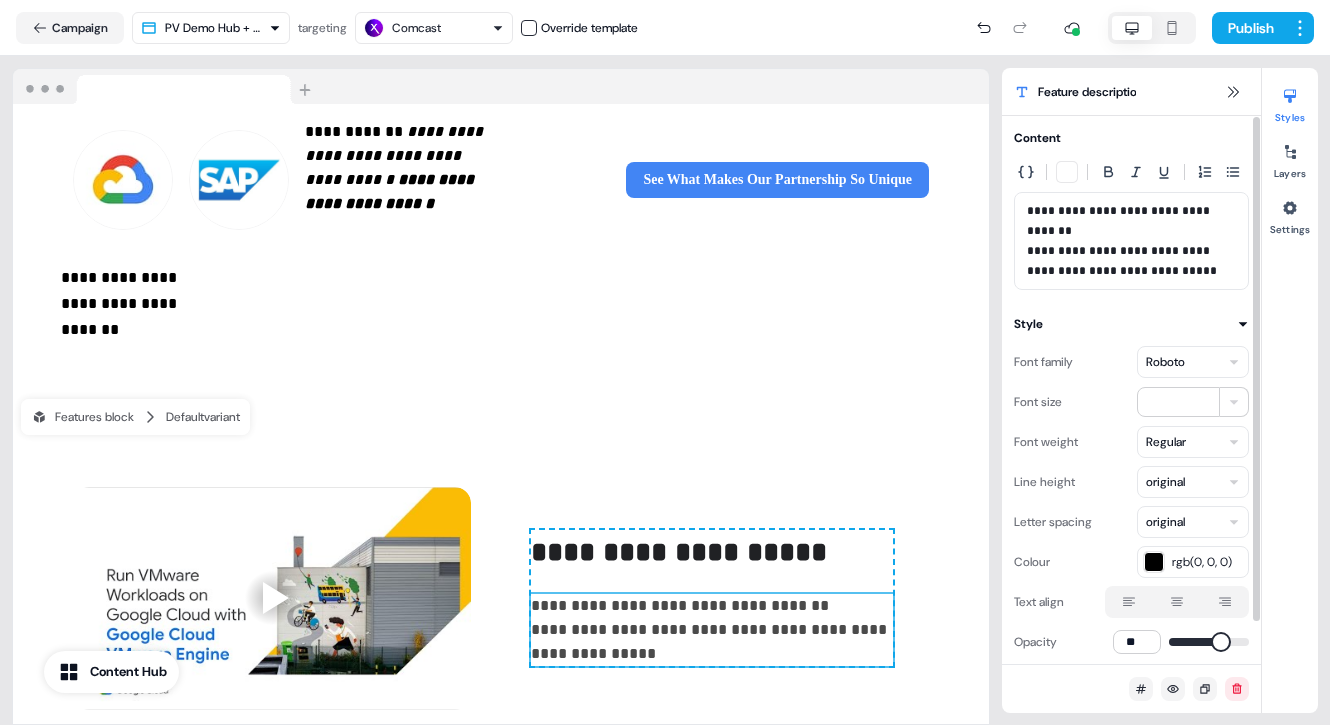 click on "**********" at bounding box center (1131, 241) 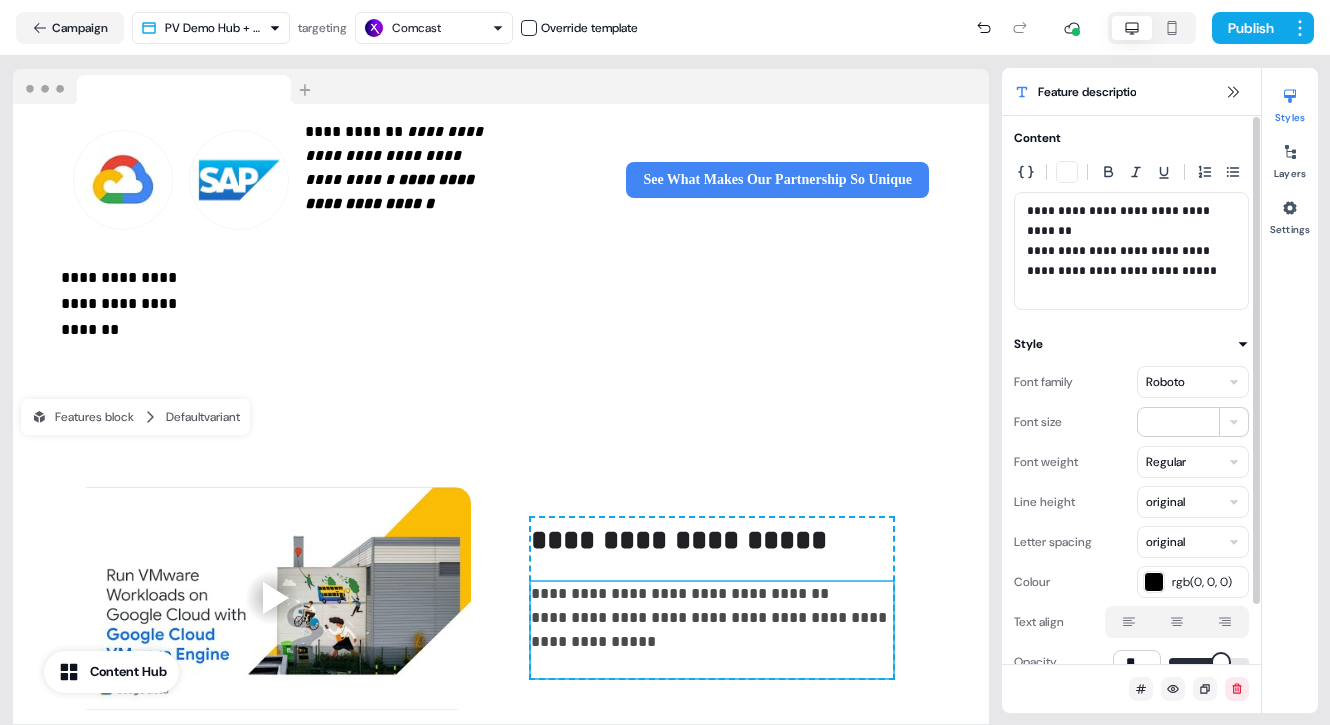 click on "**********" at bounding box center [1131, 251] 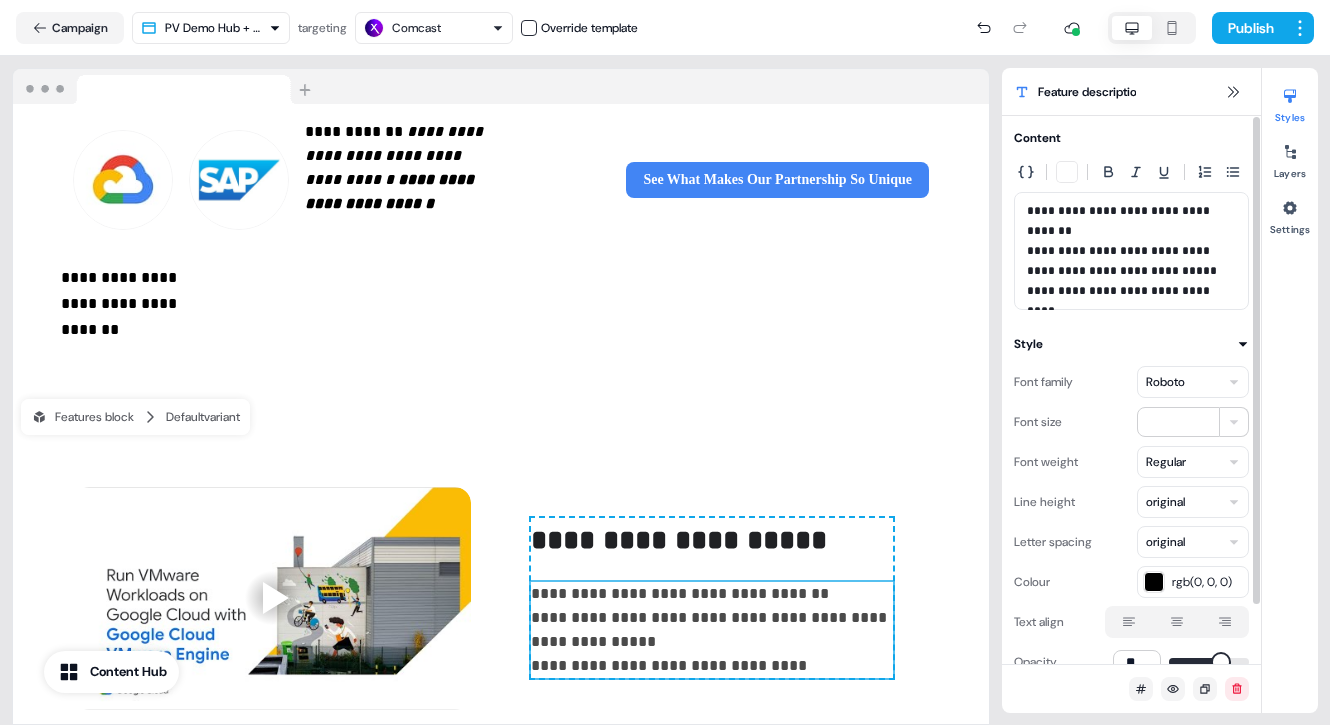 click on "**********" at bounding box center [1131, 251] 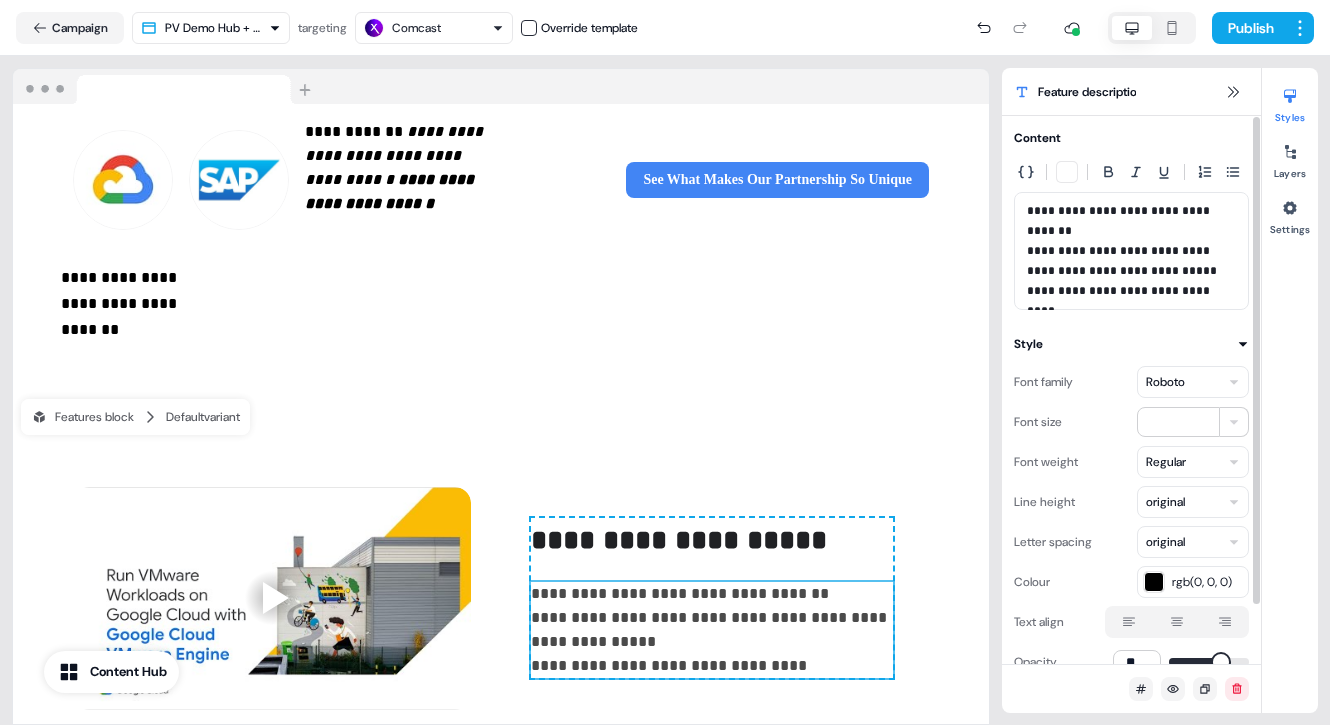 click on "**********" at bounding box center (1131, 251) 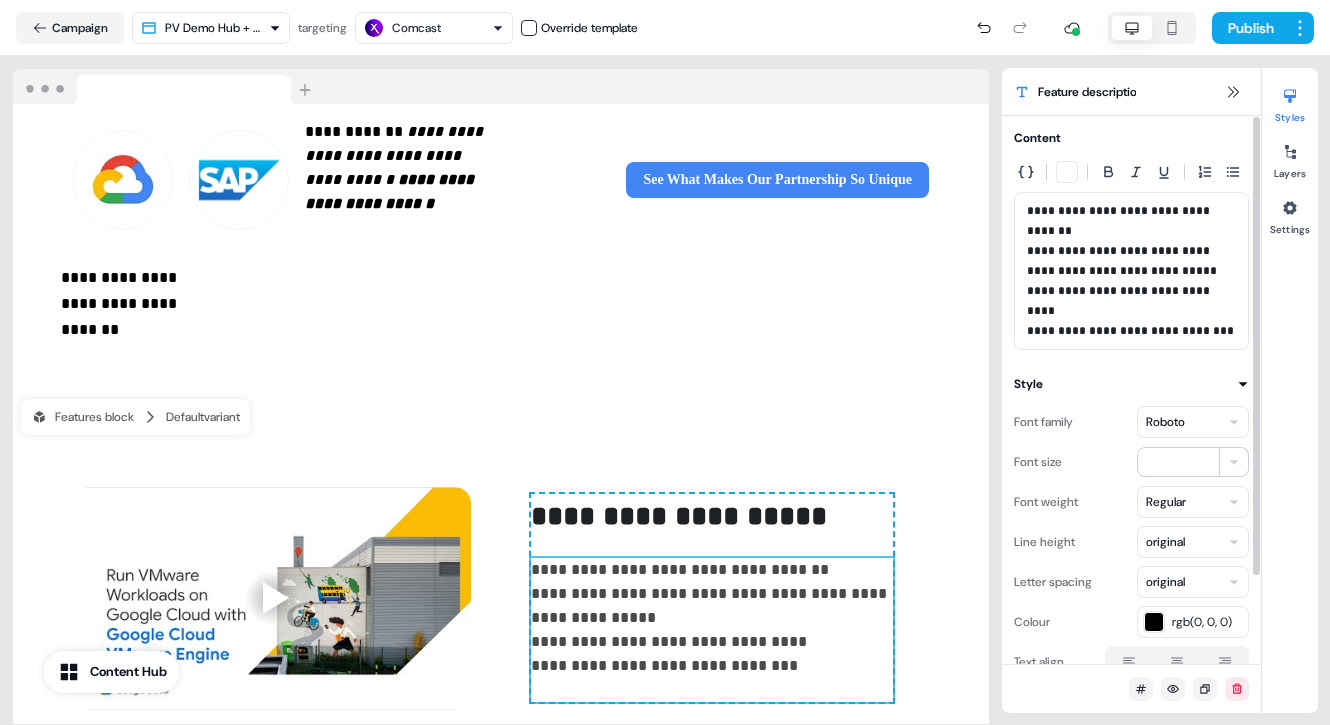 click on "**********" at bounding box center (1131, 271) 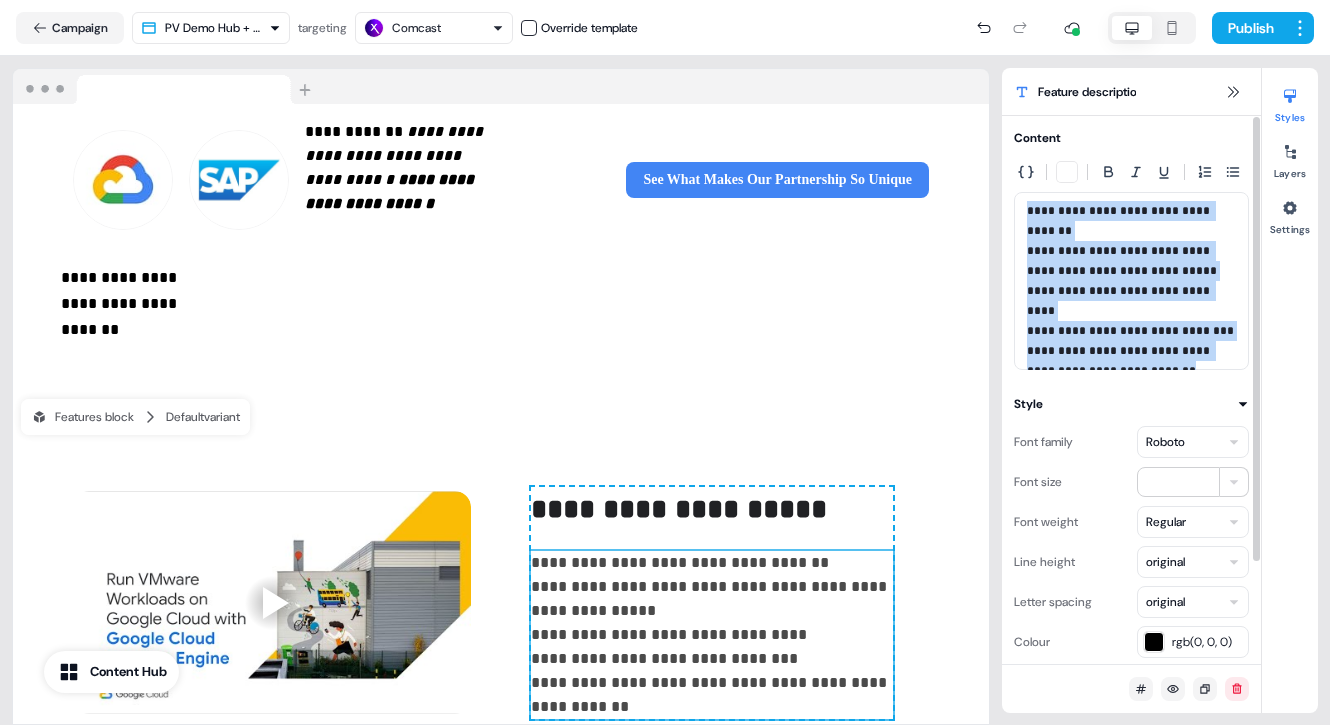 drag, startPoint x: 1027, startPoint y: 210, endPoint x: 1166, endPoint y: 343, distance: 192.37984 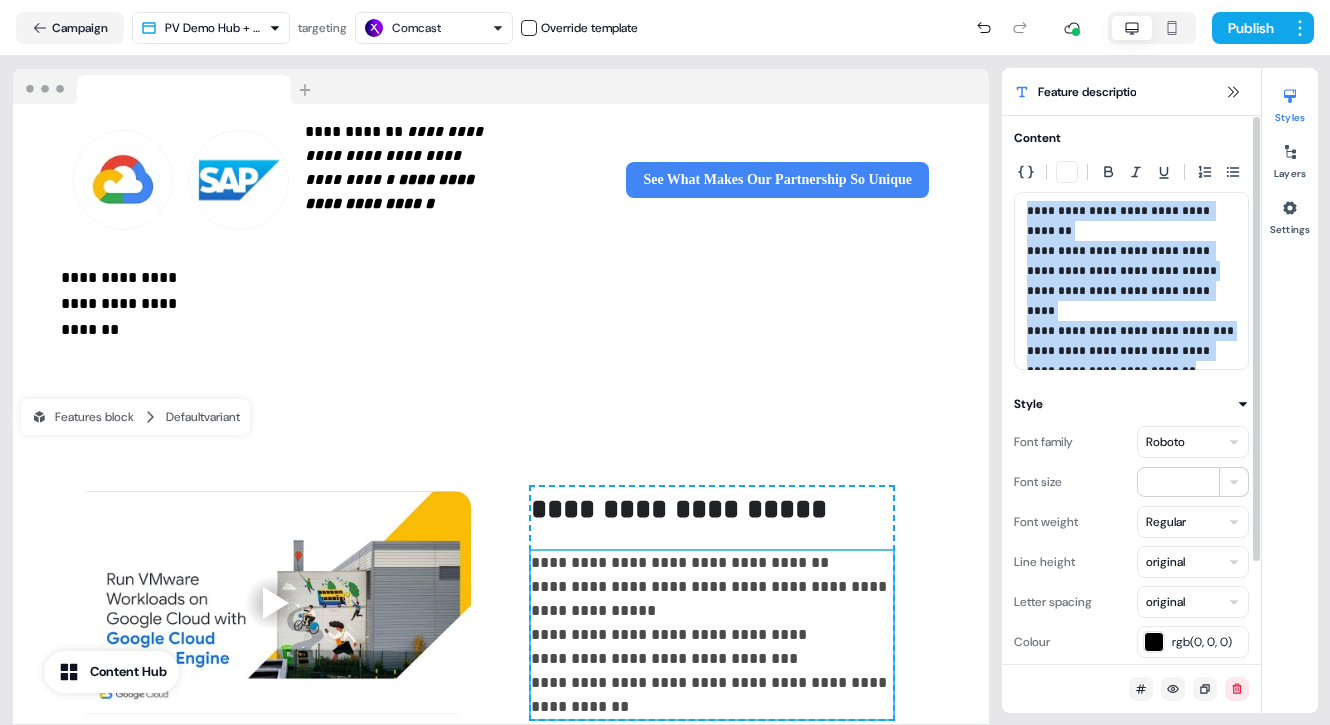 click on "**********" at bounding box center [1131, 281] 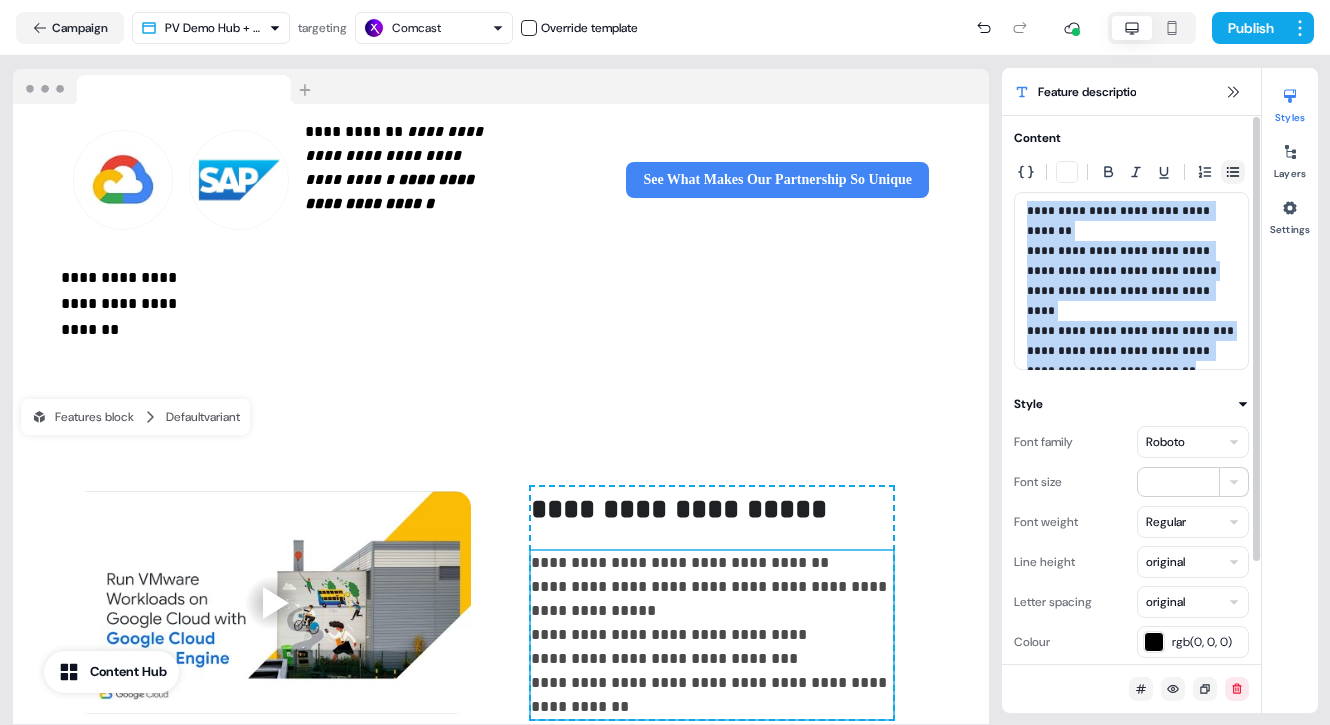 click 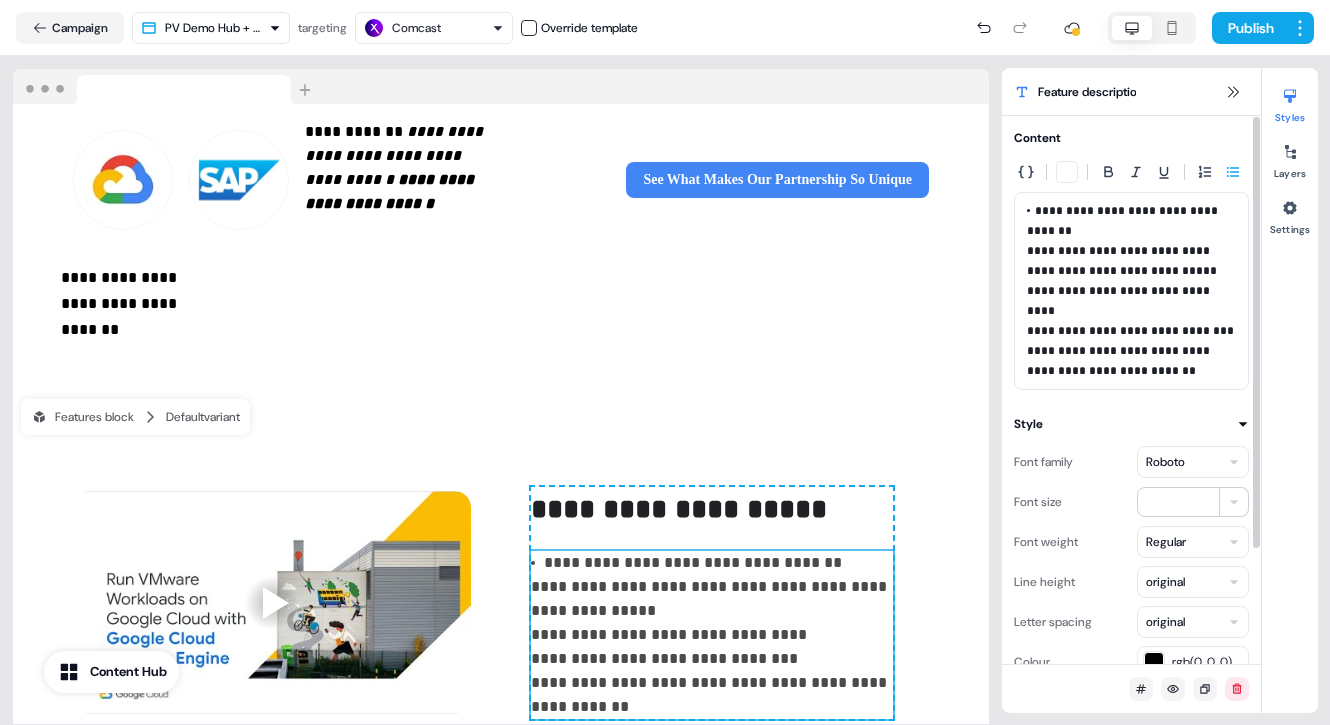 click on "**********" at bounding box center (1130, 291) 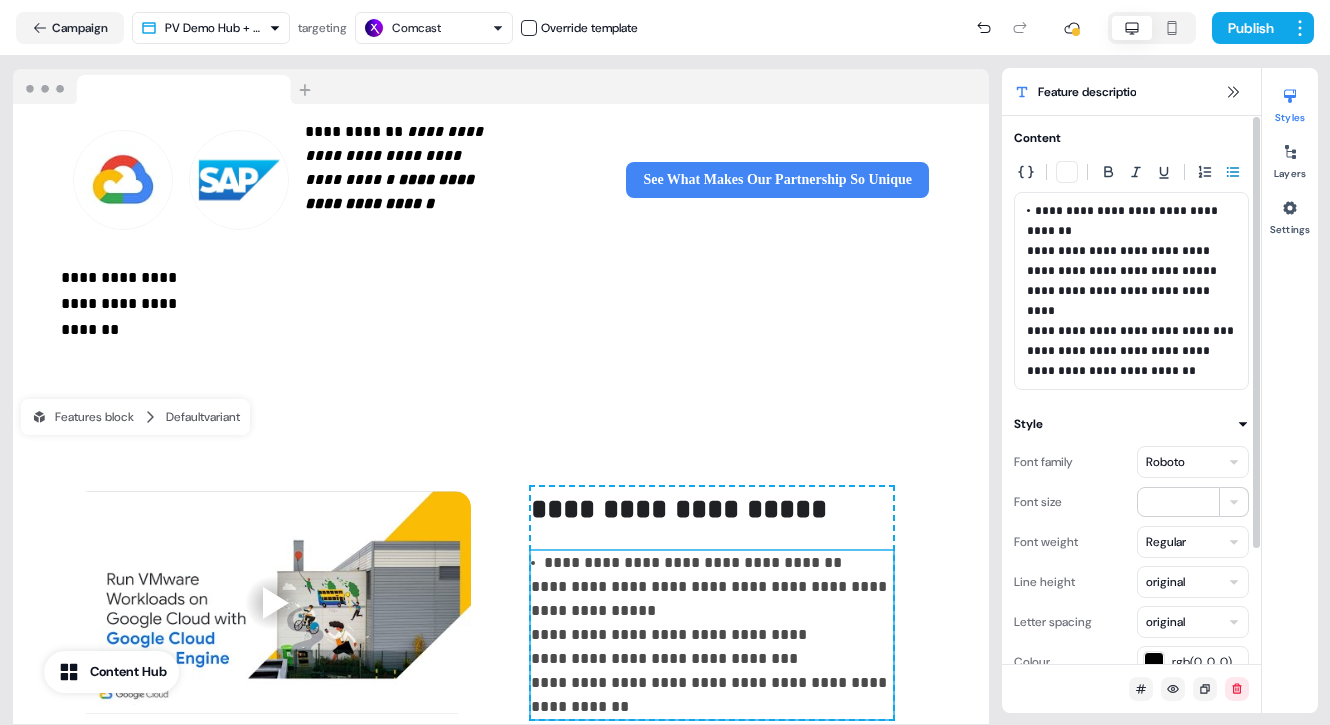 click 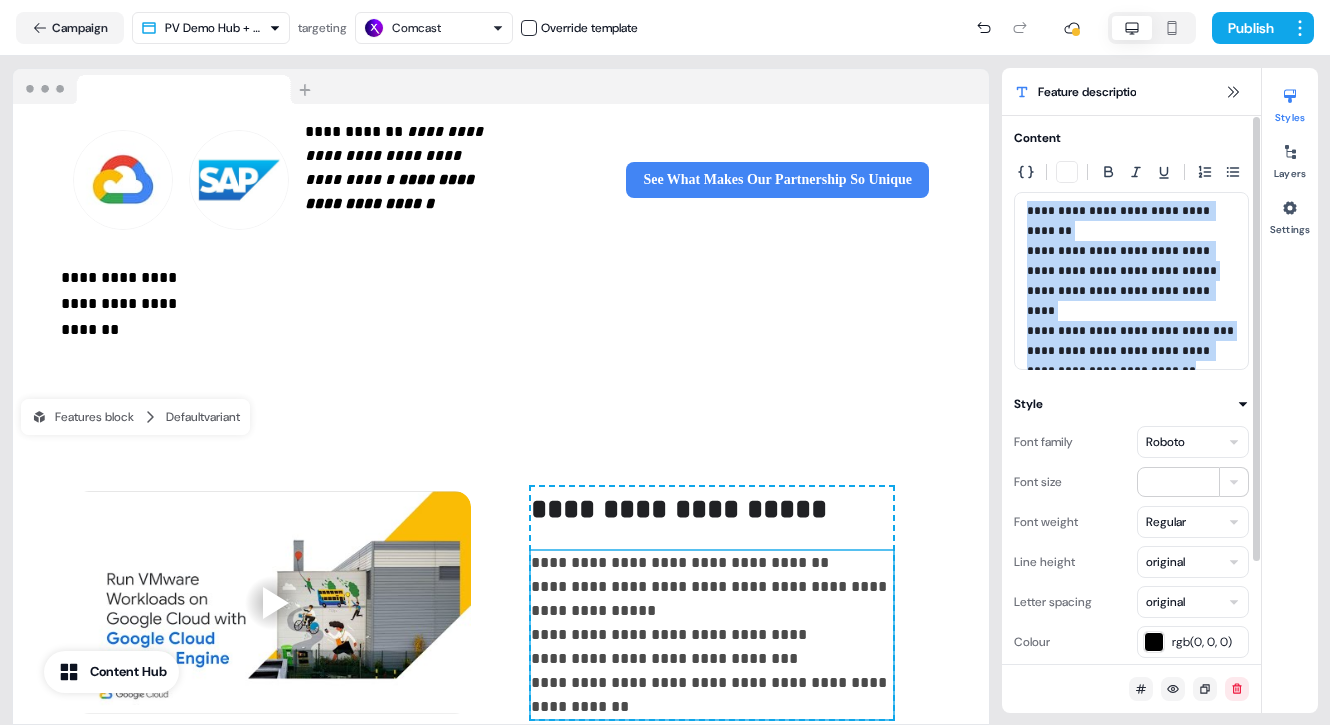 click on "**********" at bounding box center [1131, 281] 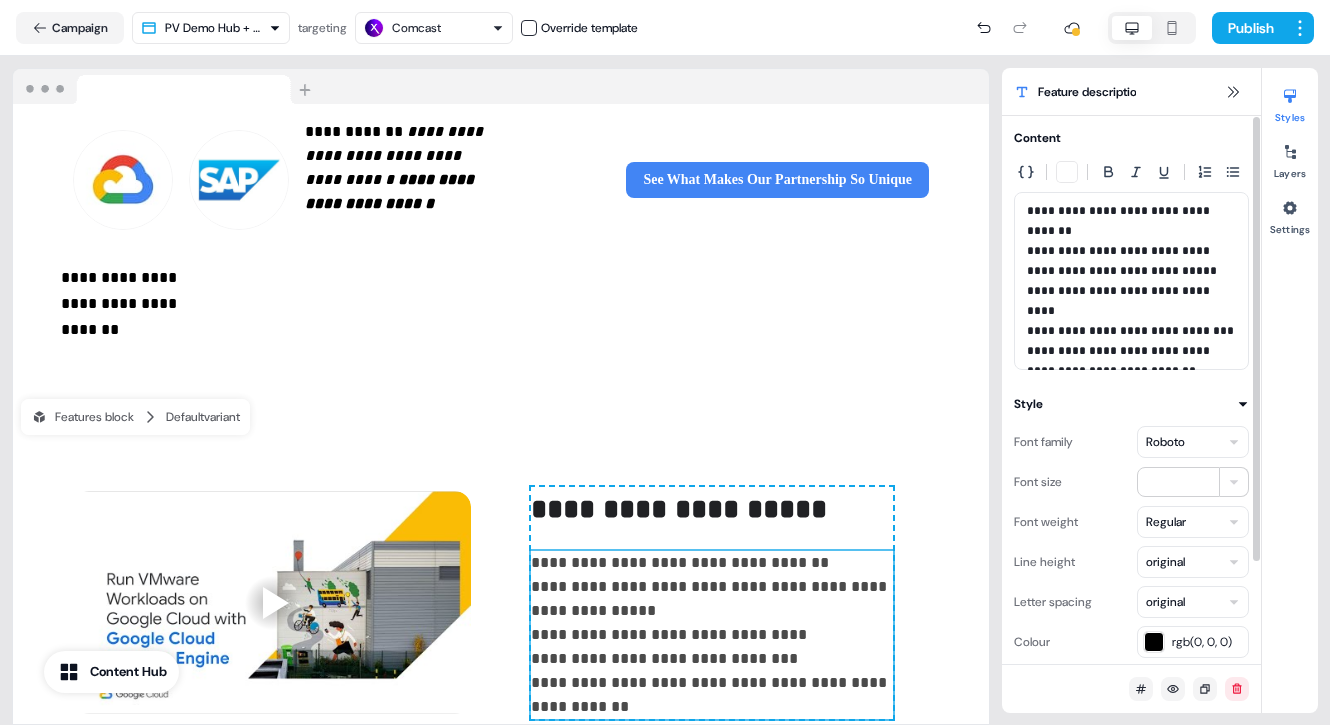 click on "**********" at bounding box center [1120, 221] 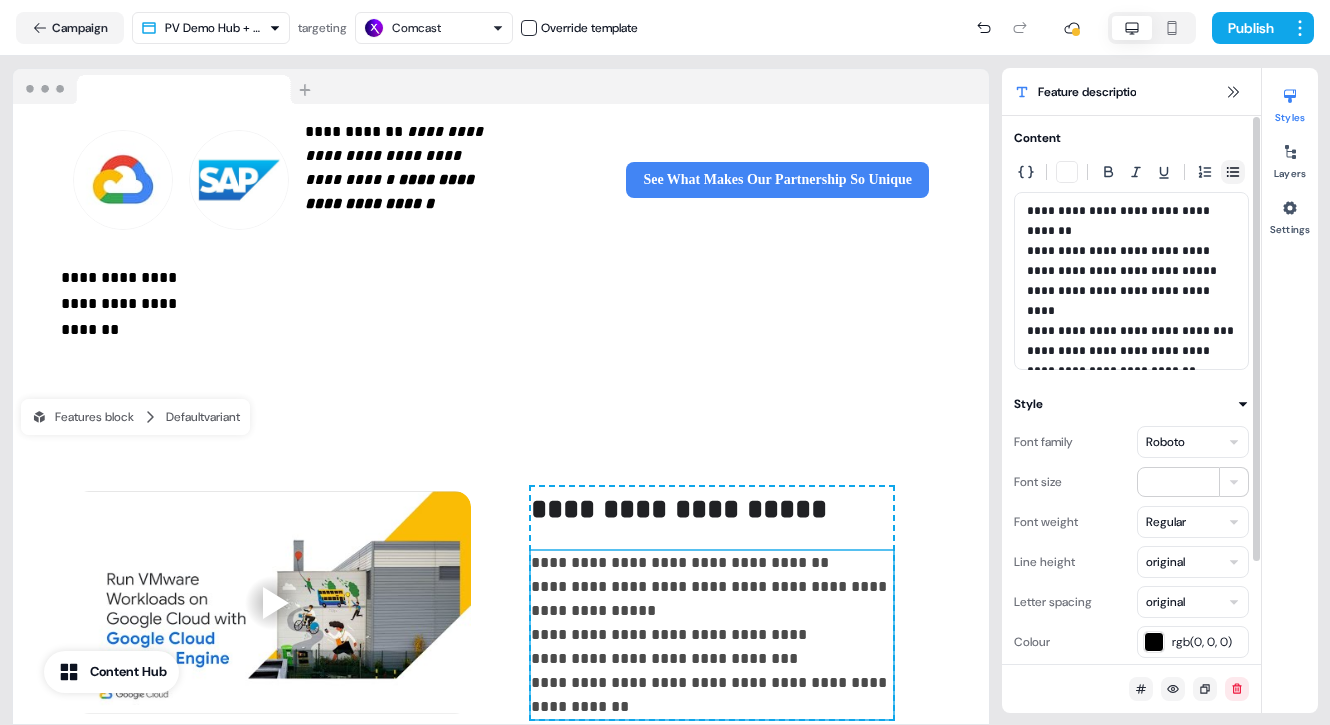 click 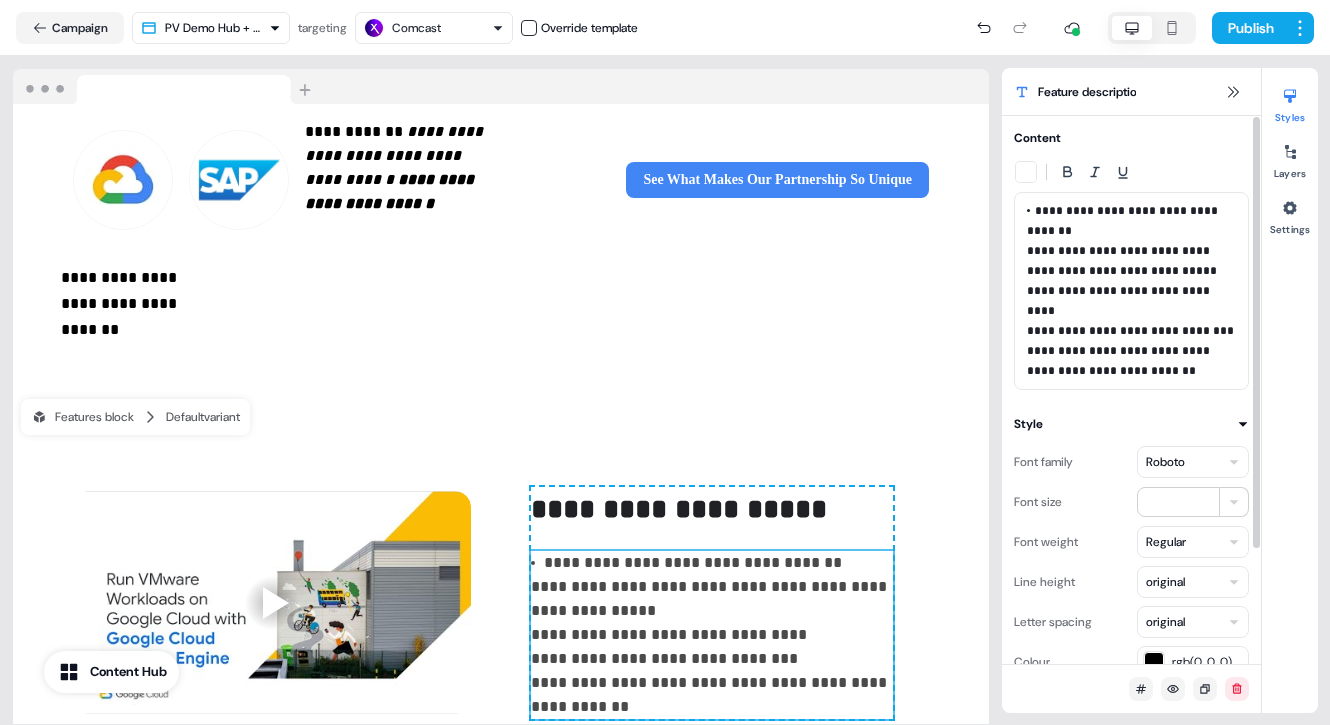 click on "**********" at bounding box center [1130, 291] 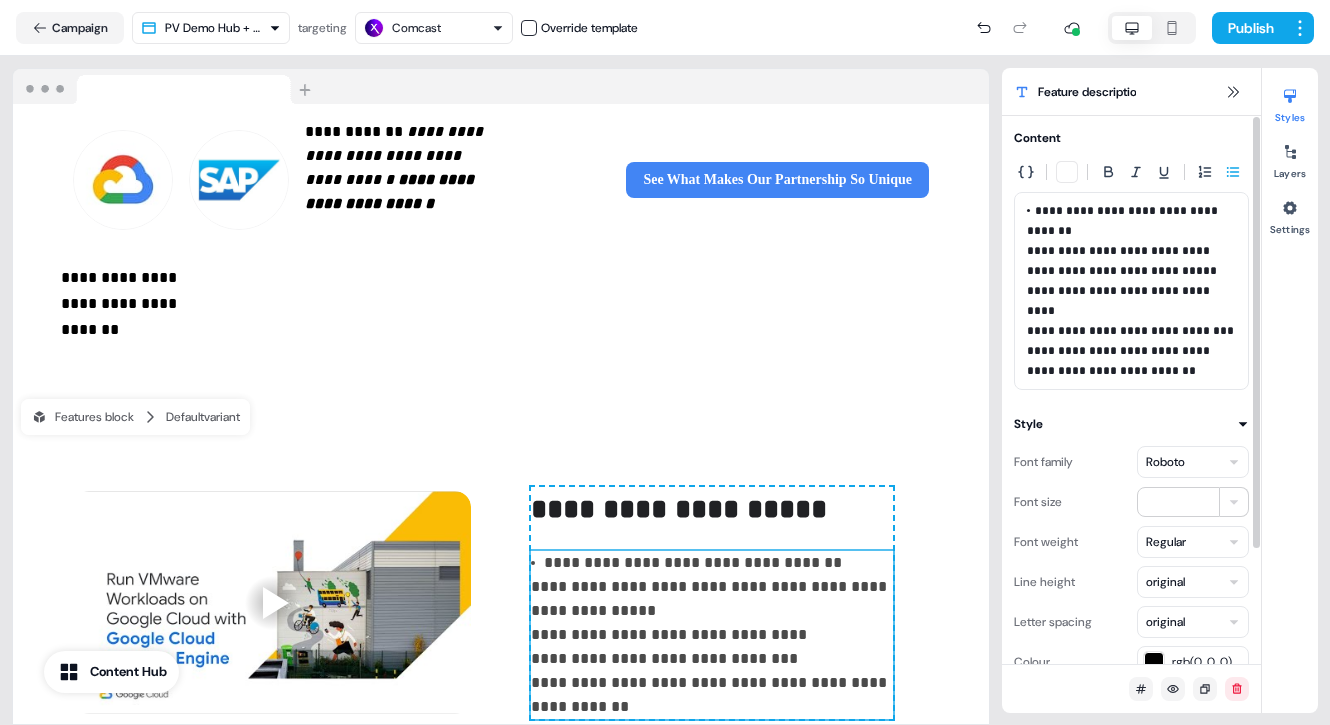 click on "**********" at bounding box center [1130, 291] 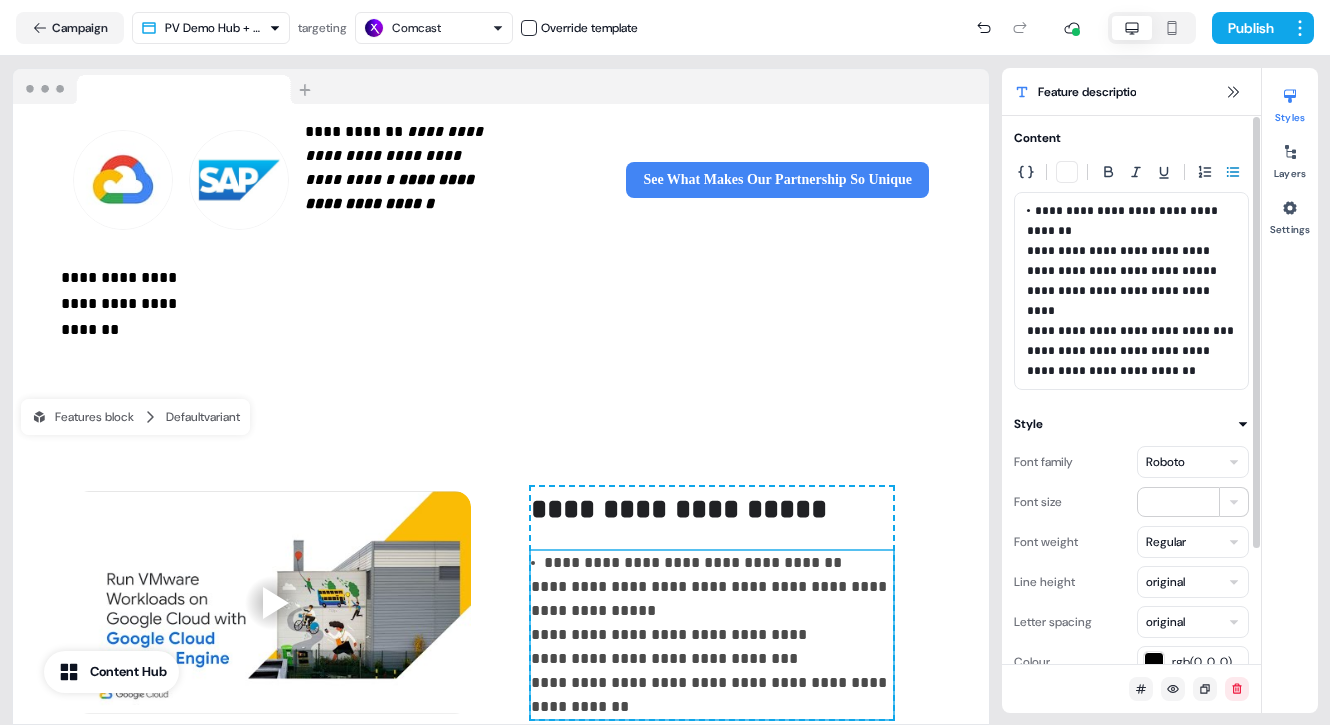 click 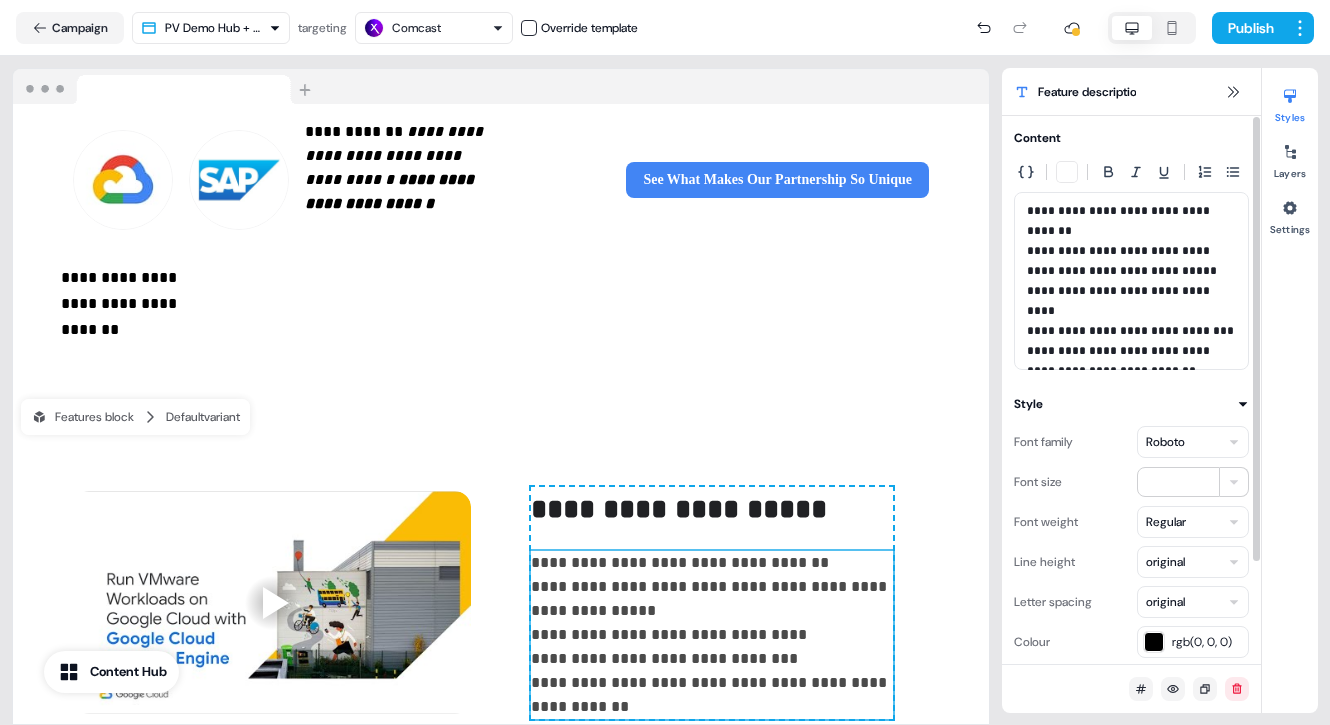 click on "**********" at bounding box center (1131, 281) 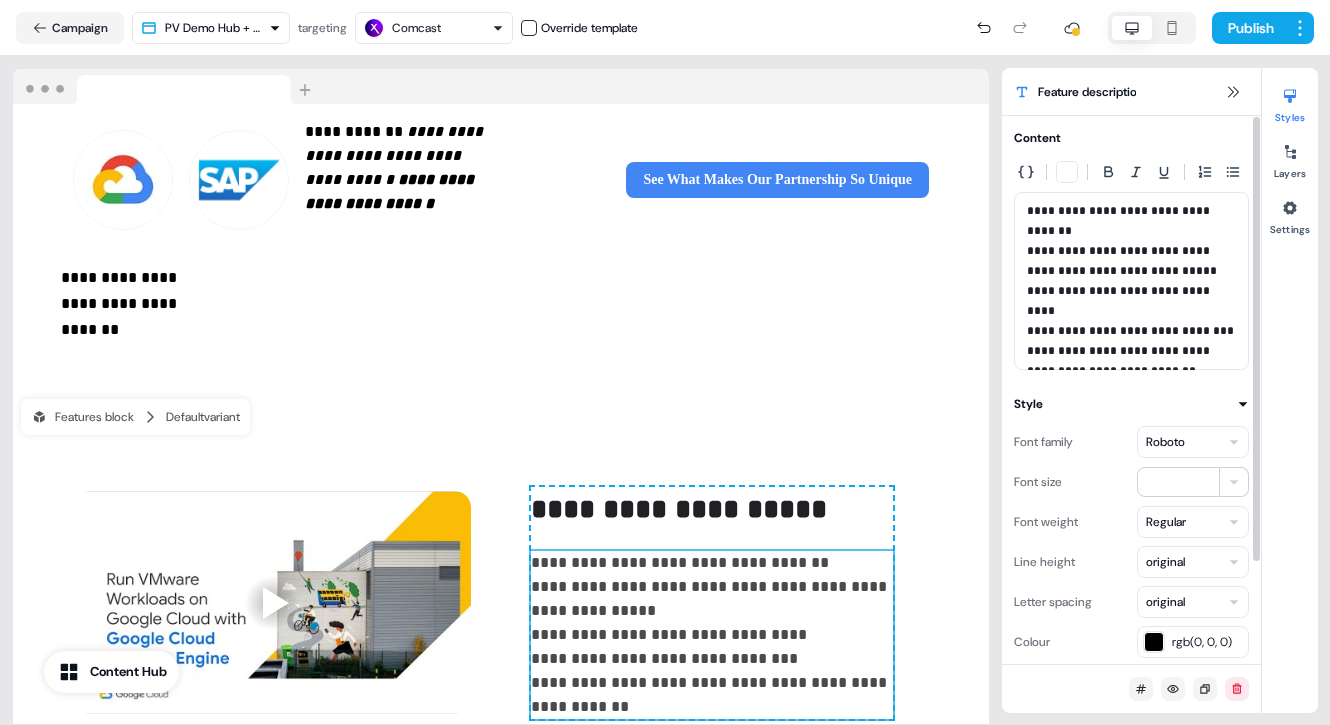 click on "**********" at bounding box center (1131, 281) 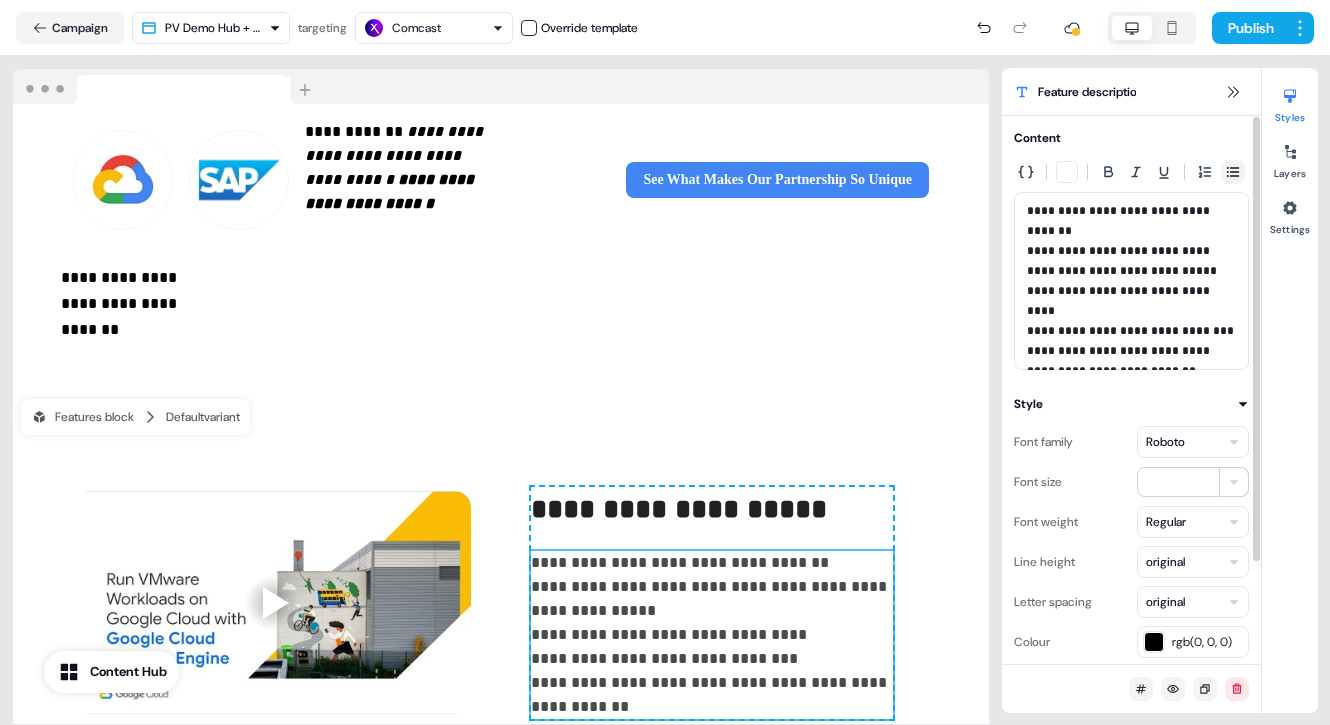 click 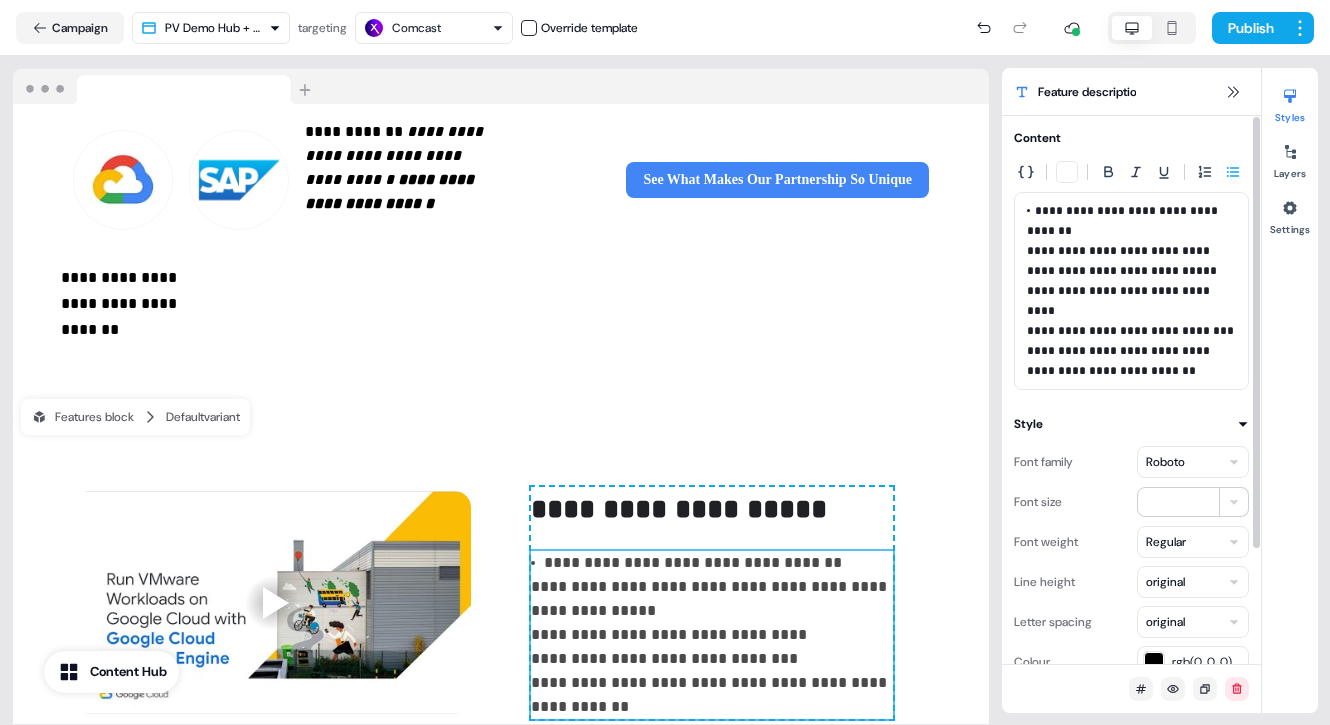 click on "**********" at bounding box center [1131, 291] 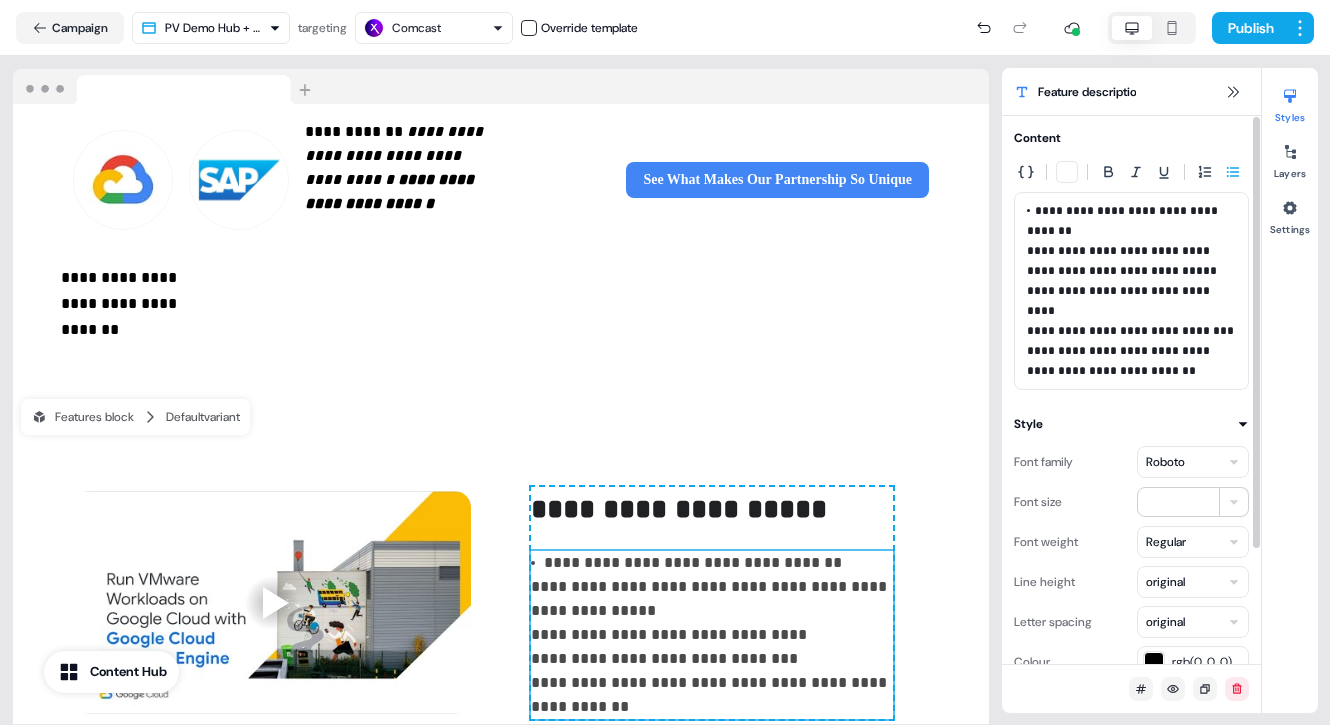 click on "**********" at bounding box center (1130, 291) 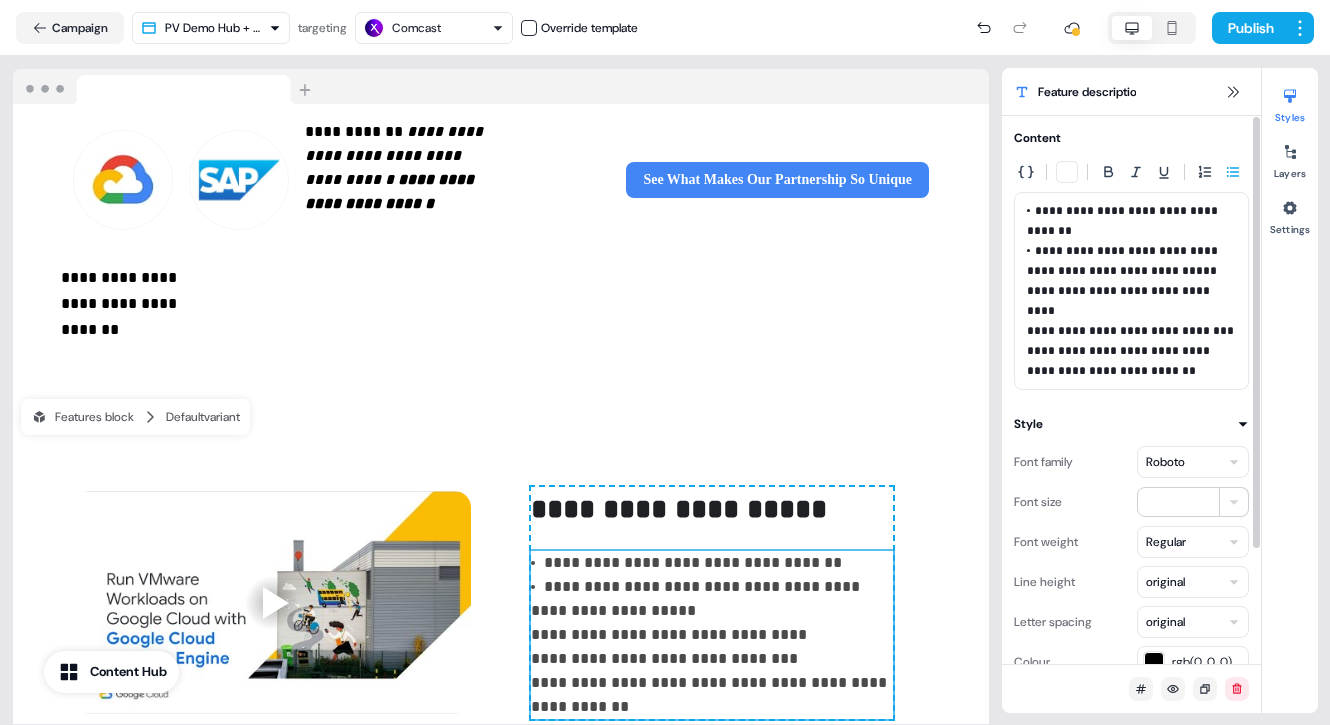 click on "**********" at bounding box center (1130, 311) 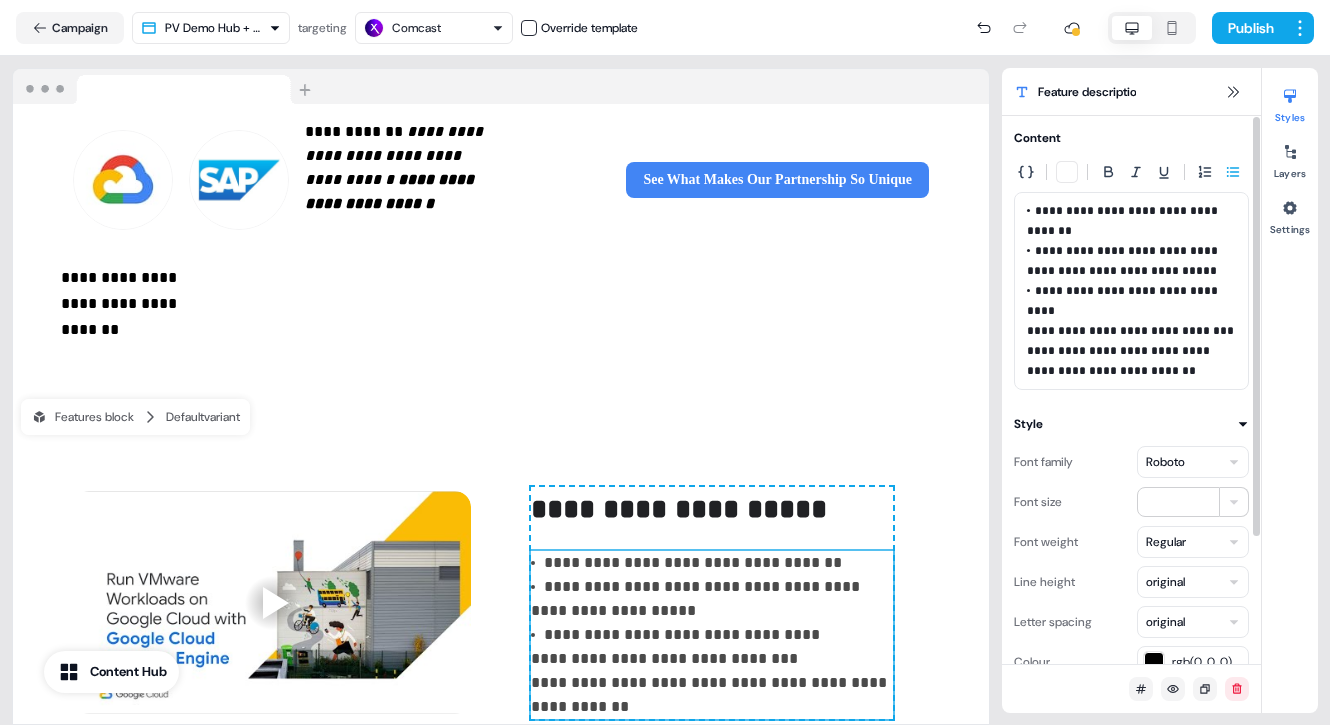 click on "**********" at bounding box center [1130, 331] 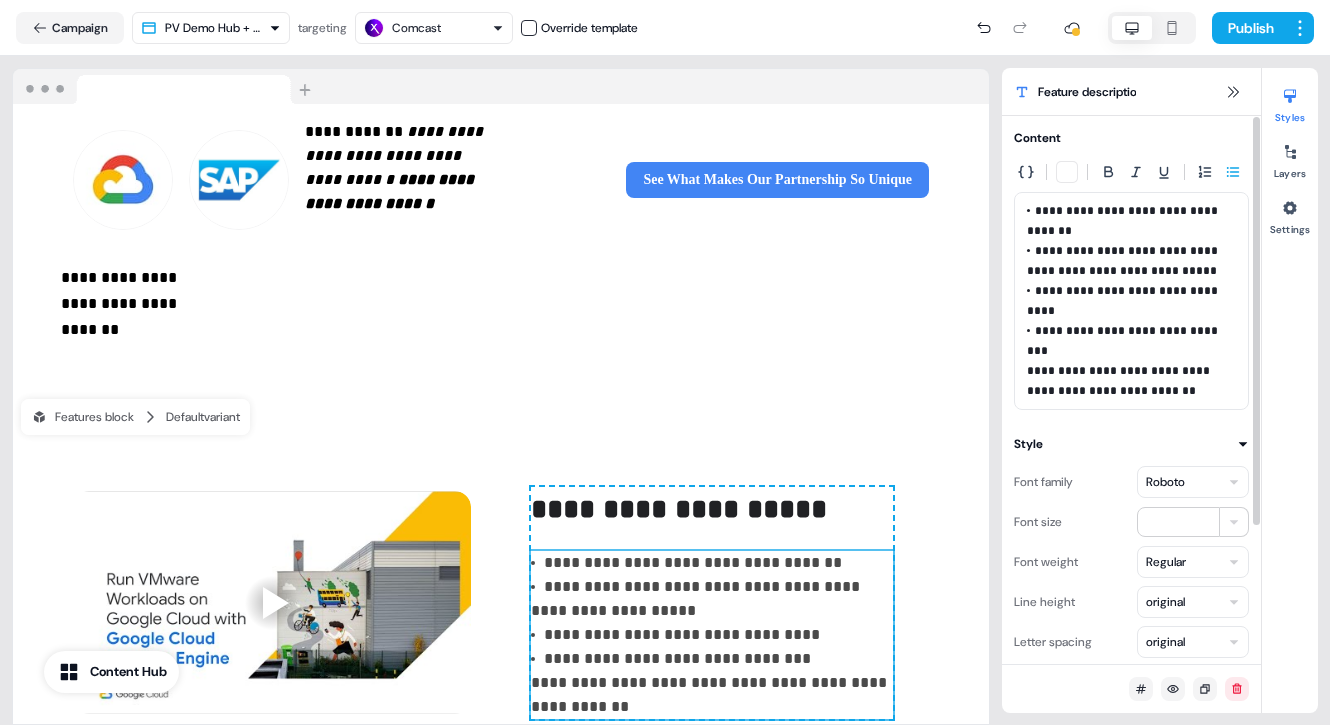 click on "**********" at bounding box center (1124, 361) 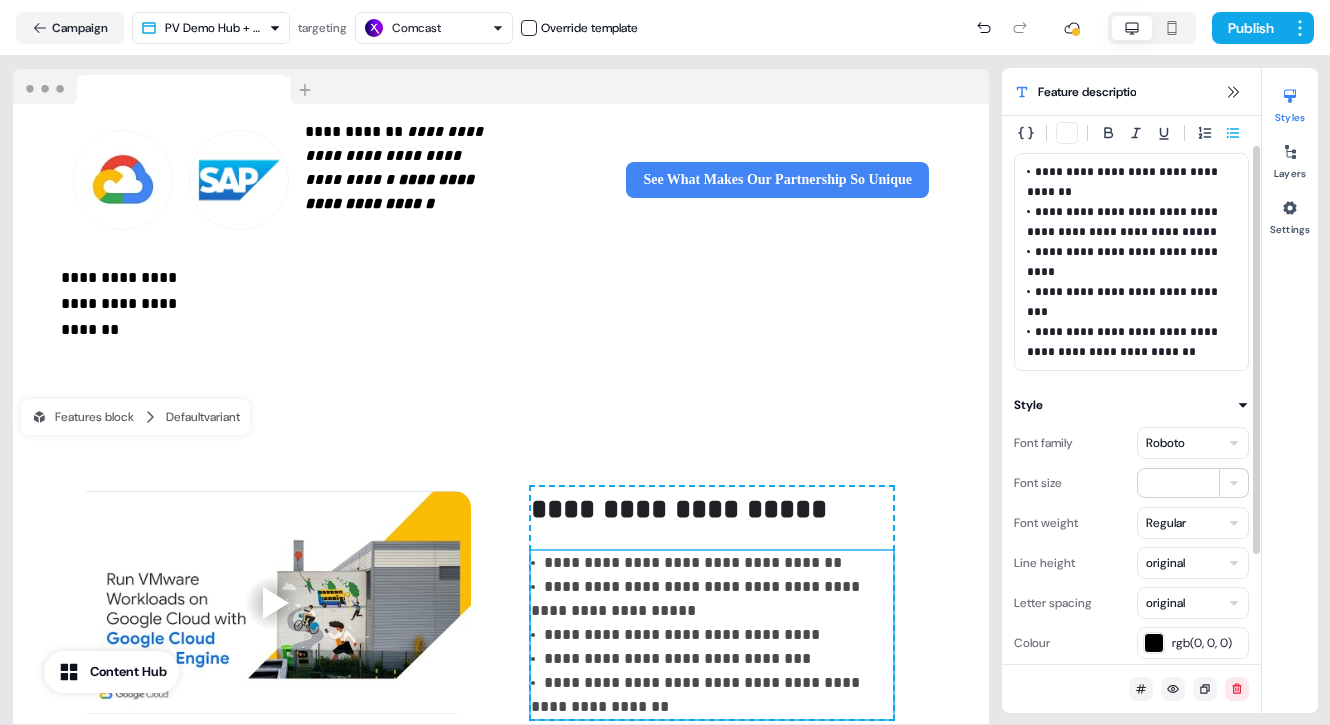 scroll, scrollTop: 40, scrollLeft: 0, axis: vertical 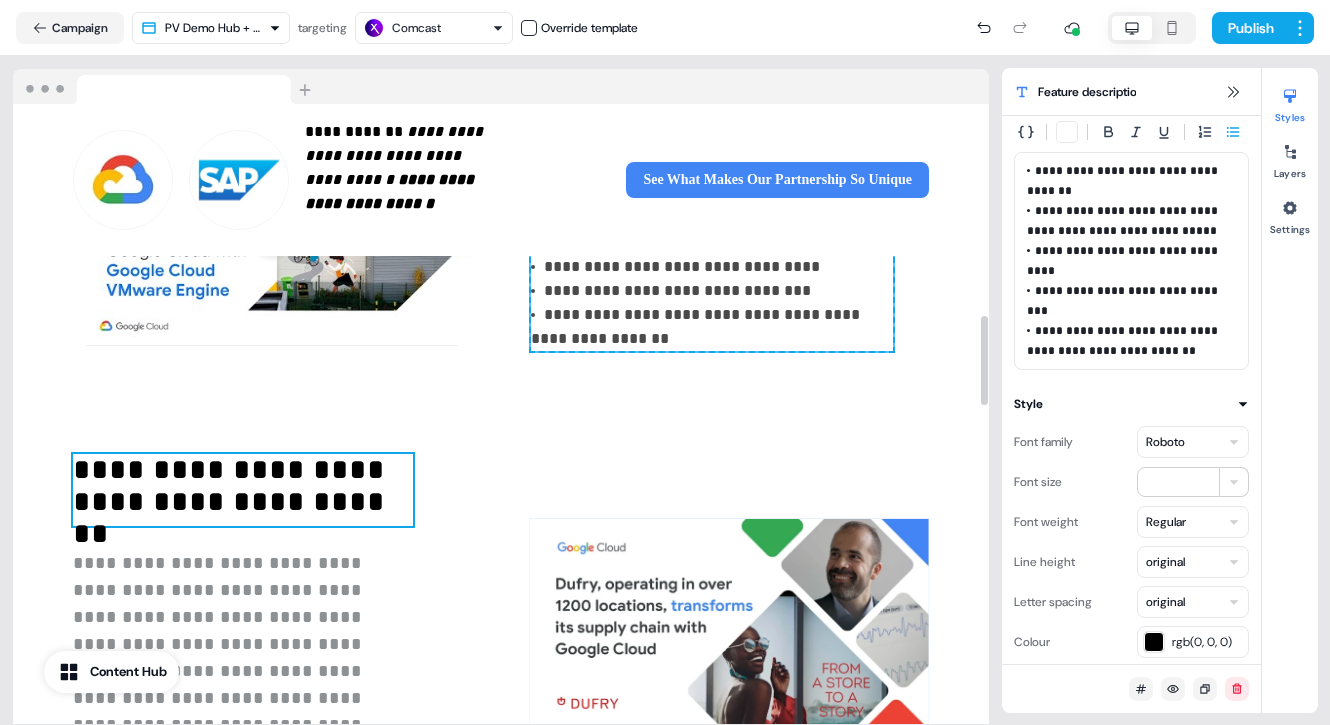 click on "**********" at bounding box center (243, 490) 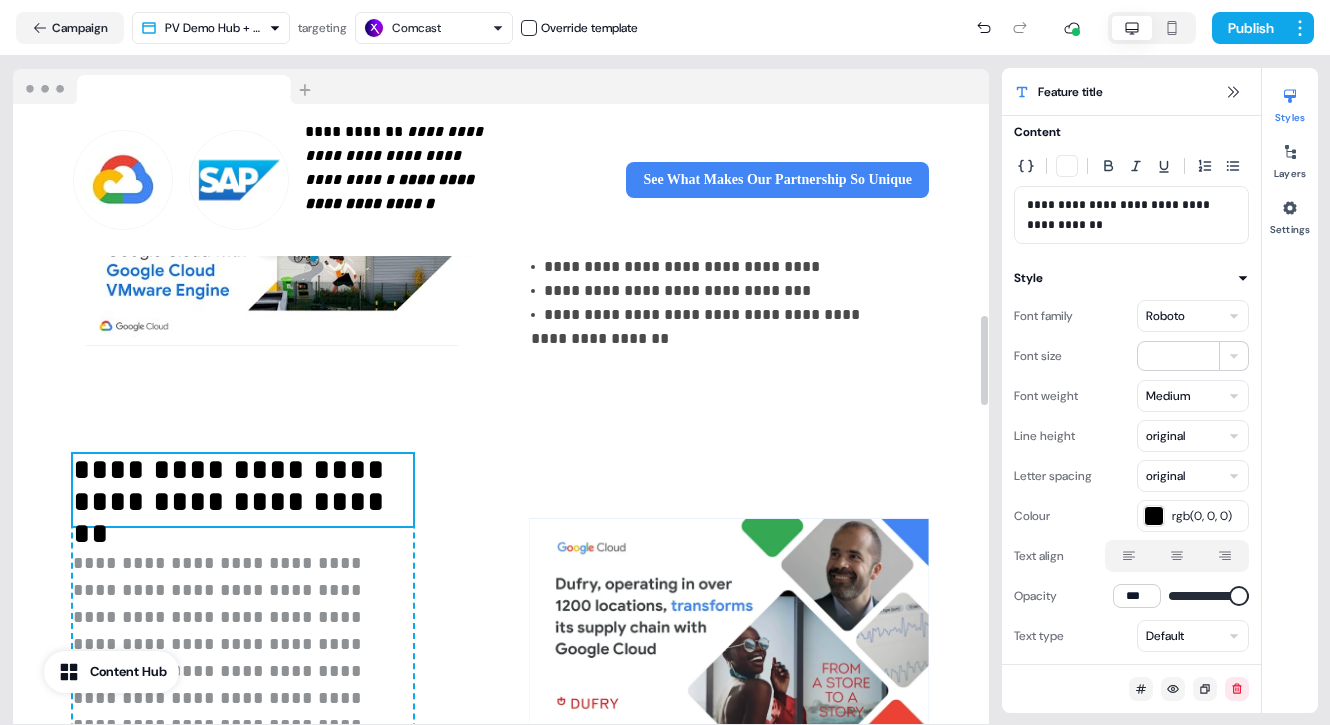 scroll, scrollTop: 0, scrollLeft: 0, axis: both 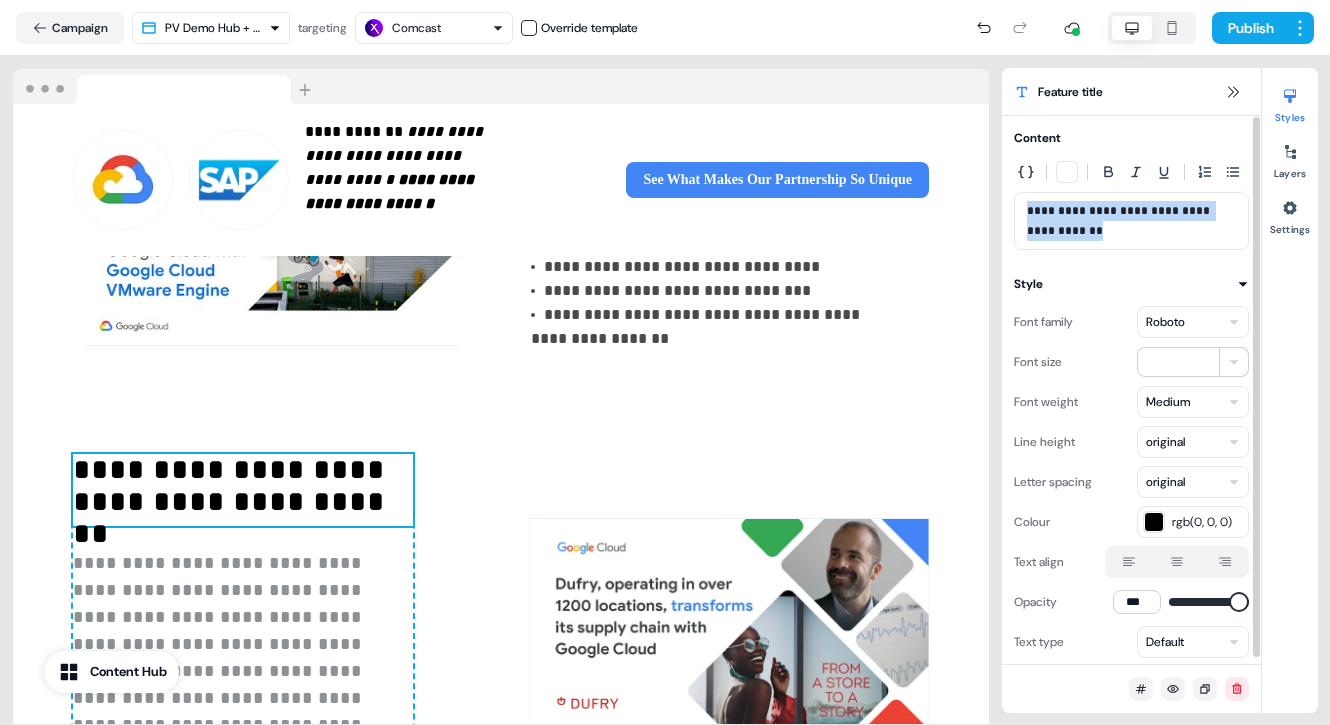 drag, startPoint x: 1028, startPoint y: 210, endPoint x: 1084, endPoint y: 228, distance: 58.821766 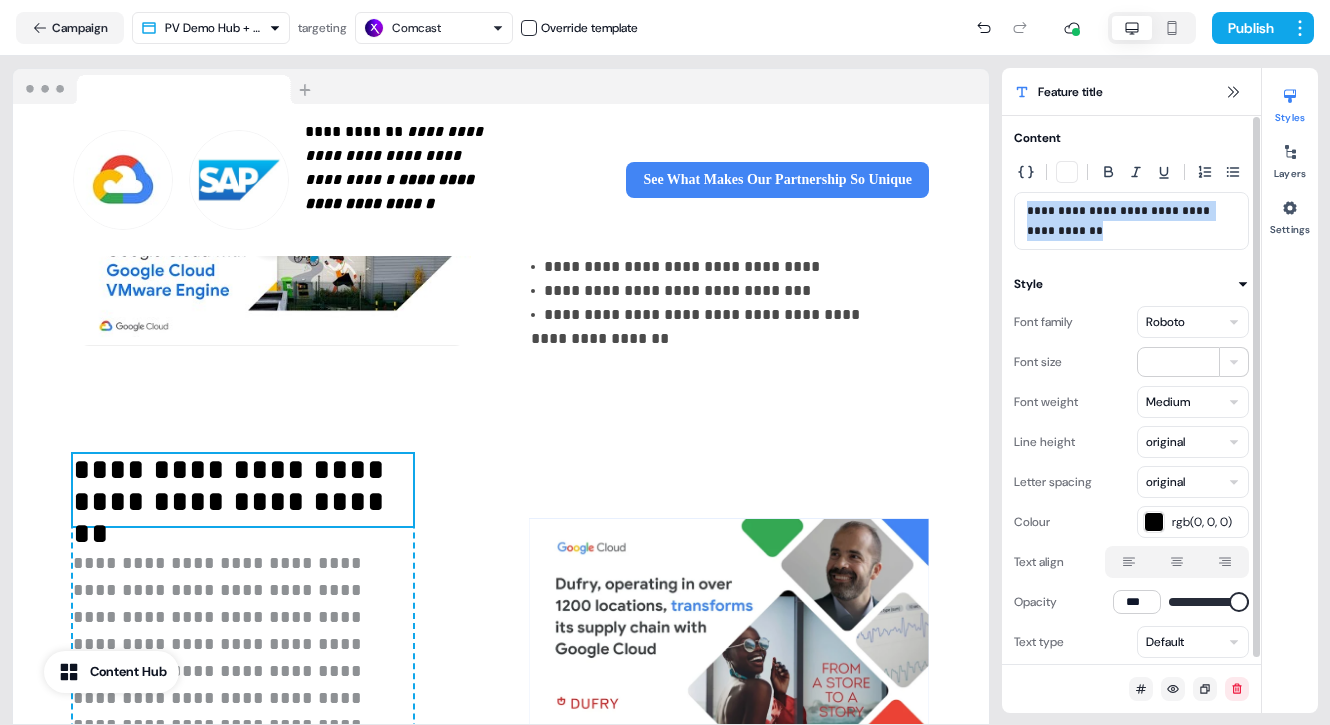 click on "**********" at bounding box center [1131, 221] 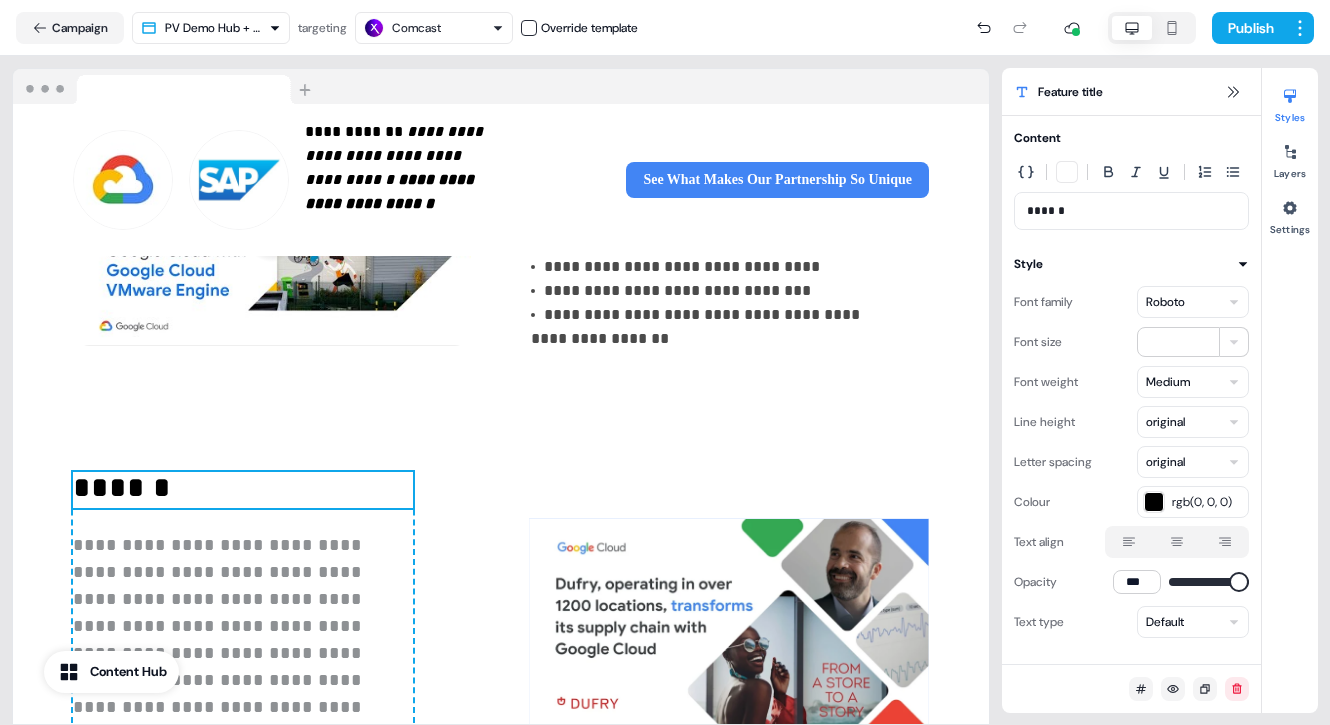 click on "******" at bounding box center [1131, 211] 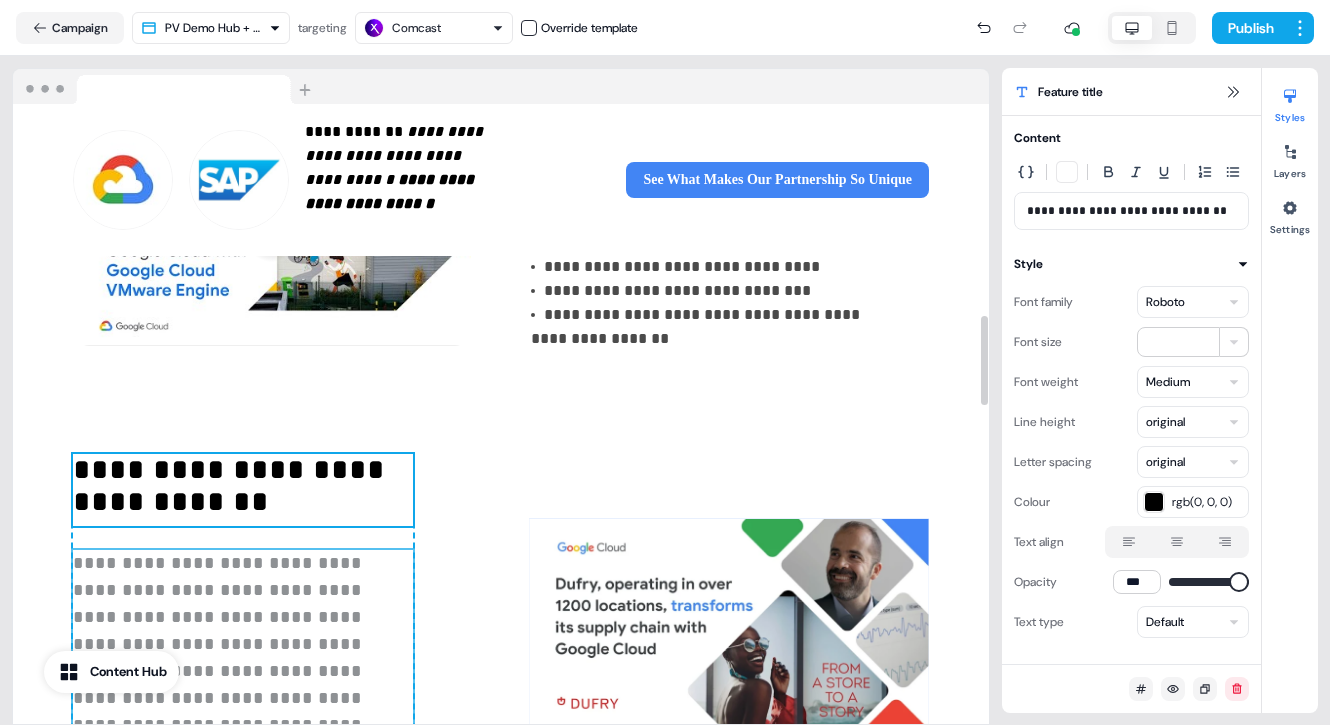 click on "**********" at bounding box center (220, 657) 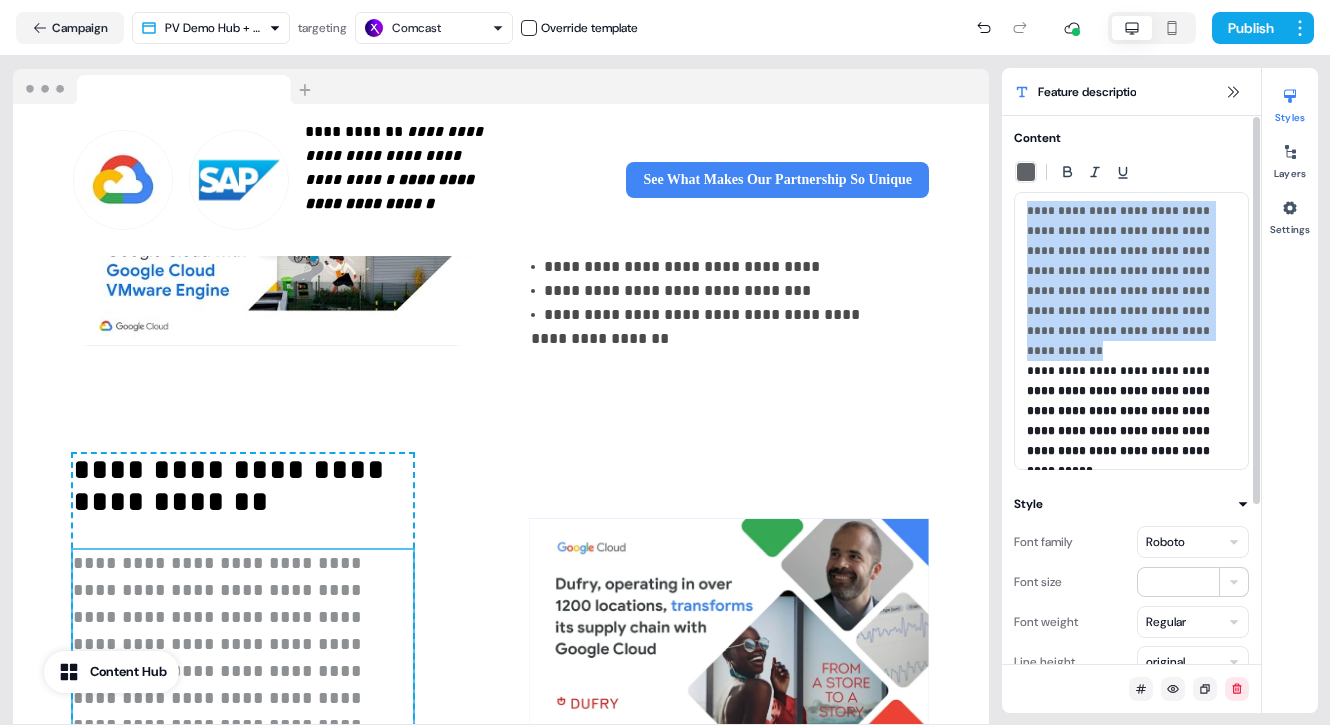 drag, startPoint x: 1027, startPoint y: 208, endPoint x: 1147, endPoint y: 325, distance: 167.59773 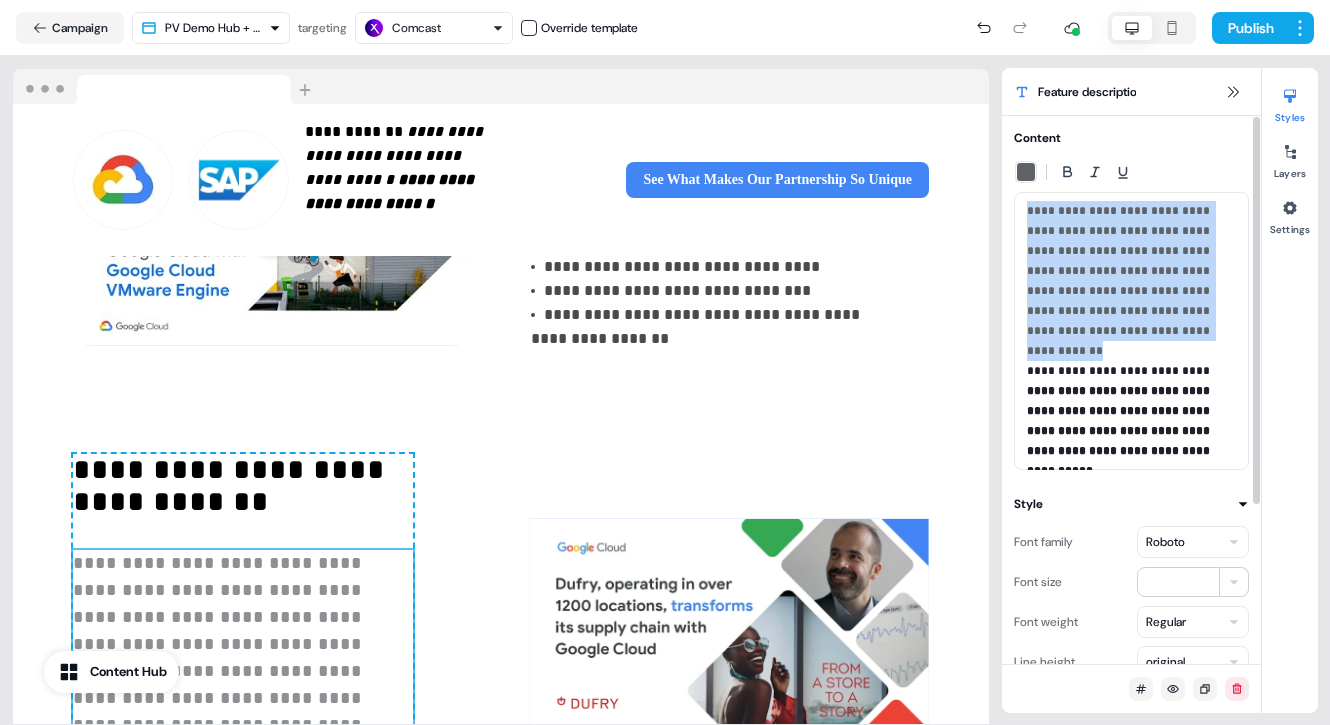 click on "**********" at bounding box center (1131, 331) 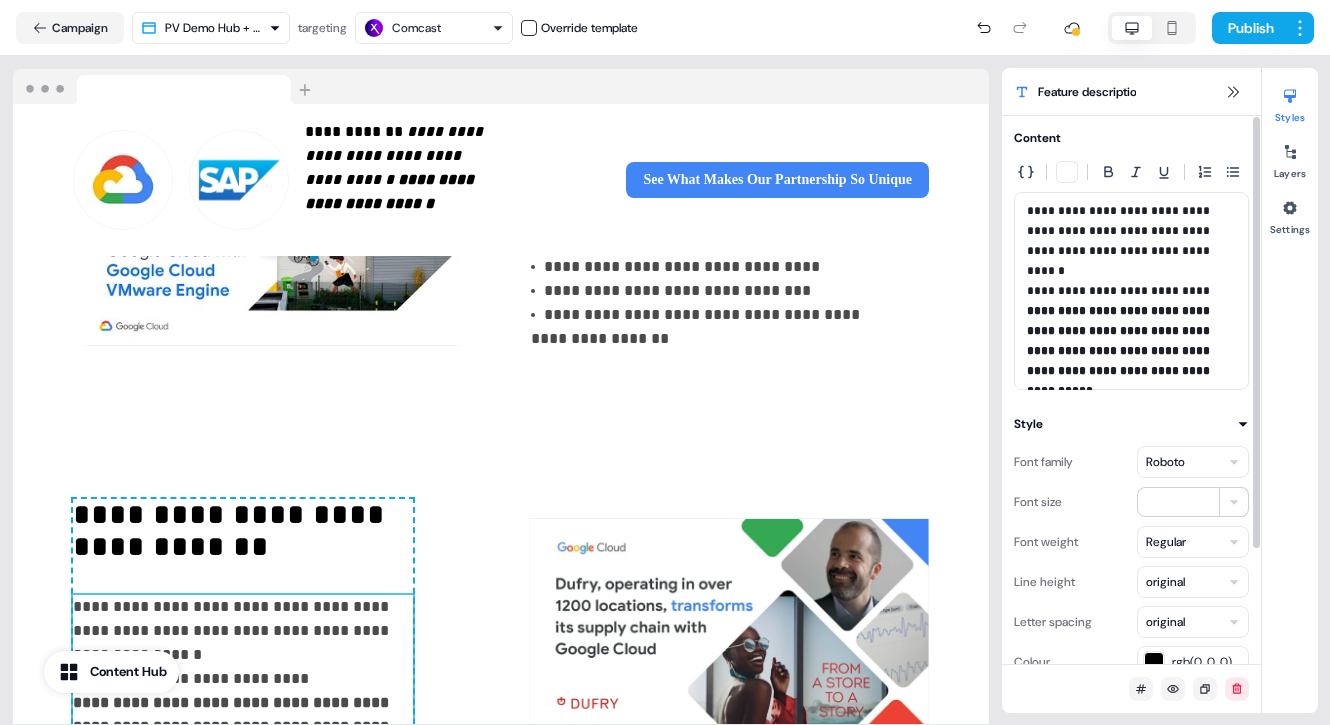 type 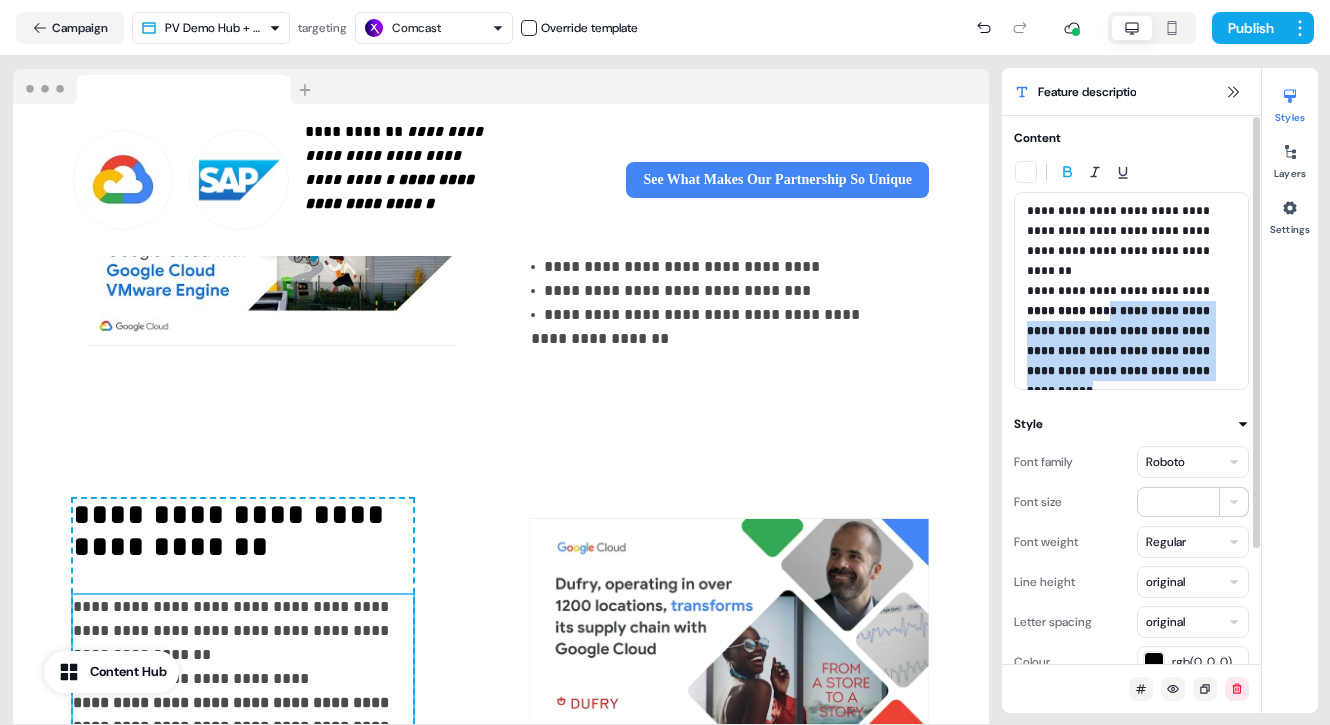 drag, startPoint x: 1109, startPoint y: 290, endPoint x: 1129, endPoint y: 363, distance: 75.690155 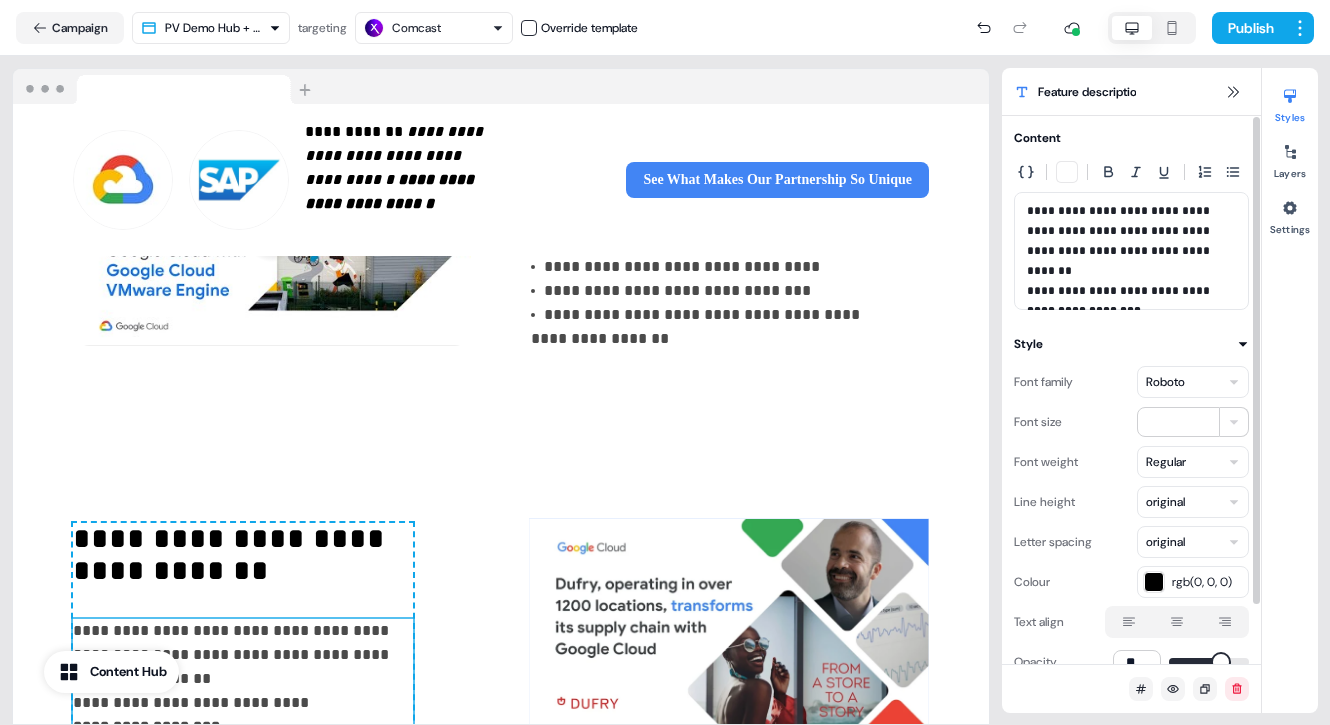 click on "**********" at bounding box center [1131, 251] 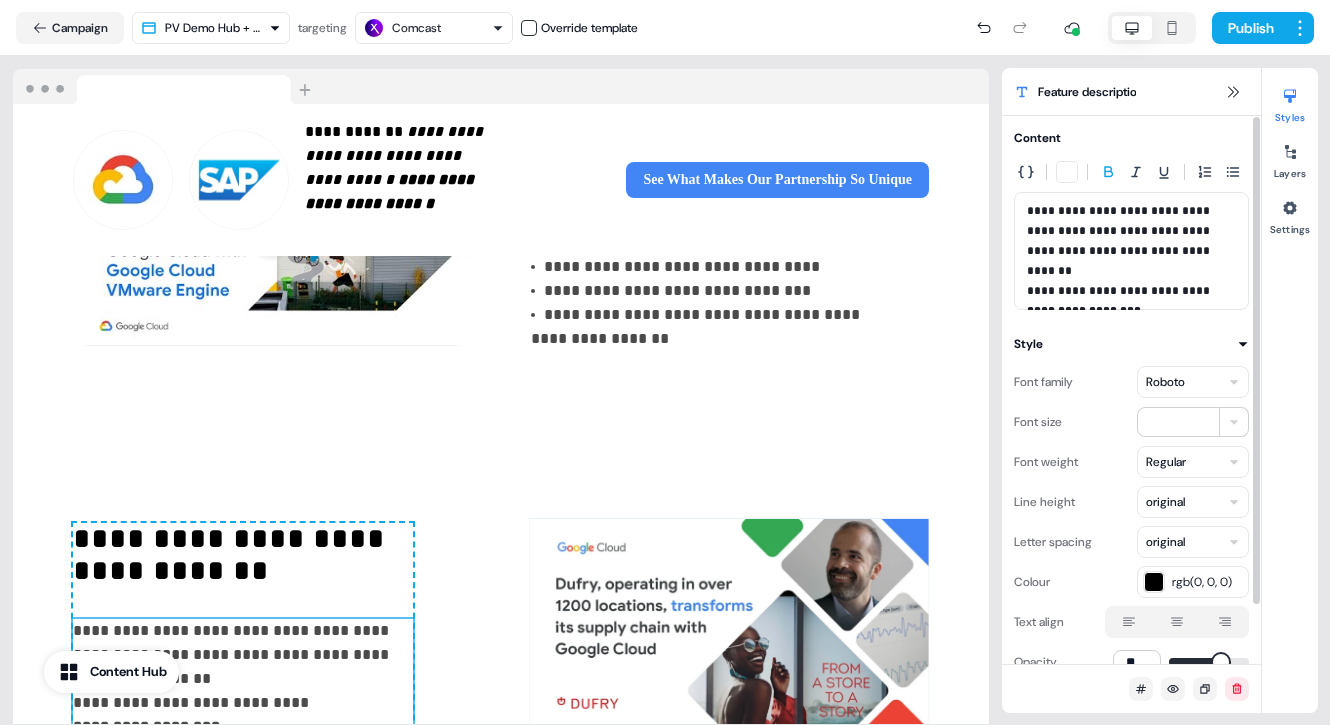 type 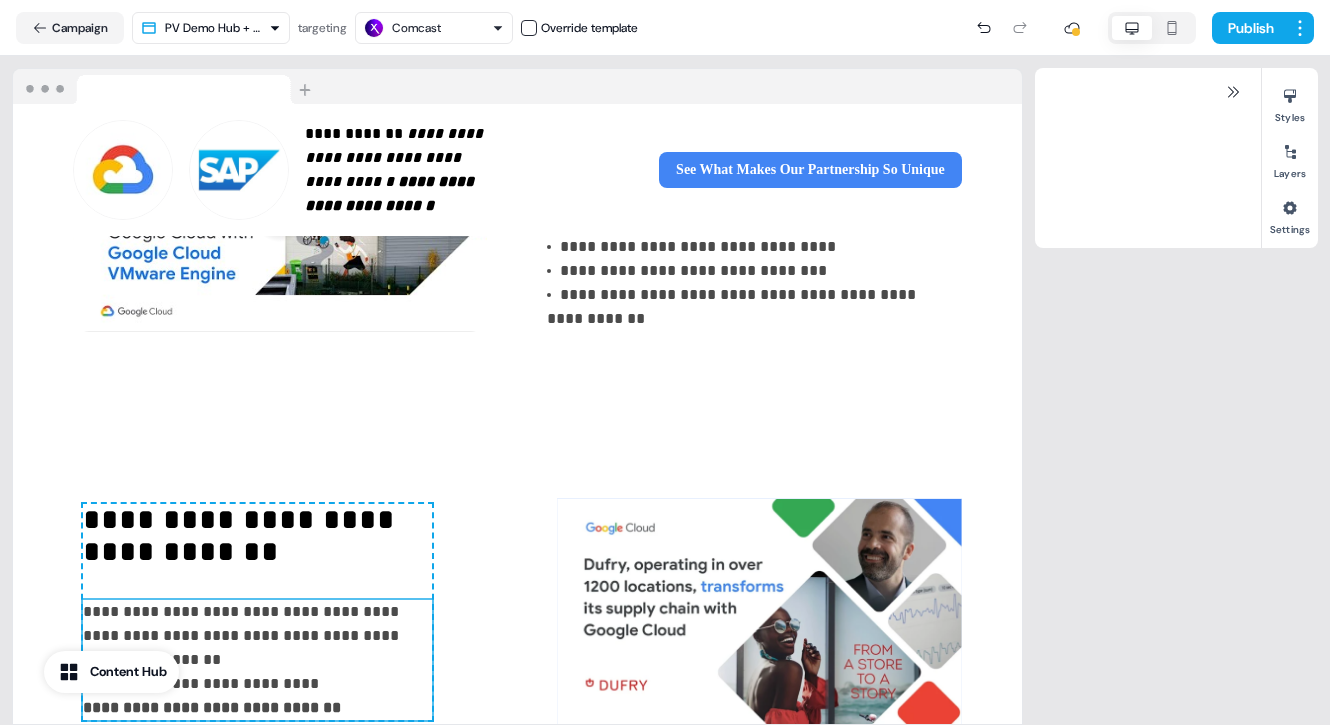 scroll, scrollTop: 1483, scrollLeft: 0, axis: vertical 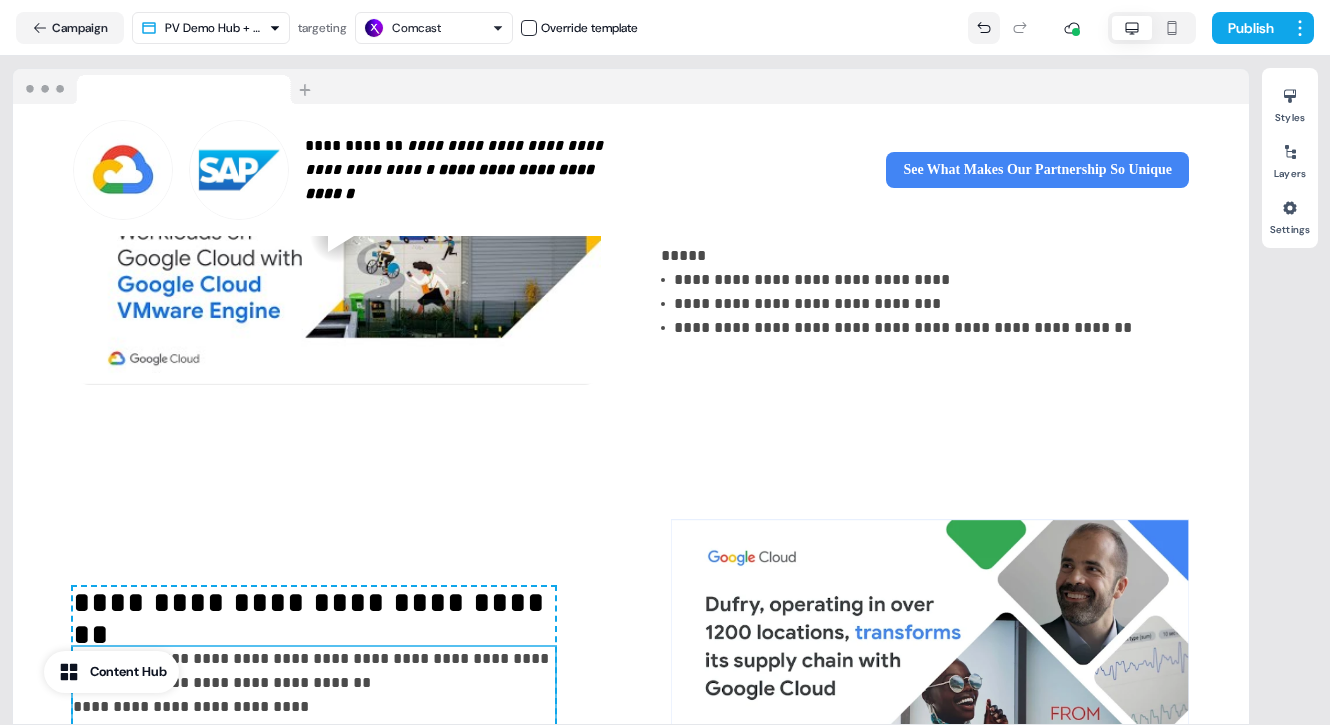 click 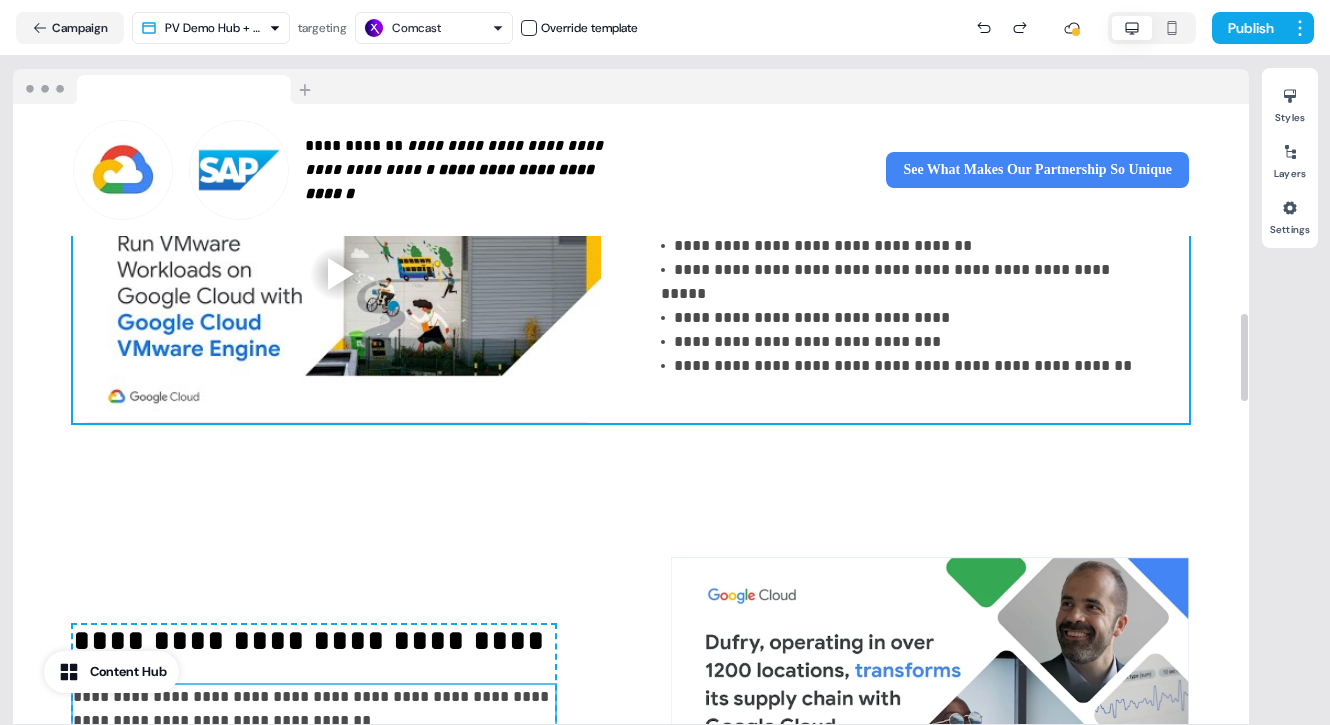 scroll, scrollTop: 1526, scrollLeft: 0, axis: vertical 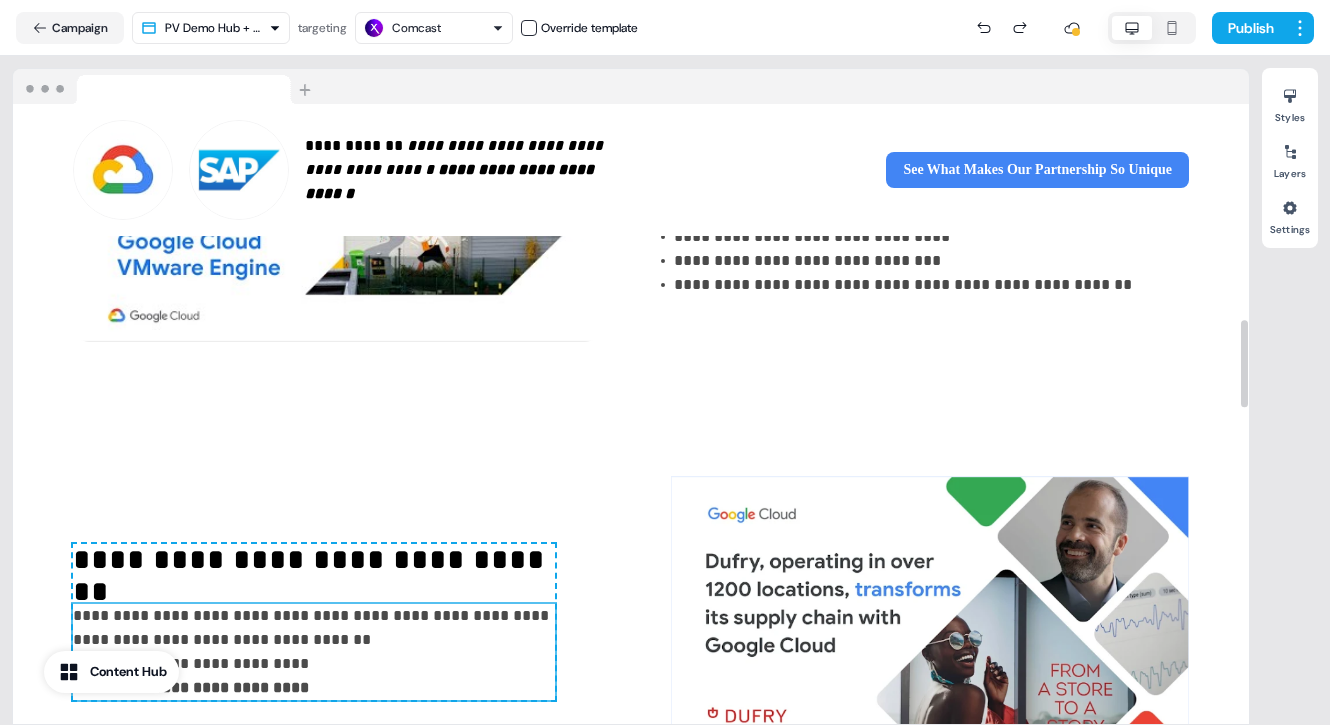 click on "**********" at bounding box center [314, 652] 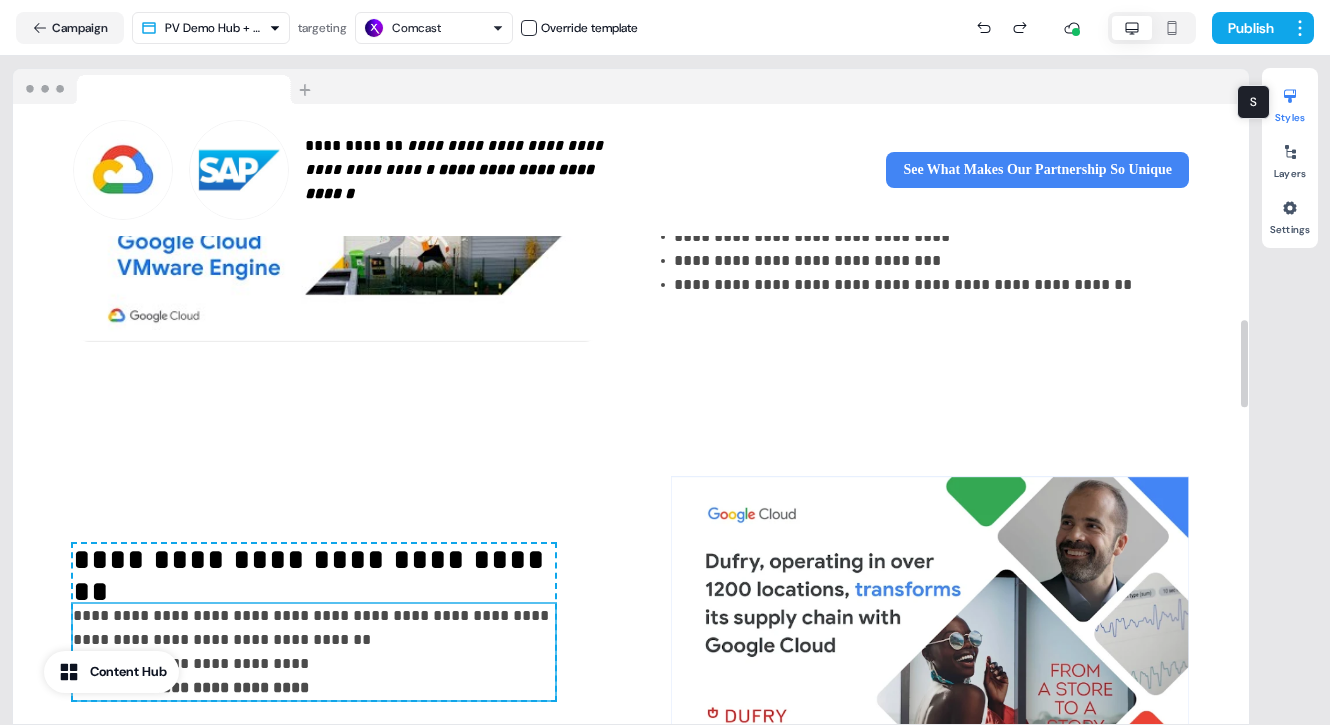 click 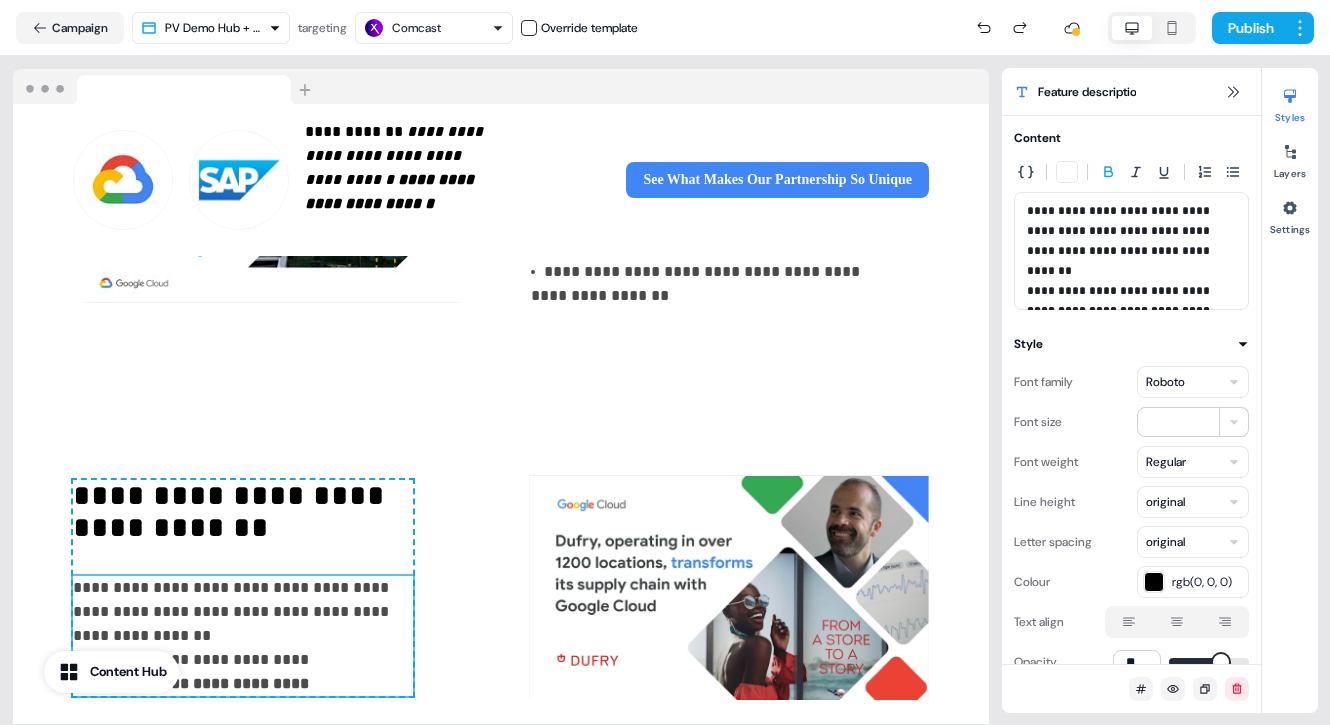 scroll, scrollTop: 1515, scrollLeft: 0, axis: vertical 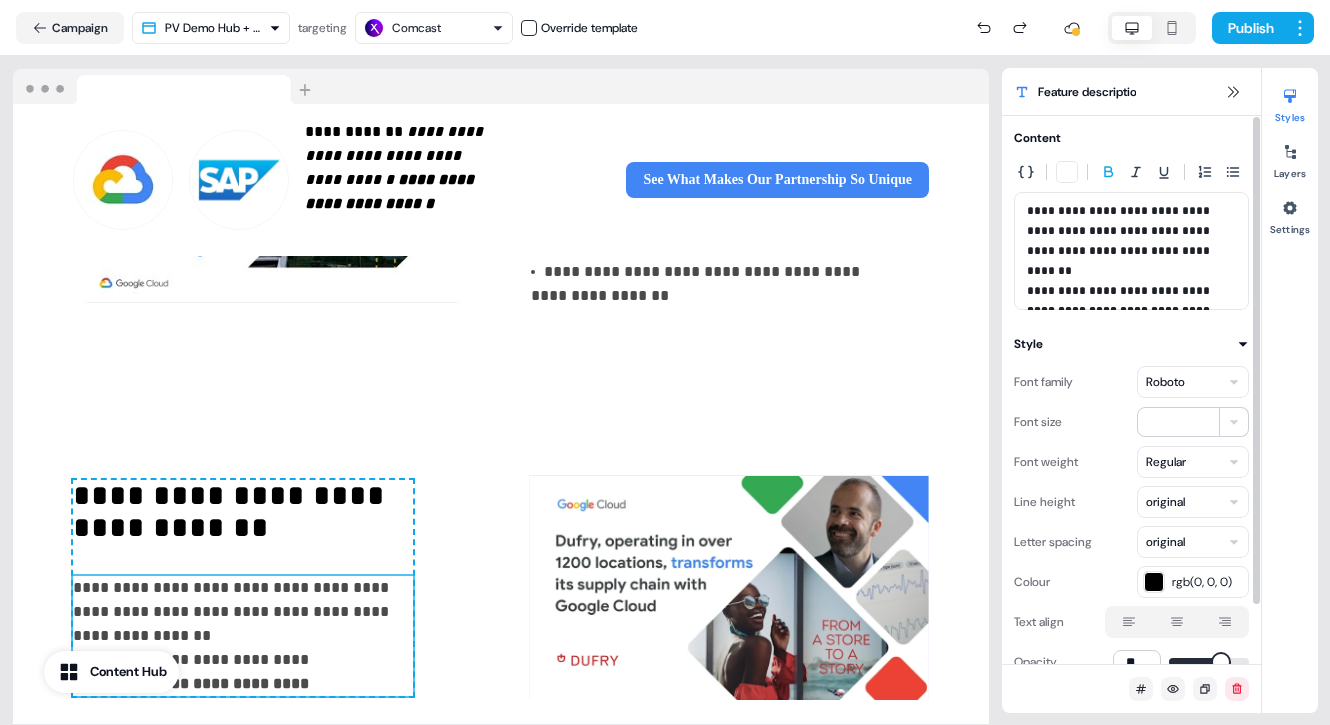 click on "**********" at bounding box center (1131, 251) 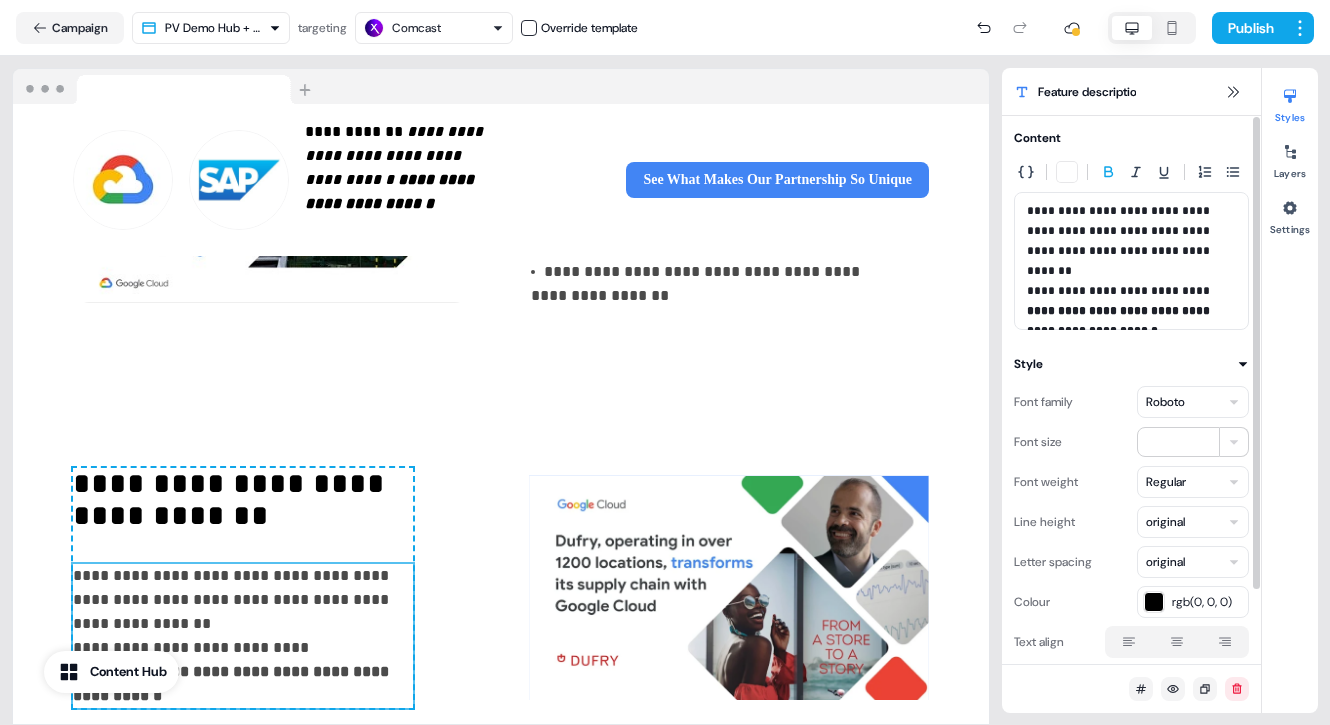 click on "**********" at bounding box center (1131, 261) 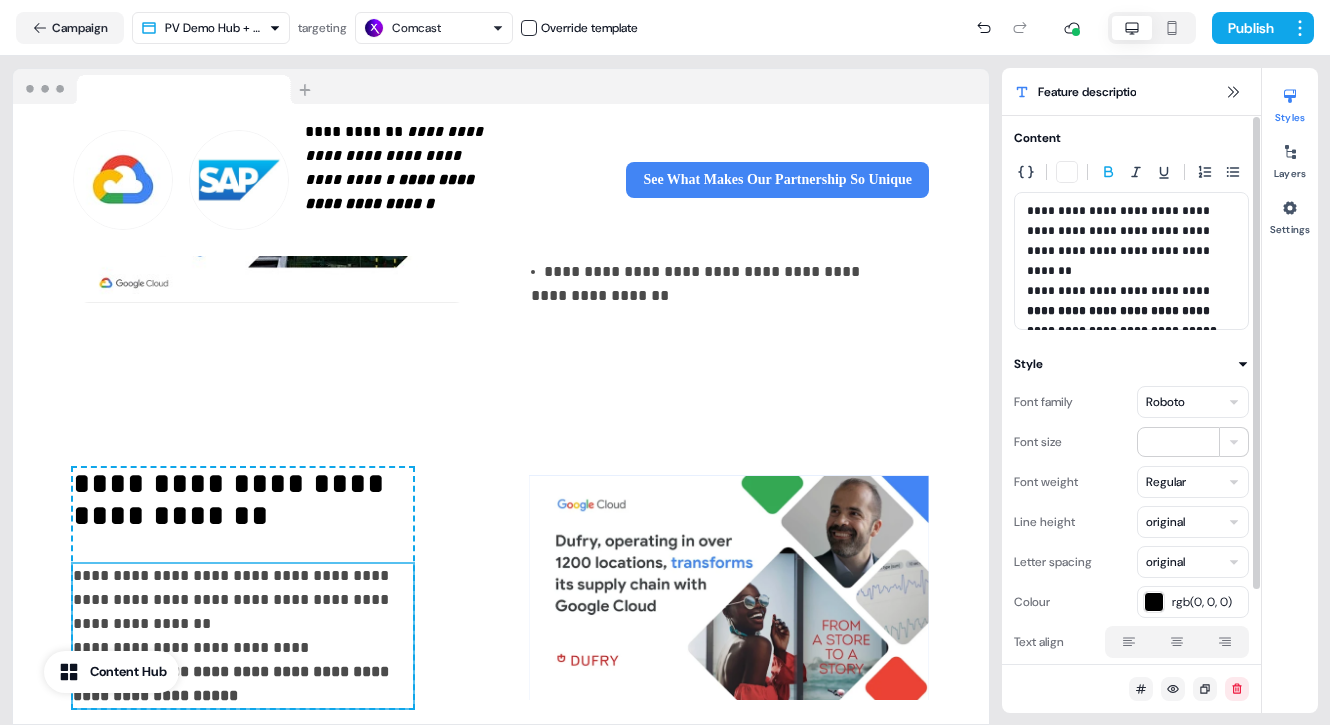 click on "**********" at bounding box center [1122, 321] 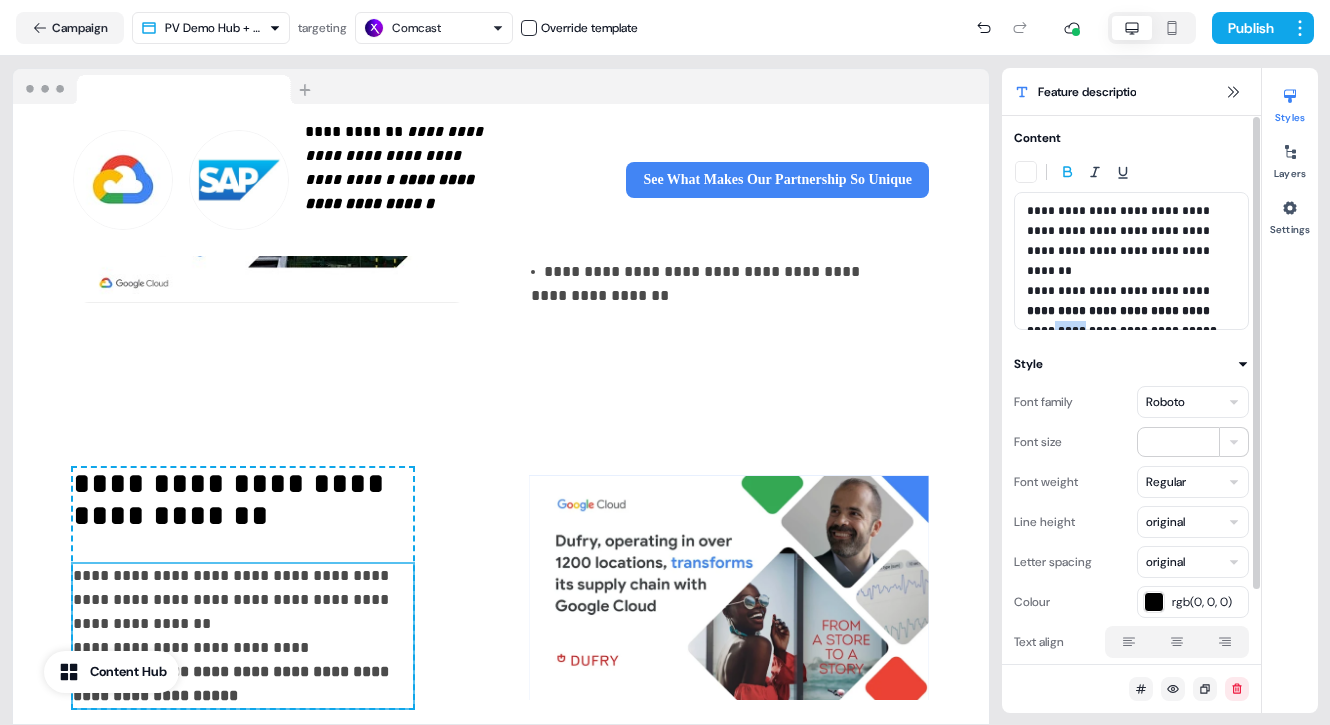 click on "**********" at bounding box center (1122, 321) 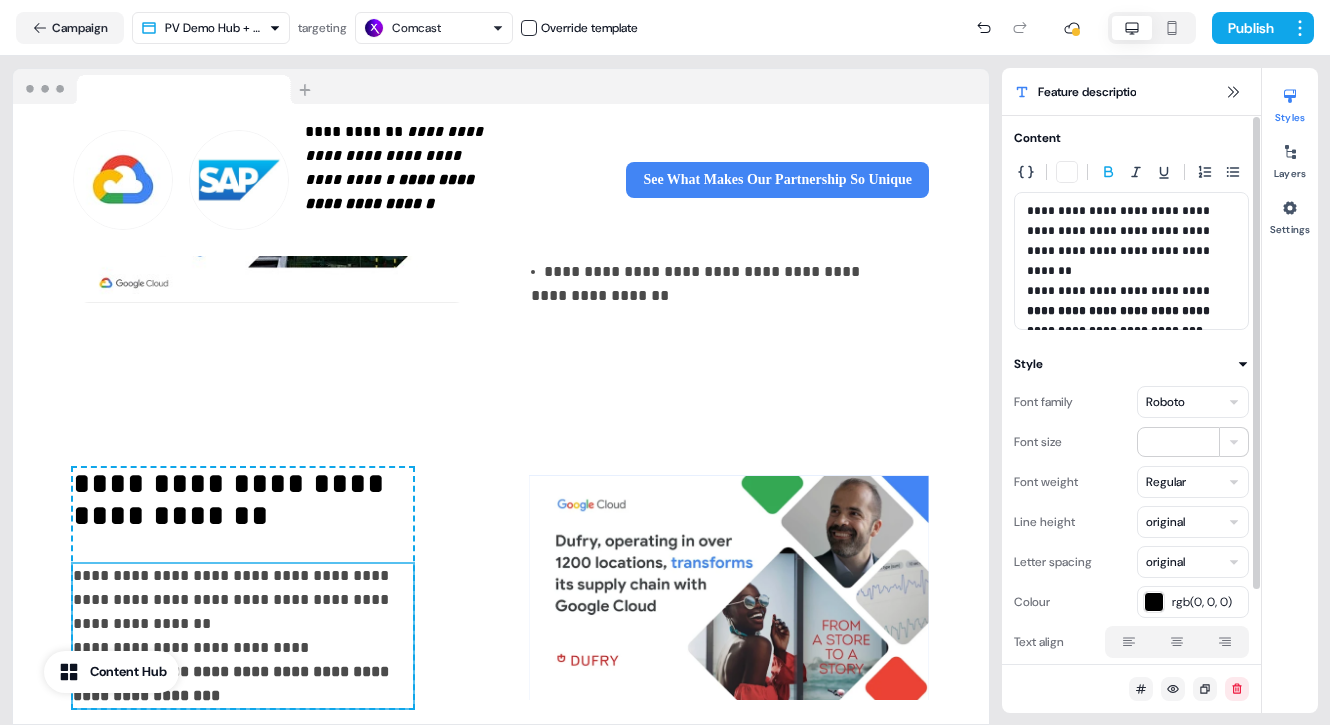 click on "**********" at bounding box center [1120, 321] 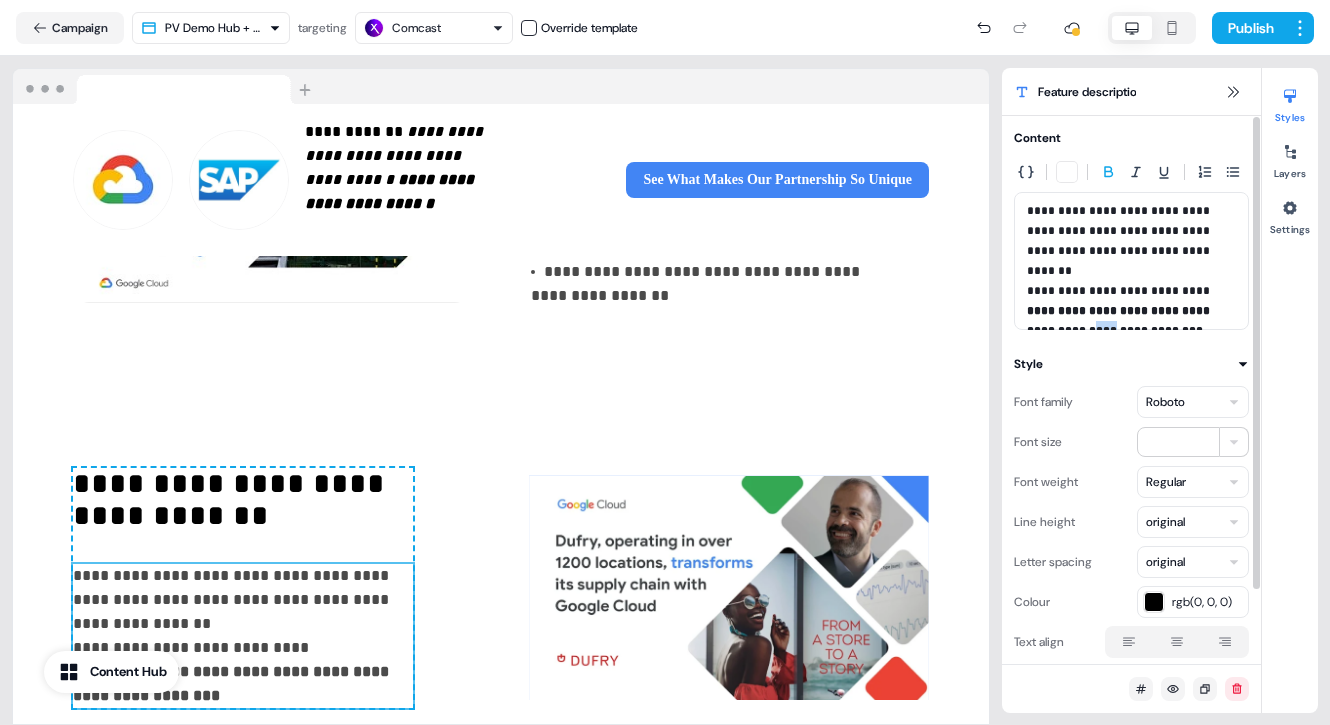 click on "**********" at bounding box center [1120, 321] 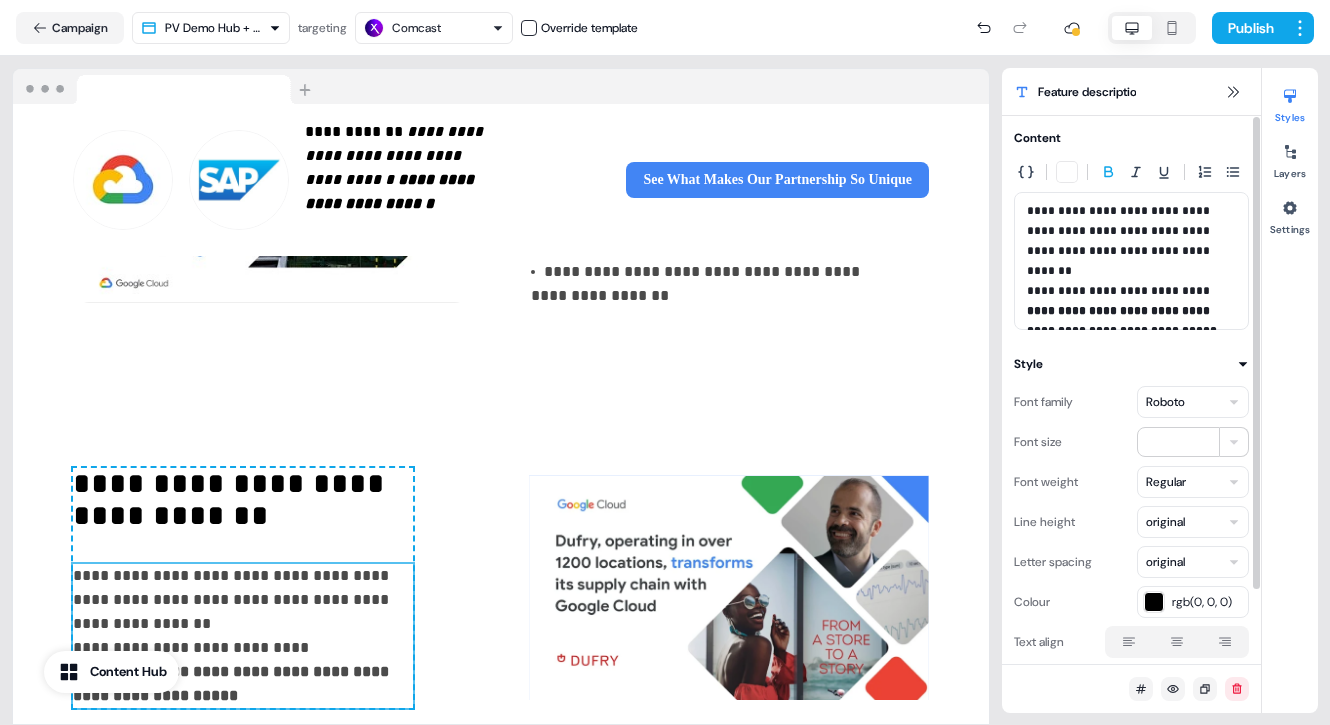 click on "**********" at bounding box center [1131, 261] 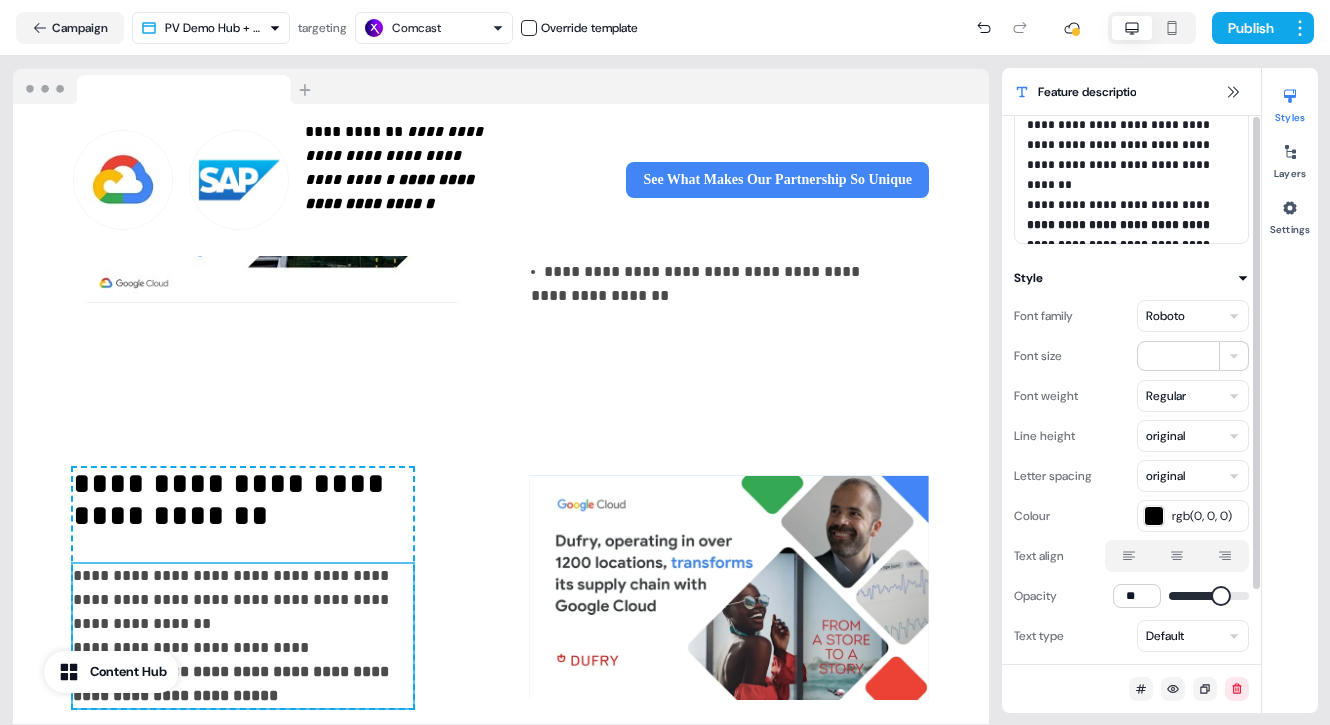 scroll, scrollTop: 0, scrollLeft: 0, axis: both 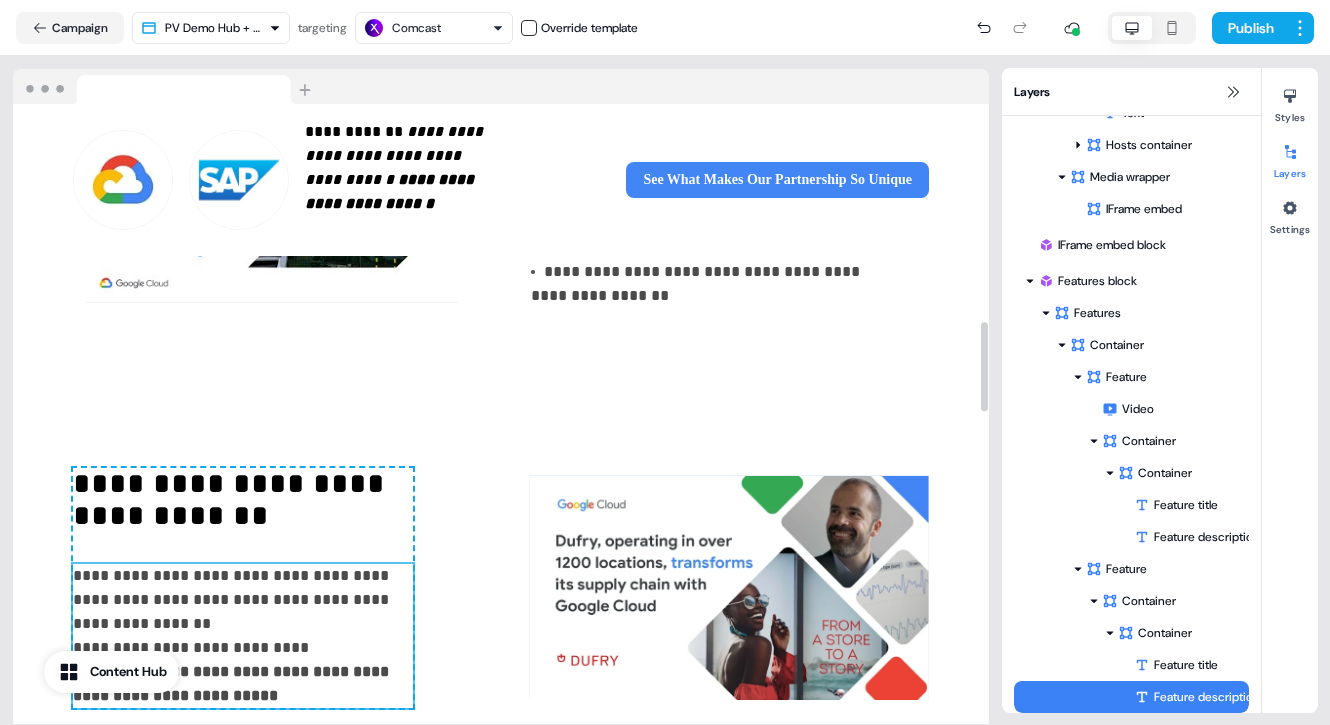 click on "**********" at bounding box center (243, 636) 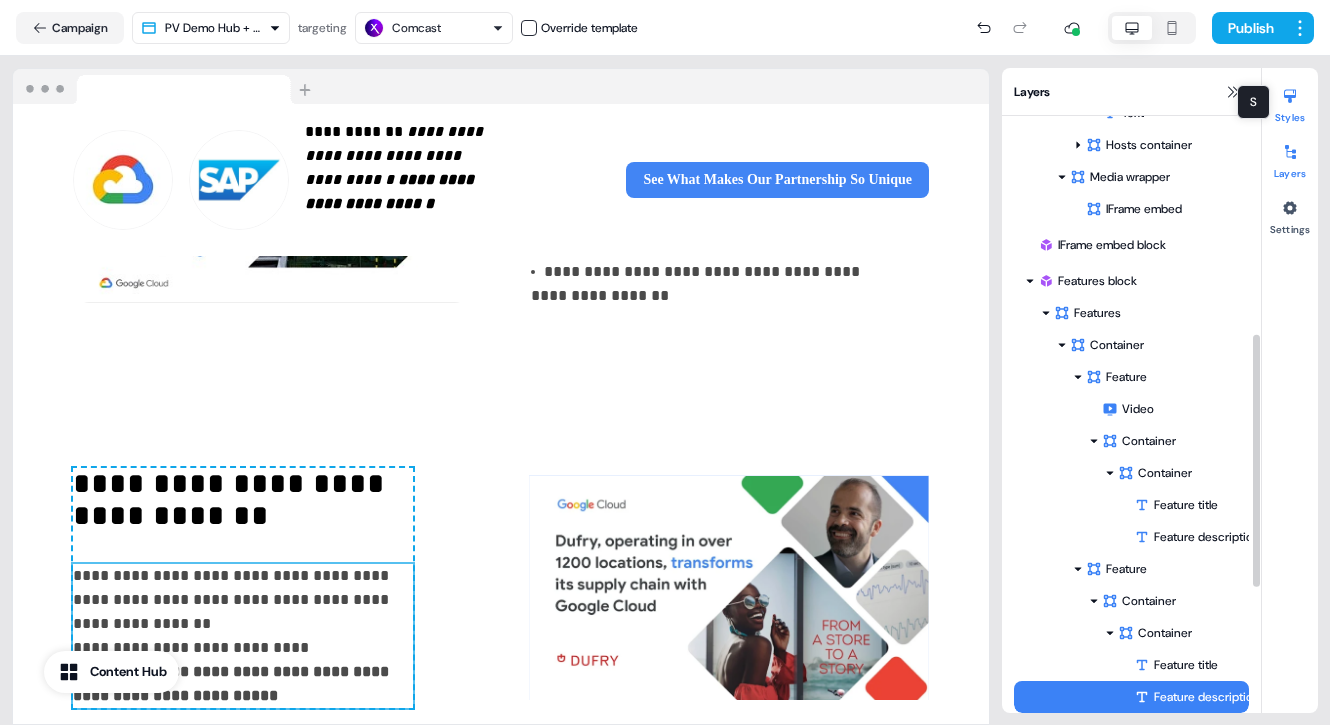 click 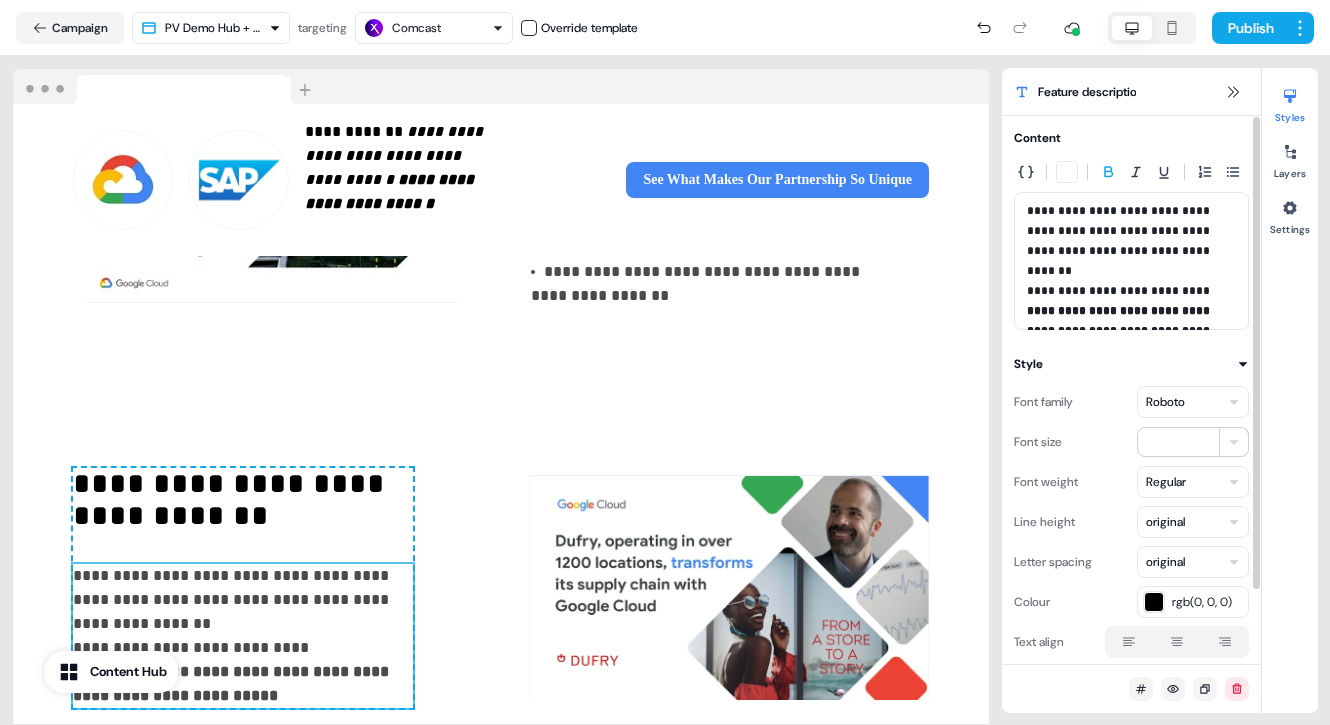click on "**********" at bounding box center (1131, 261) 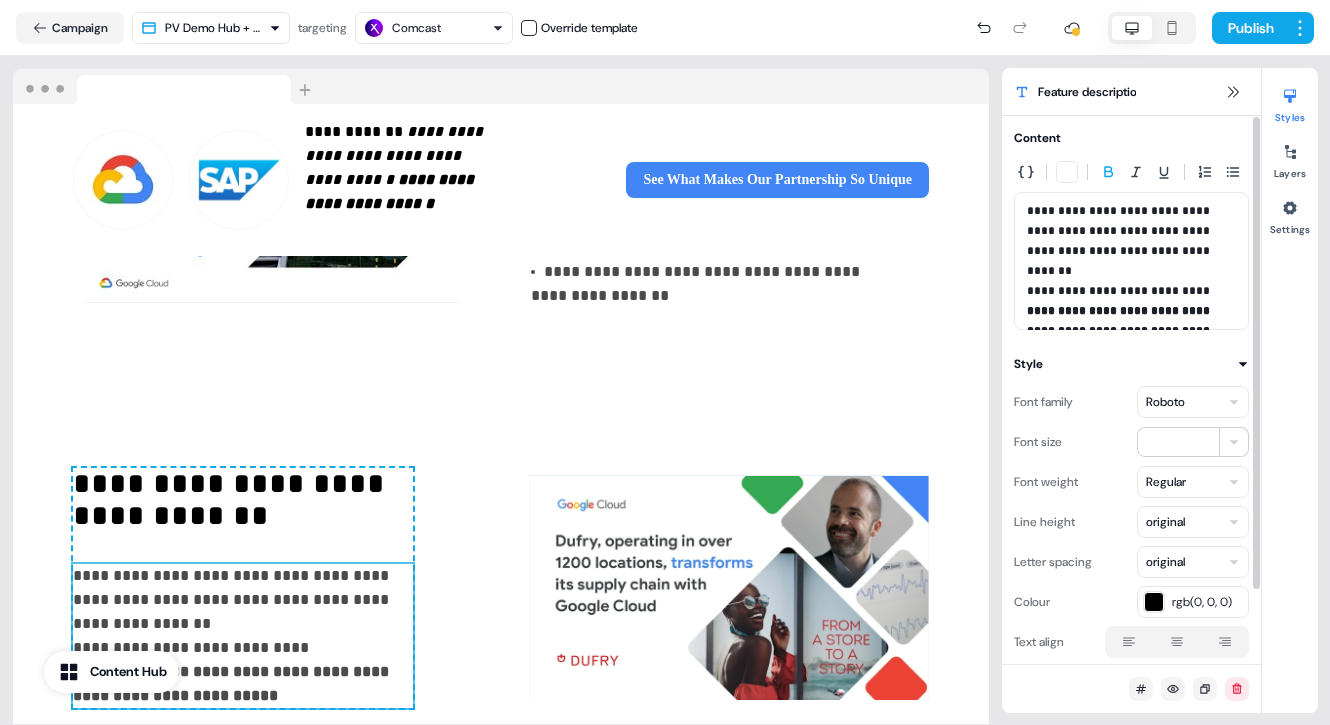 click on "**********" at bounding box center [1131, 261] 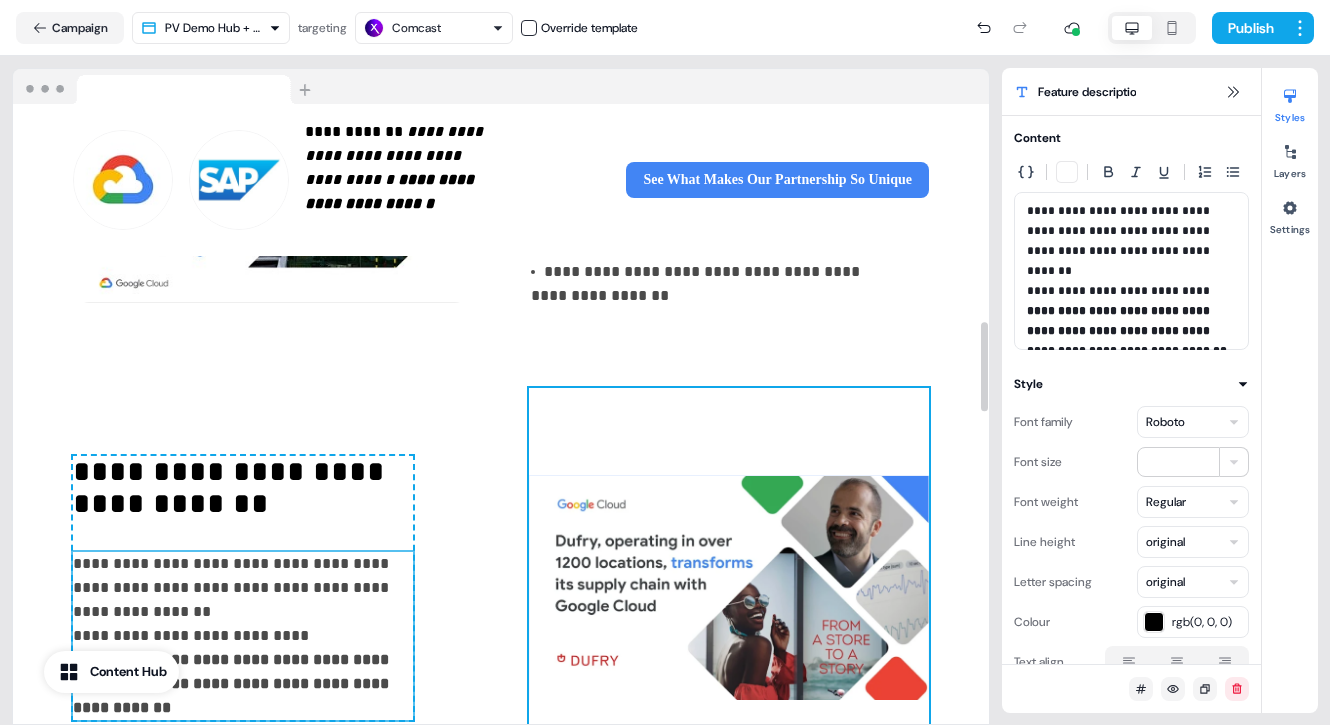 click at bounding box center [729, 588] 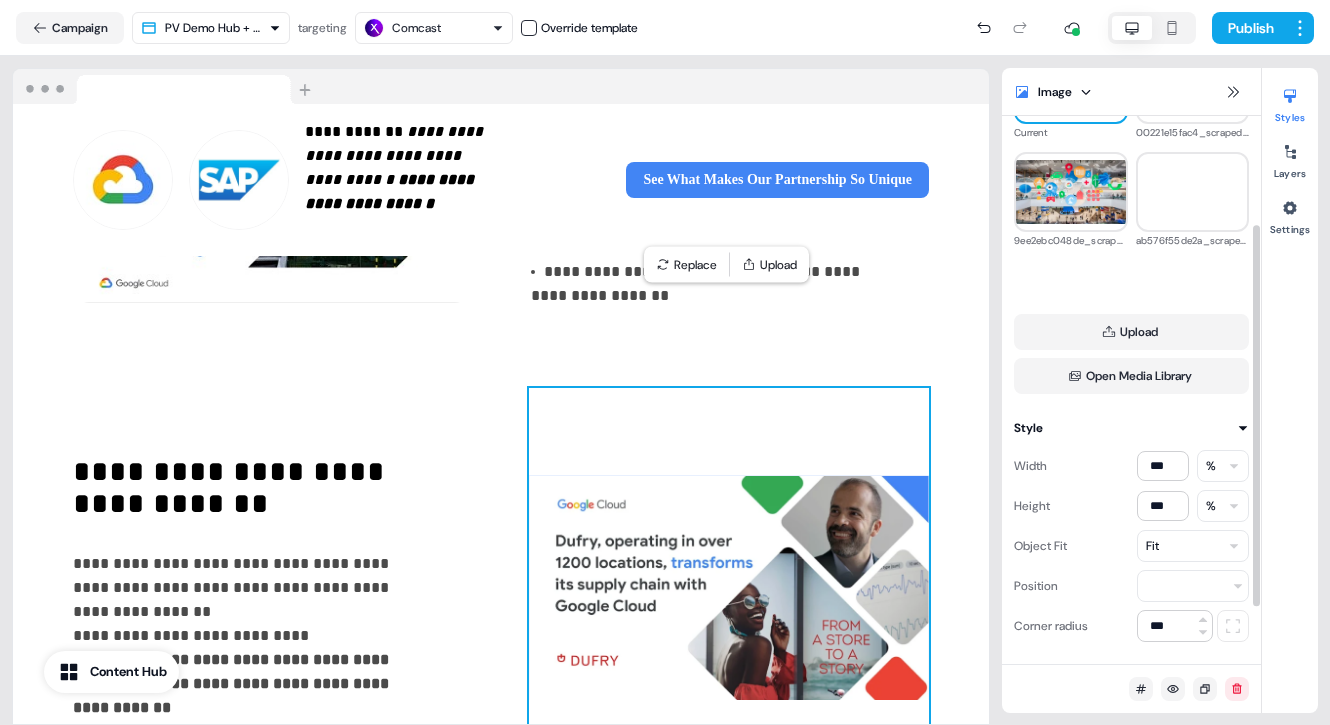 scroll, scrollTop: 0, scrollLeft: 0, axis: both 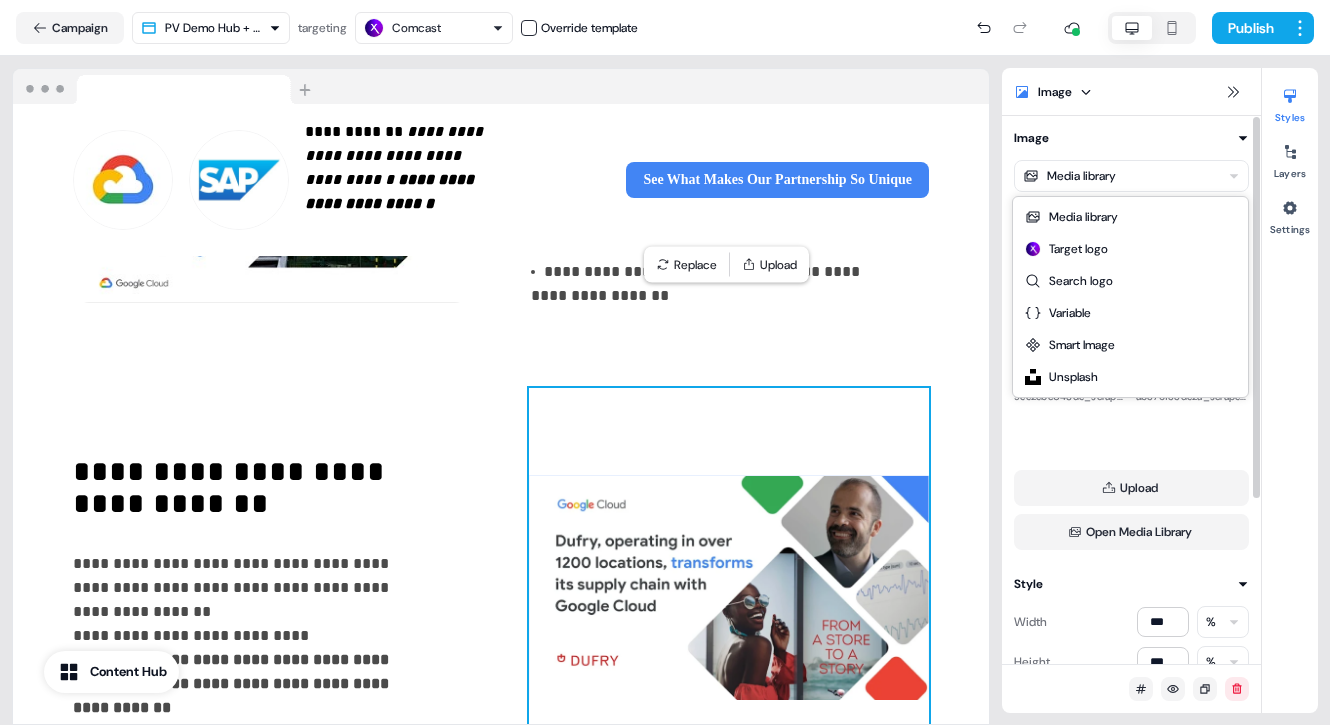 click on "**********" at bounding box center (665, 362) 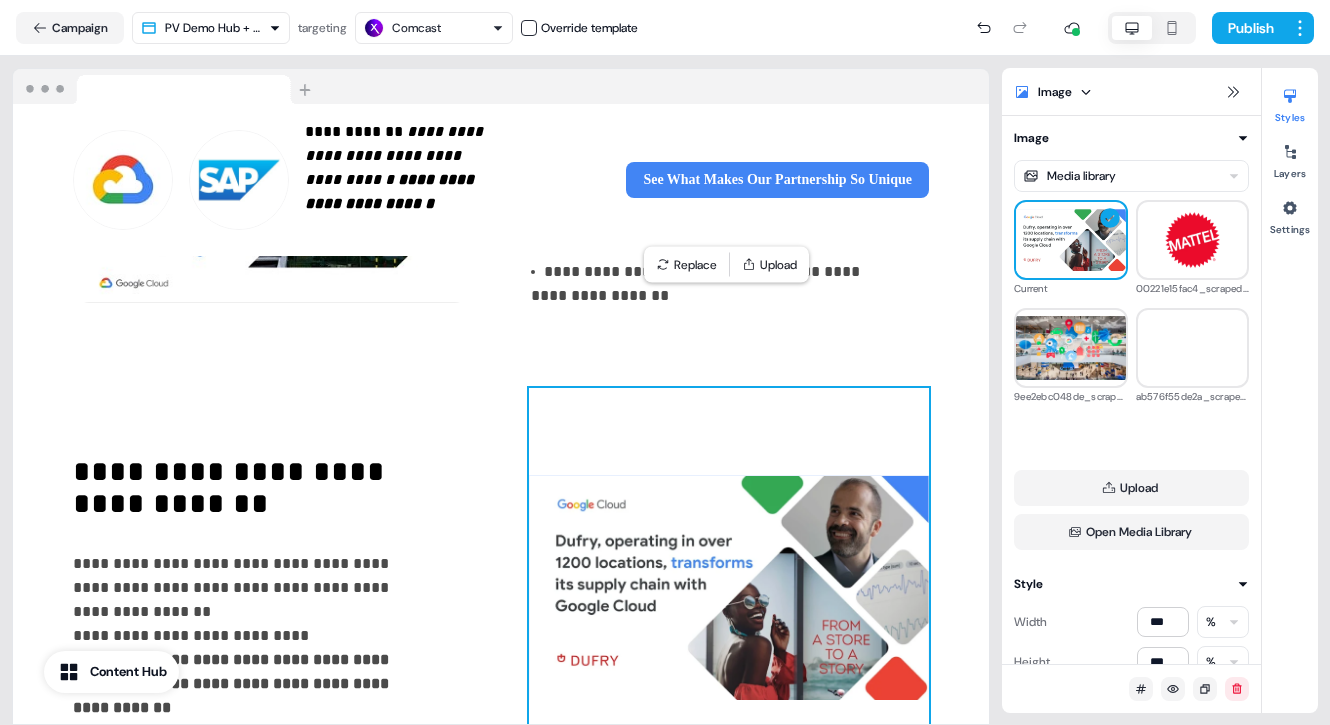 click on "**********" at bounding box center [665, 362] 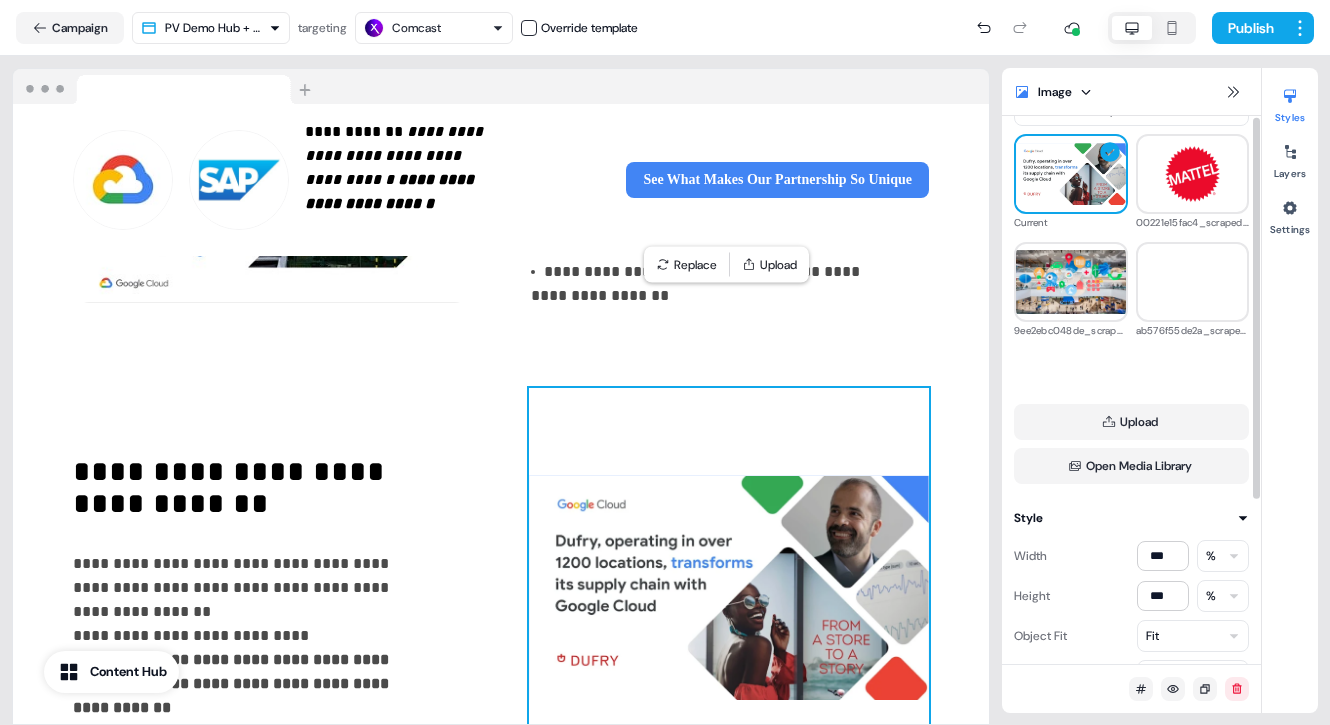 scroll, scrollTop: 0, scrollLeft: 0, axis: both 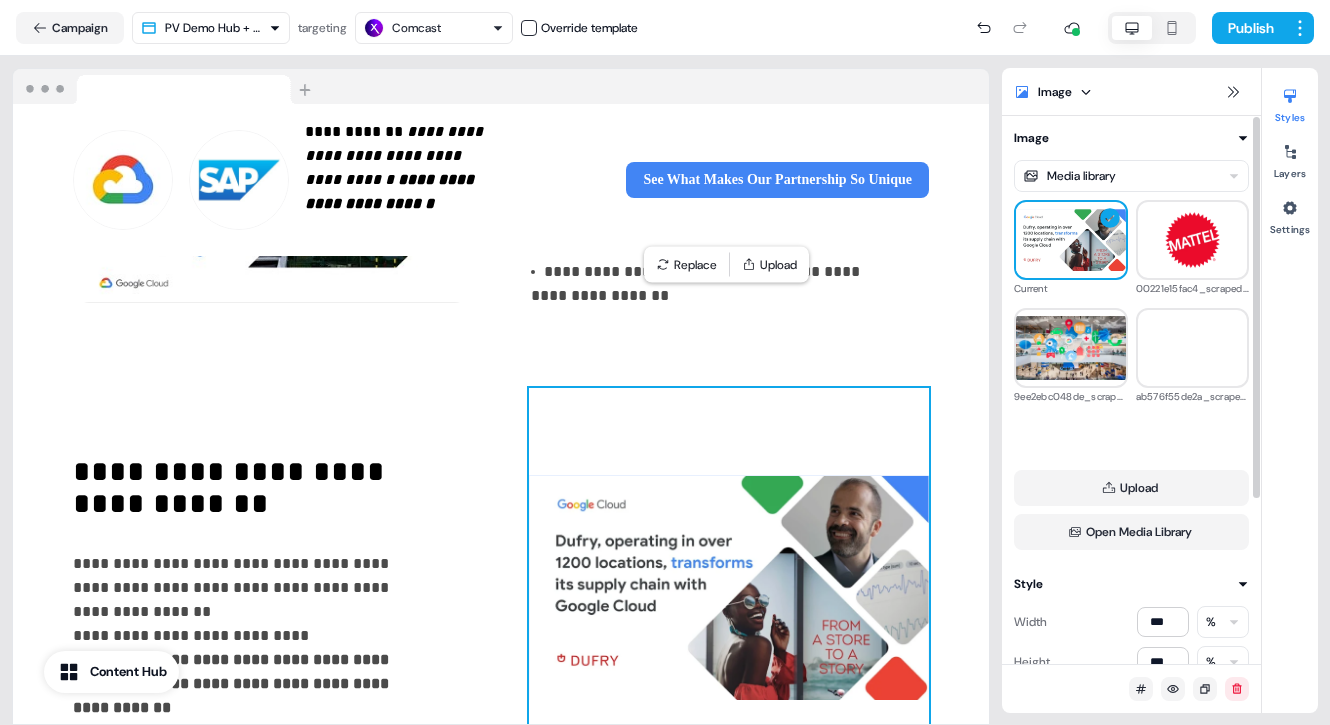 click 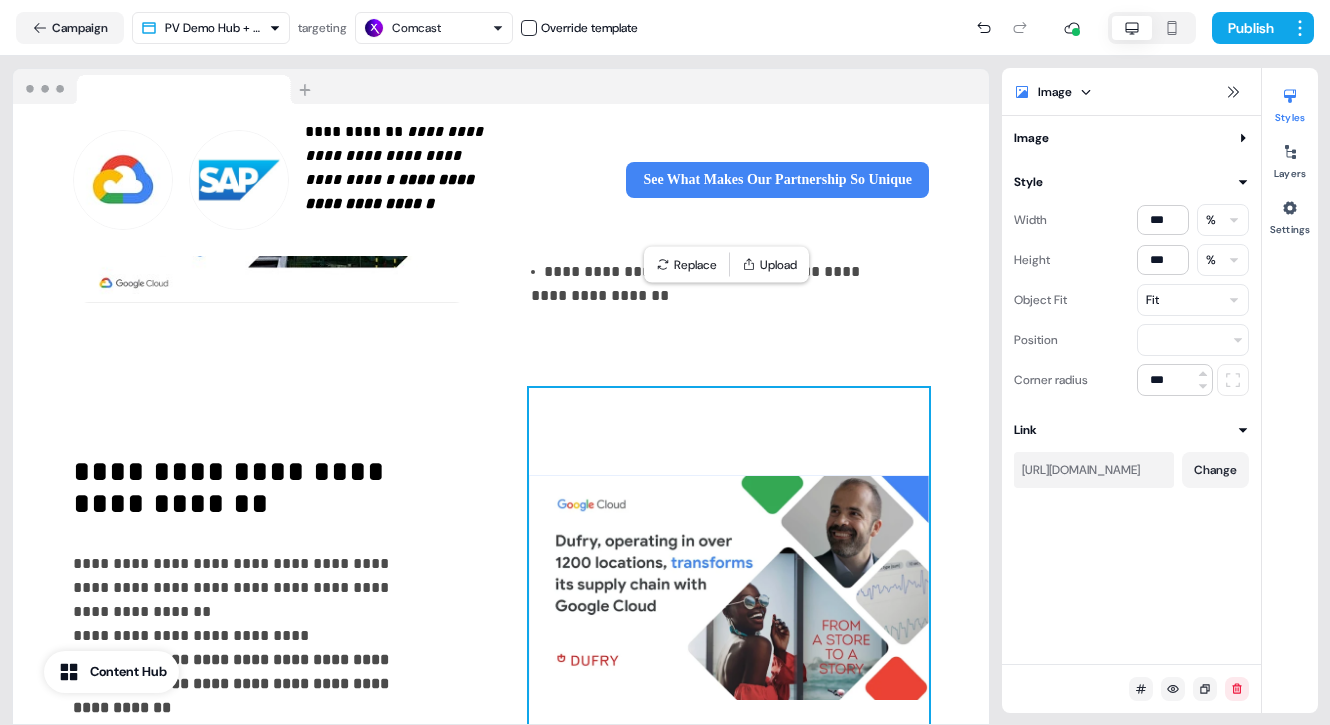 click 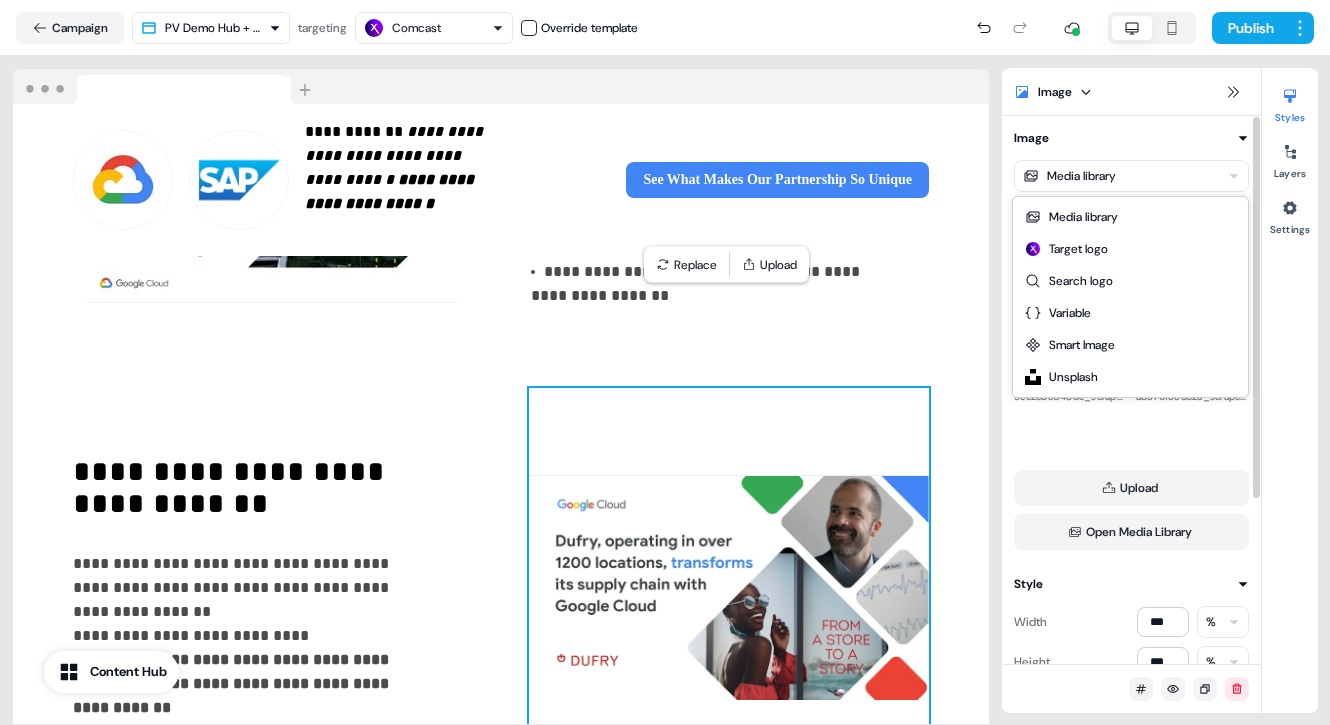 click on "**********" at bounding box center (665, 362) 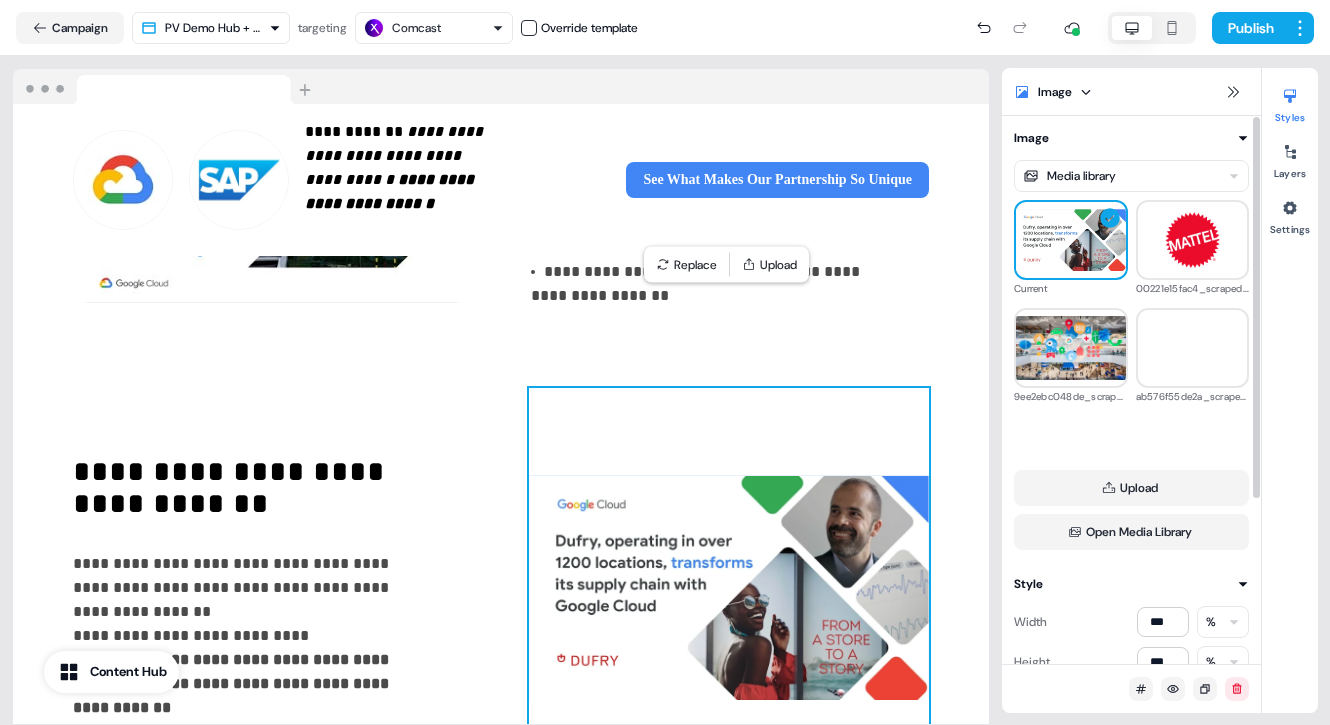 click on "**********" at bounding box center (665, 362) 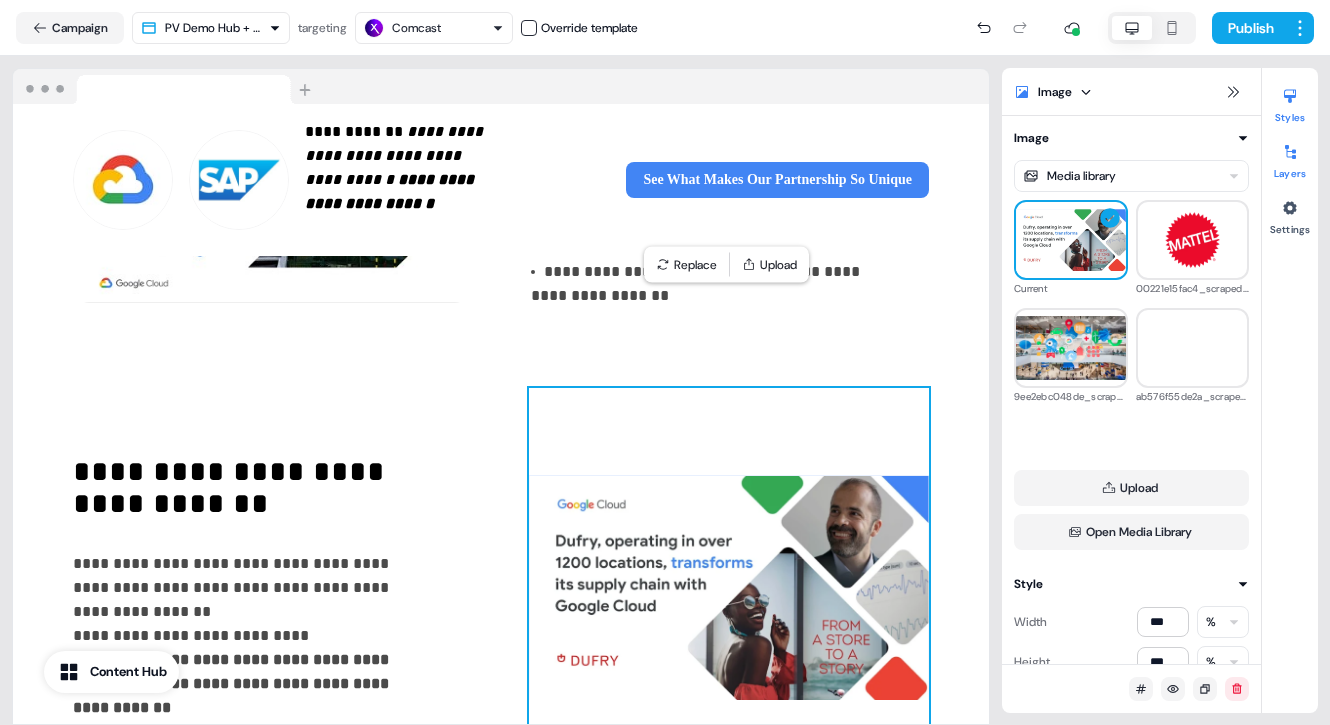 click 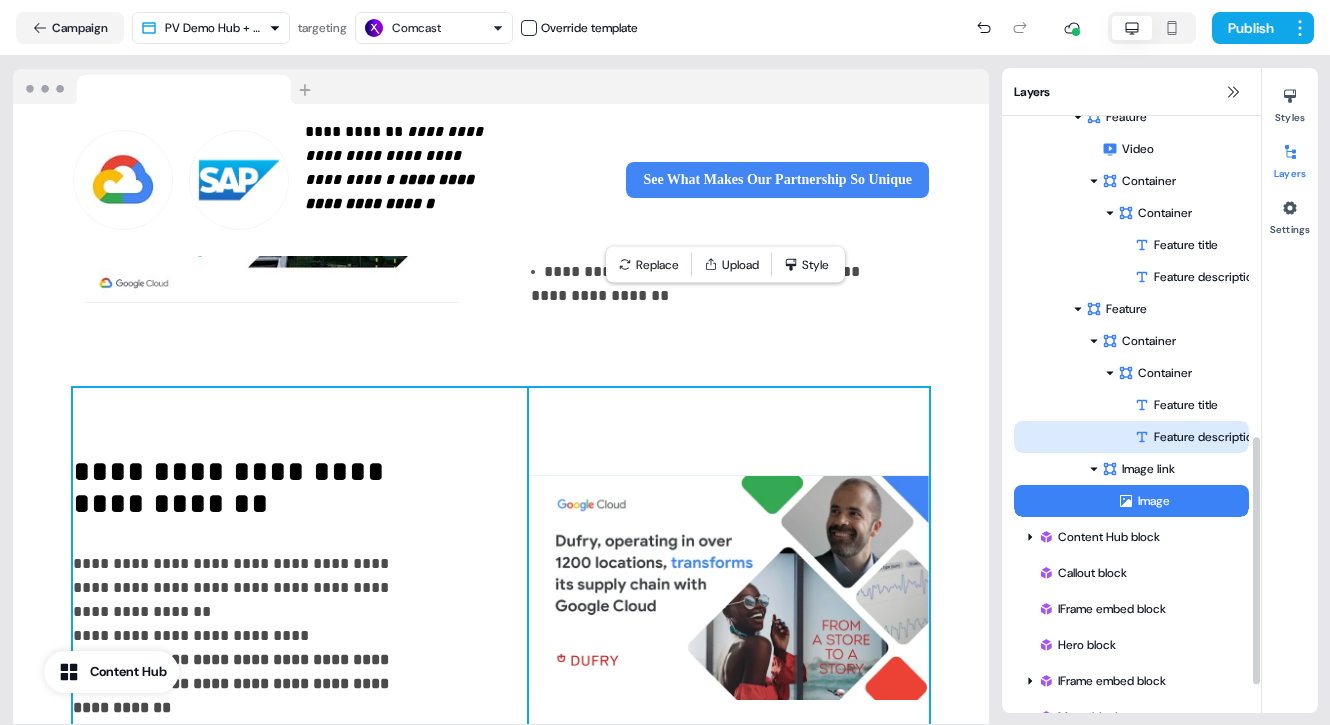 scroll, scrollTop: 776, scrollLeft: 0, axis: vertical 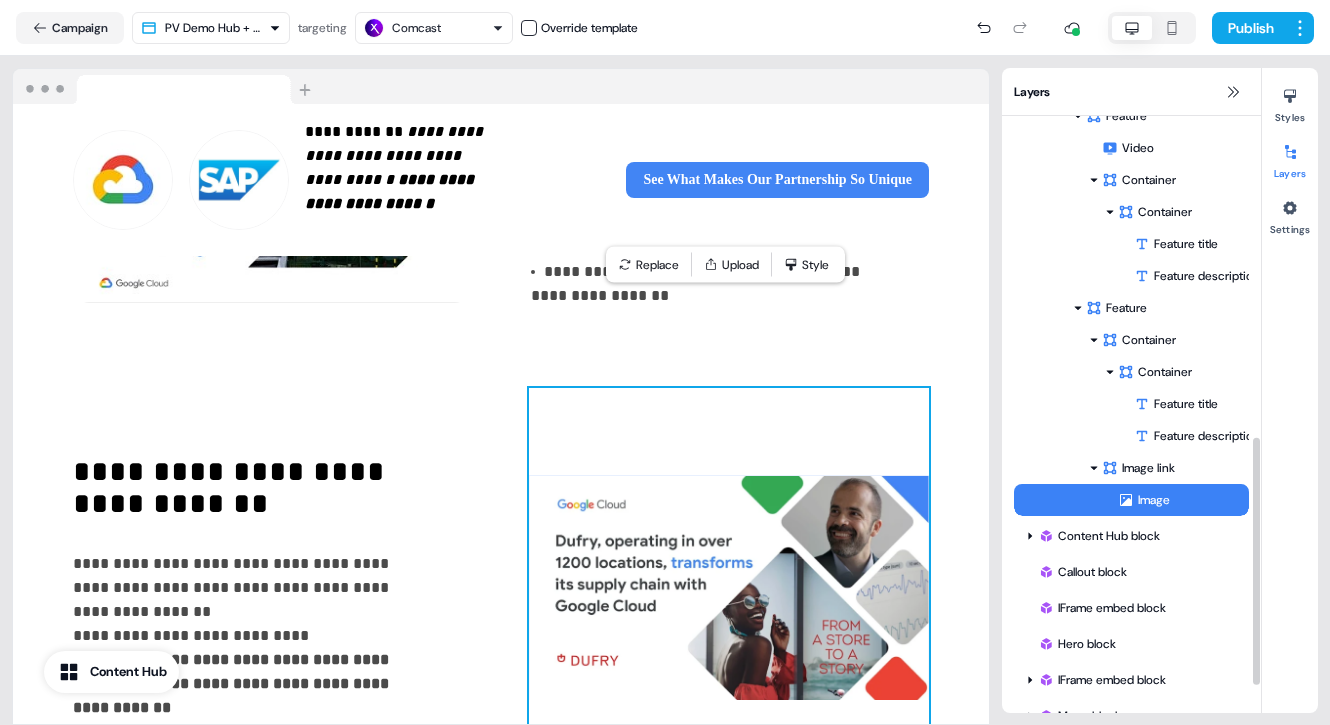 click on "Image" at bounding box center (1183, 500) 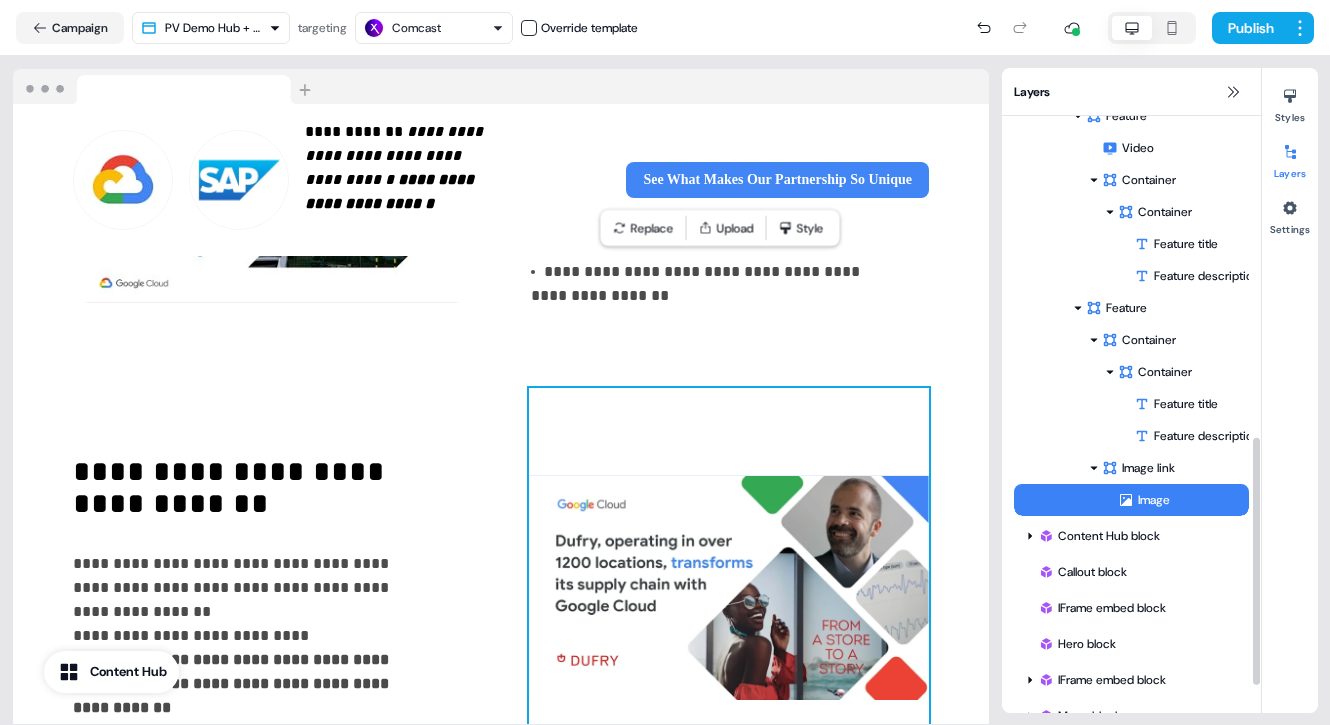 scroll, scrollTop: 1592, scrollLeft: 12, axis: both 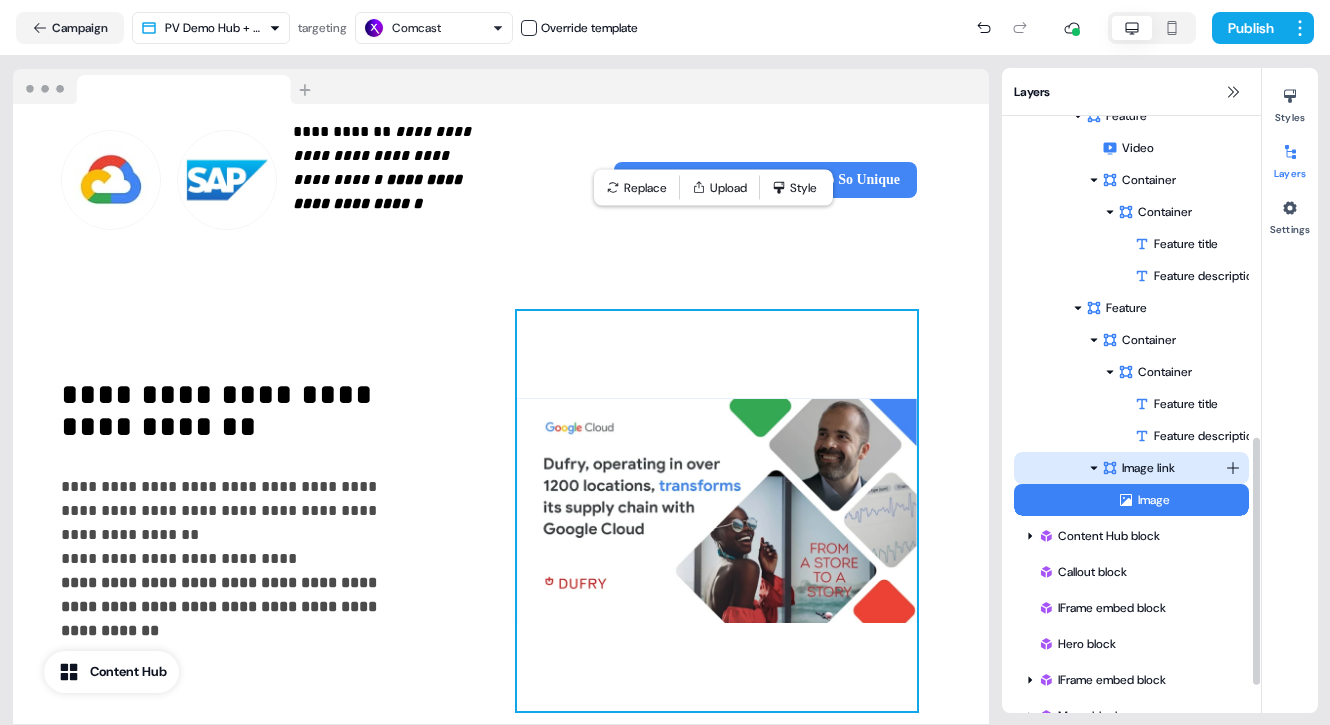 click on "Image link" at bounding box center [1163, 468] 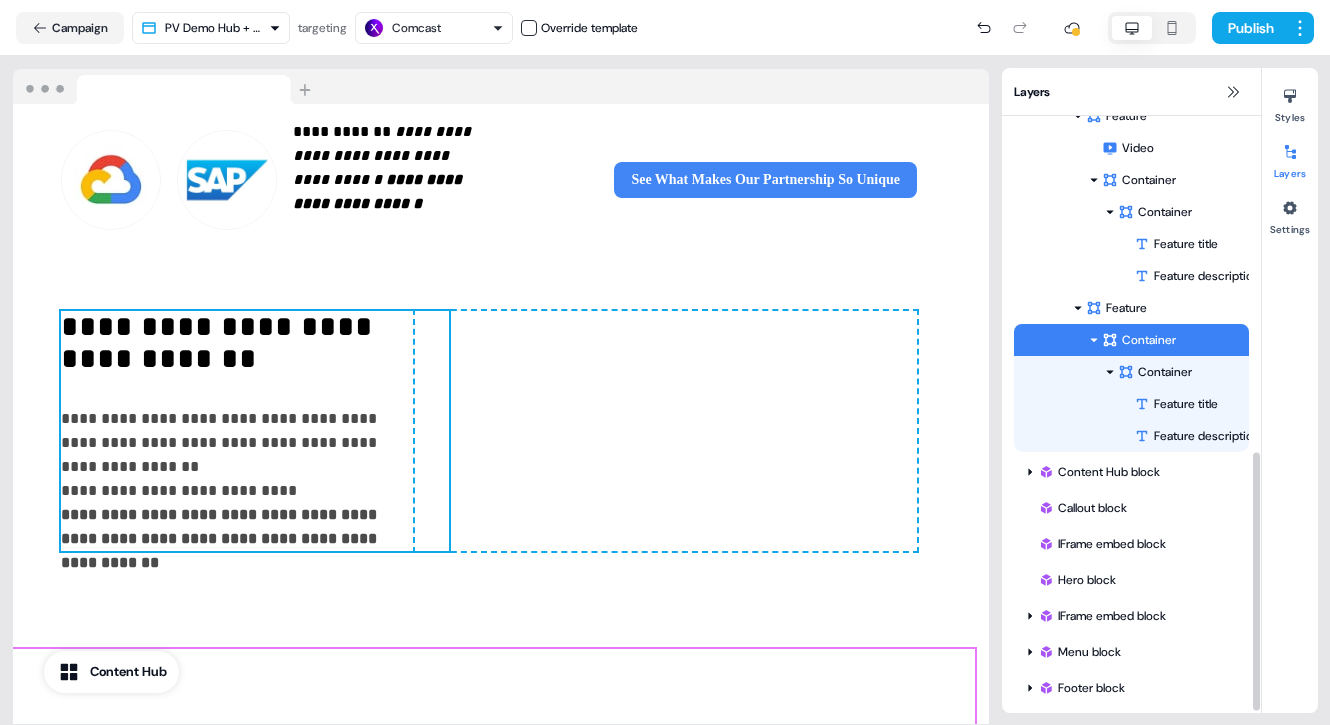 scroll, scrollTop: 1512, scrollLeft: 0, axis: vertical 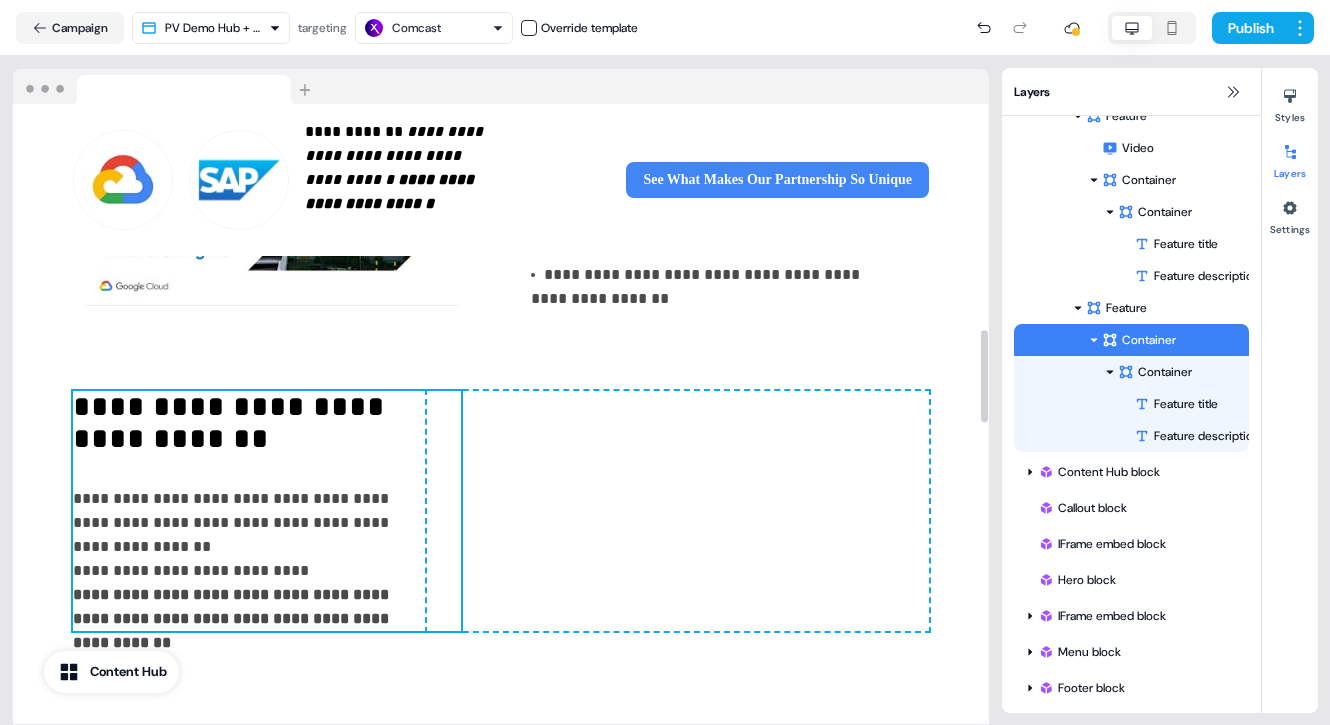 click on "**********" at bounding box center (501, 511) 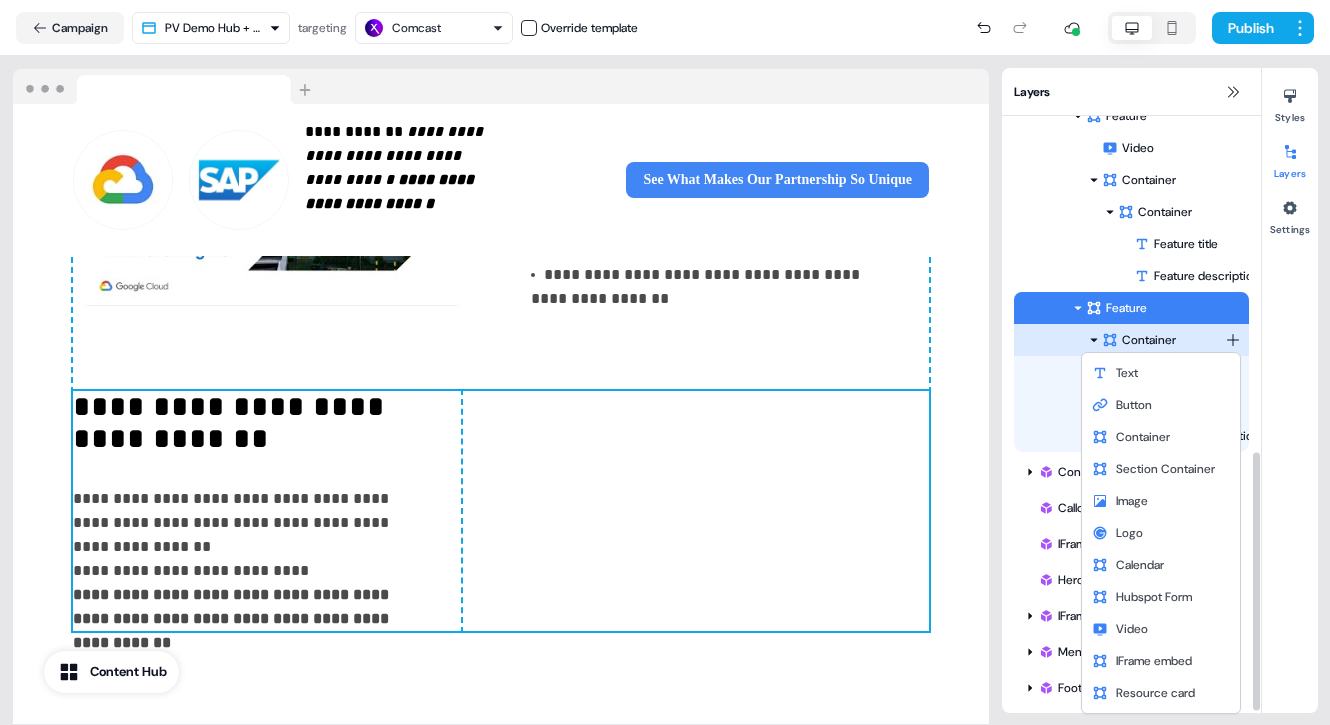 click on "**********" at bounding box center [665, 362] 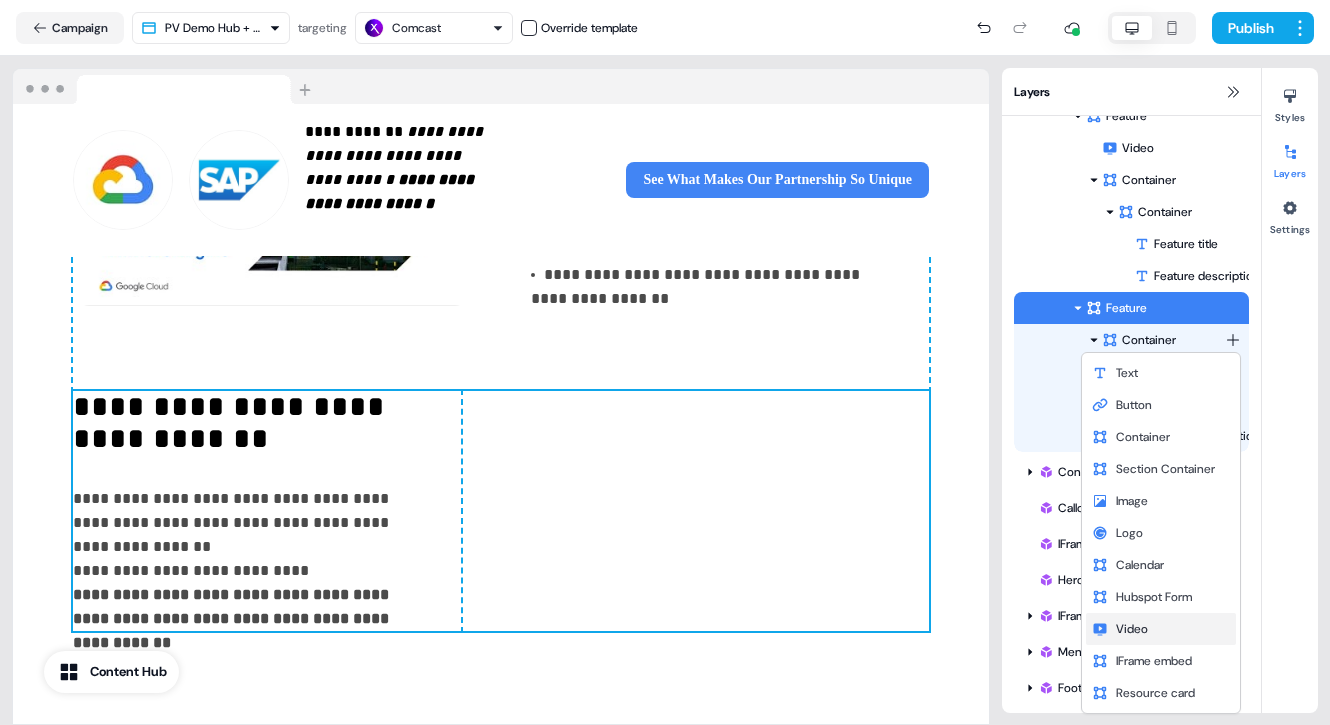 click on "Video" at bounding box center [1132, 629] 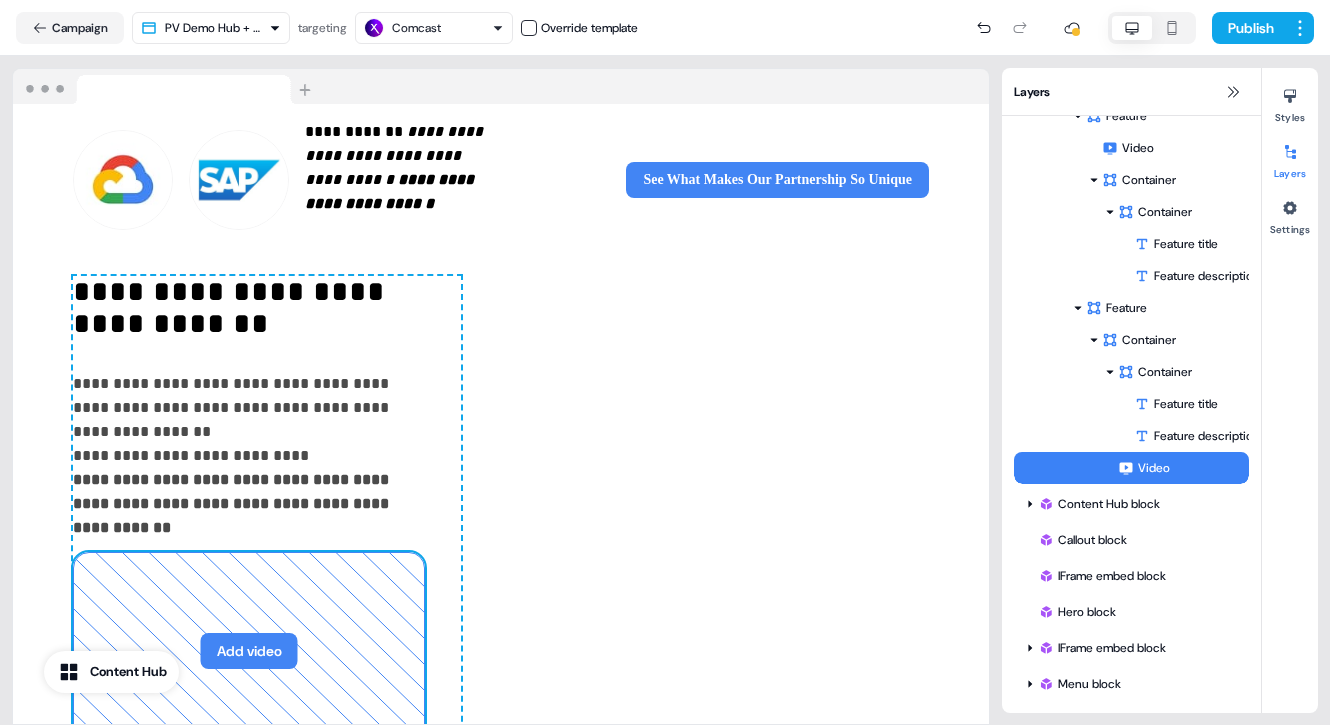 scroll, scrollTop: 1629, scrollLeft: 0, axis: vertical 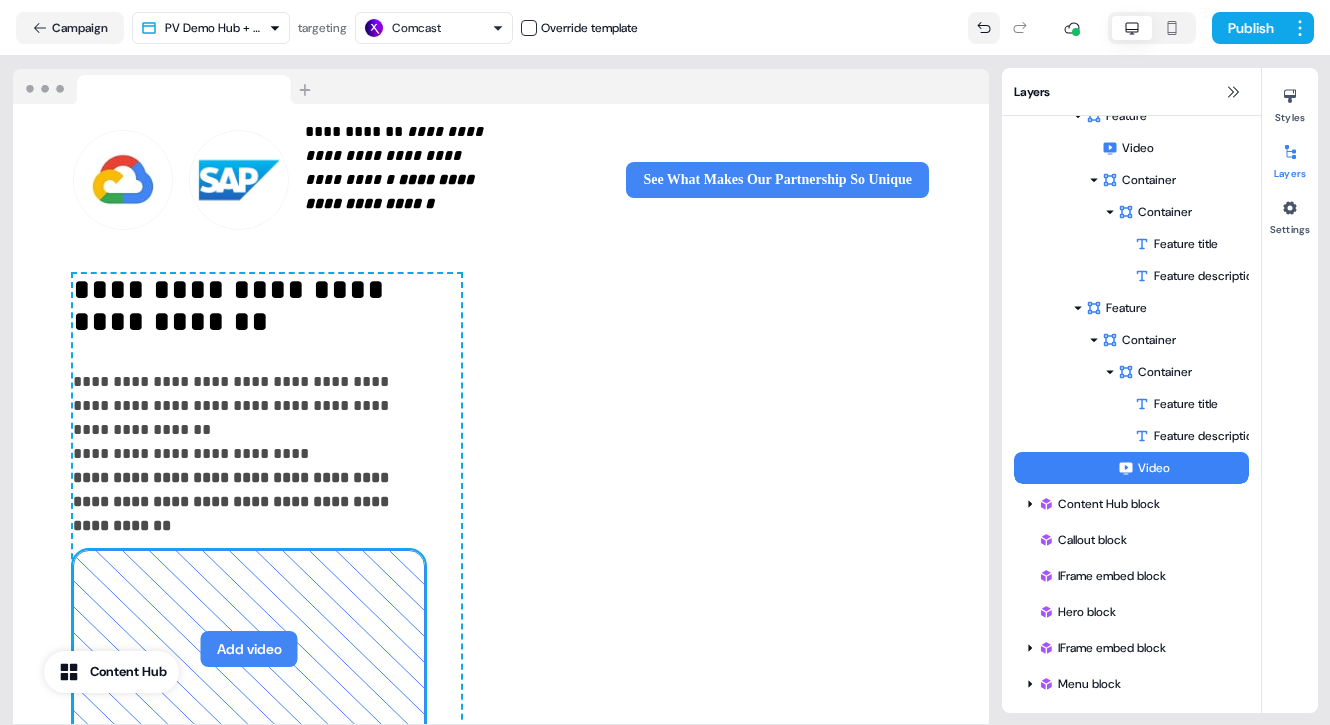 click 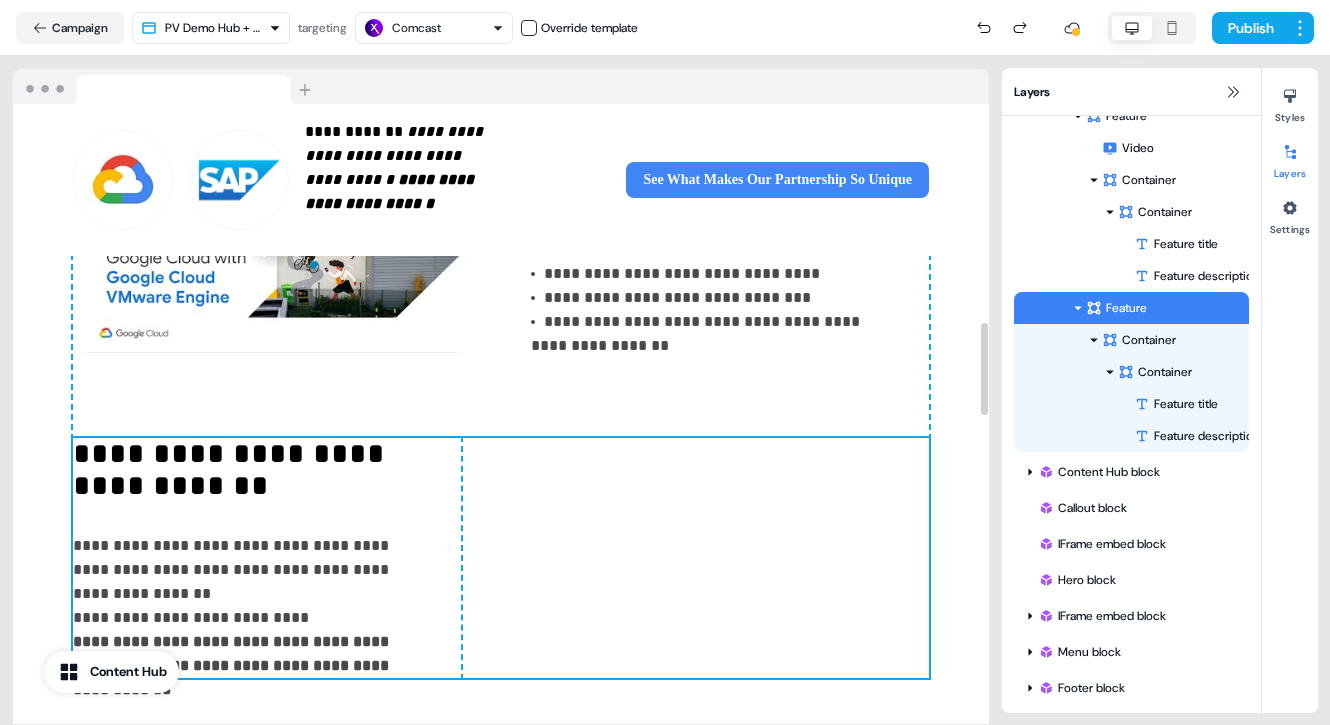 scroll, scrollTop: 1464, scrollLeft: 0, axis: vertical 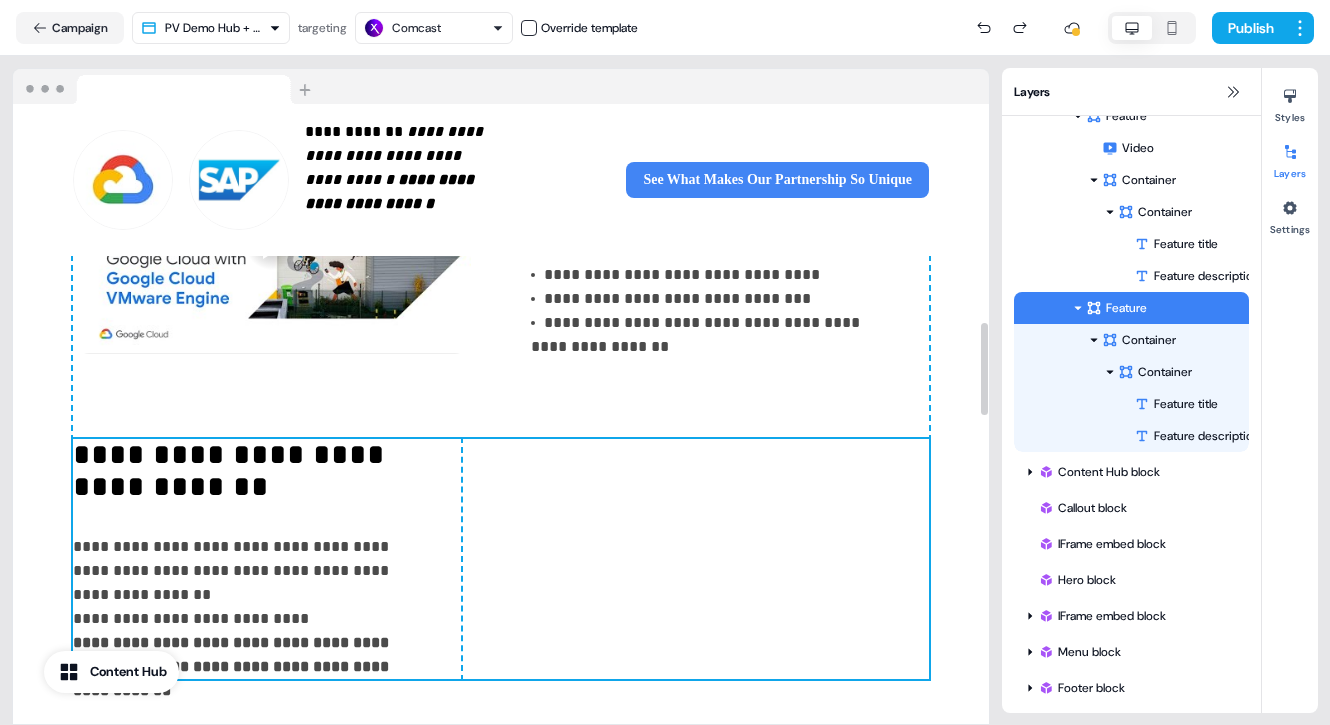 click on "**********" at bounding box center (501, 559) 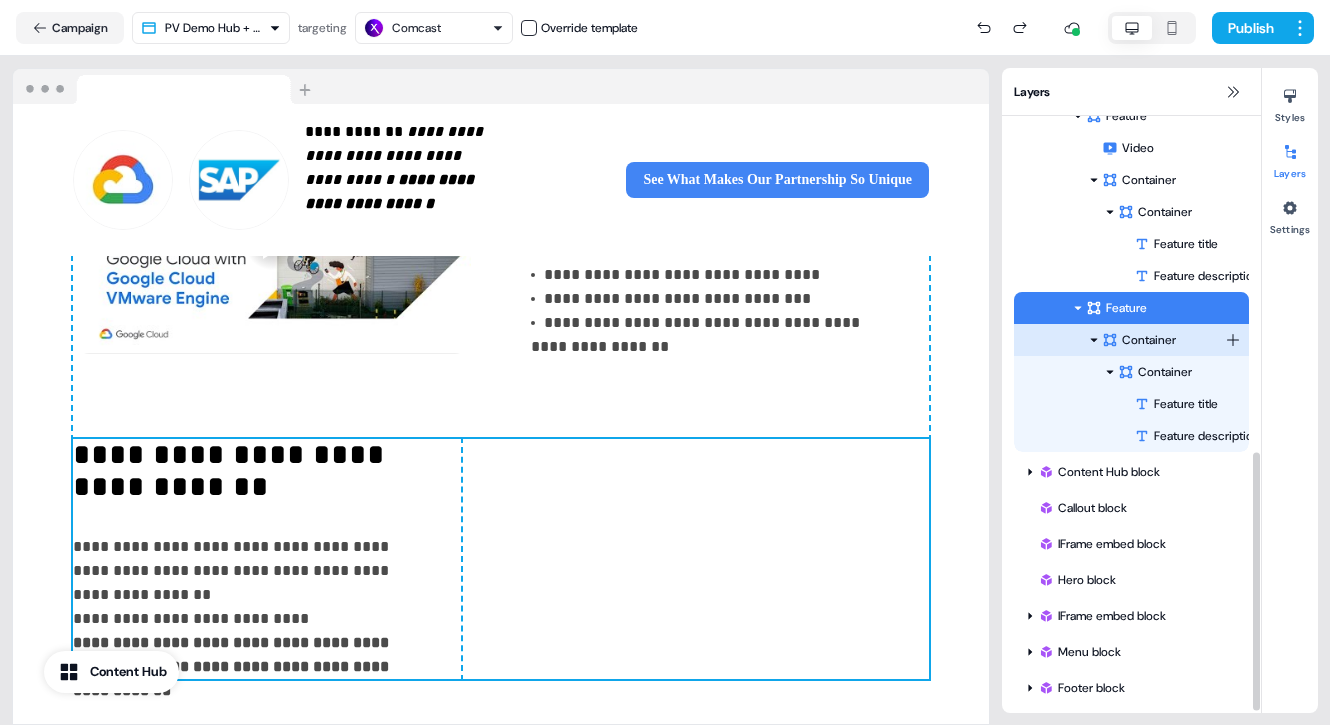 click on "Container" at bounding box center (1163, 340) 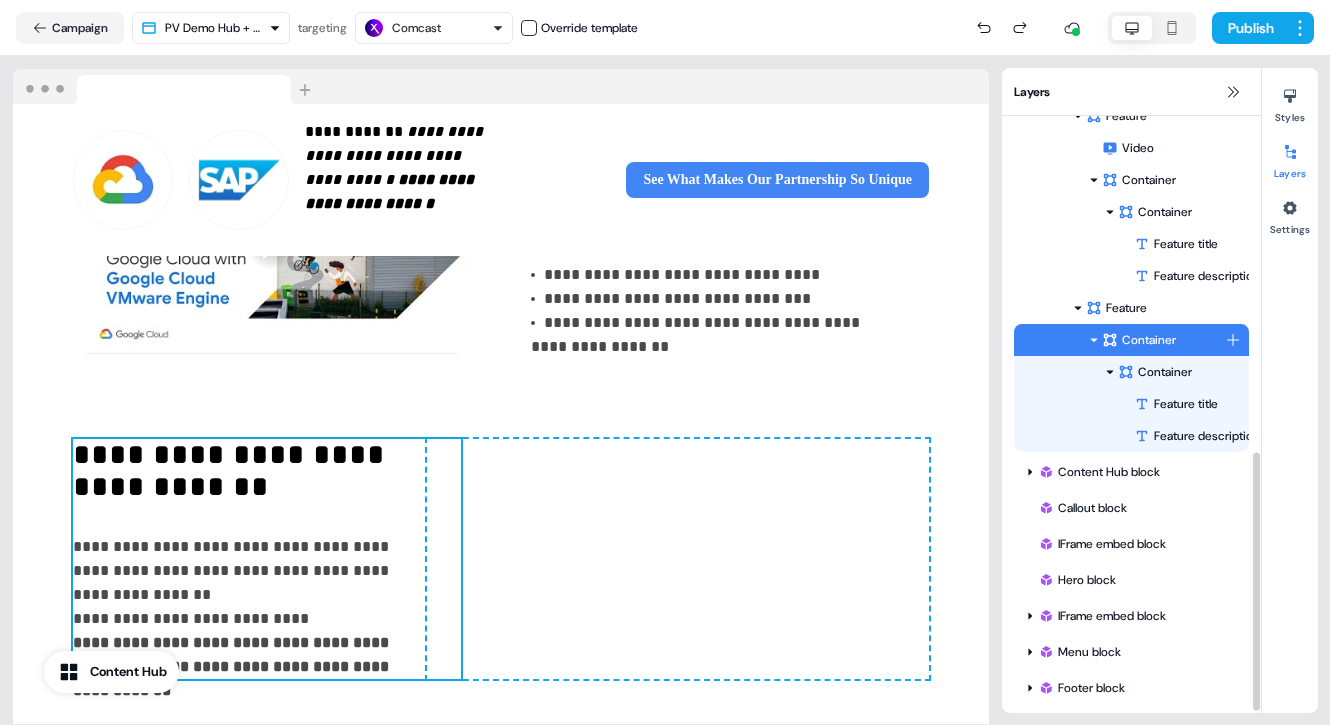 scroll, scrollTop: 1512, scrollLeft: 0, axis: vertical 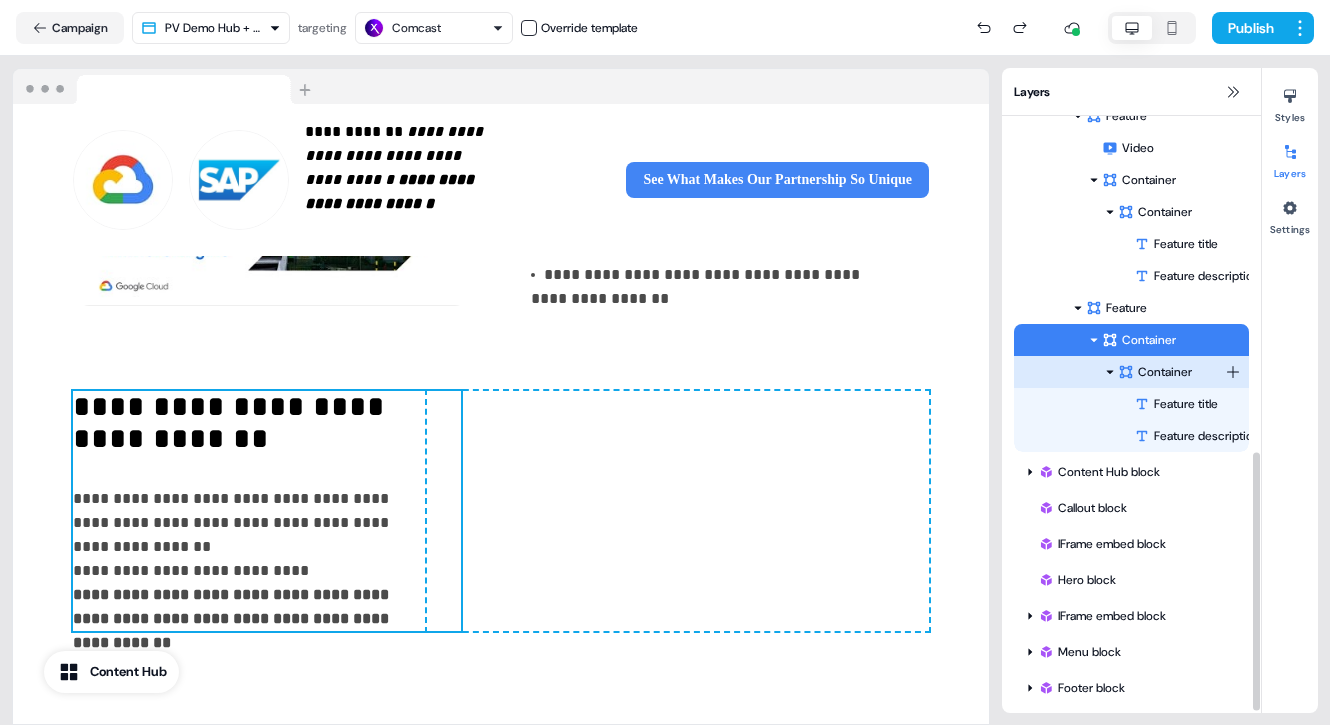 click on "Container" at bounding box center (1171, 372) 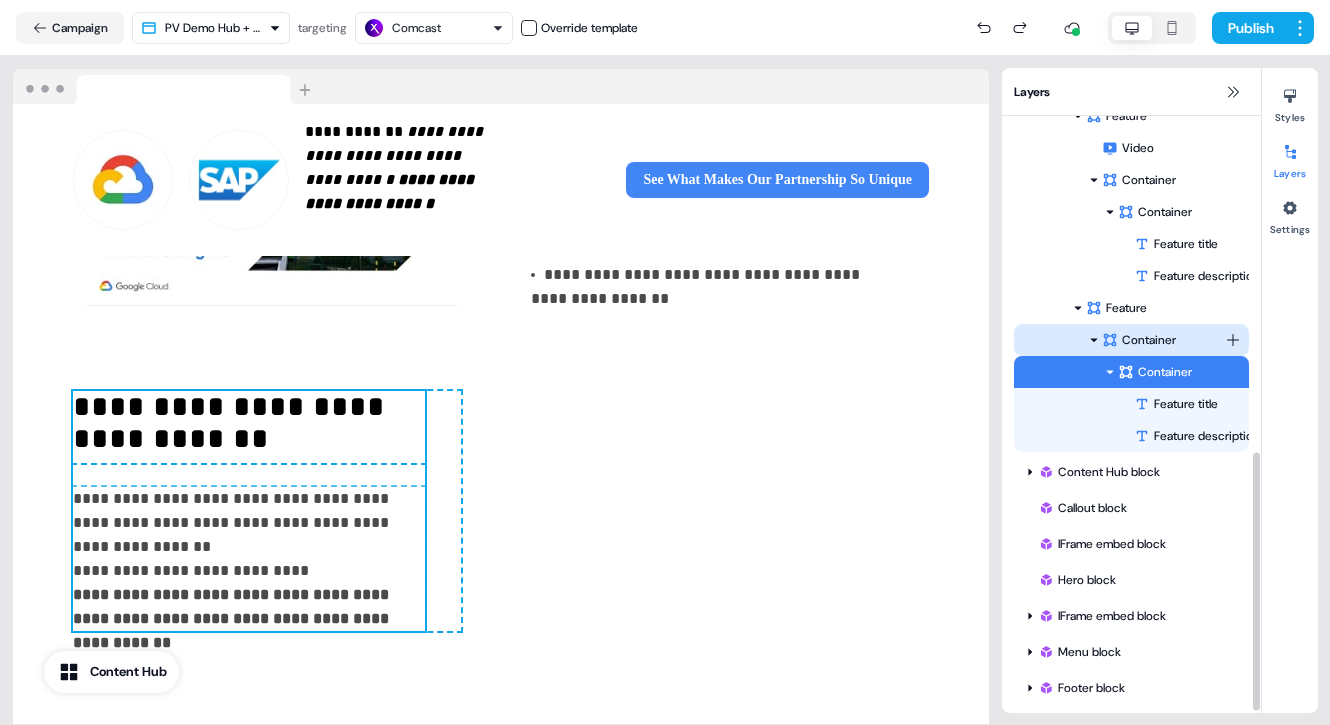 click on "Container" at bounding box center (1163, 340) 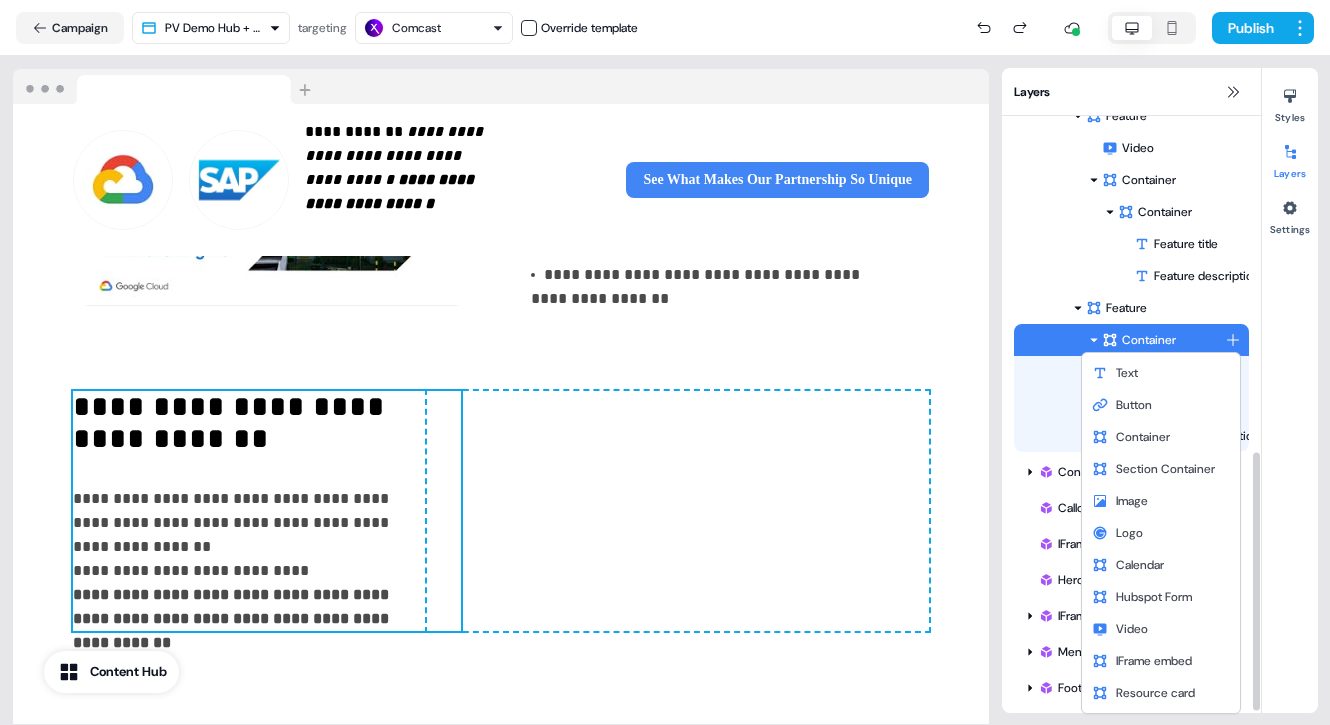 click on "**********" at bounding box center [665, 362] 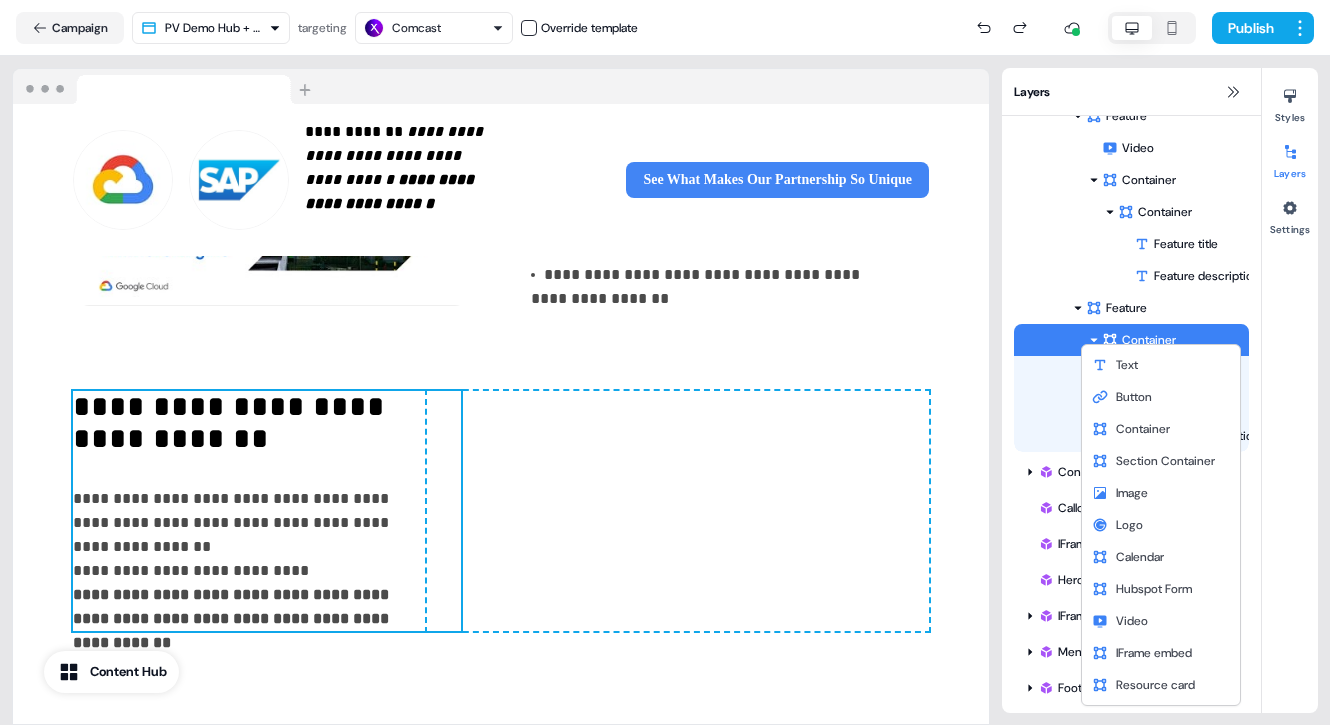 click on "**********" at bounding box center [665, 362] 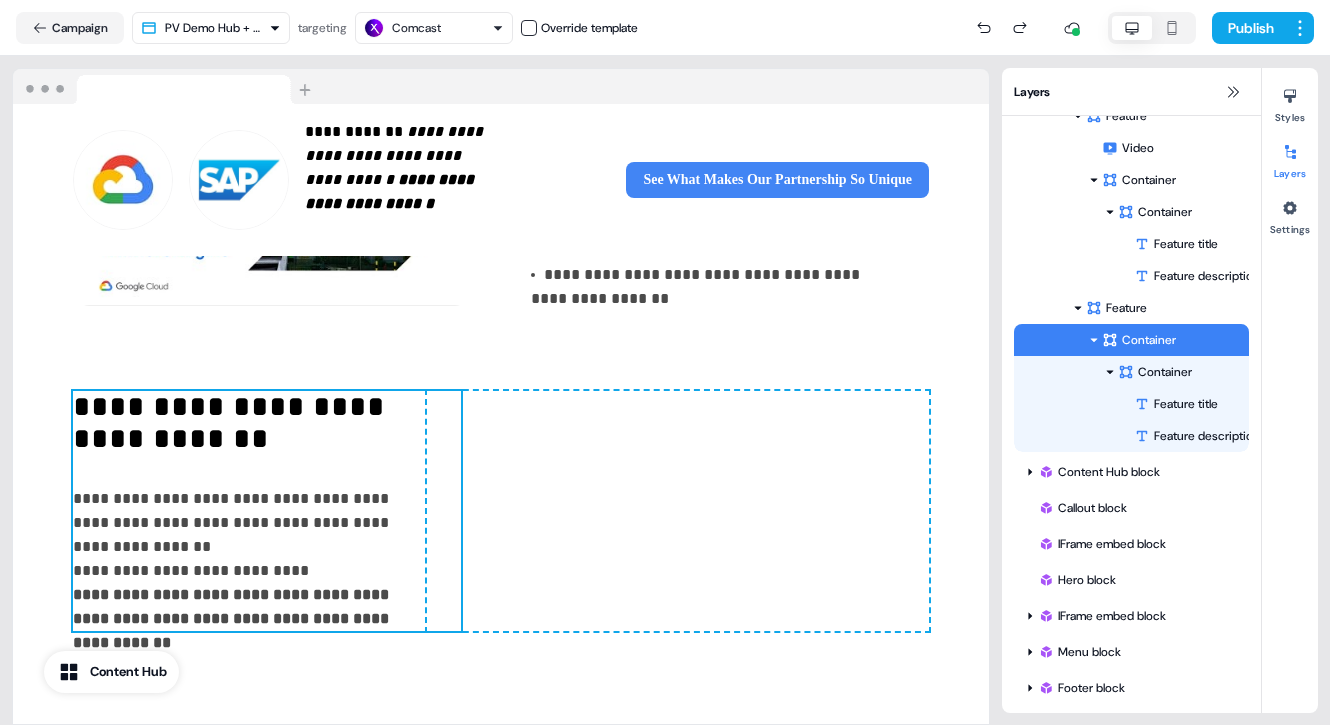 click 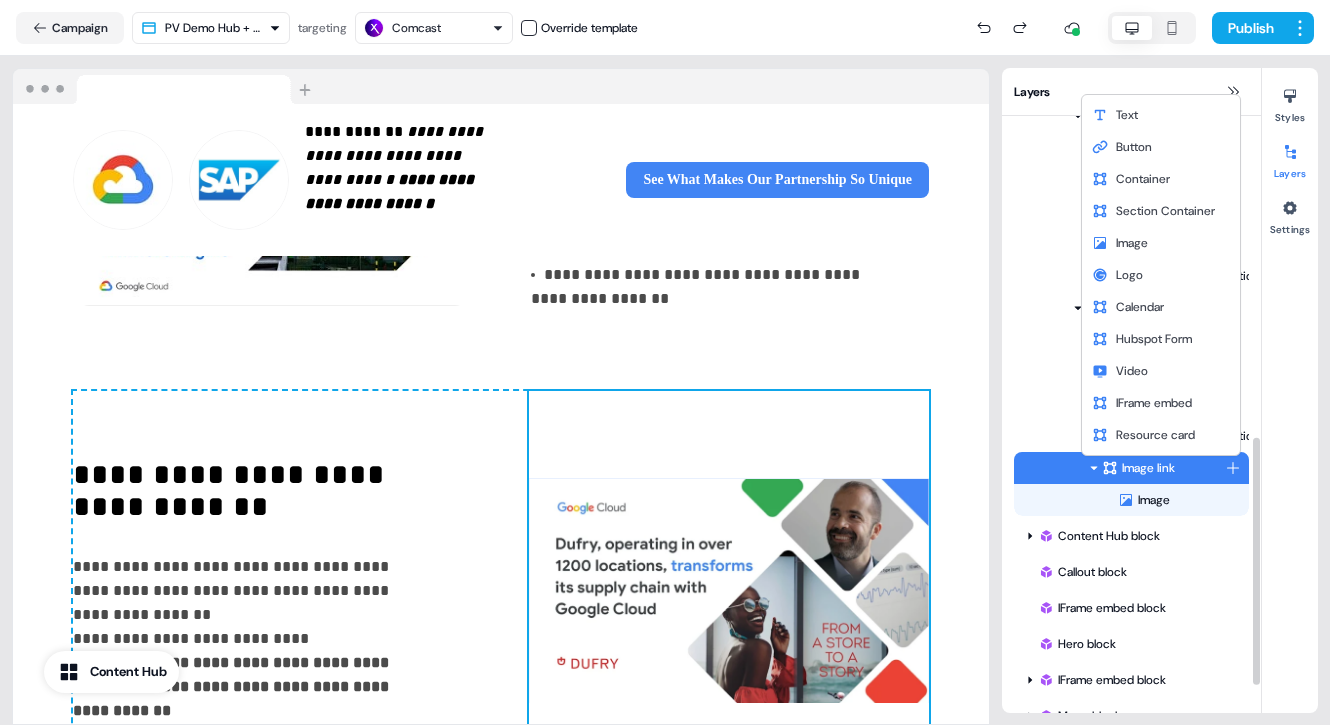 click on "**********" at bounding box center [665, 362] 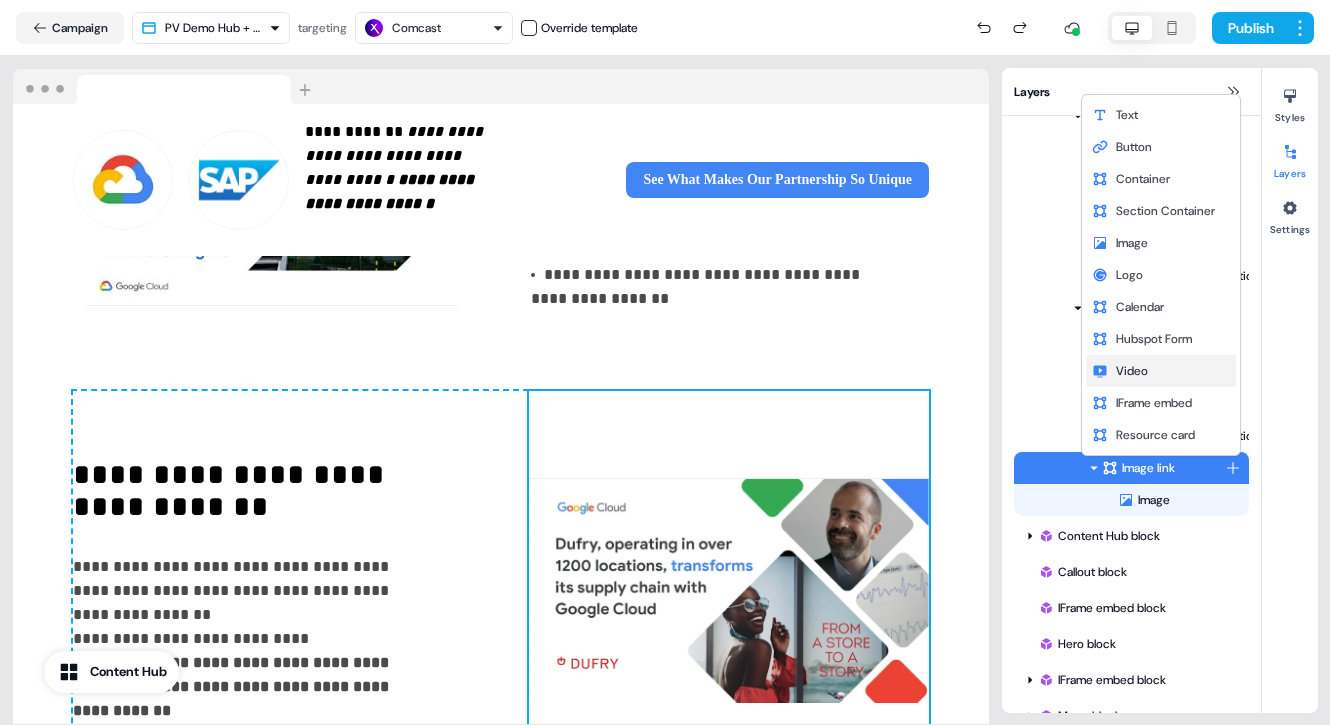 click on "Video" at bounding box center (1132, 371) 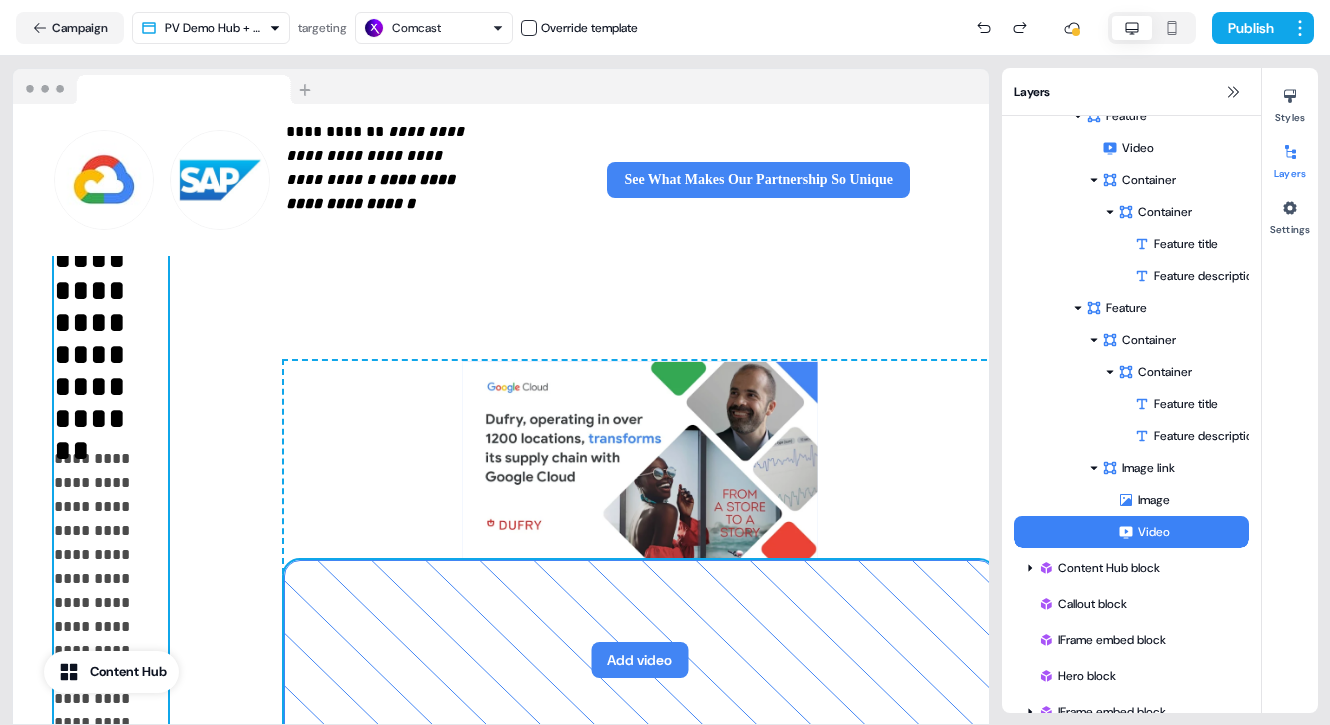 scroll, scrollTop: 1710, scrollLeft: 25, axis: both 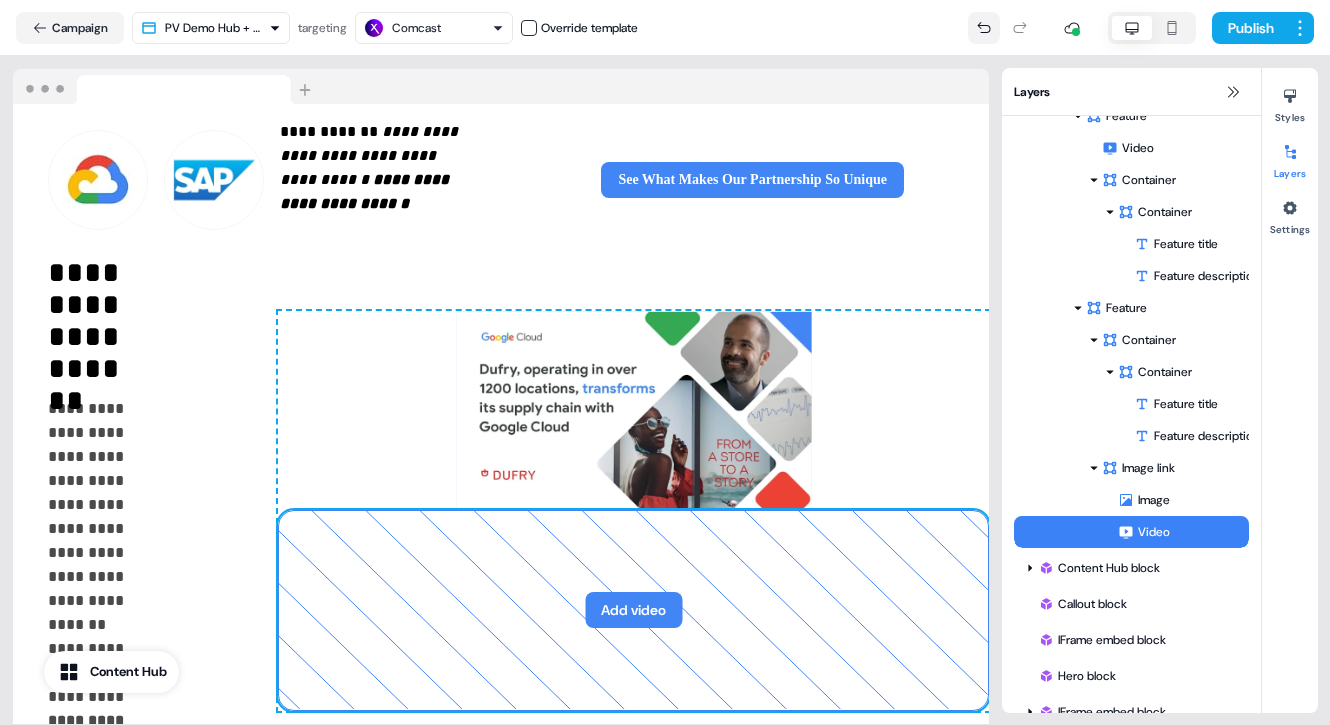 click 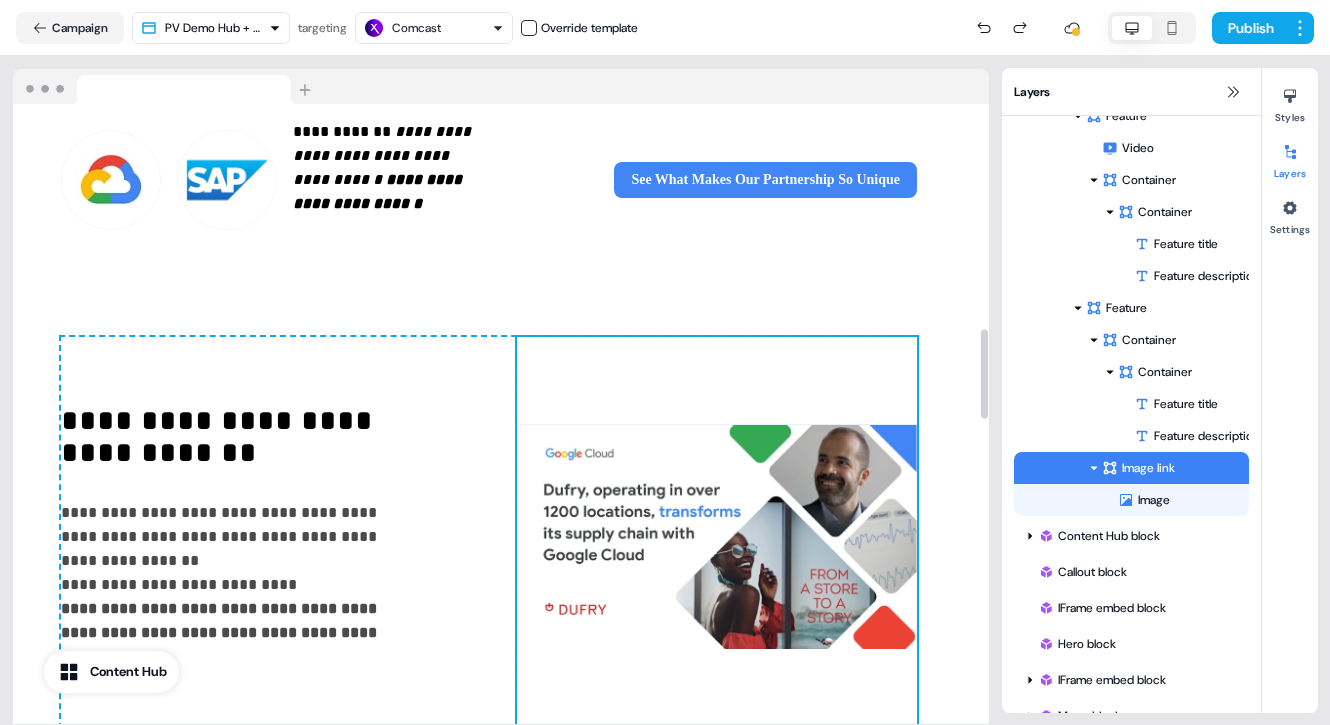 scroll, scrollTop: 1565, scrollLeft: 12, axis: both 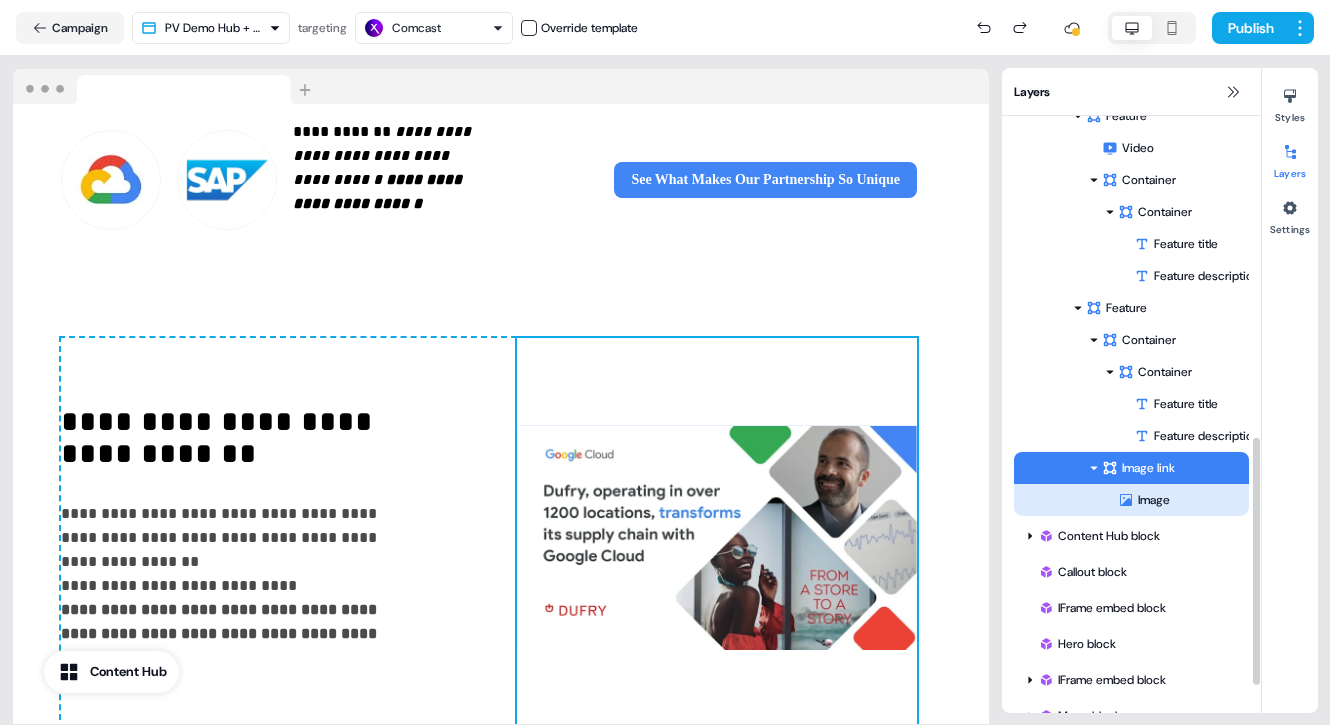 click on "Image" at bounding box center (1183, 500) 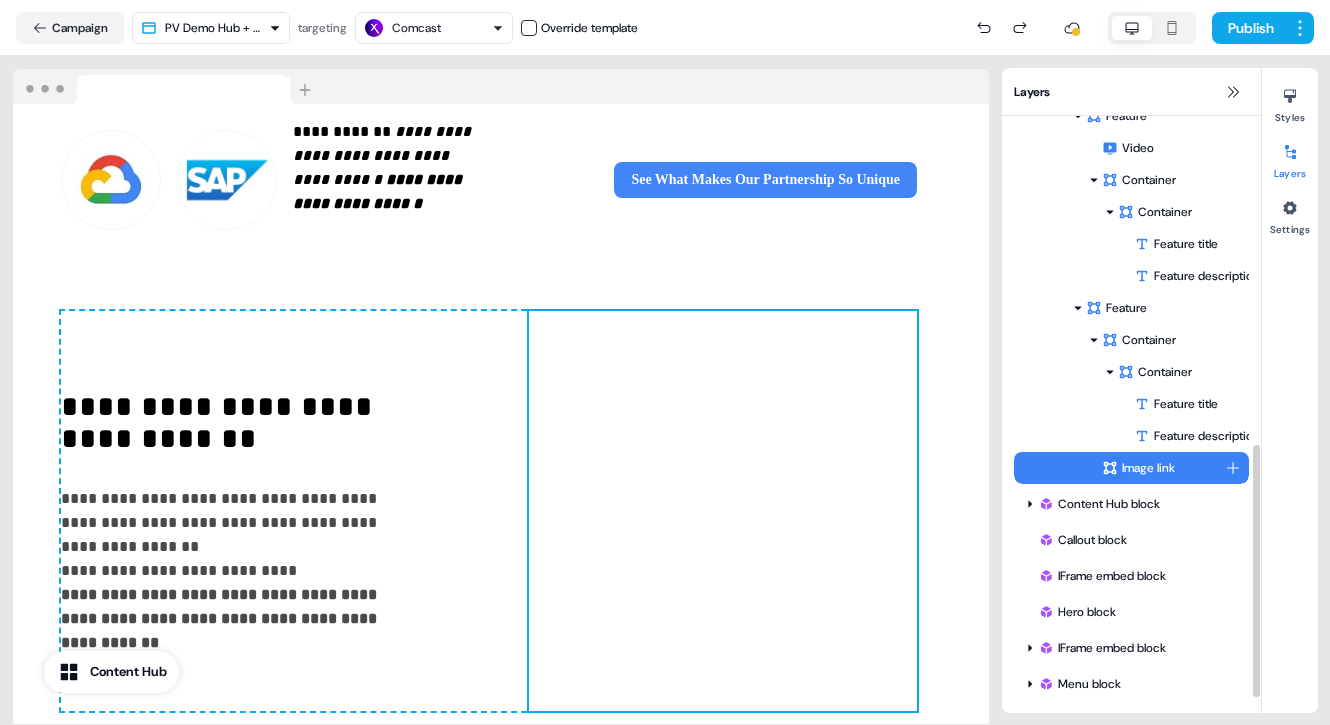 click on "Image link" at bounding box center [1163, 468] 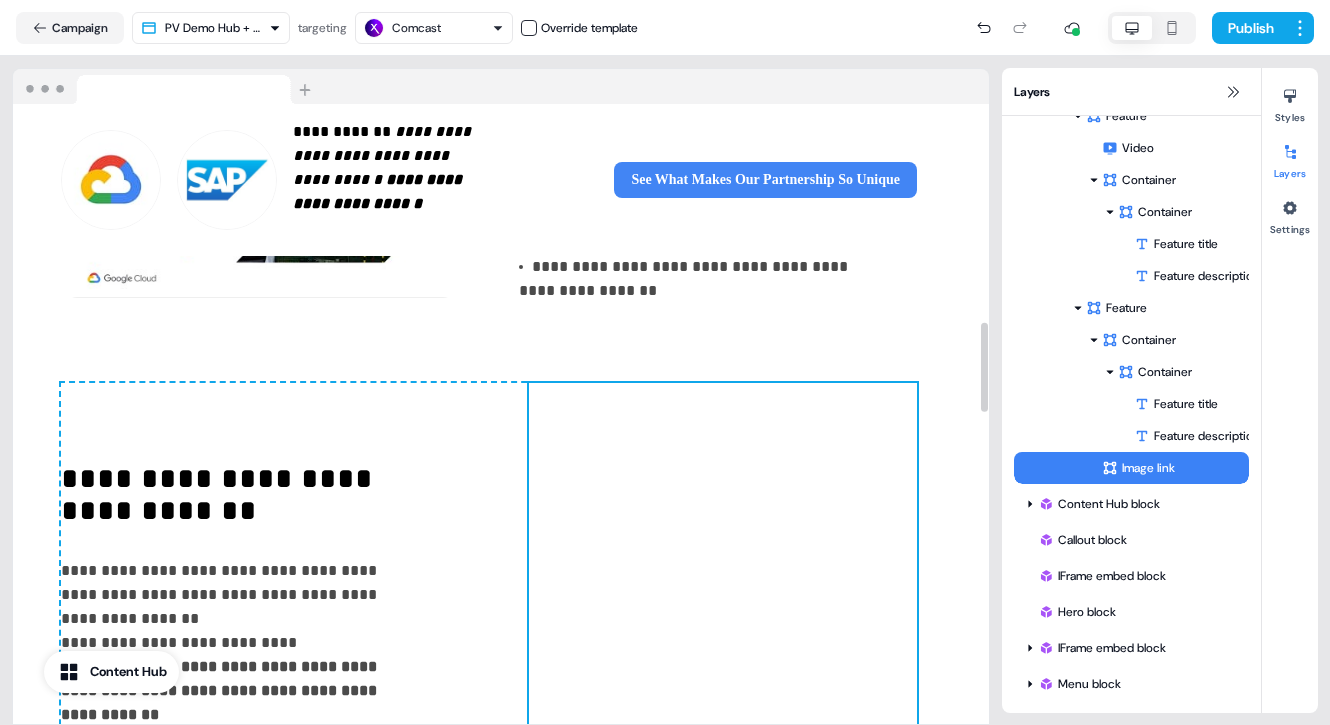 scroll, scrollTop: 1517, scrollLeft: 12, axis: both 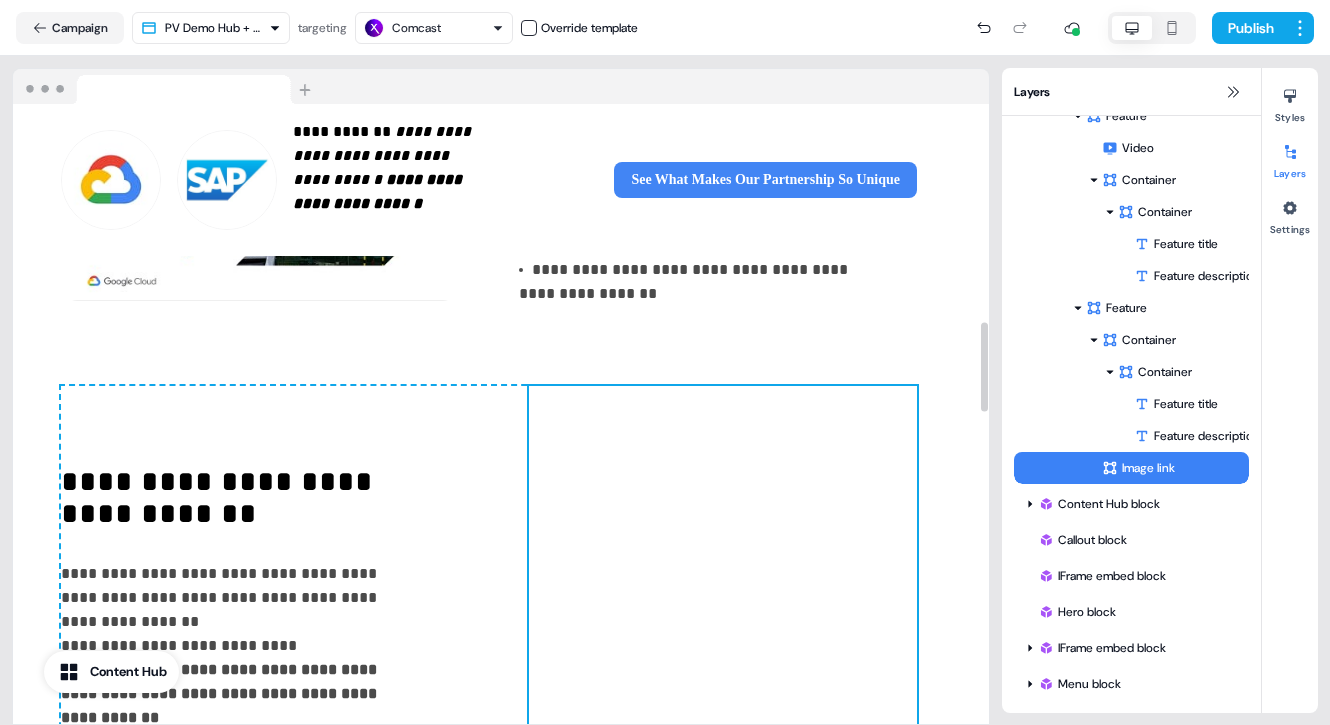 click on "To pick up a draggable item, press the space bar.
While dragging, use the arrow keys to move the item.
Press space again to drop the item in its new position, or press escape to cancel." at bounding box center [723, 586] 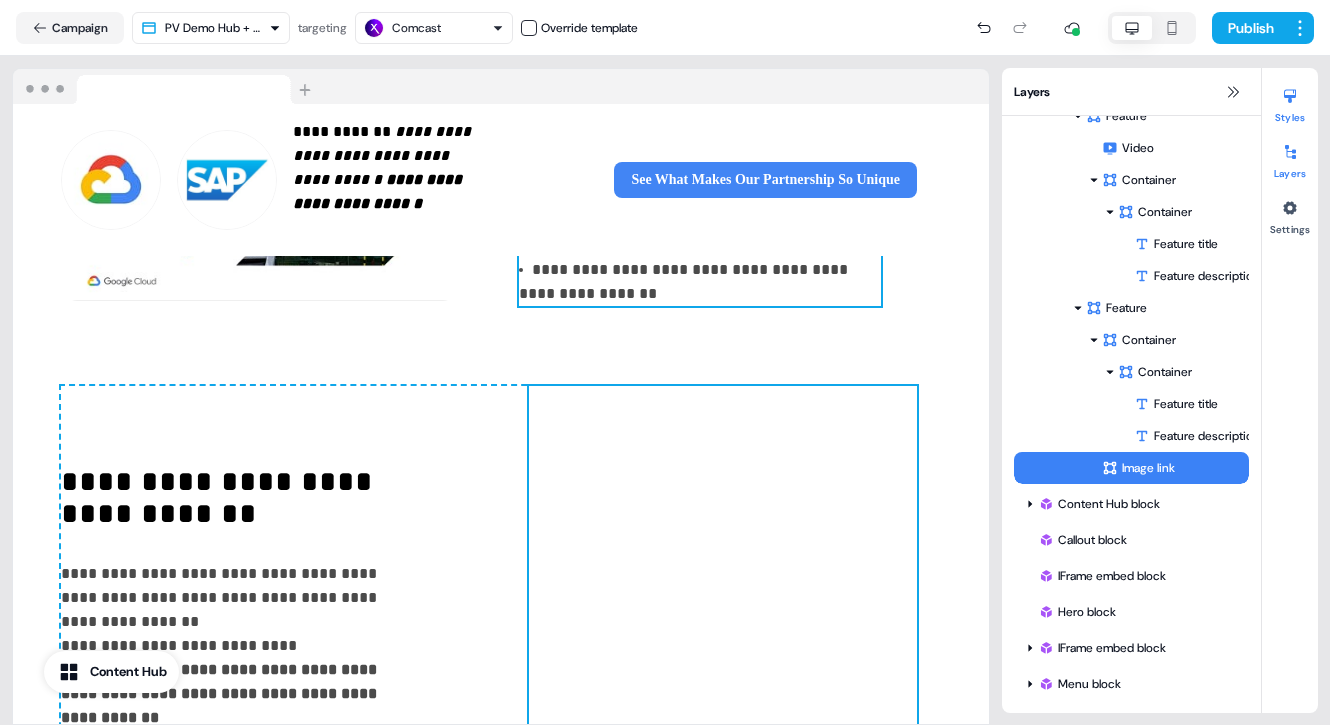 click 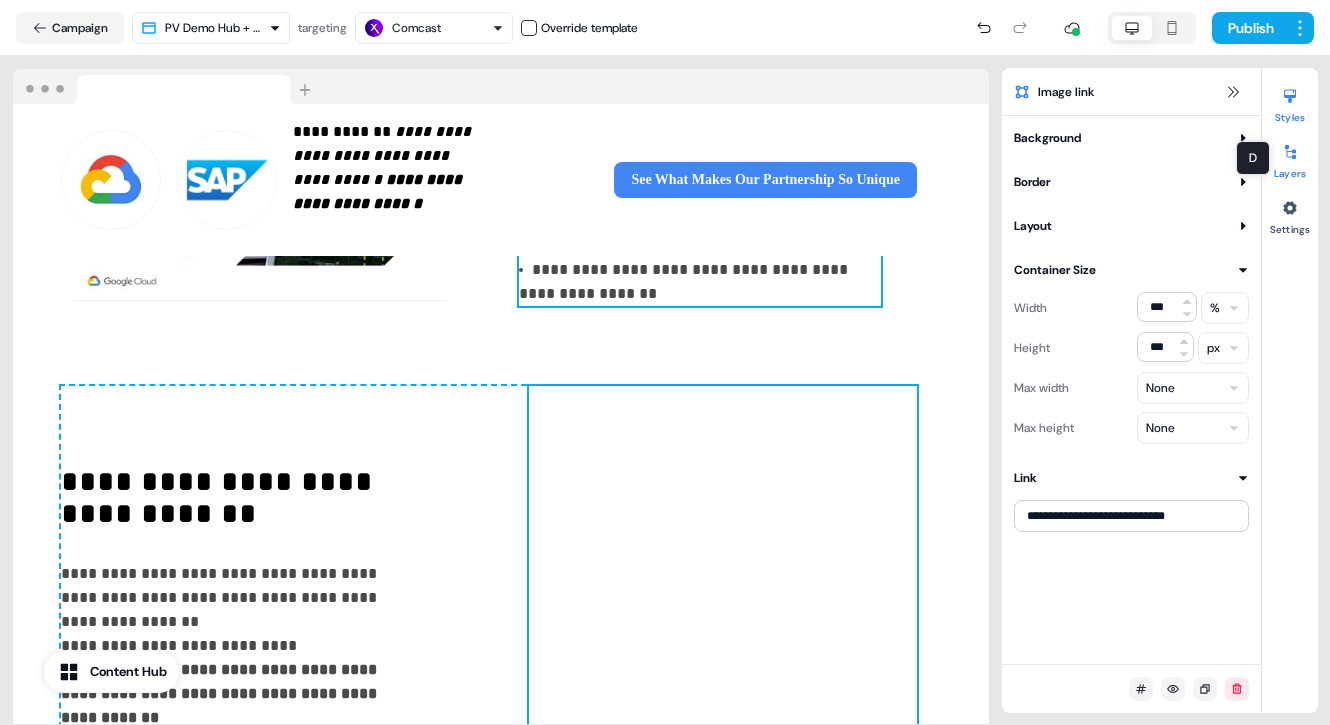 click 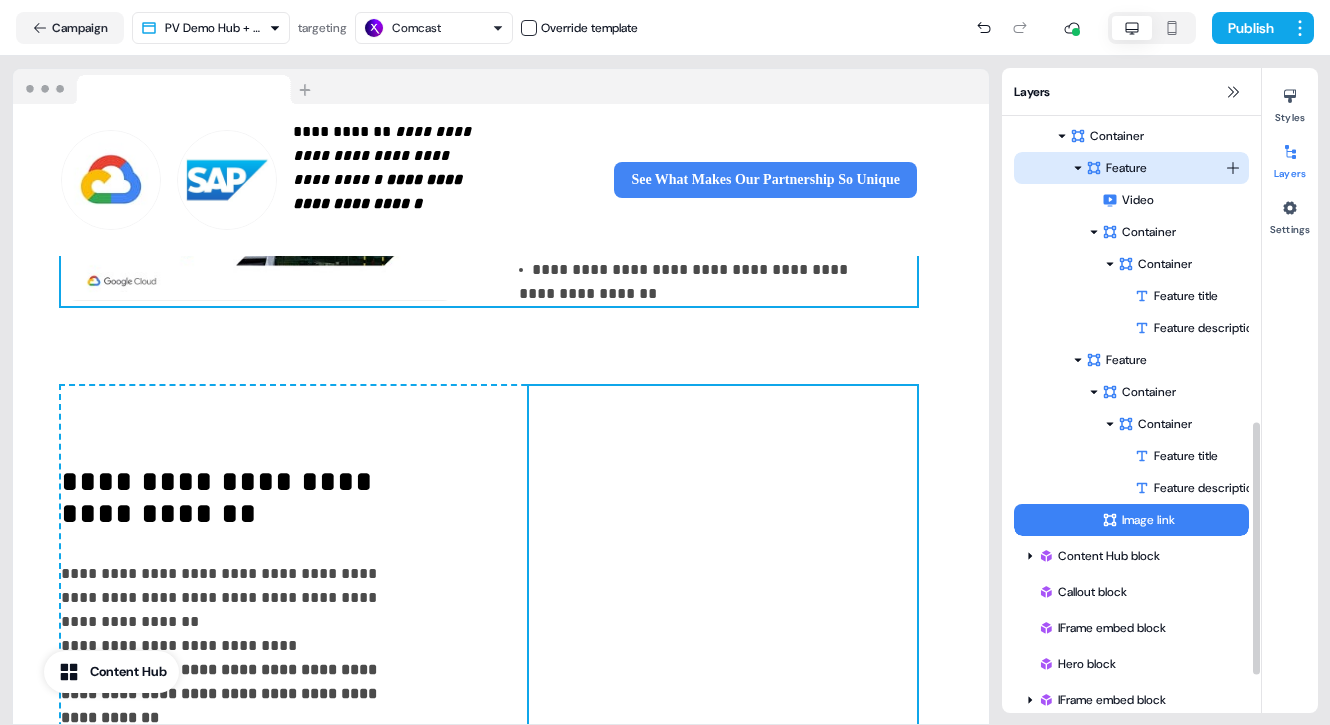 scroll, scrollTop: 725, scrollLeft: 0, axis: vertical 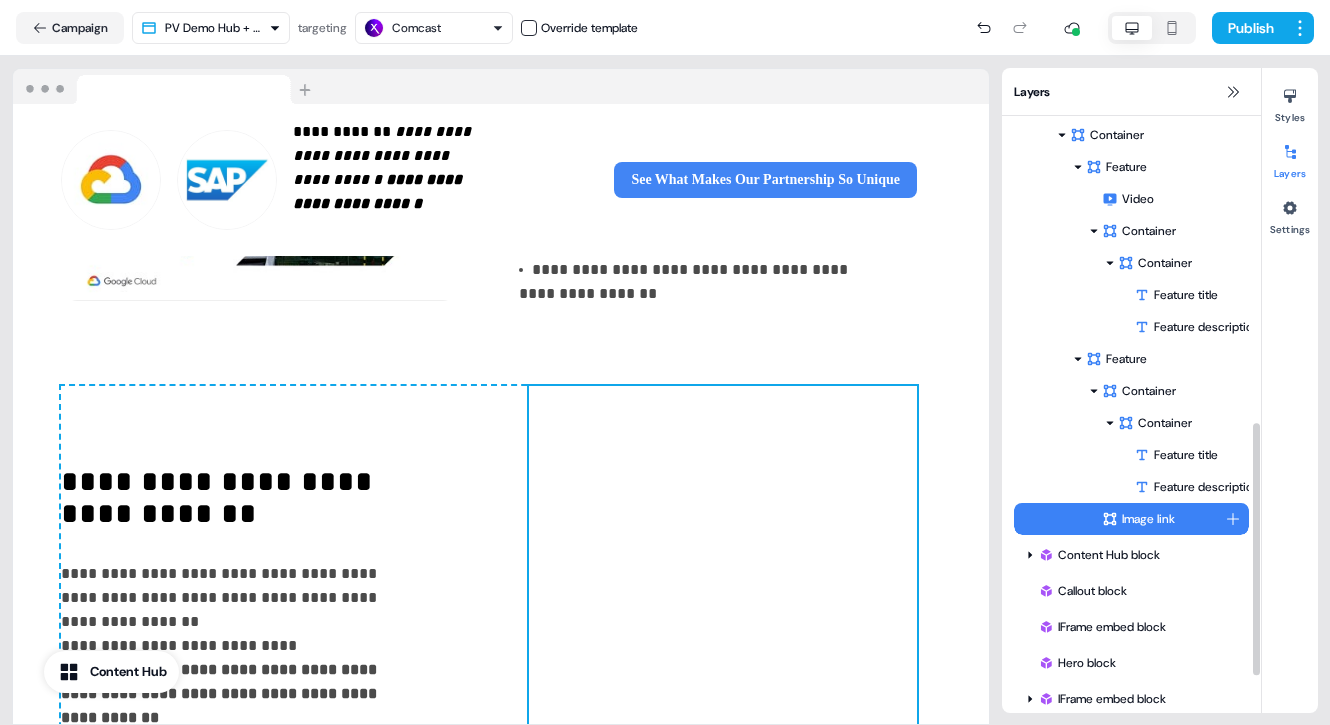 click on "Image link" at bounding box center (1163, 519) 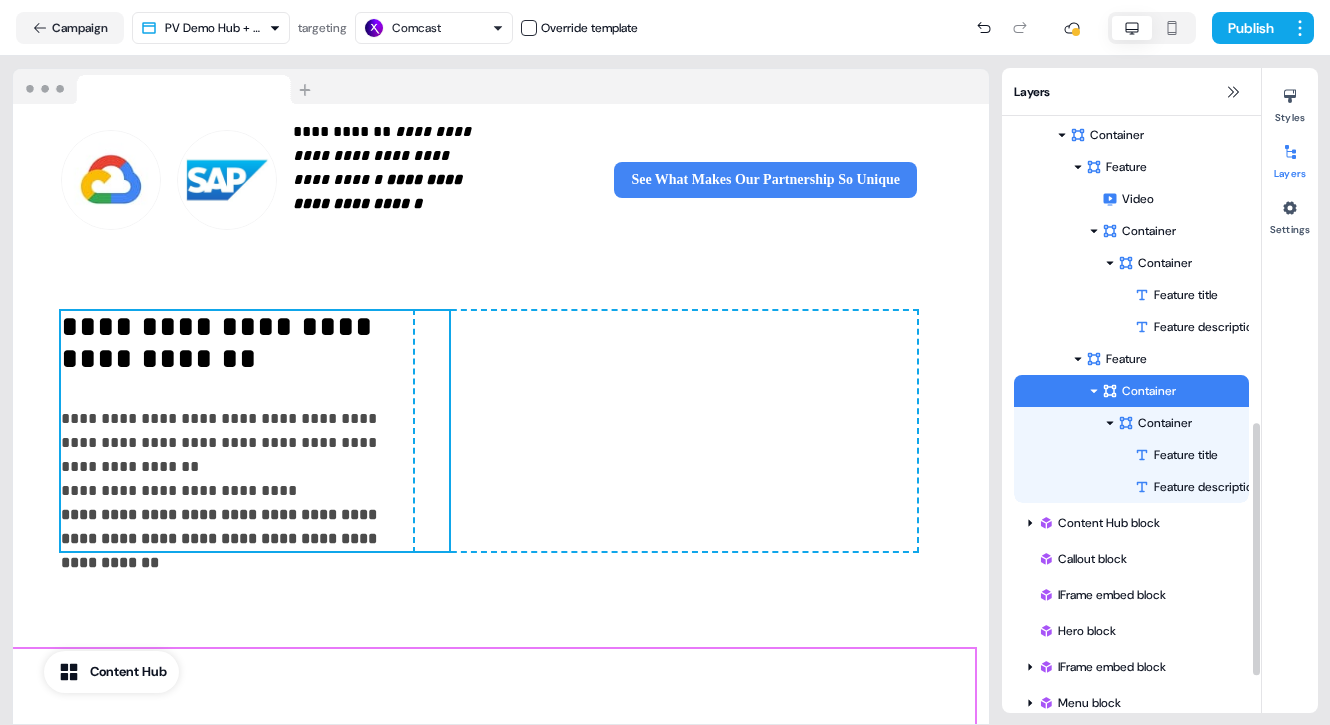 scroll, scrollTop: 1512, scrollLeft: 0, axis: vertical 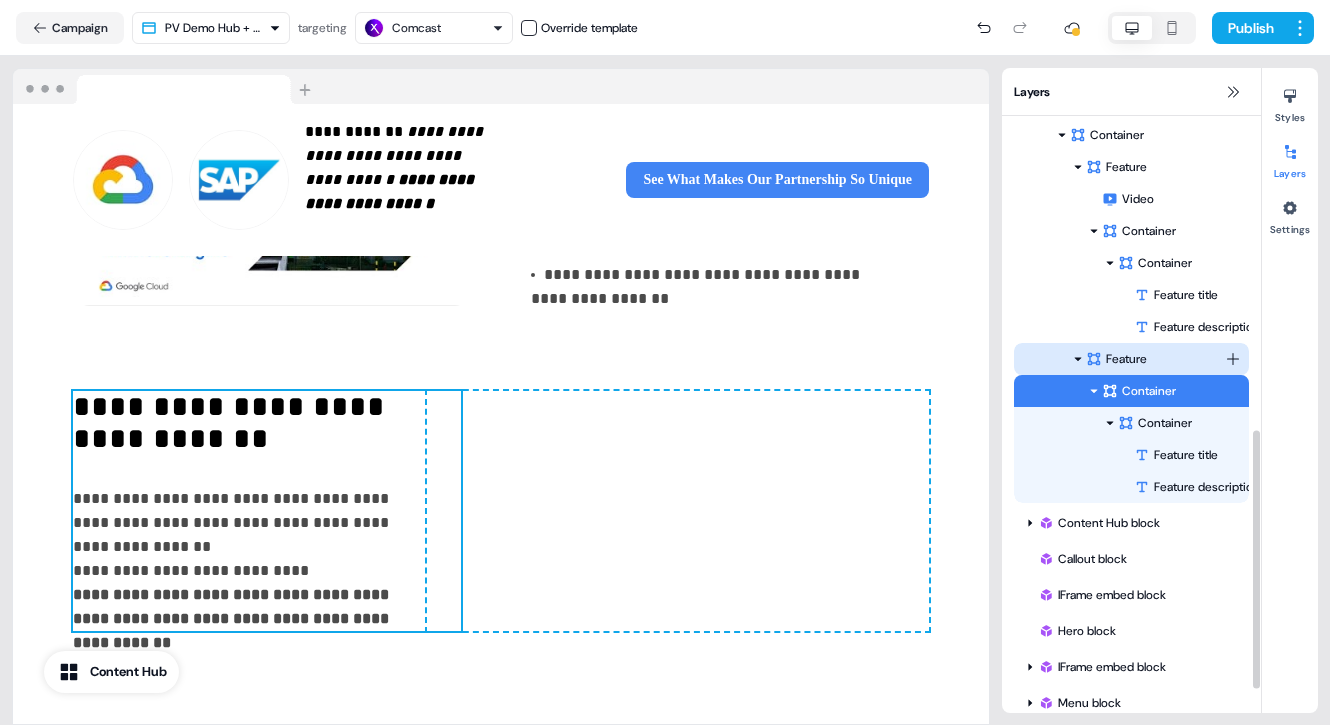 click on "Feature" at bounding box center [1155, 359] 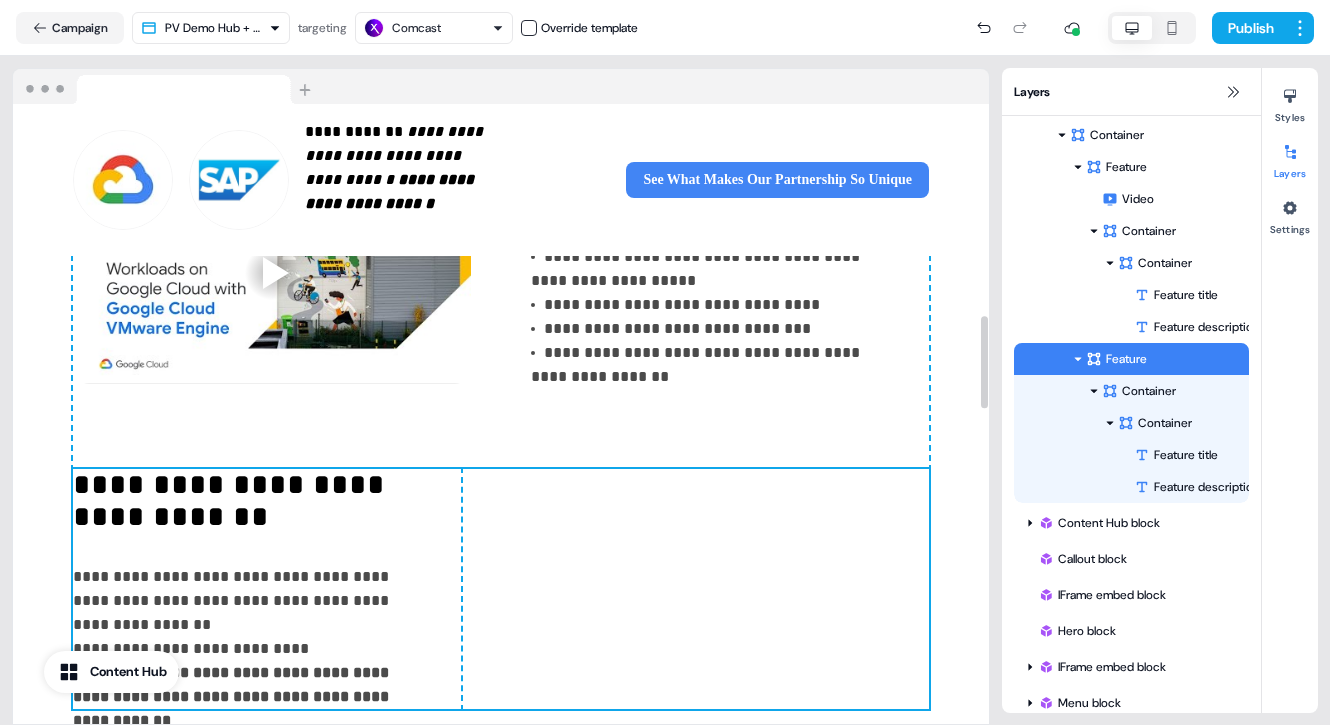 scroll, scrollTop: 1435, scrollLeft: 0, axis: vertical 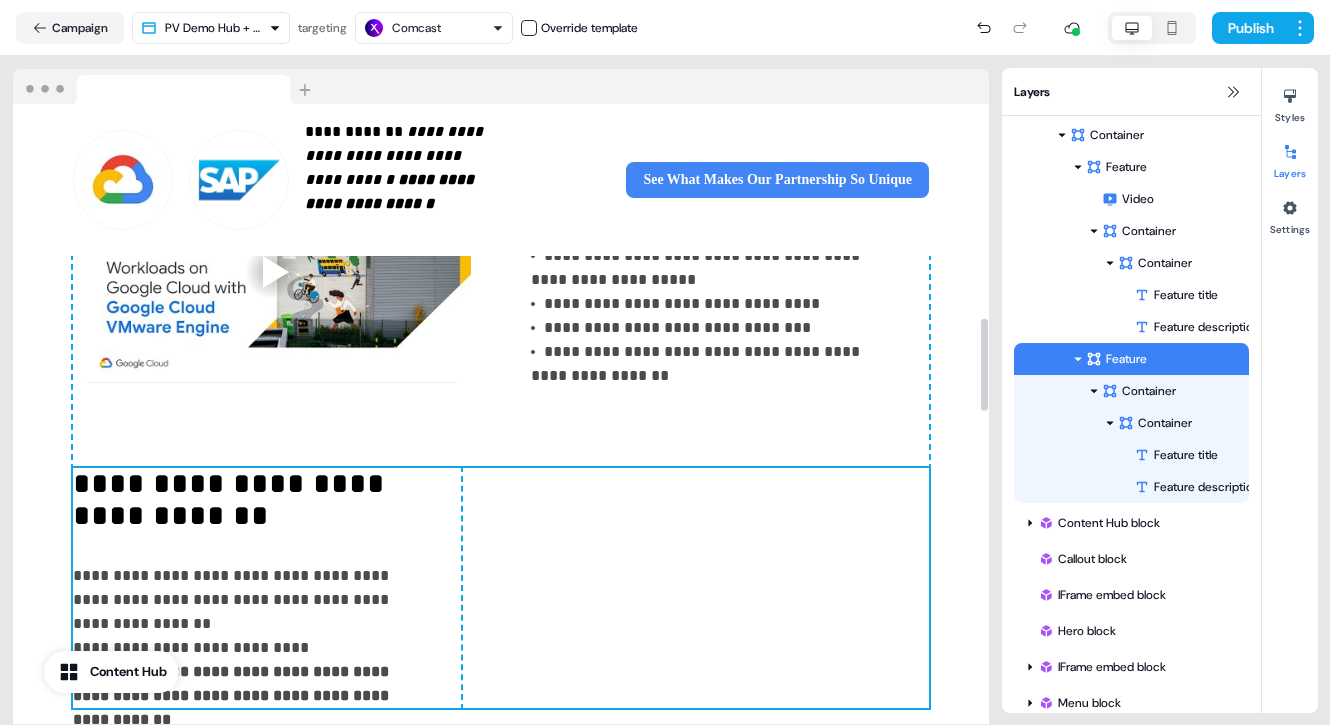 click on "**********" at bounding box center (501, 588) 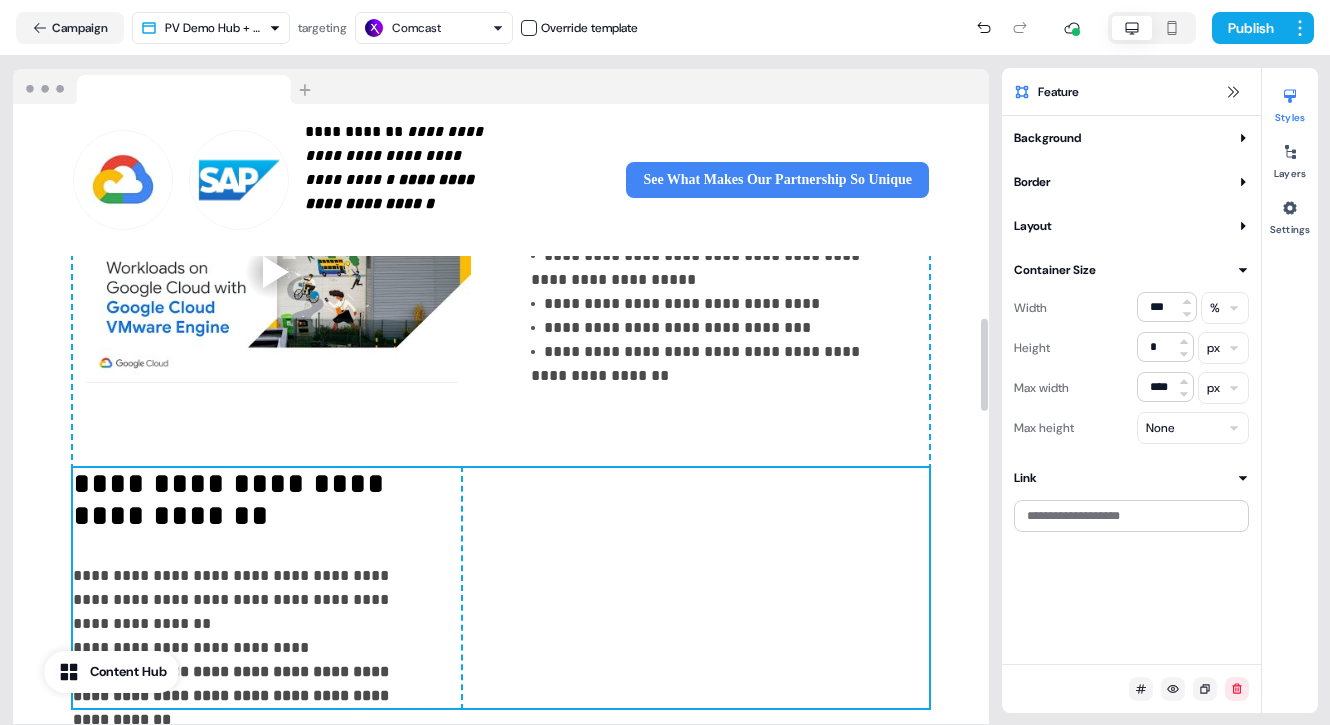 click on "**********" at bounding box center (501, 588) 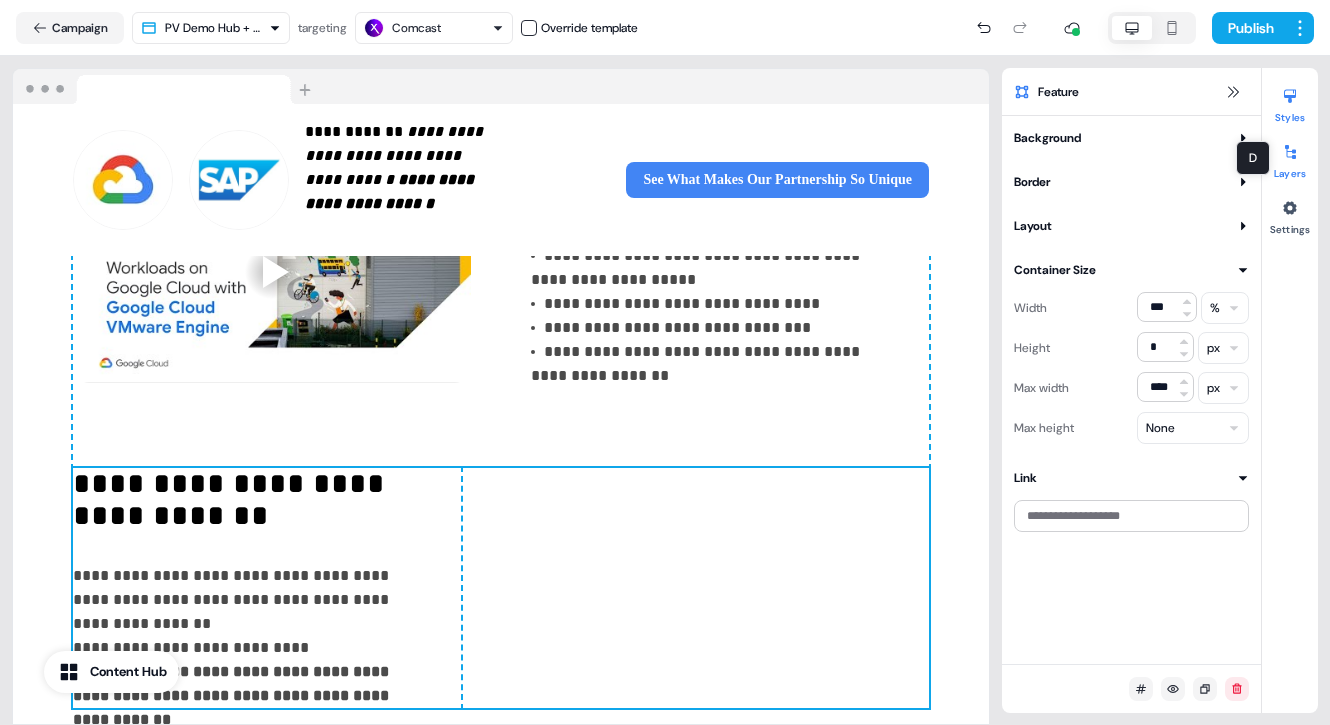click at bounding box center (1290, 152) 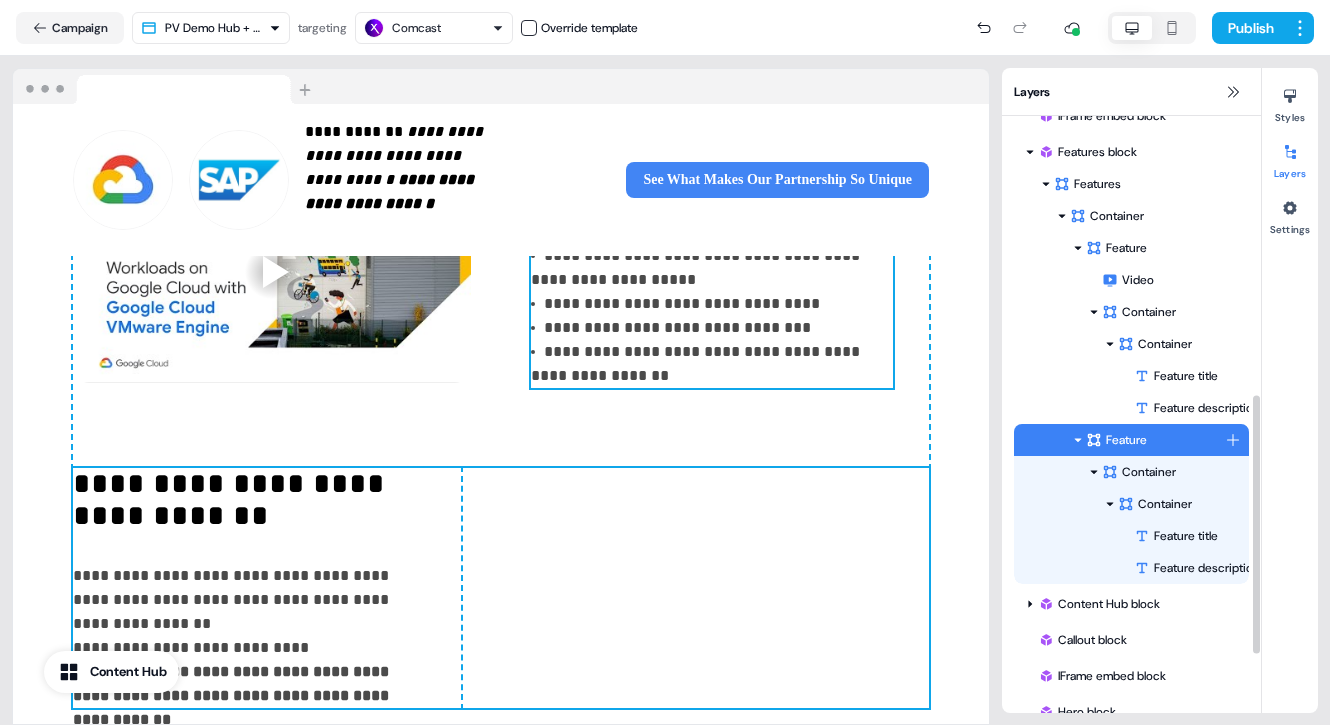 scroll, scrollTop: 645, scrollLeft: 0, axis: vertical 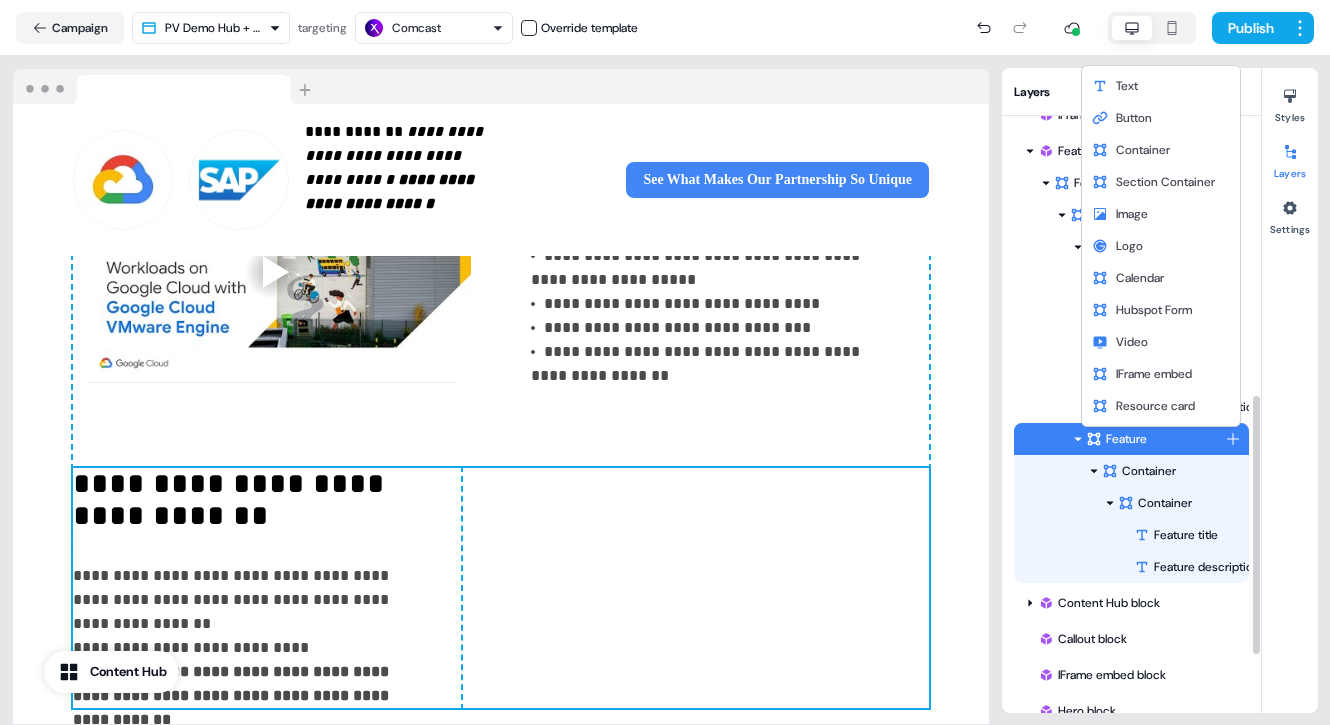click on "**********" at bounding box center [665, 362] 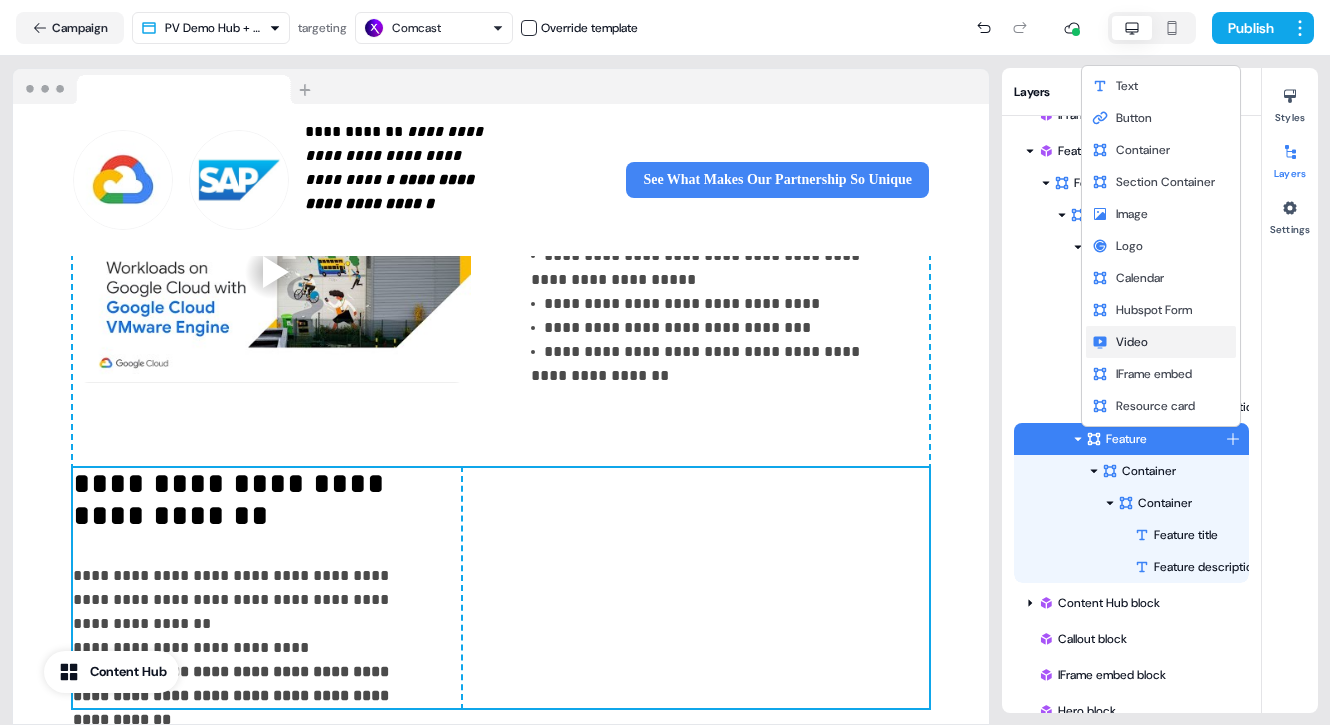 click on "Video" at bounding box center [1161, 342] 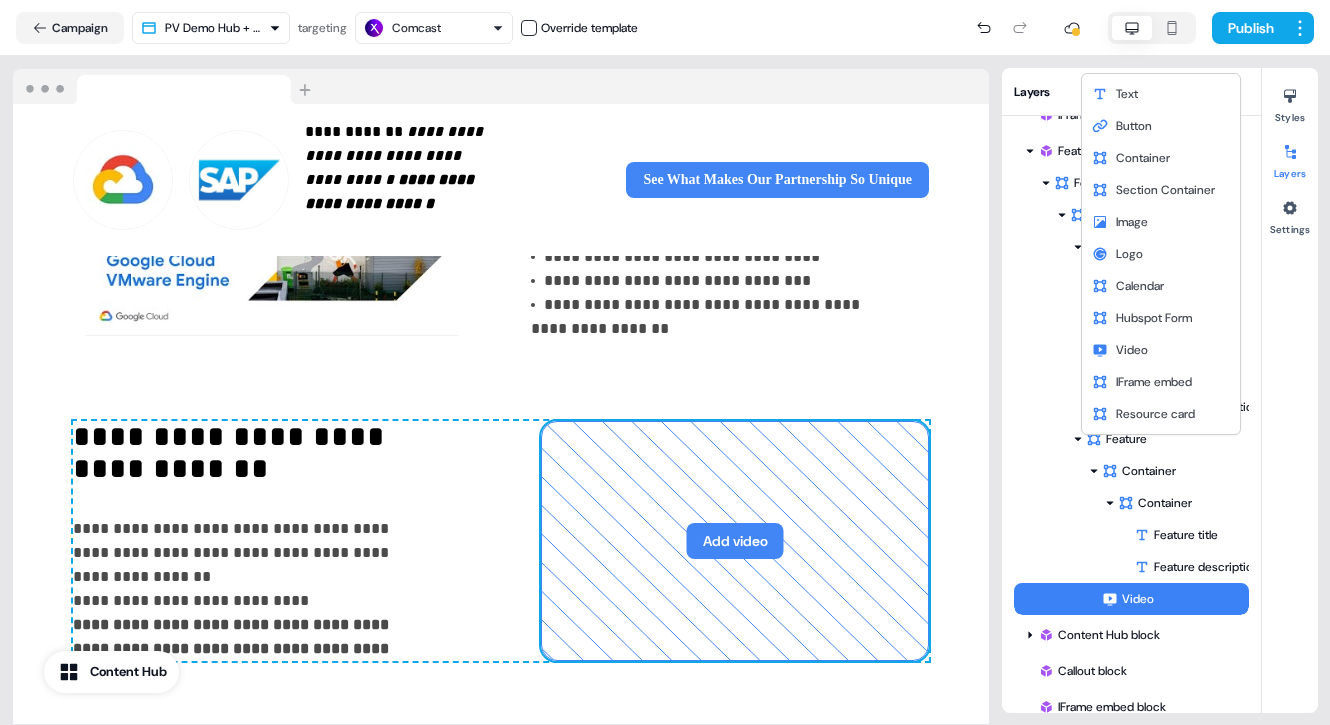 scroll, scrollTop: 1512, scrollLeft: 0, axis: vertical 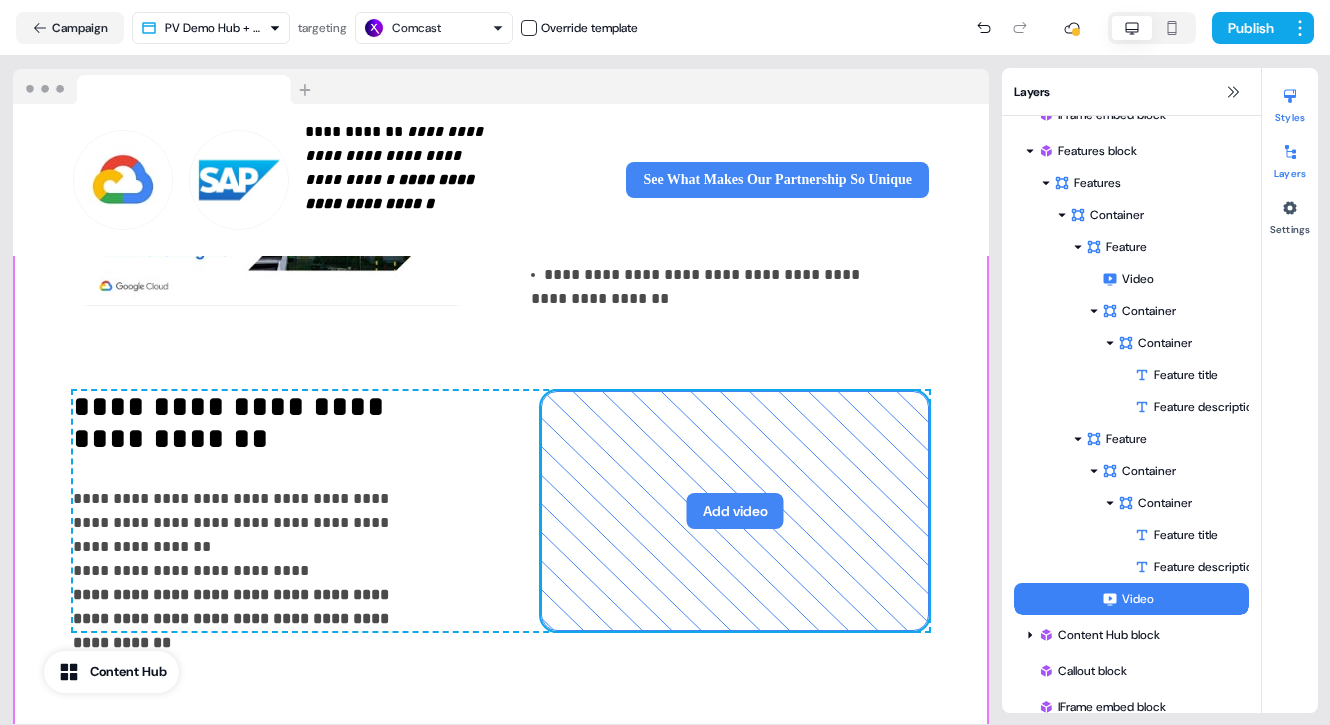 click 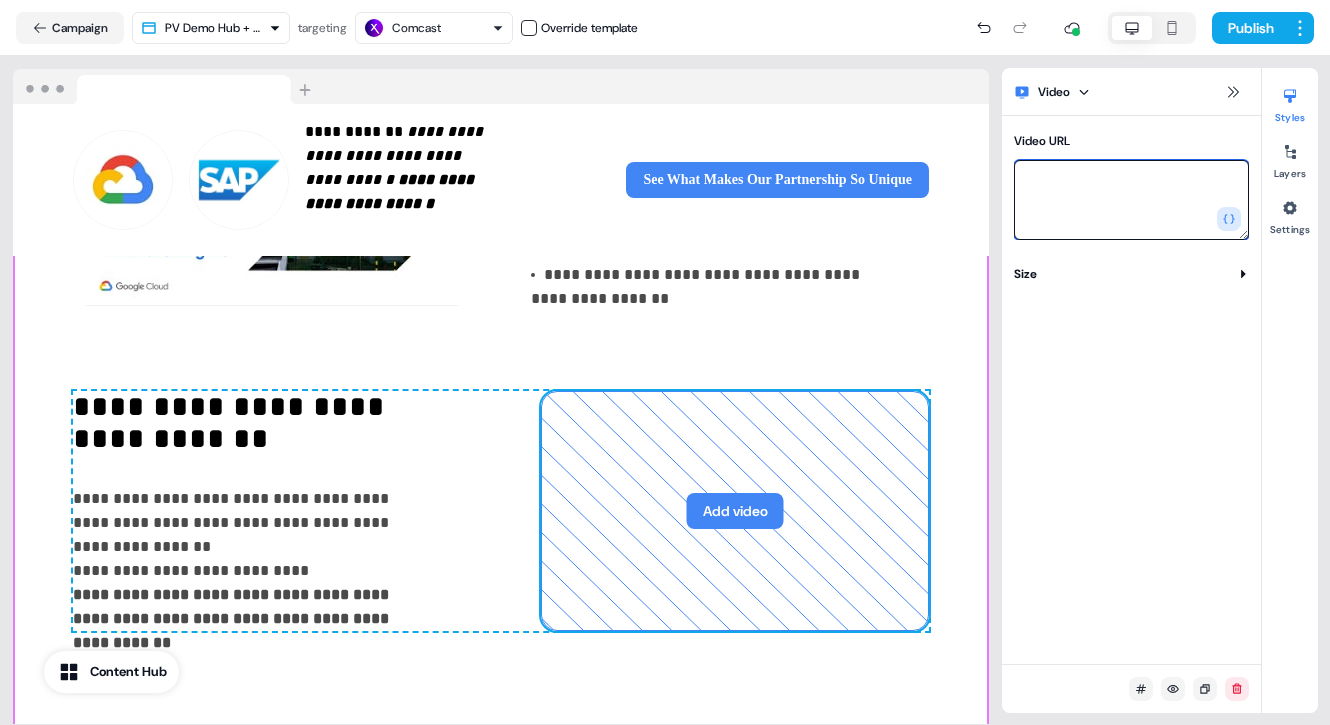 click on "Video URL" at bounding box center [1131, 200] 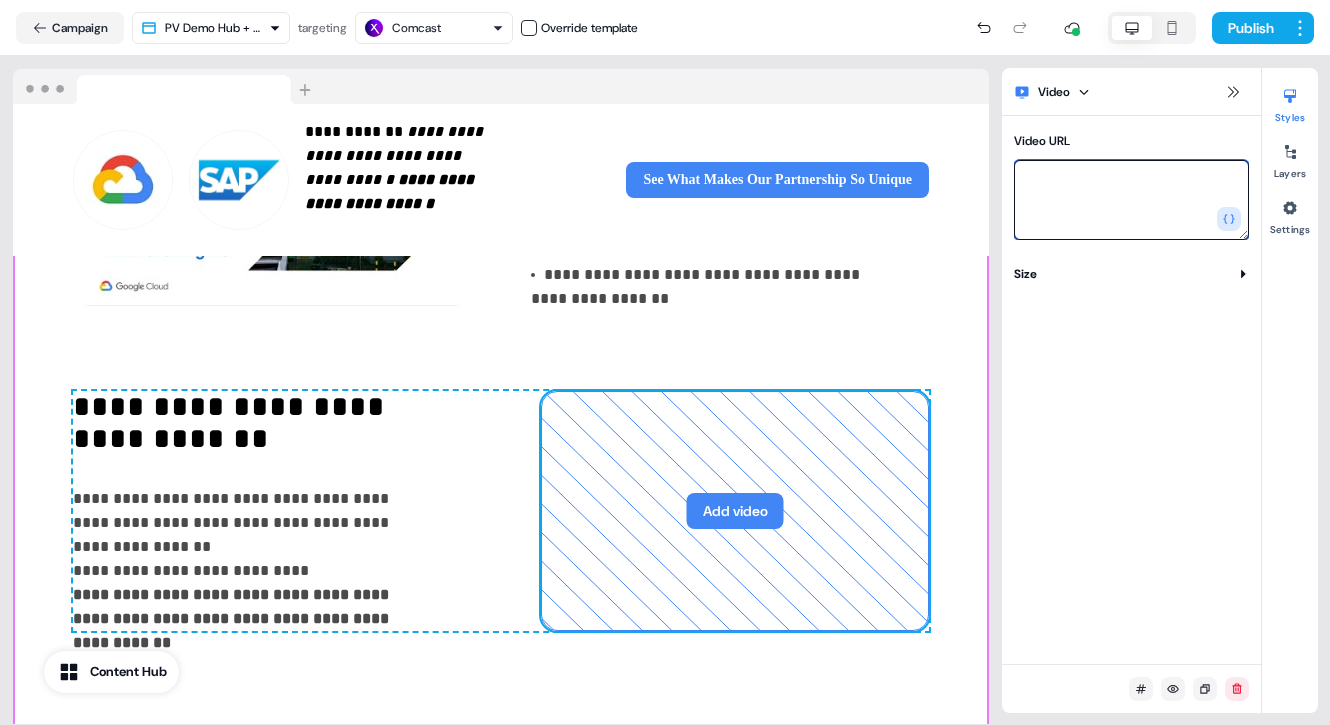 paste on "**********" 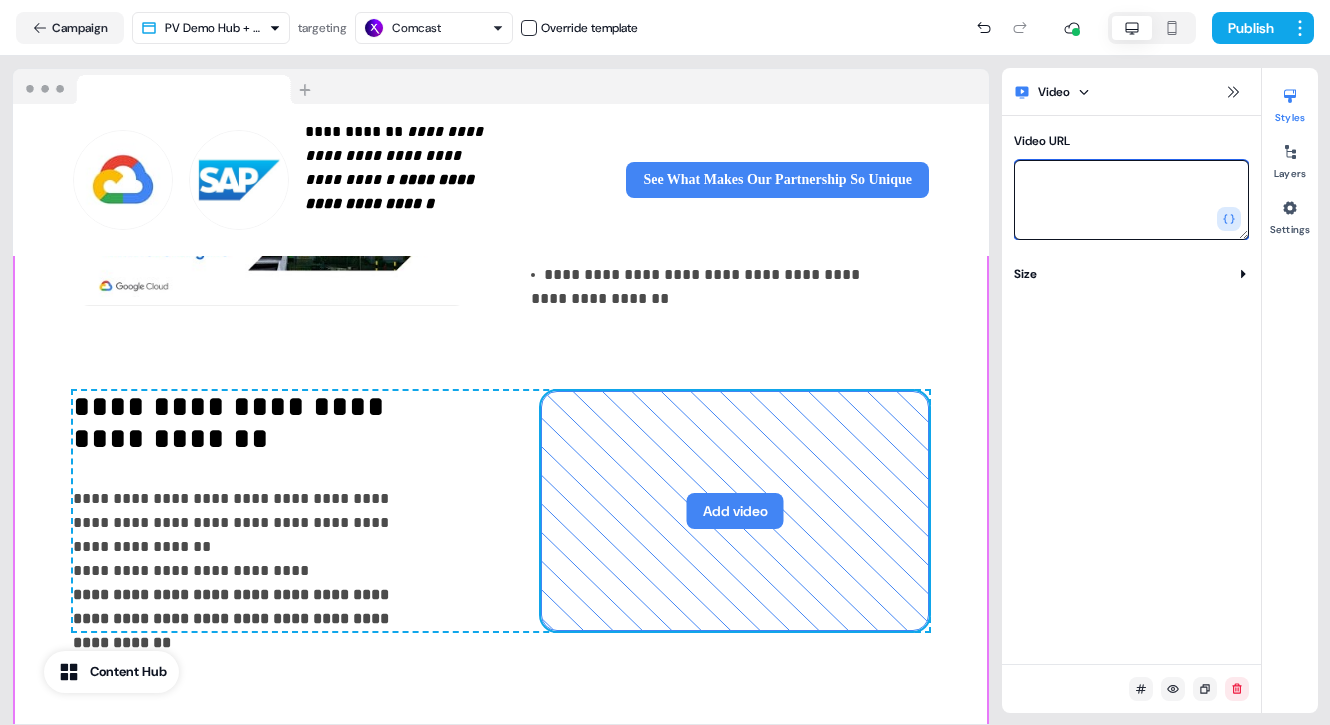 type on "**********" 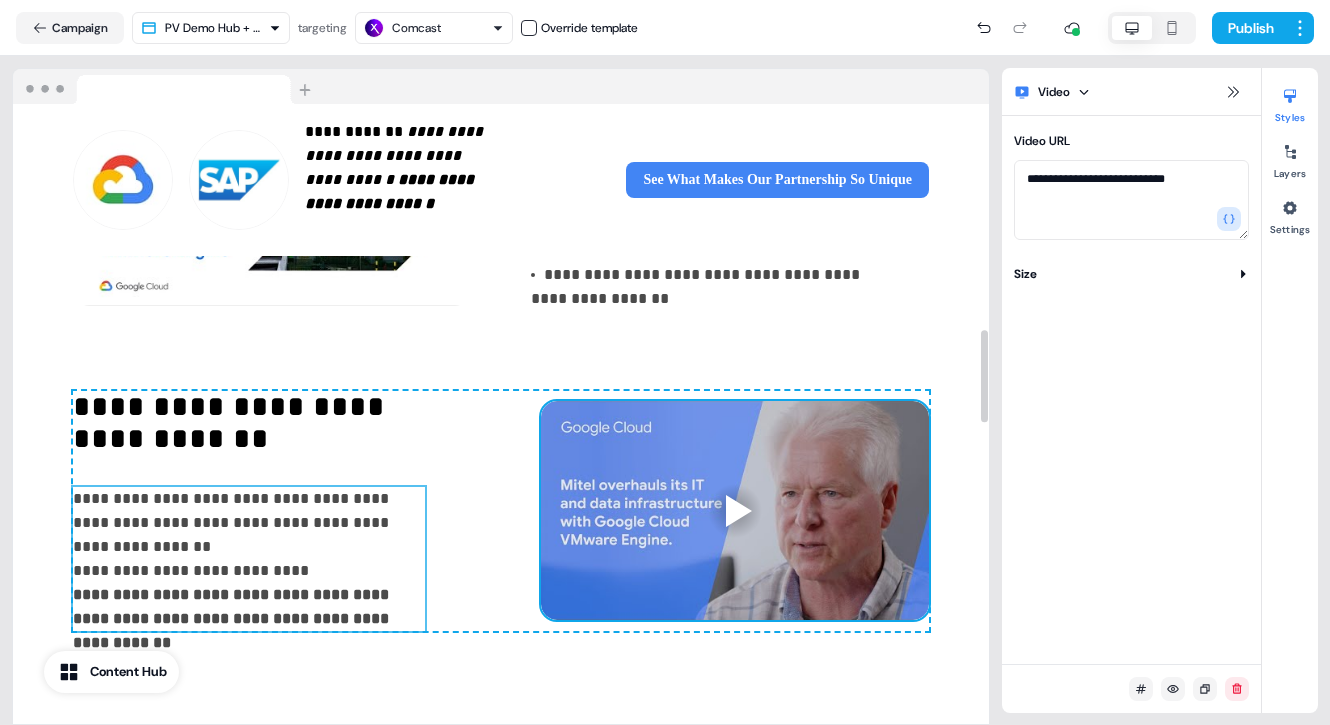 click on "**********" at bounding box center [249, 559] 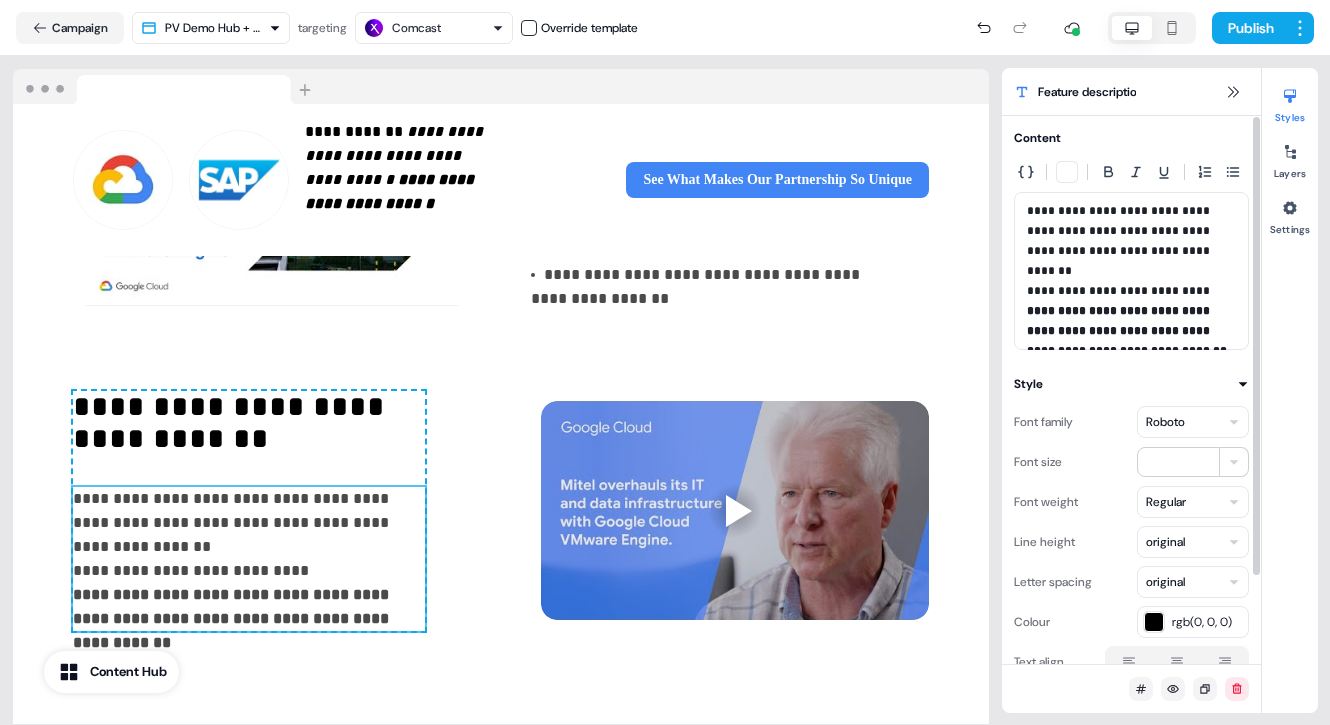 click on "**********" at bounding box center [1131, 271] 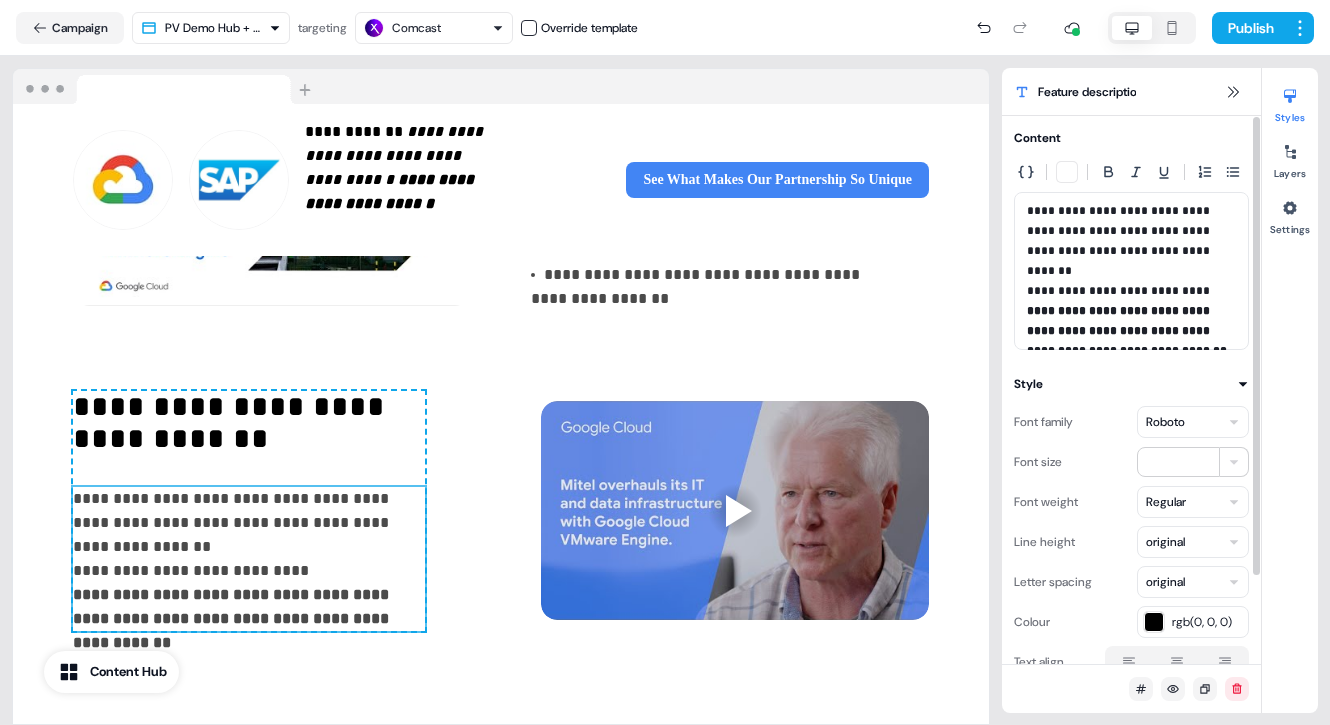 type 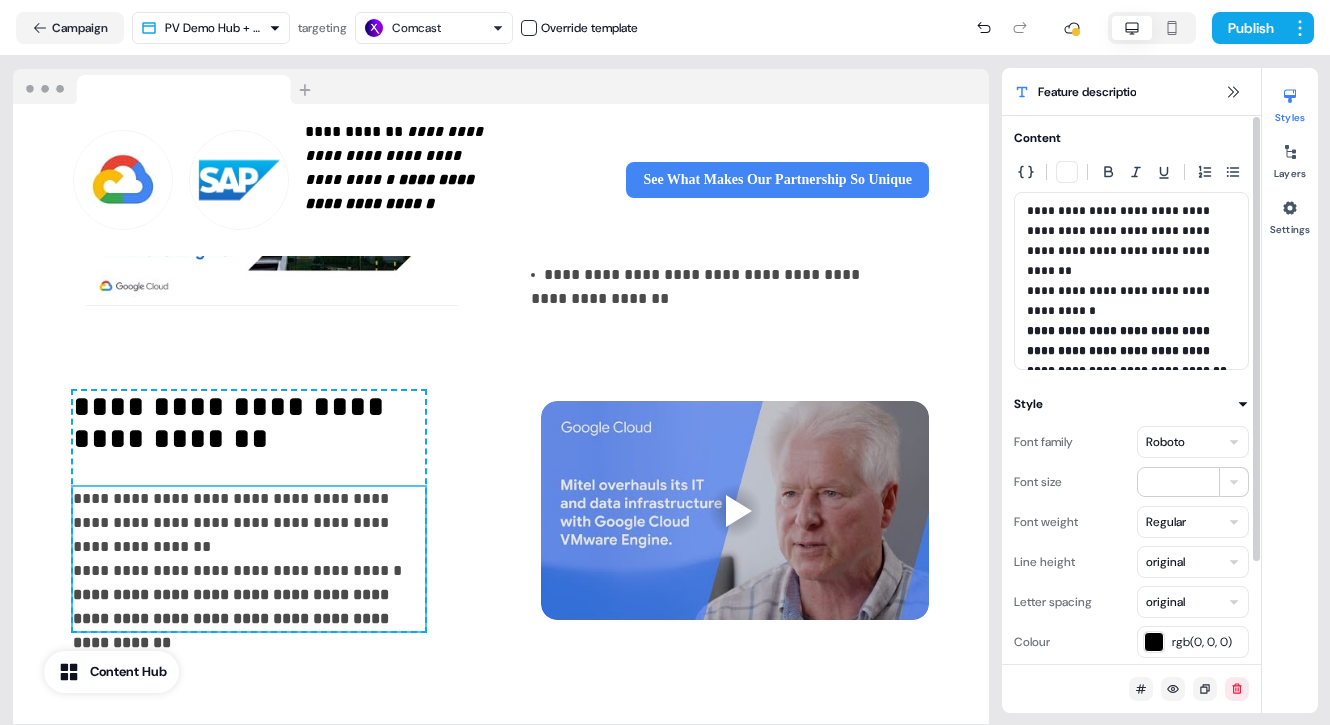 click on "**********" at bounding box center (1131, 281) 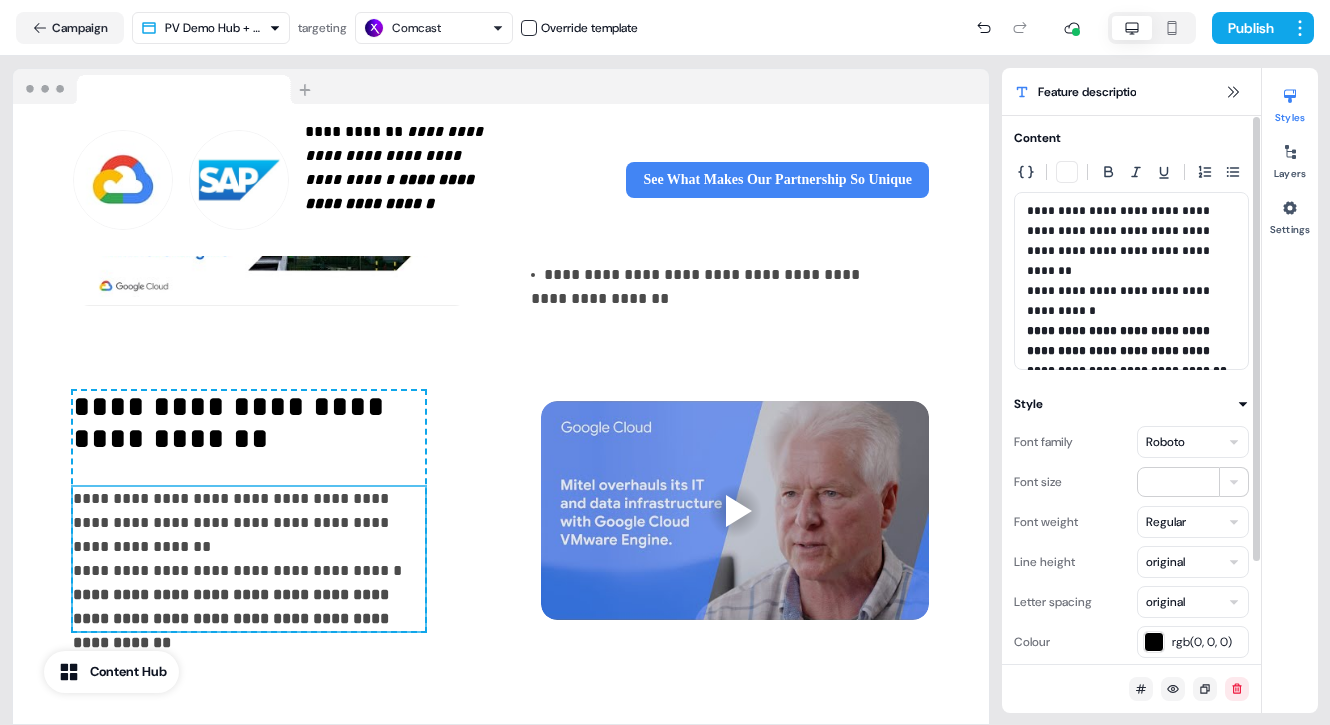 type 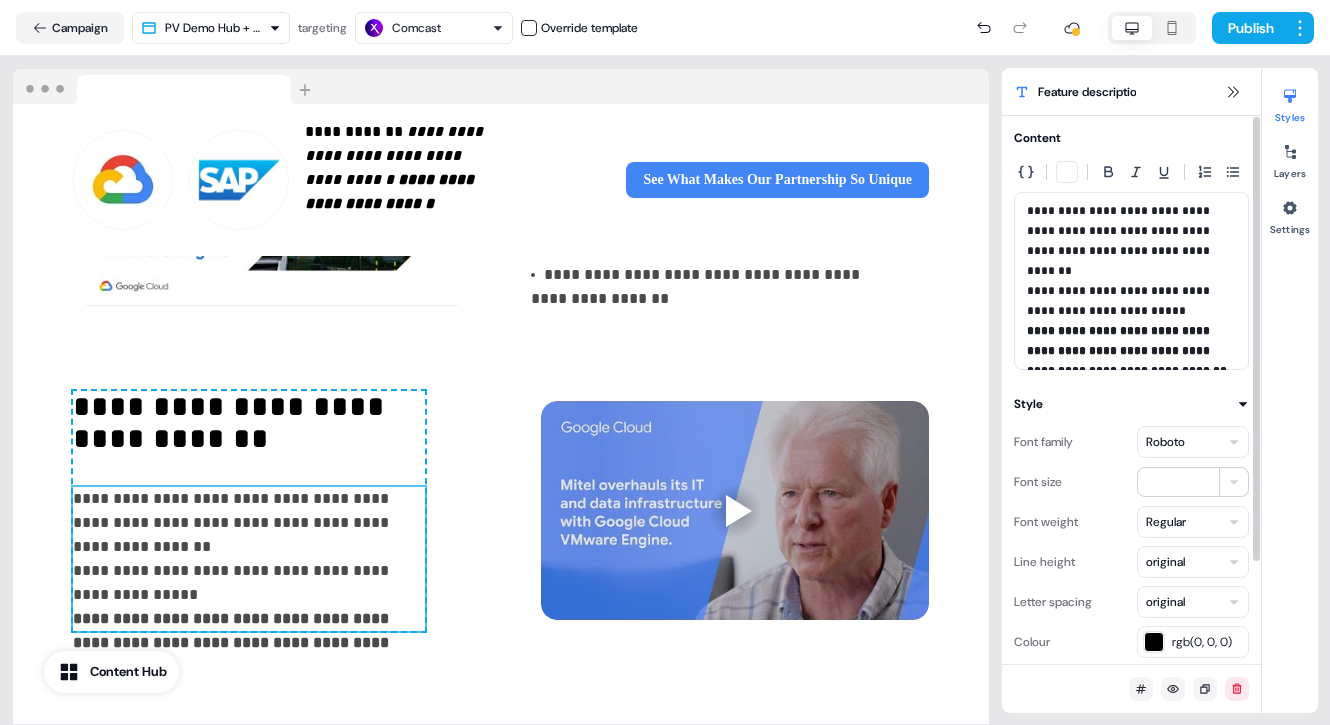 drag, startPoint x: 1026, startPoint y: 268, endPoint x: 1088, endPoint y: 278, distance: 62.801273 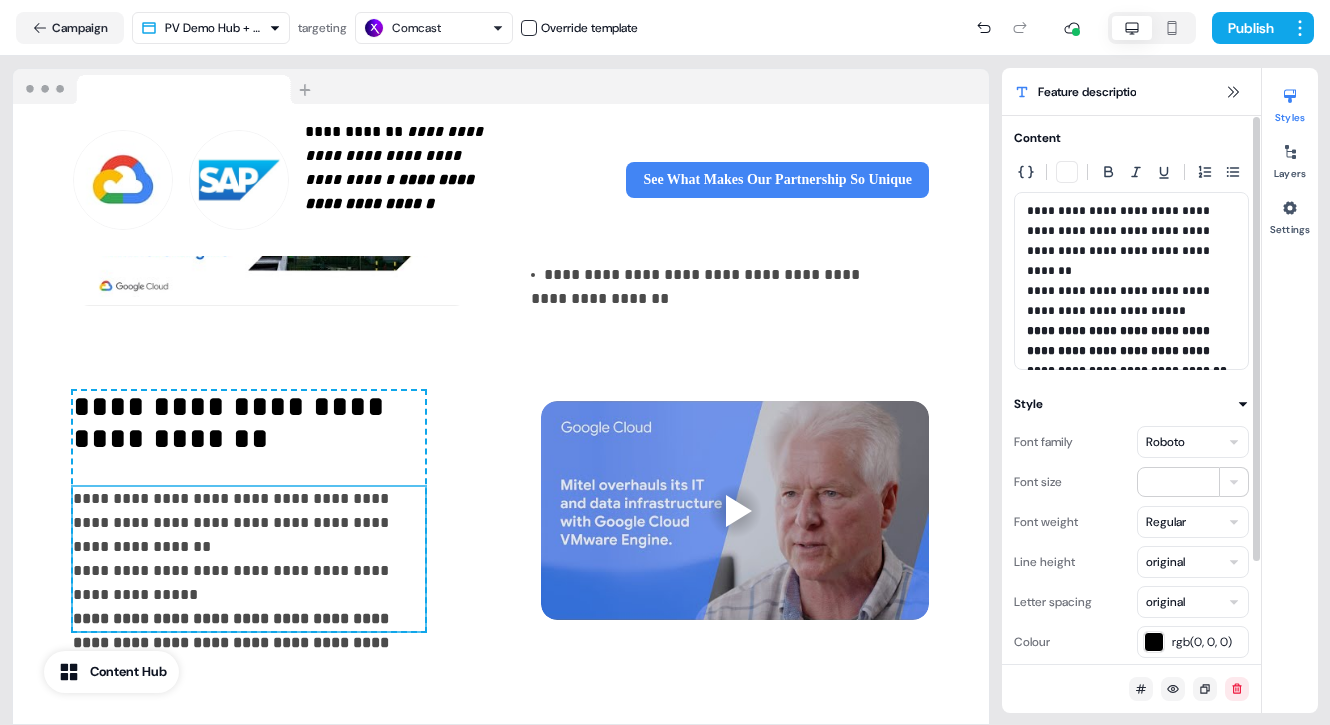 click on "**********" at bounding box center [1131, 281] 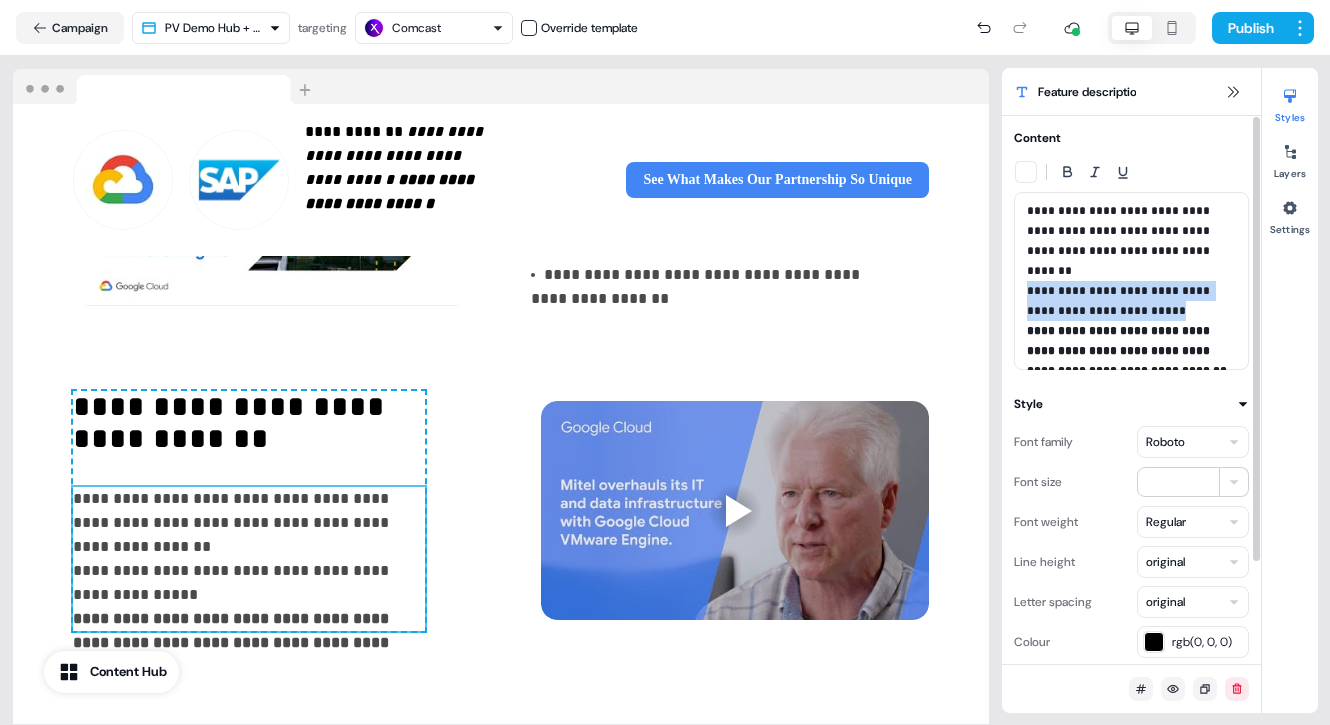 drag, startPoint x: 1028, startPoint y: 267, endPoint x: 1177, endPoint y: 285, distance: 150.08331 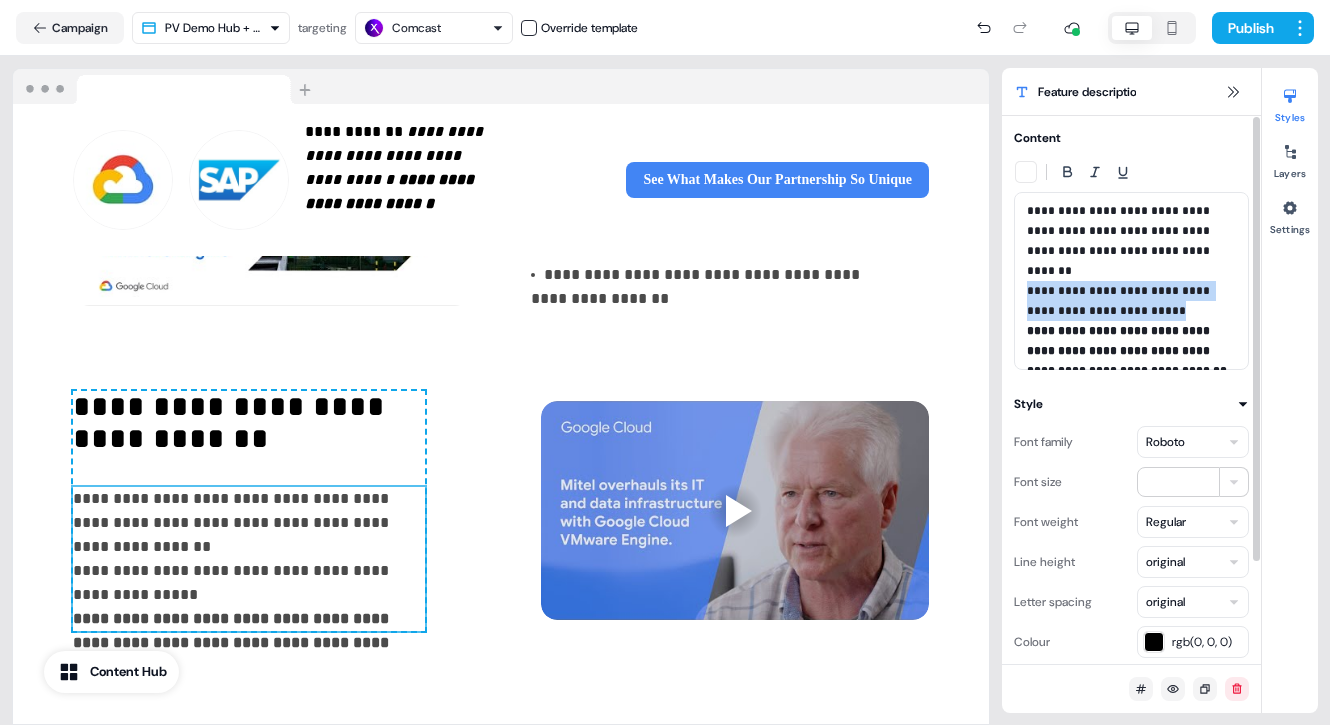 click on "**********" at bounding box center [1131, 281] 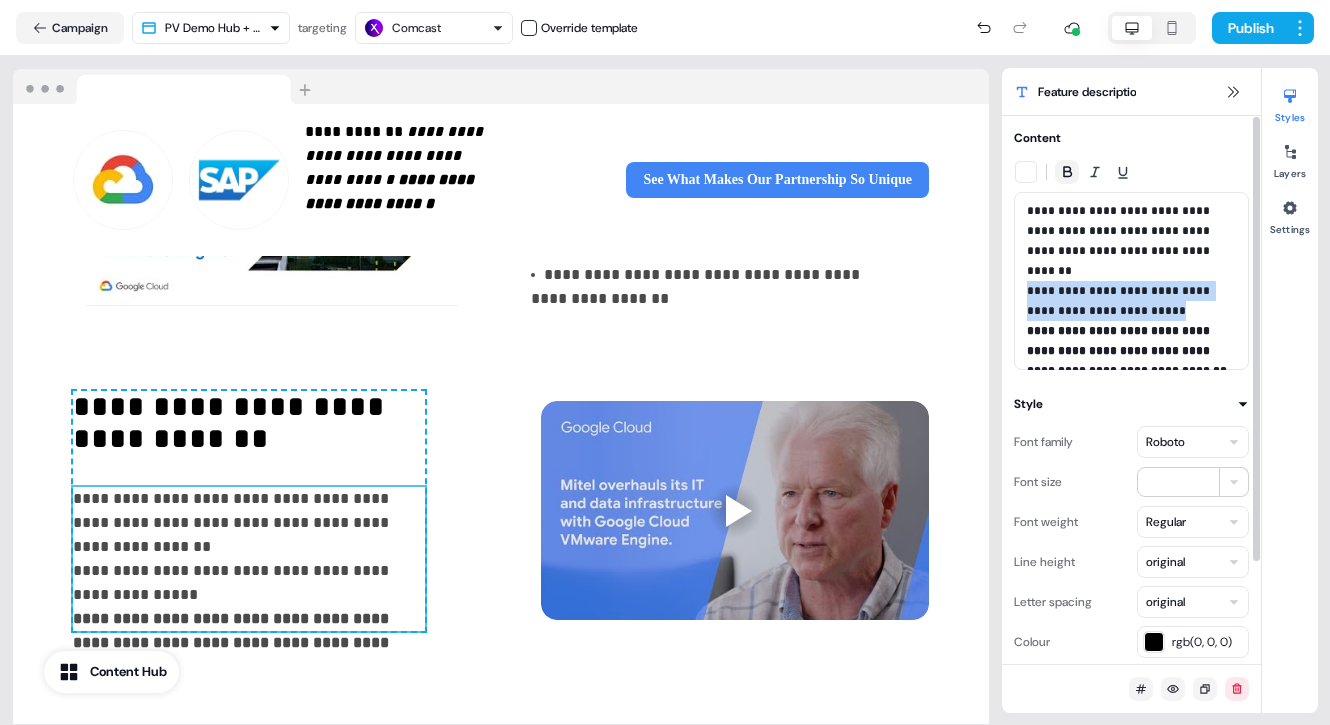 click 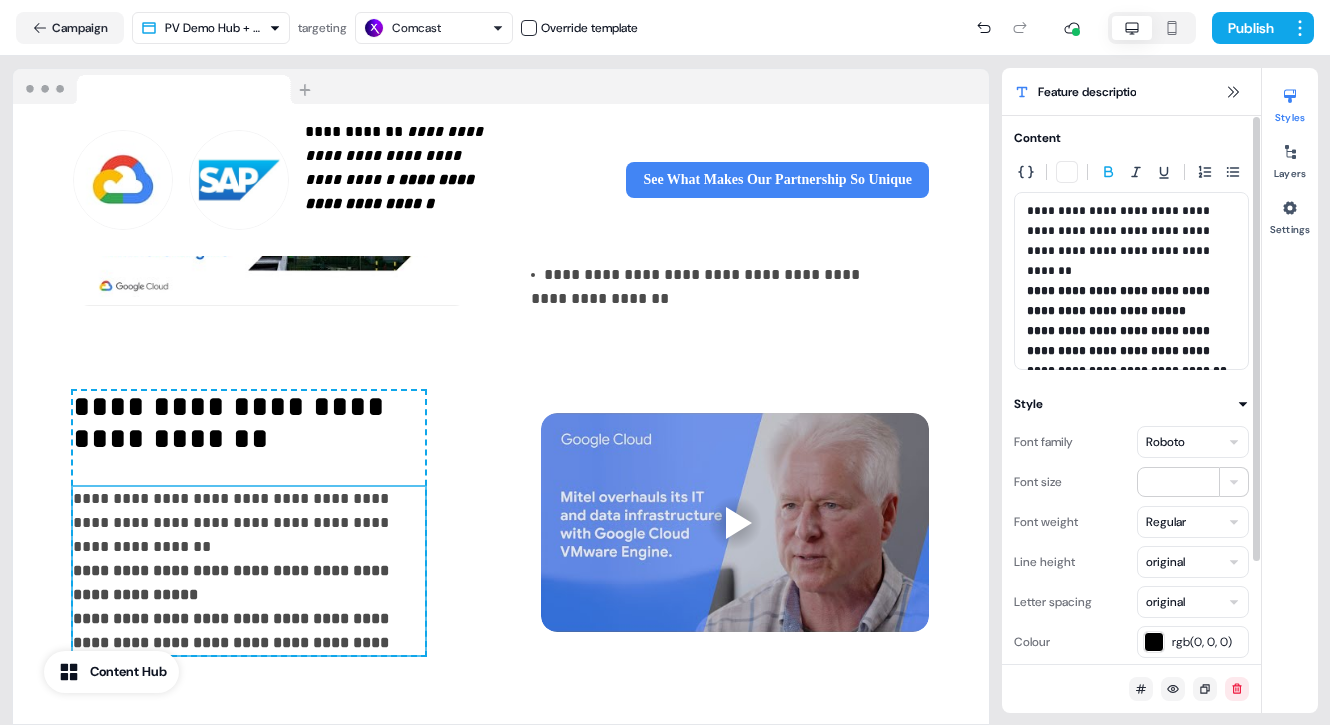 click on "**********" at bounding box center [1120, 301] 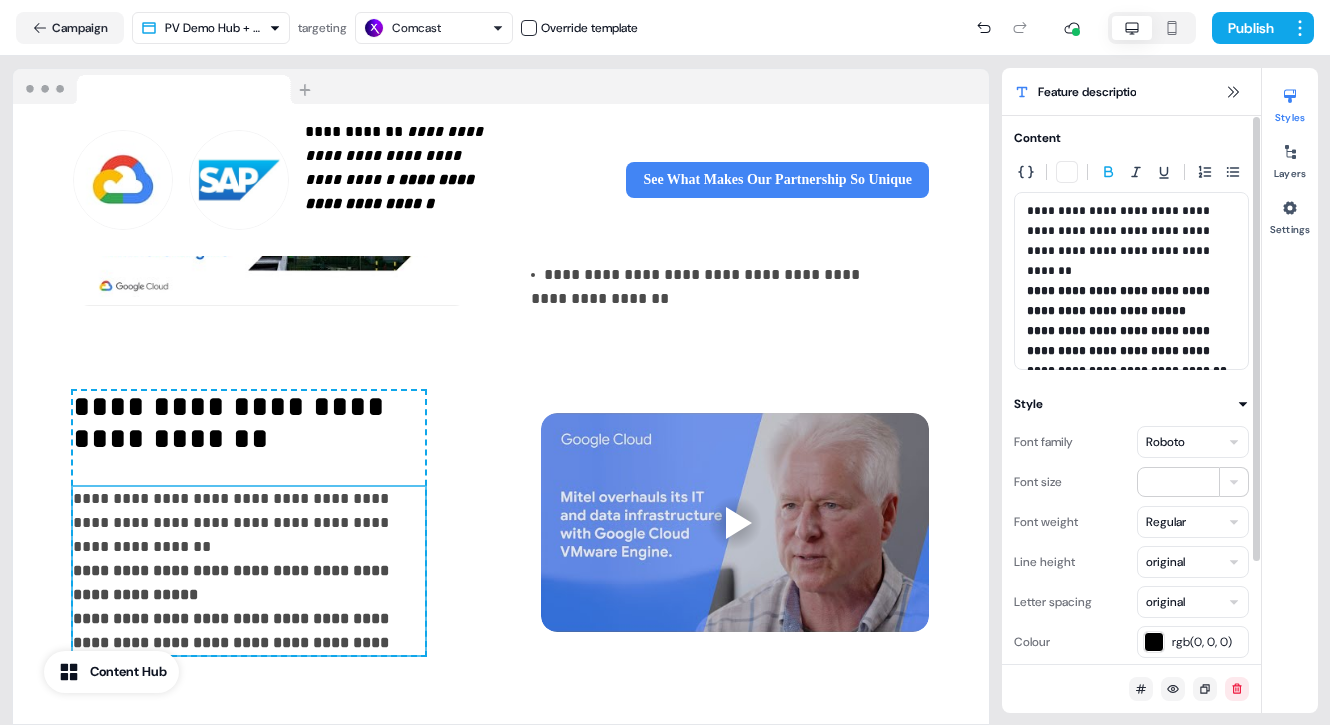 type 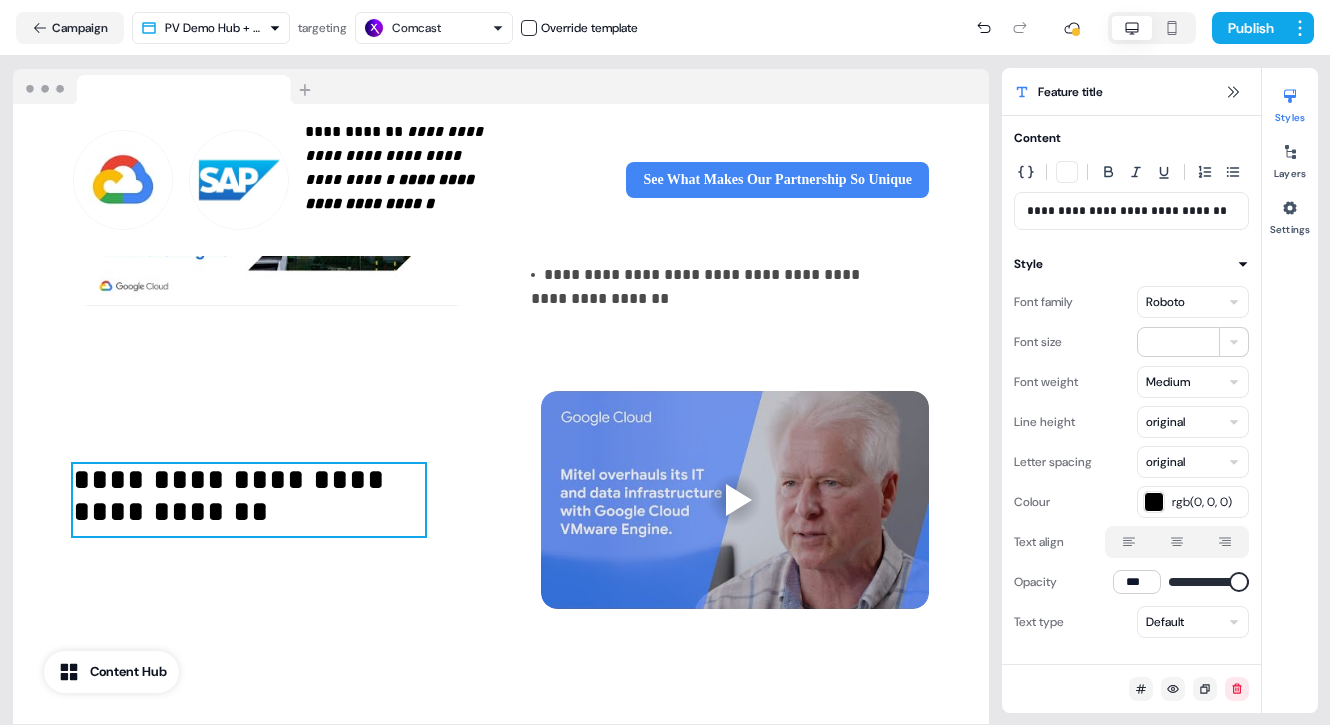 scroll, scrollTop: 1501, scrollLeft: 0, axis: vertical 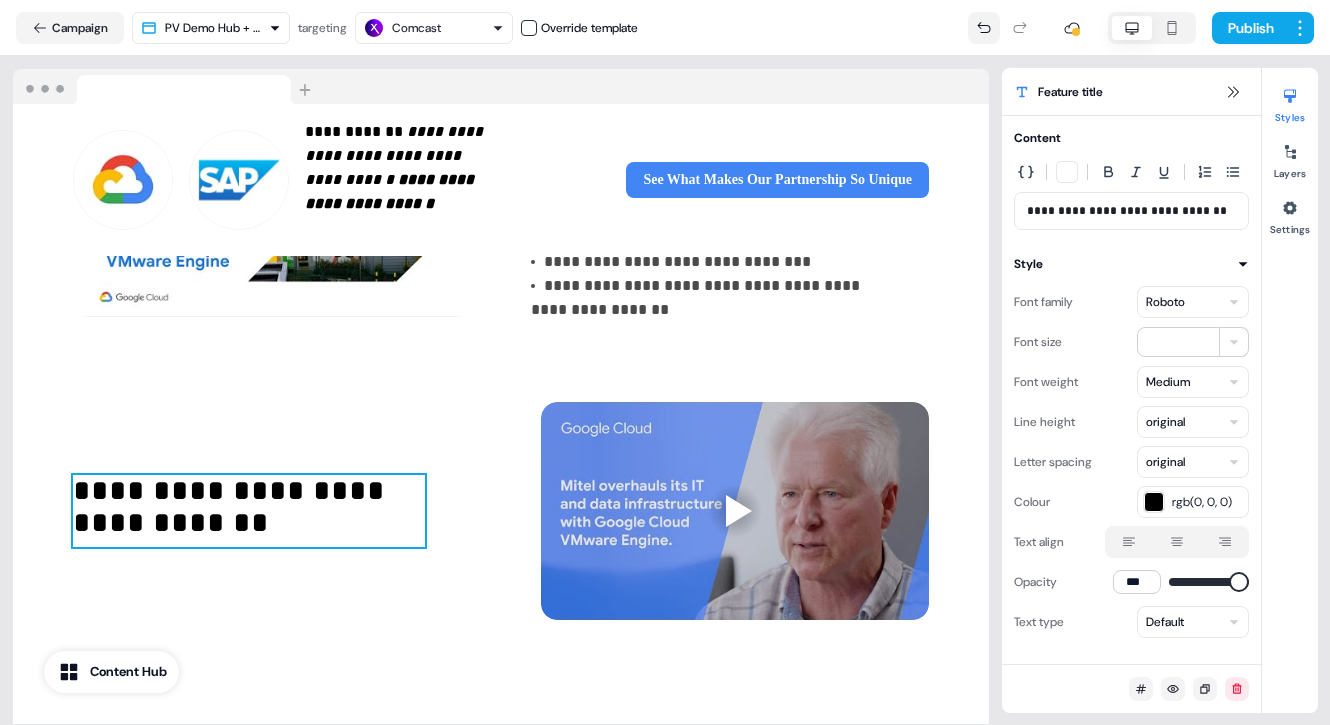 click 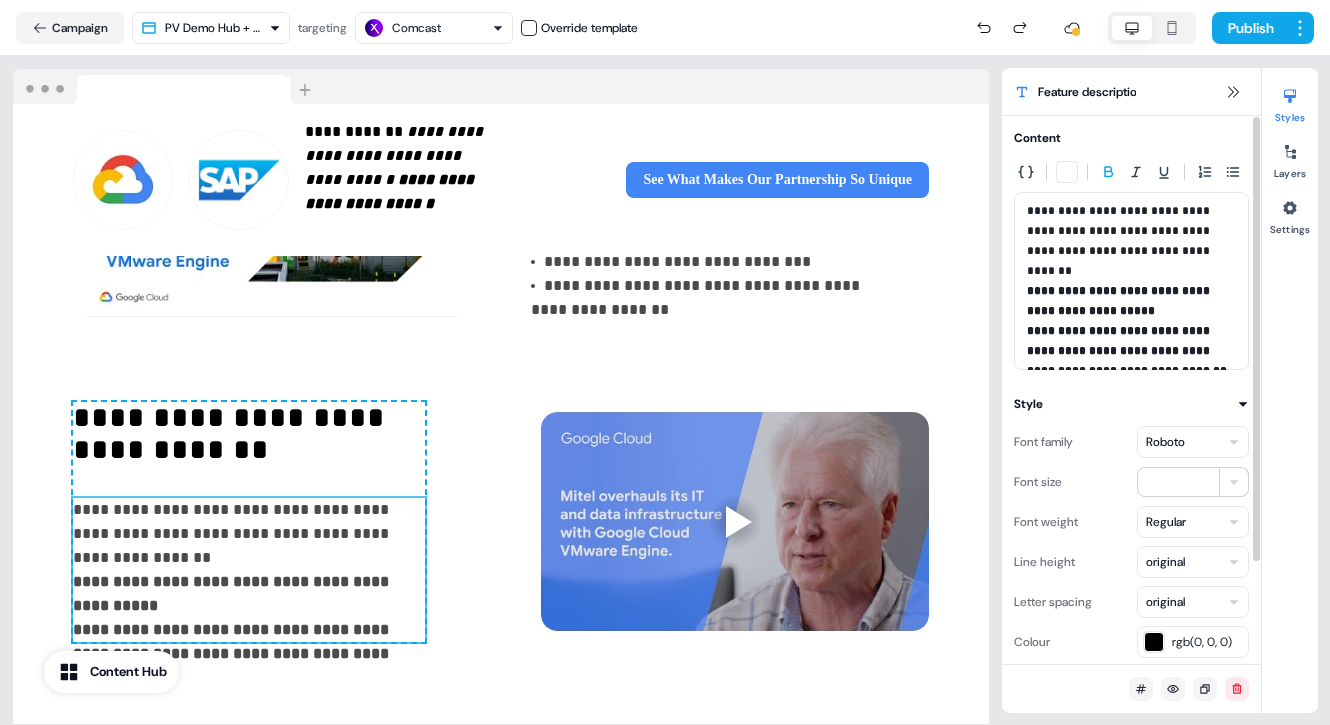 click on "**********" at bounding box center (1120, 301) 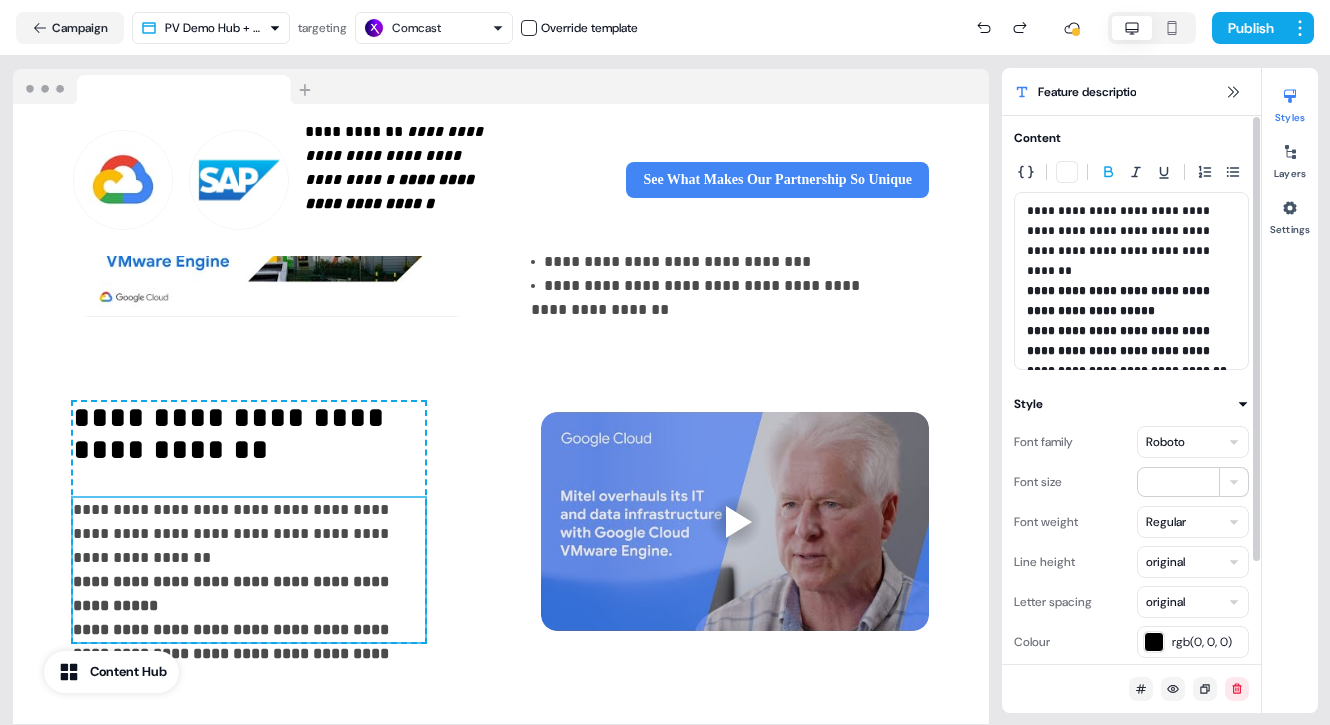 type 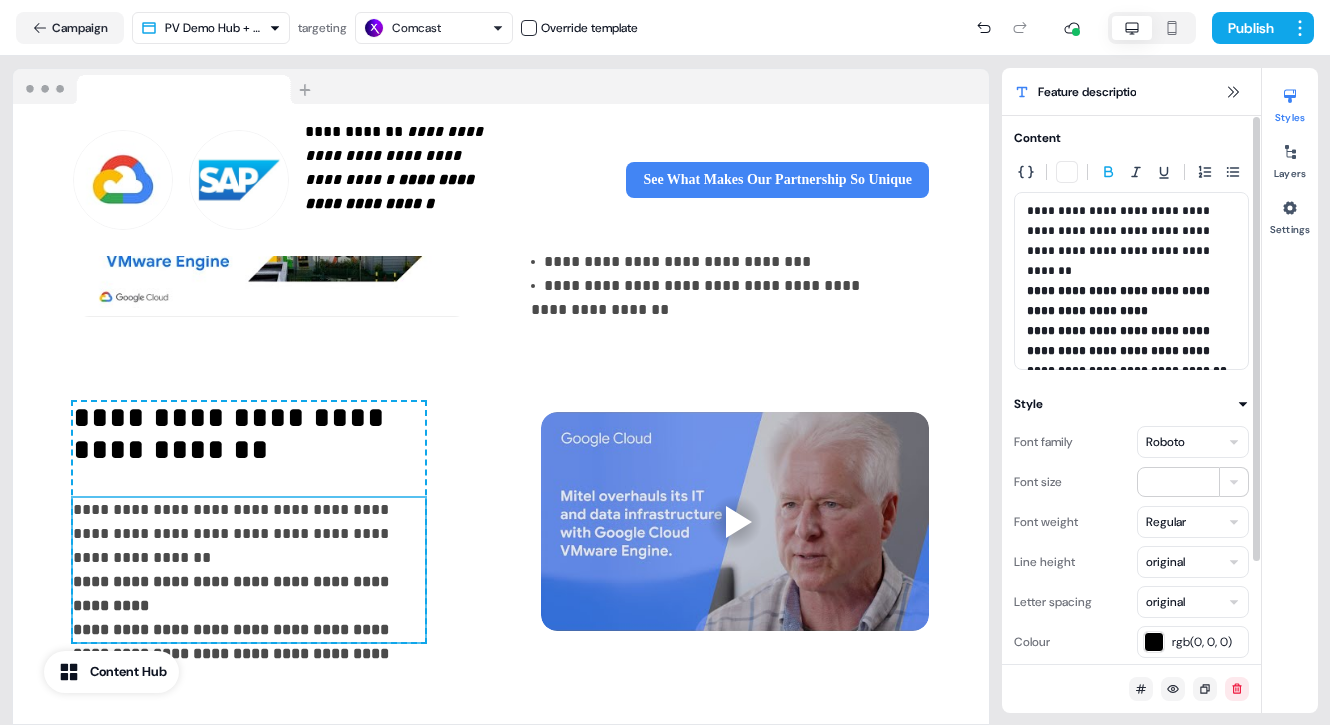 click on "**********" at bounding box center (1120, 301) 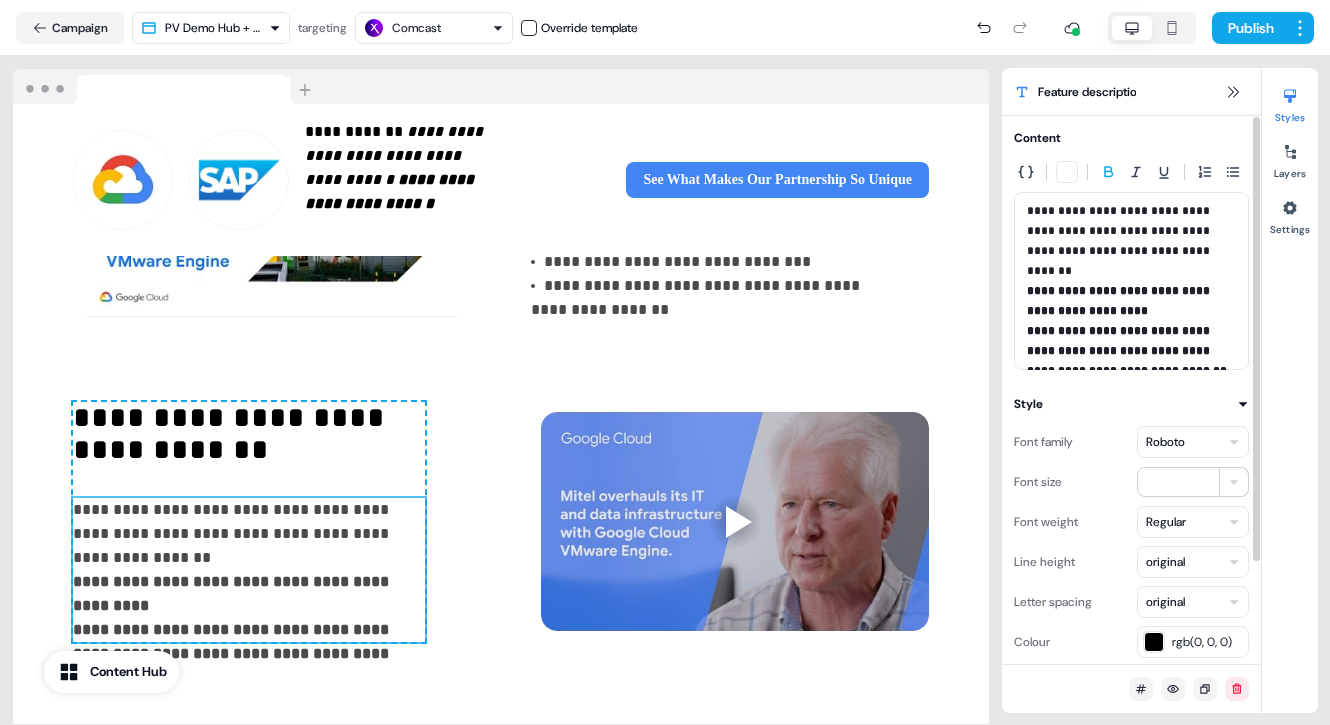 type 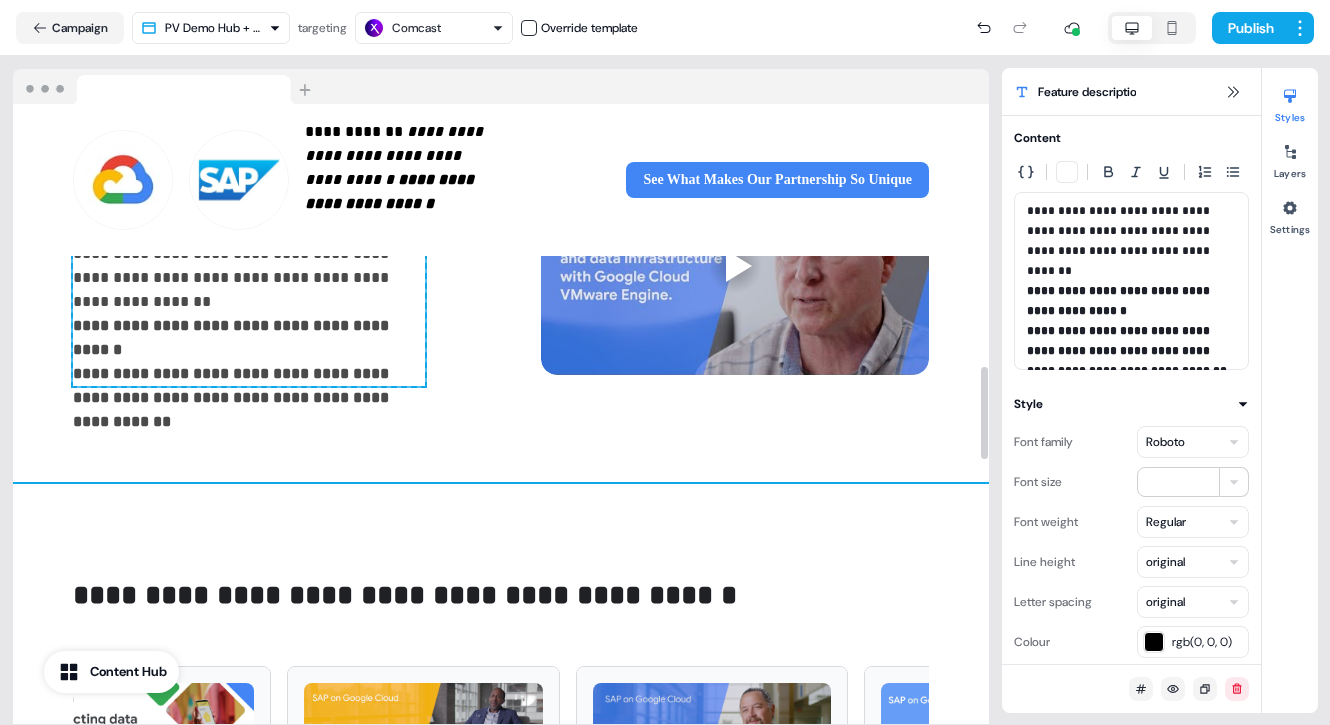 scroll, scrollTop: 1759, scrollLeft: 0, axis: vertical 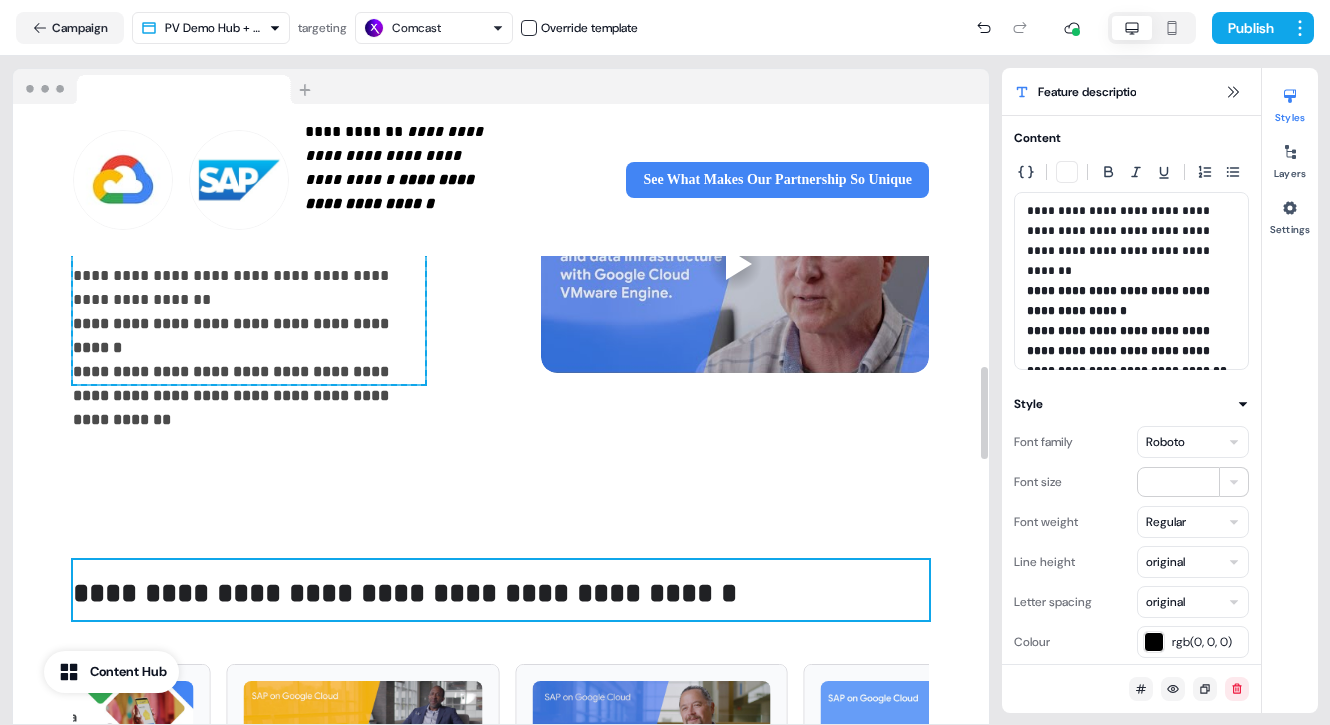 click on "**********" at bounding box center (405, 593) 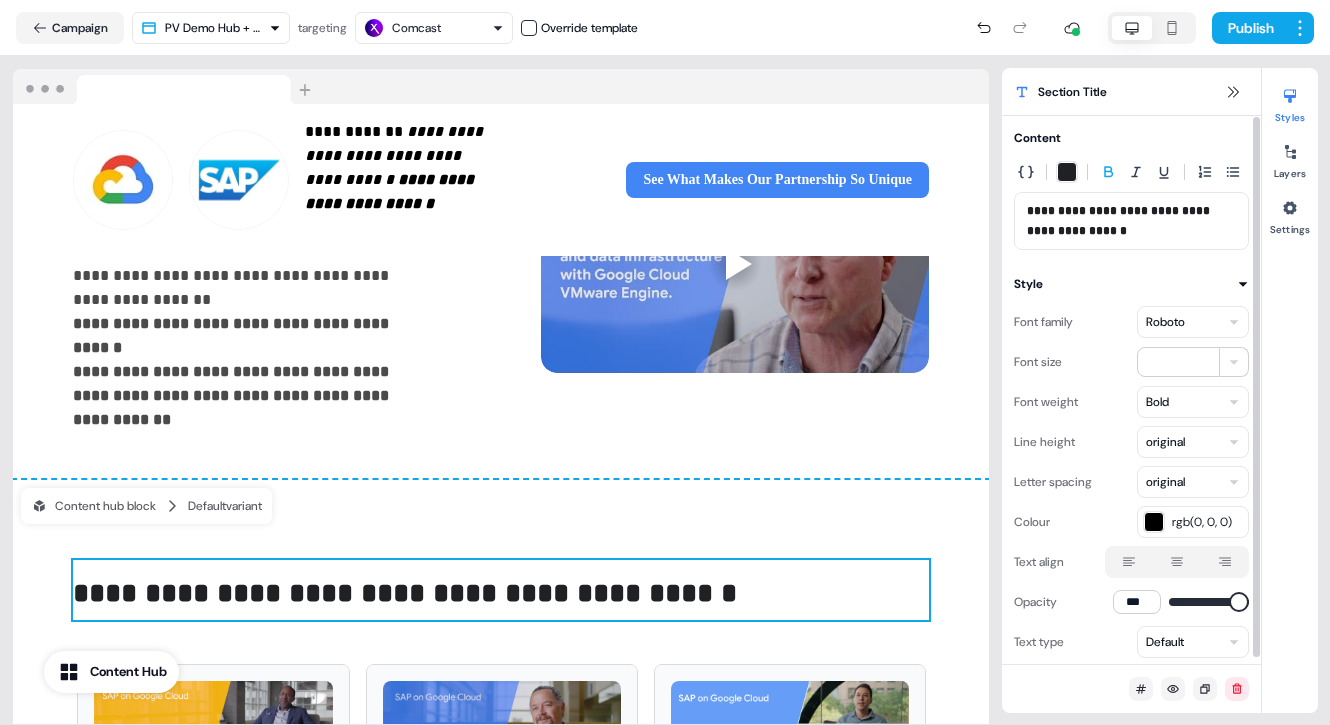 click on "**********" at bounding box center [1120, 221] 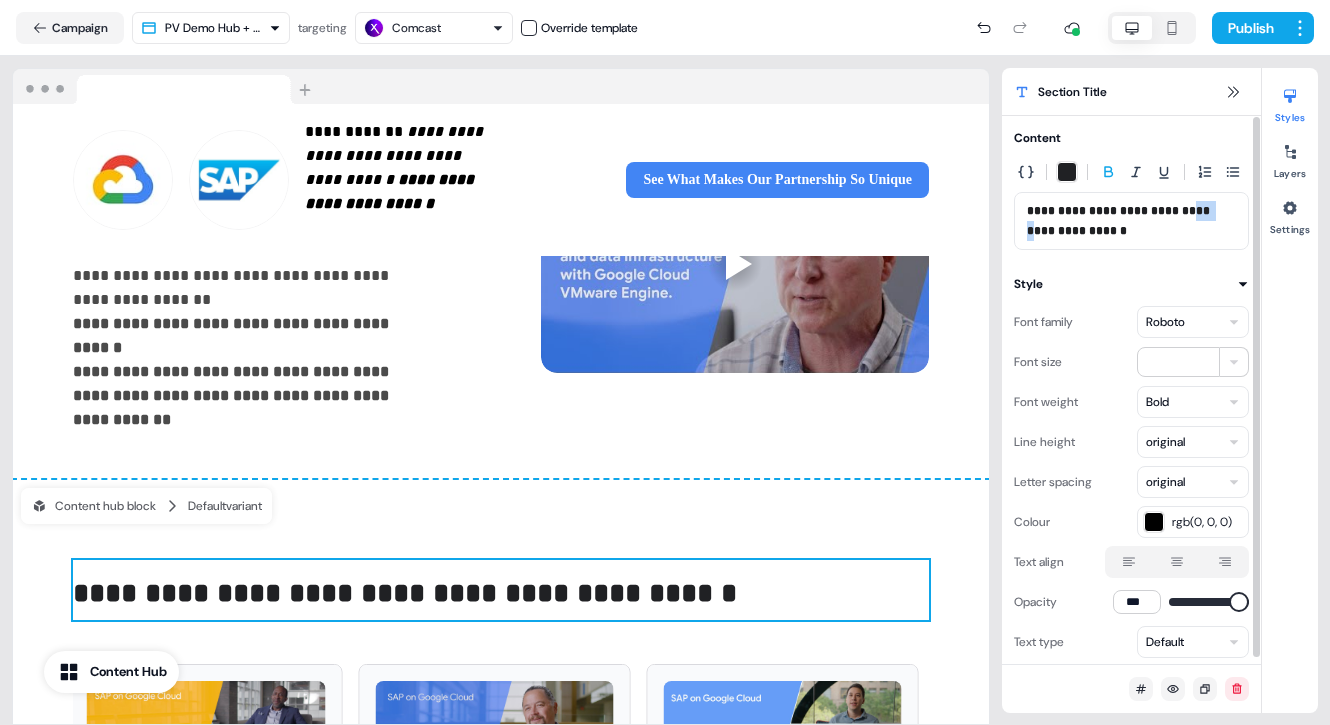 click on "**********" at bounding box center (1120, 221) 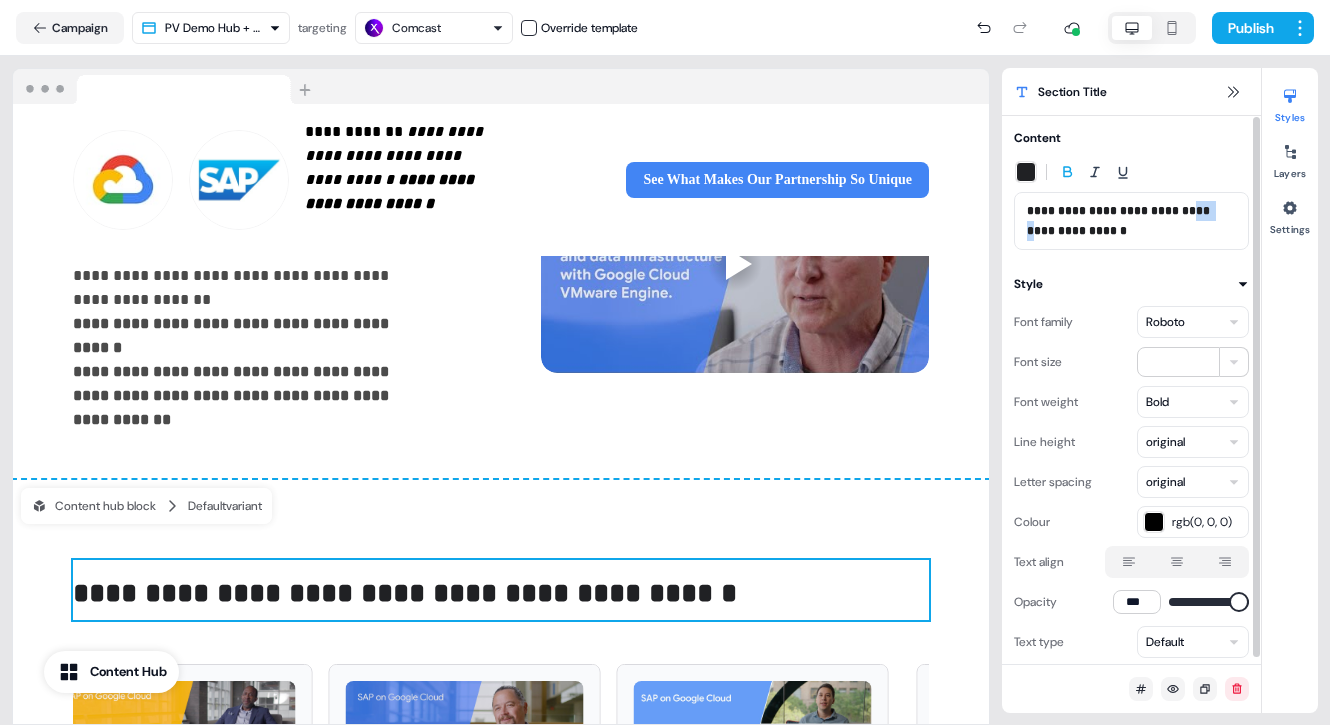type 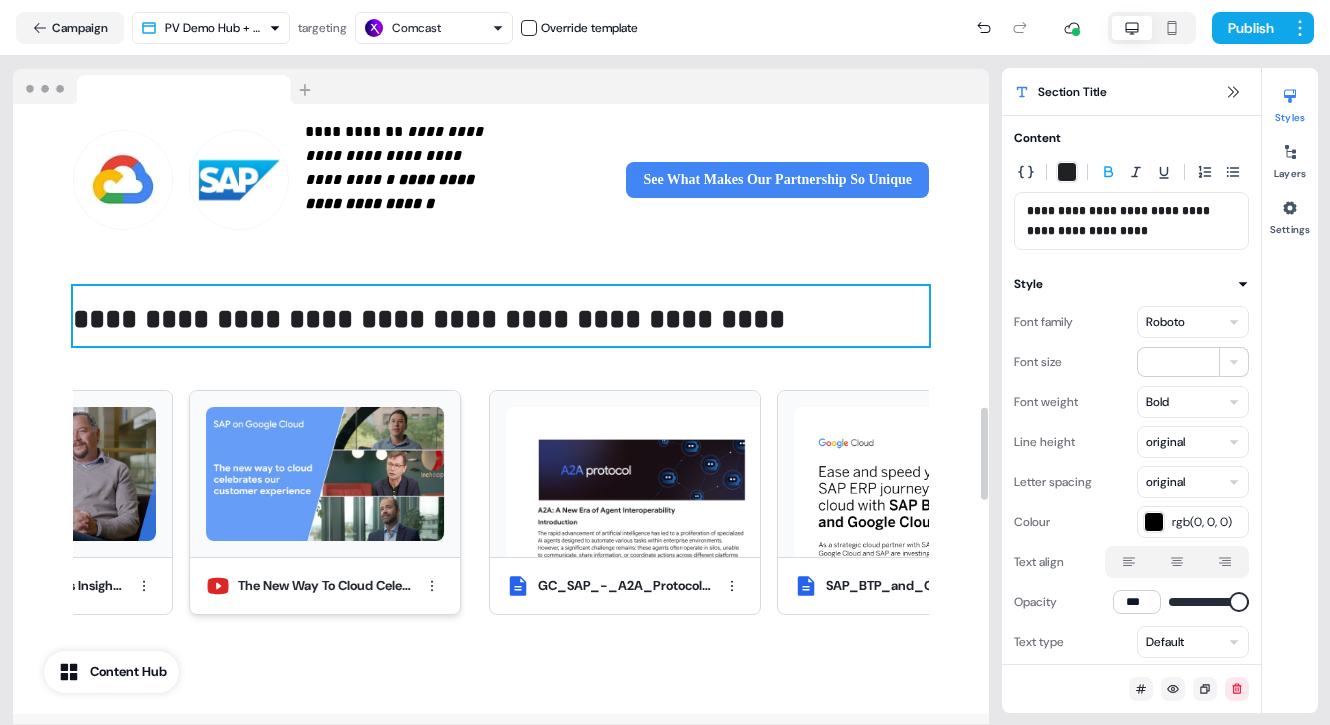 scroll, scrollTop: 2034, scrollLeft: 0, axis: vertical 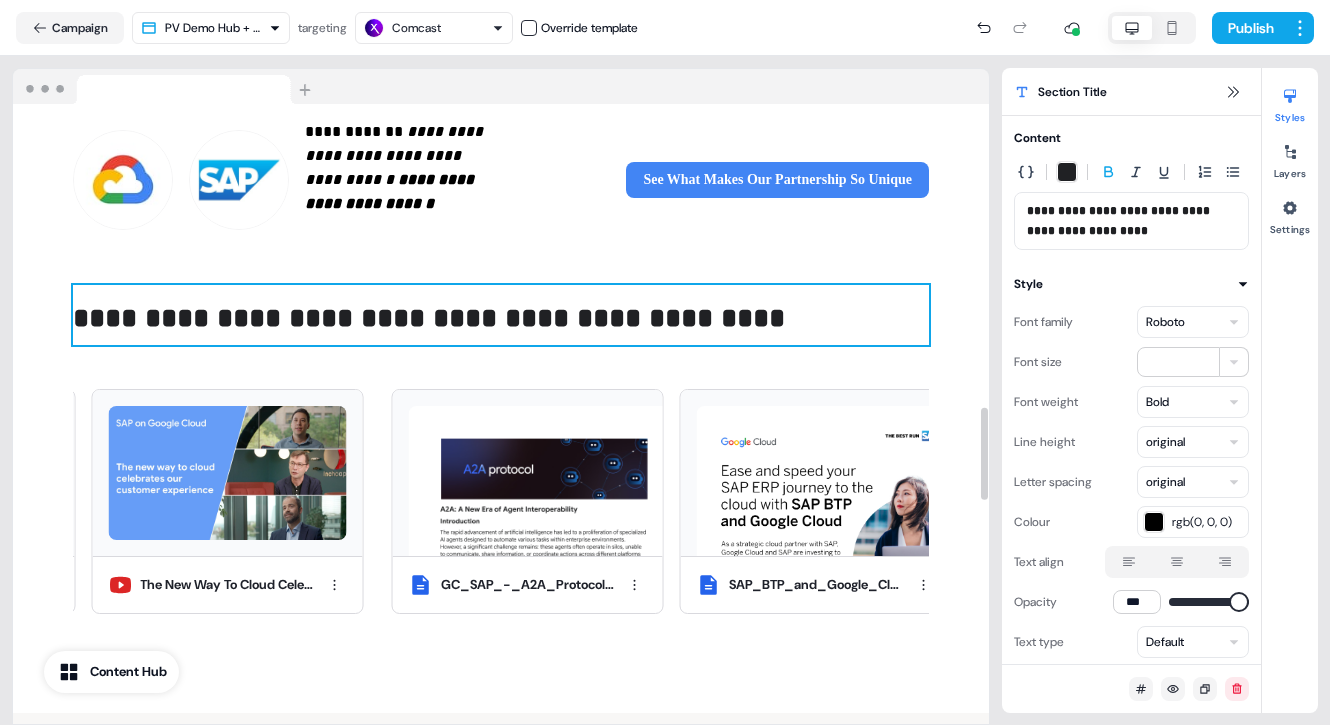 click on "**********" at bounding box center (501, 459) 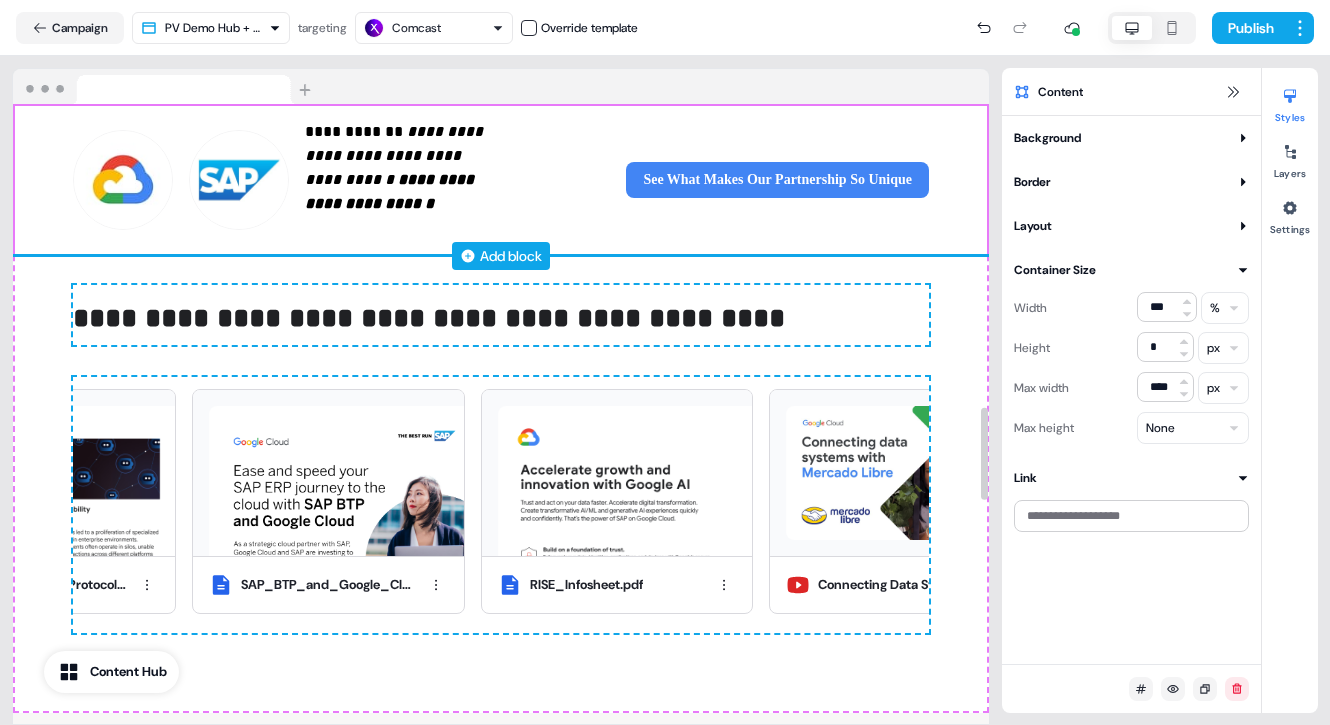 click on "Add block" at bounding box center [501, 256] 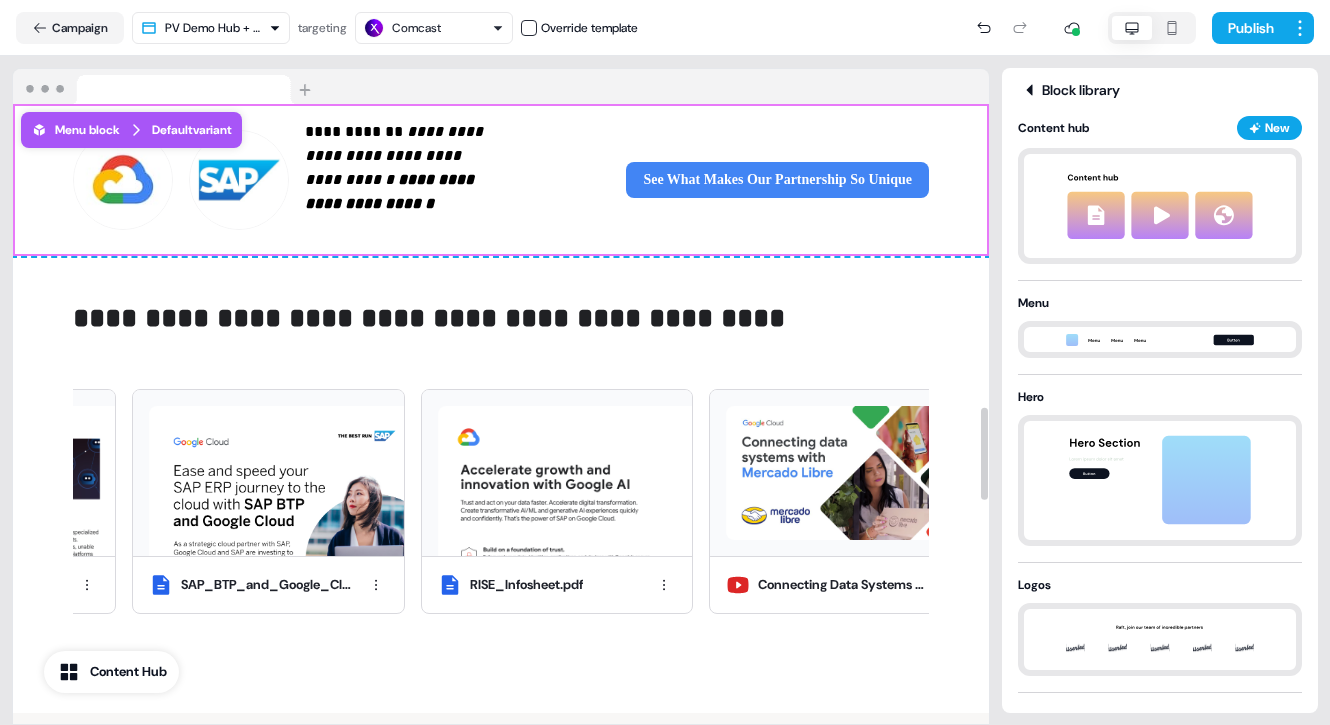 click on "**********" at bounding box center [501, 459] 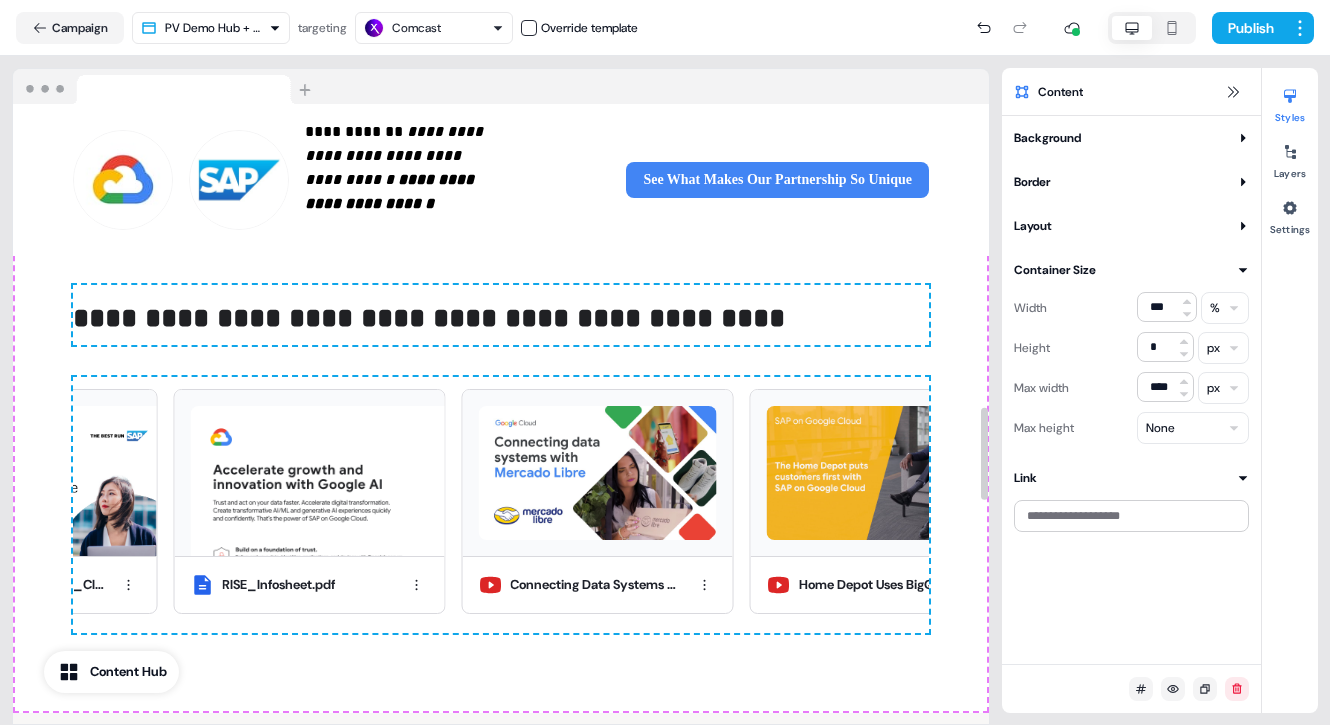 click on "Content Hub" at bounding box center [128, 672] 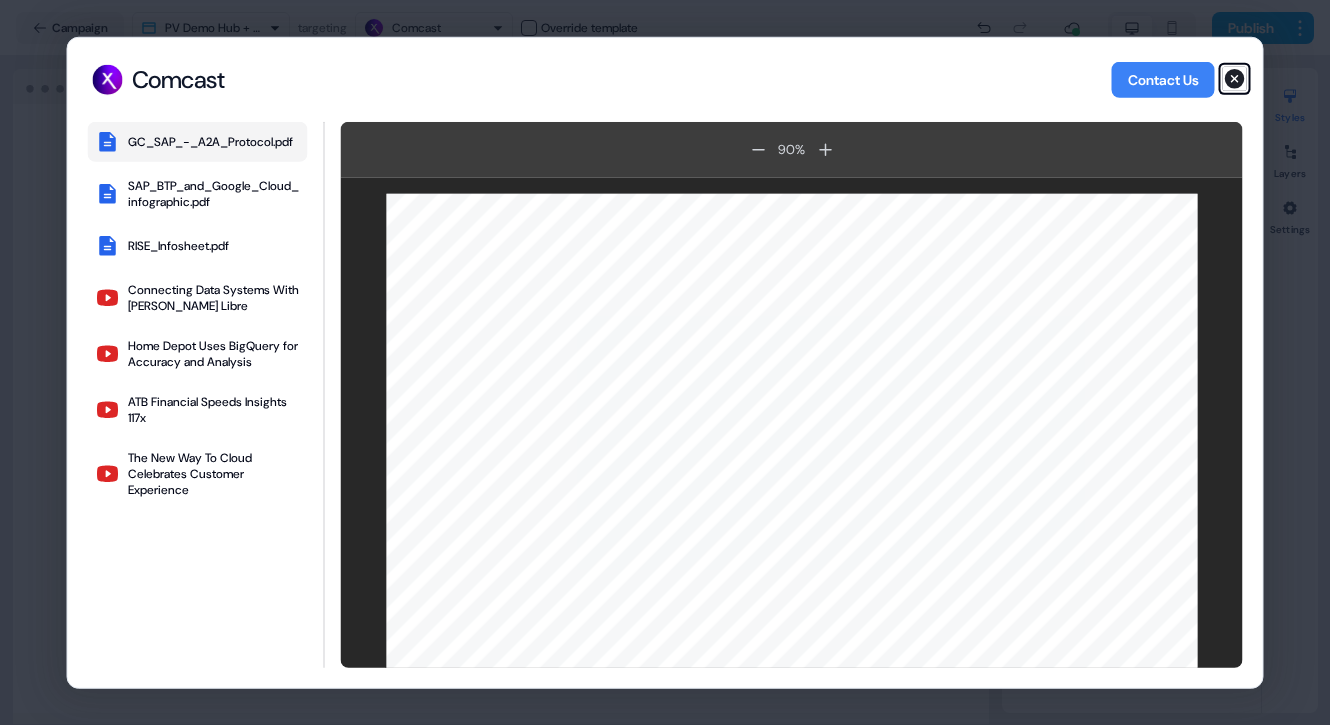 click 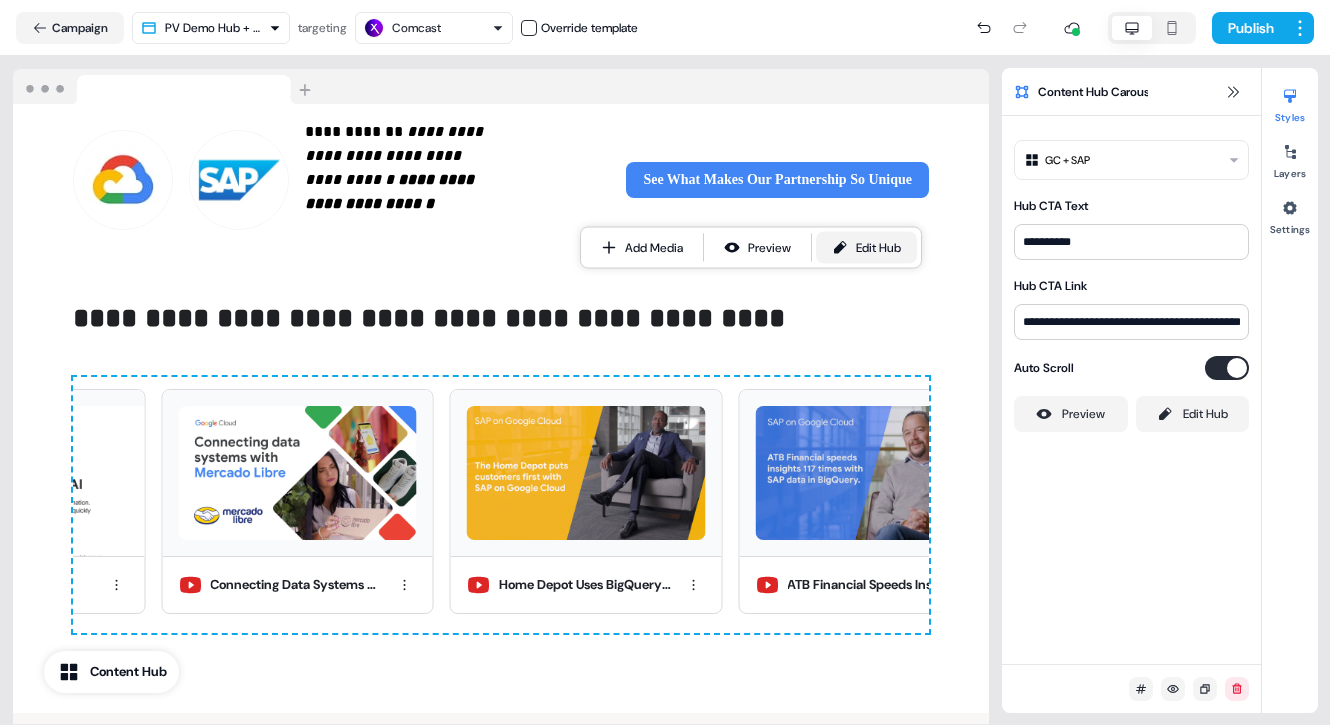 click on "Edit Hub" at bounding box center [878, 248] 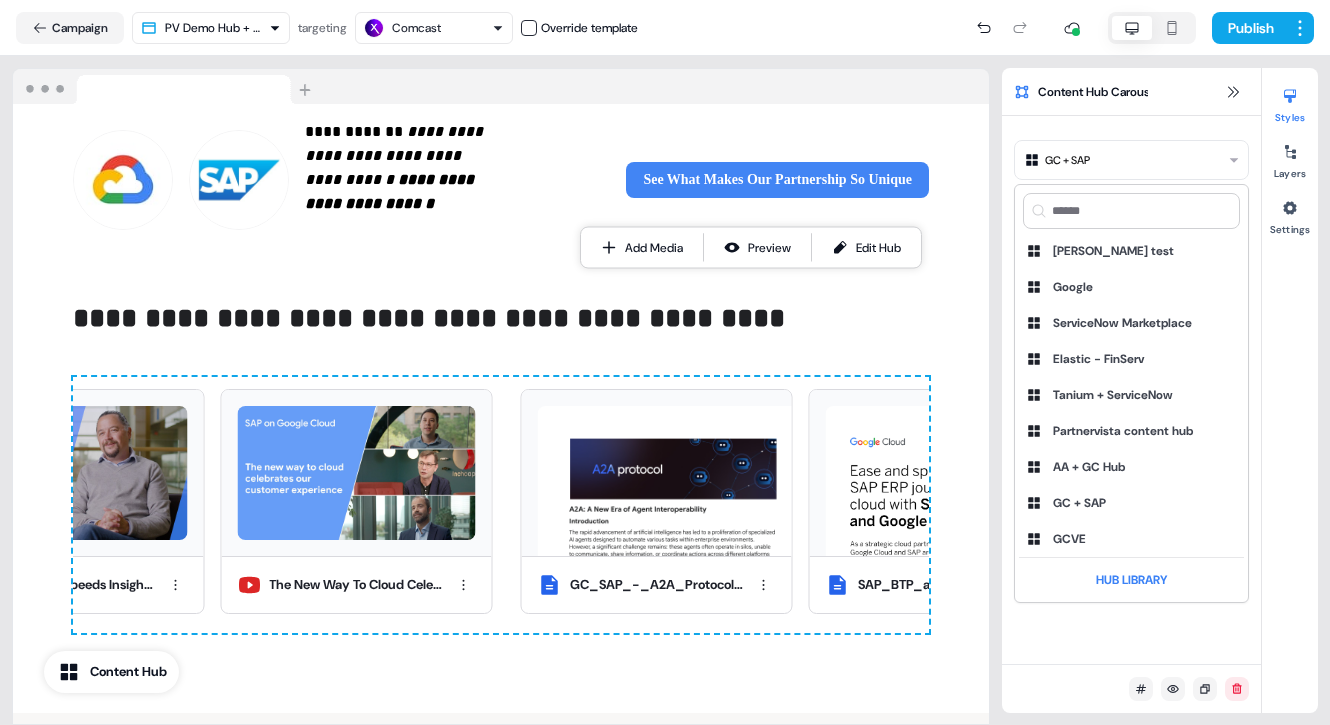 click on "**********" at bounding box center [665, 362] 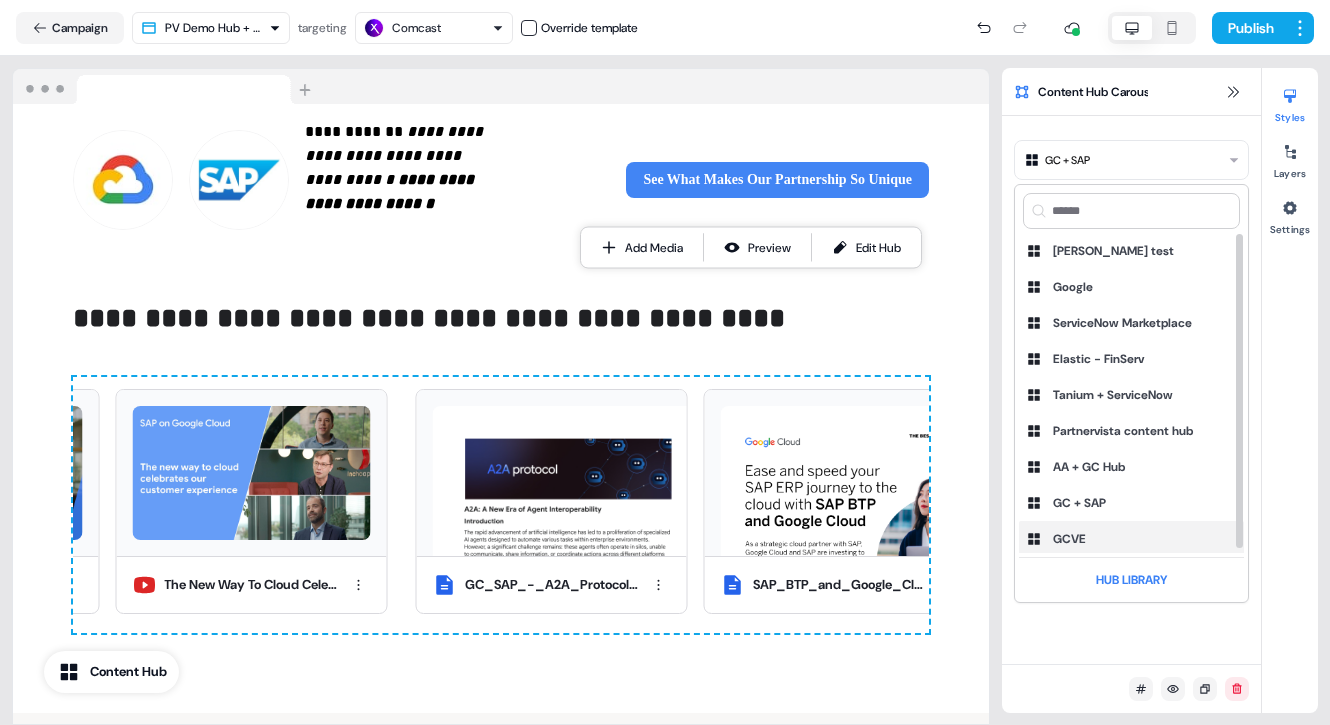 click on "GCVE" at bounding box center (1069, 539) 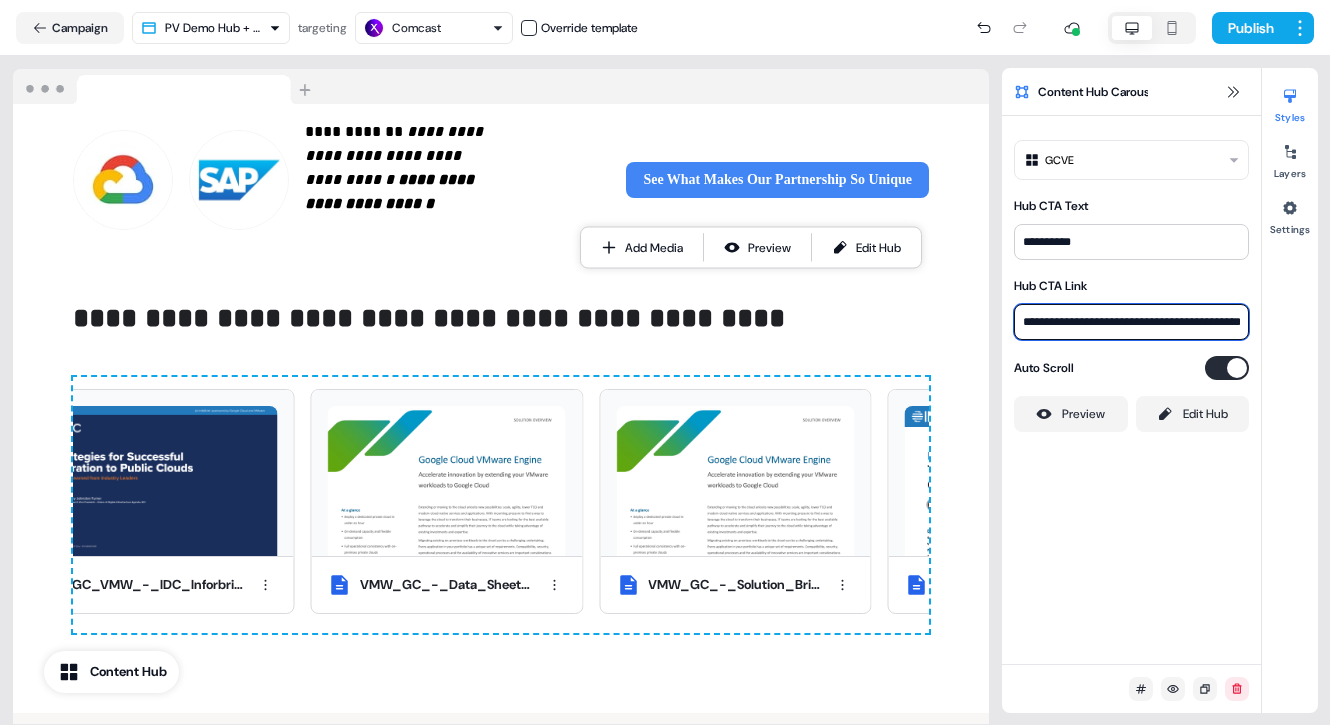 scroll, scrollTop: 0, scrollLeft: 43, axis: horizontal 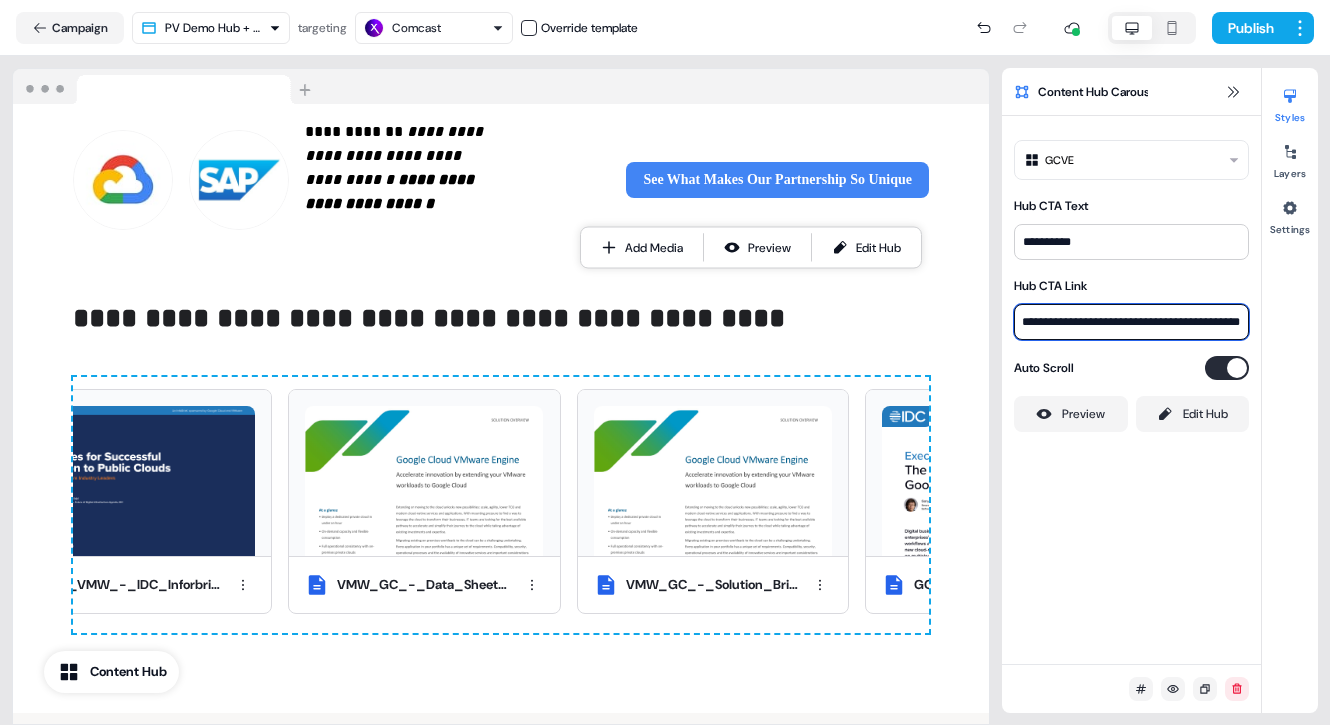 drag, startPoint x: 1021, startPoint y: 322, endPoint x: 1268, endPoint y: 328, distance: 247.07286 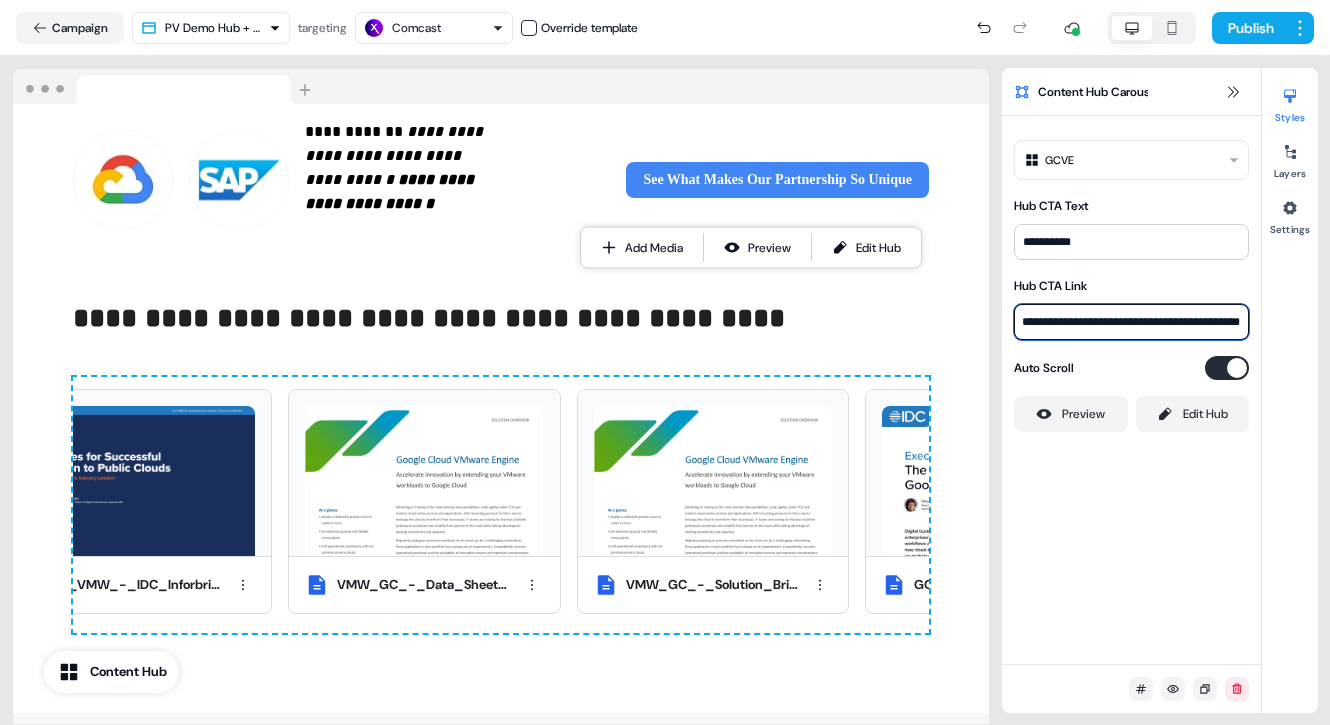 click on "**********" at bounding box center [1160, 390] 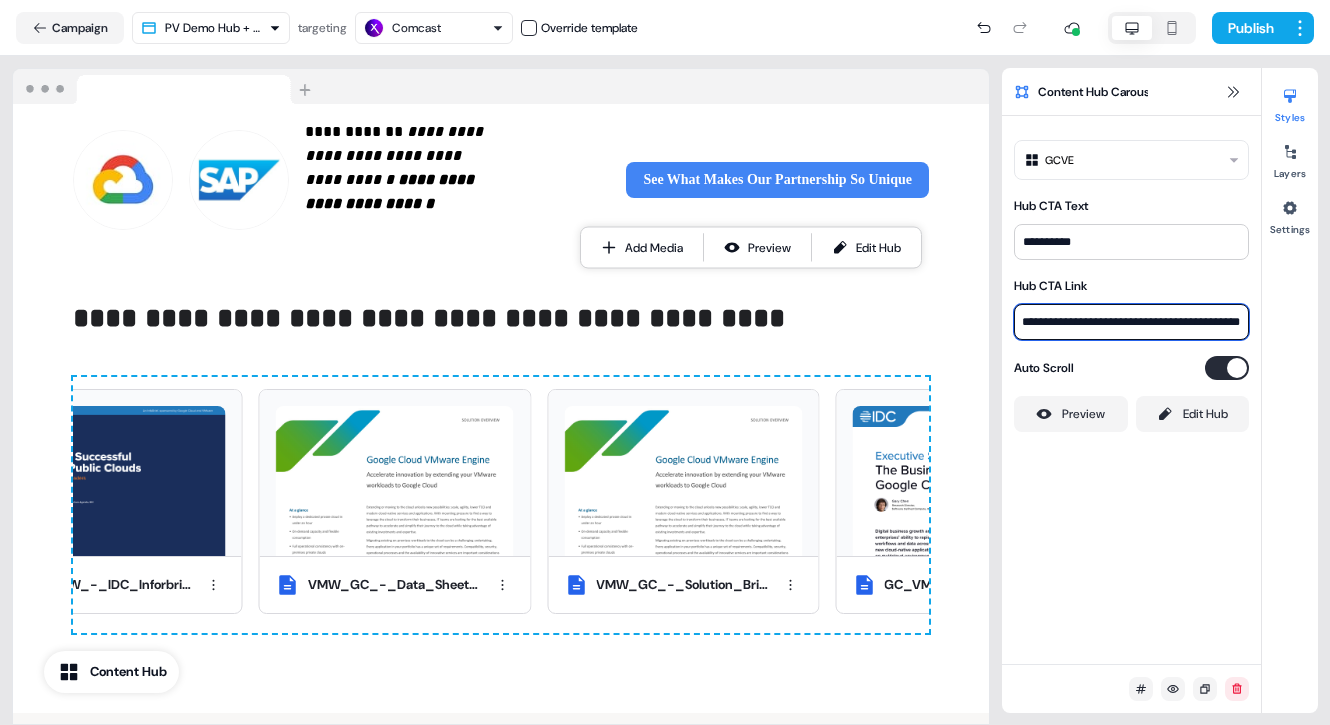 paste 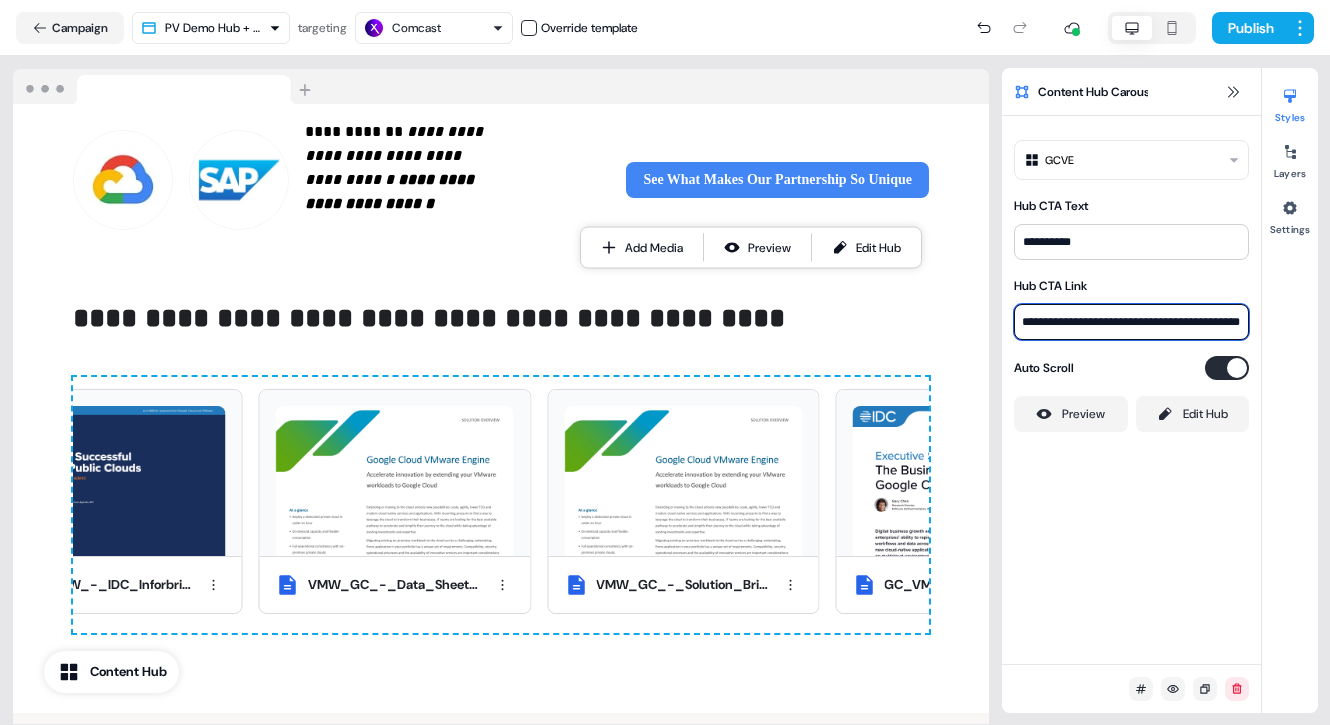 type on "**********" 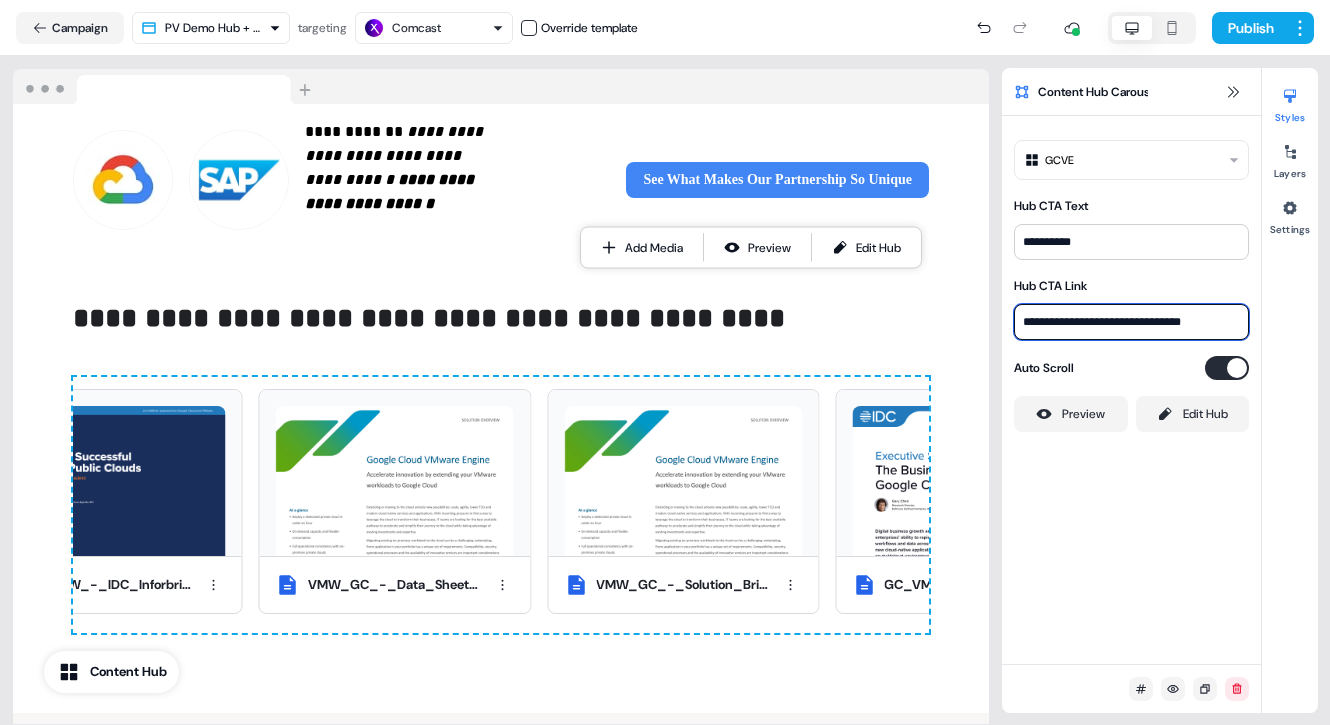 scroll, scrollTop: 0, scrollLeft: 0, axis: both 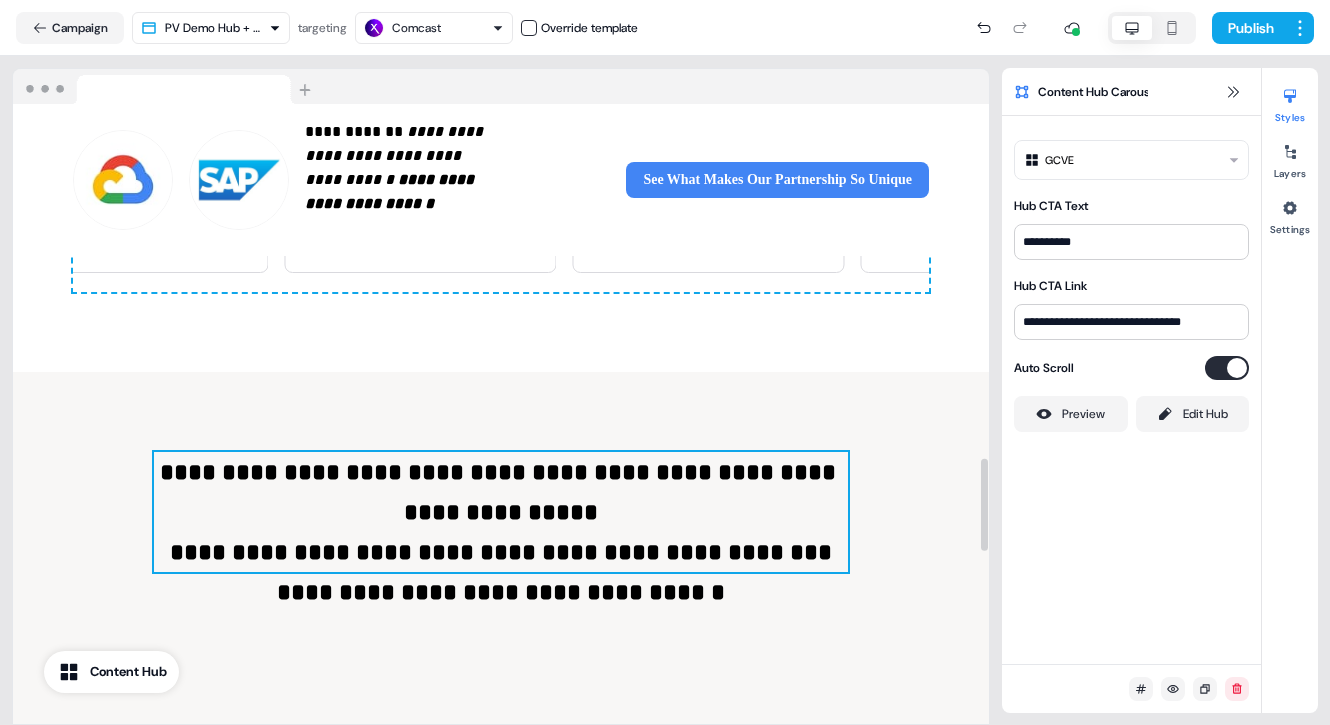 click on "**********" at bounding box center [501, 512] 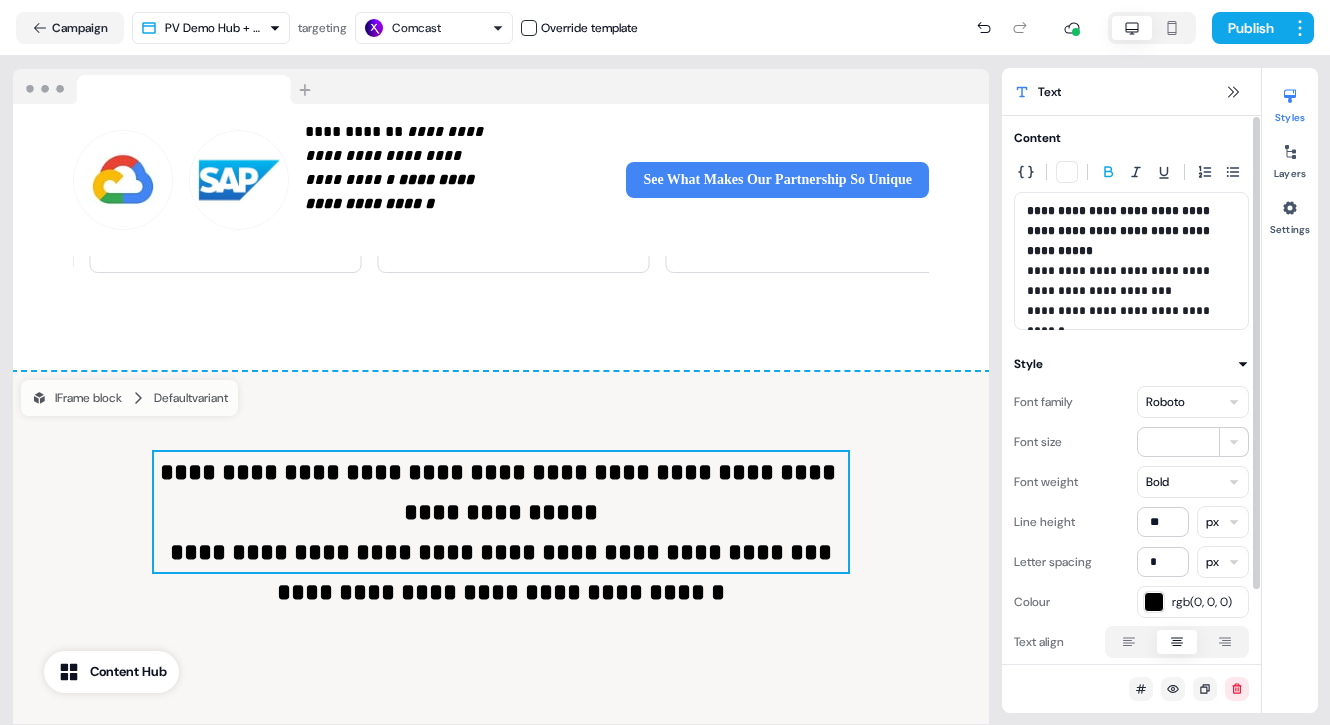click on "**********" at bounding box center [1120, 231] 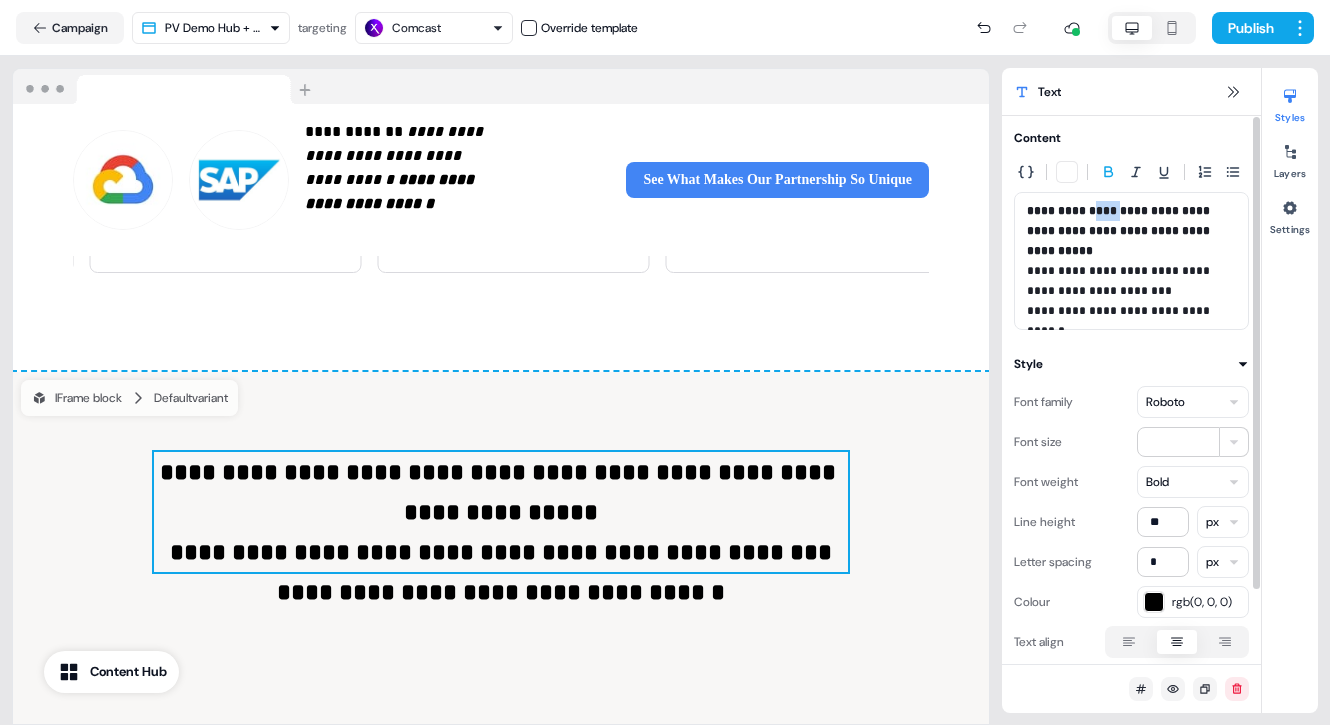 click on "**********" at bounding box center (1120, 231) 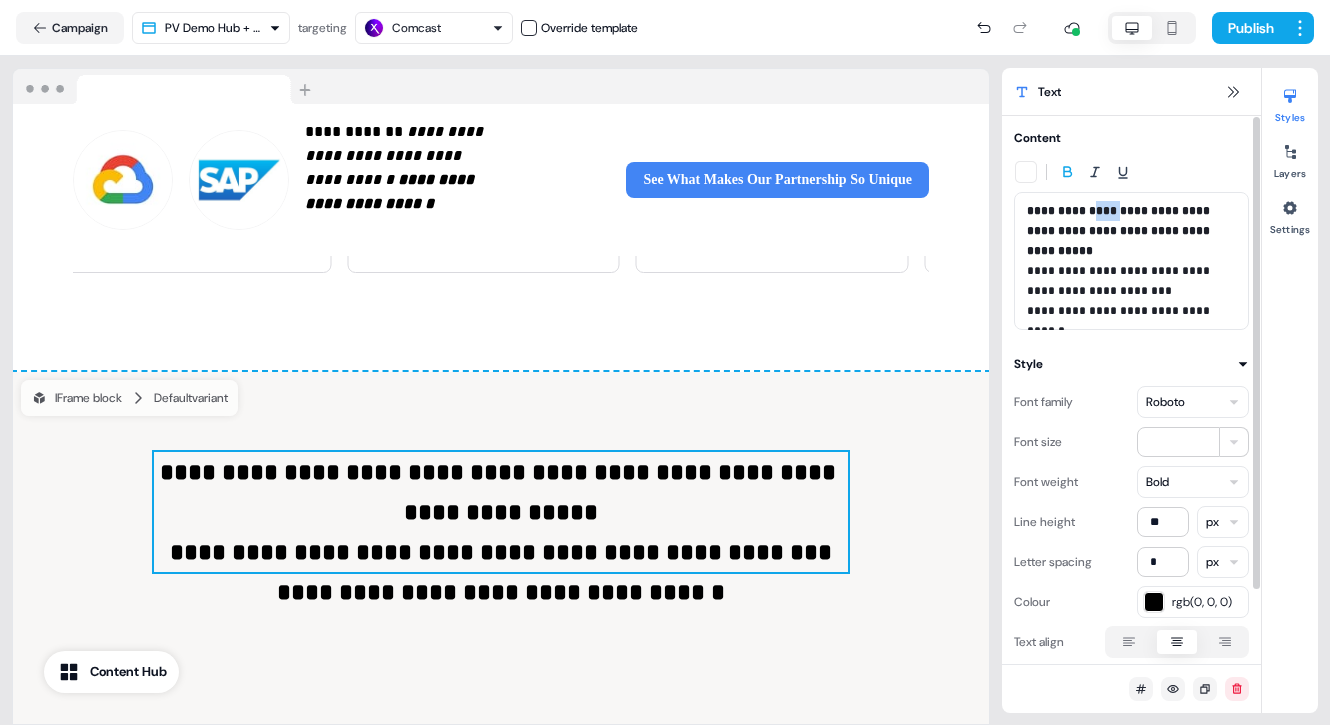 type 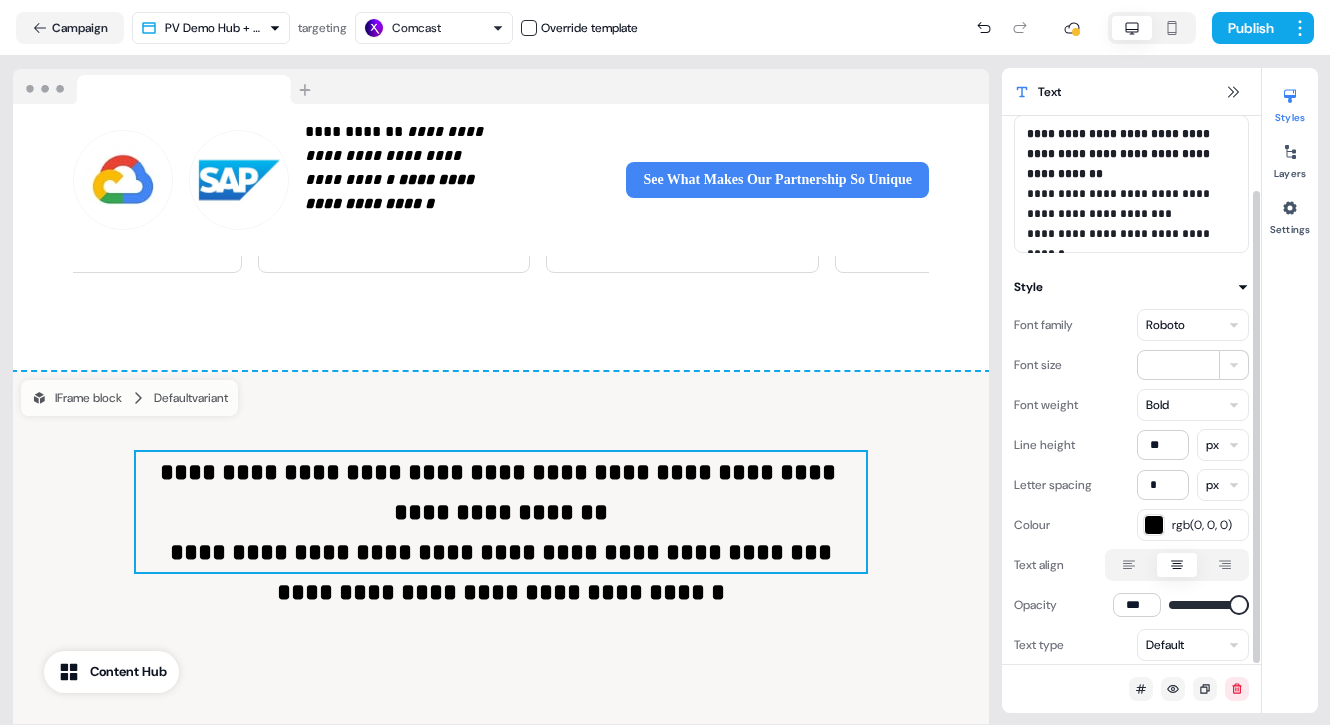 scroll, scrollTop: 86, scrollLeft: 0, axis: vertical 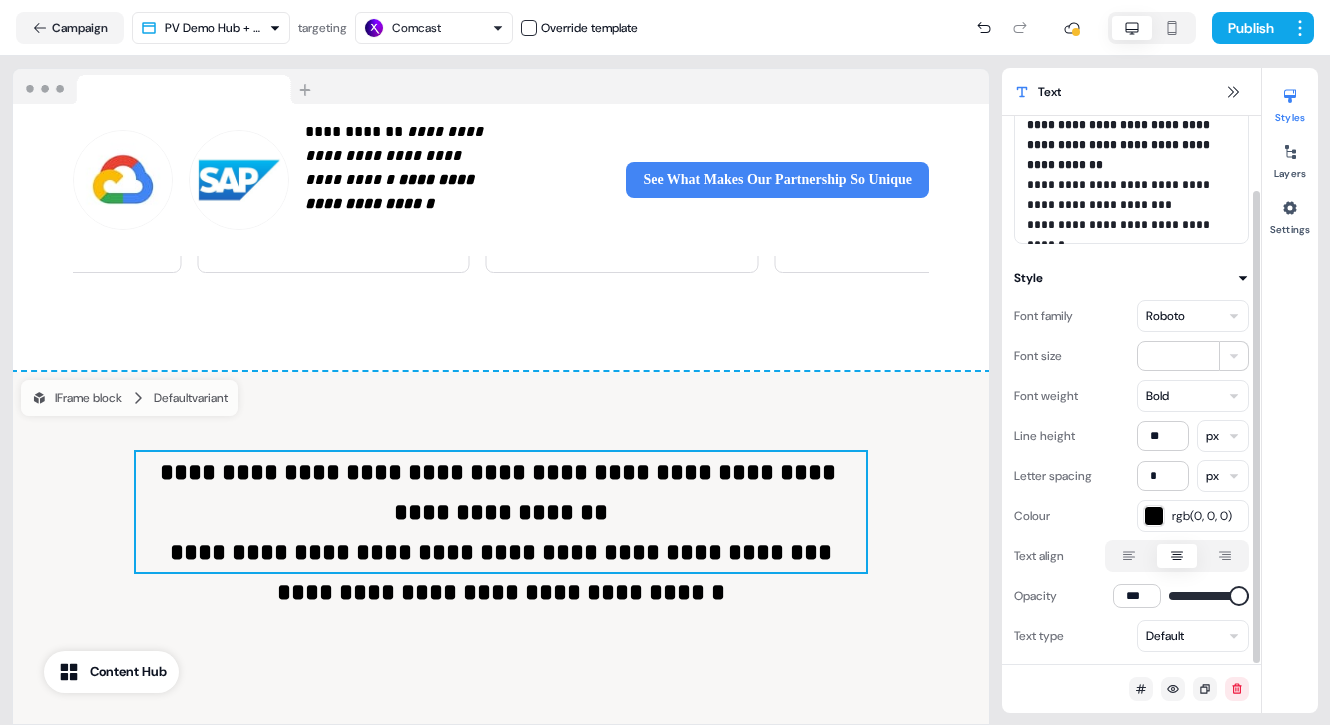 click on "**********" at bounding box center (1131, 175) 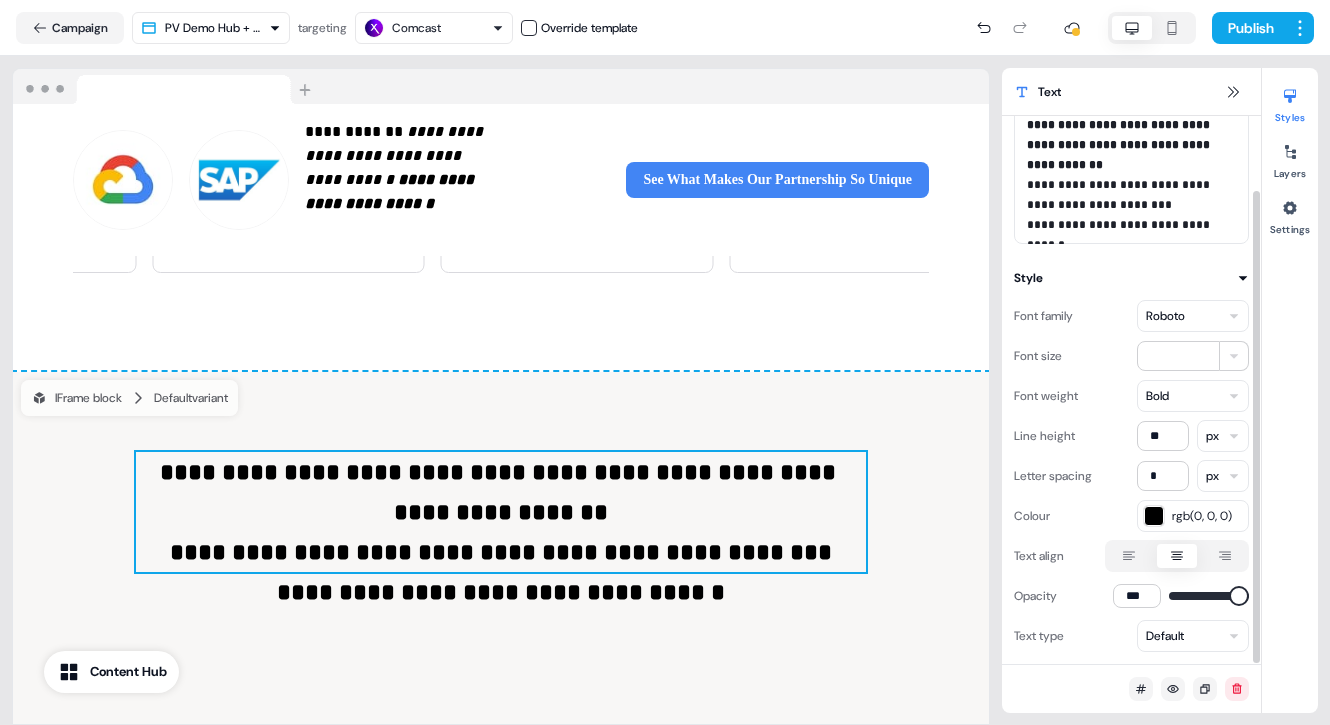 click on "**********" at bounding box center (1120, 145) 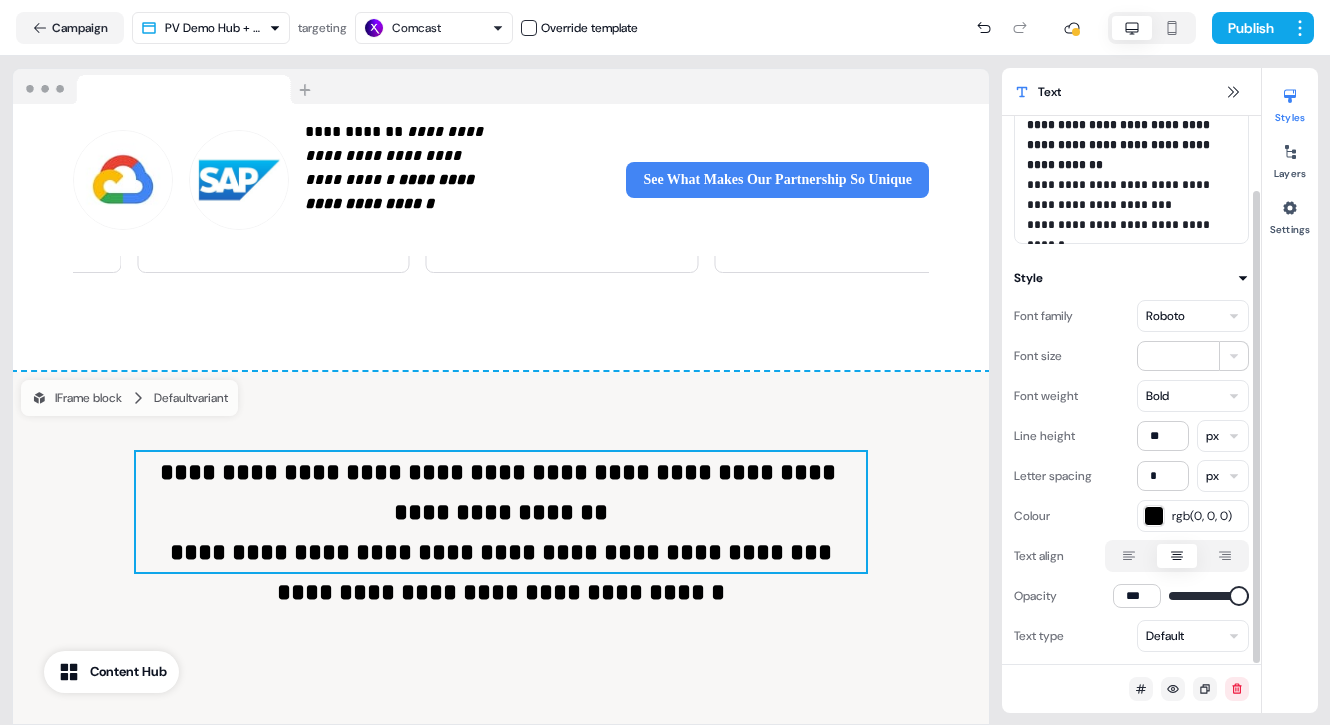 type 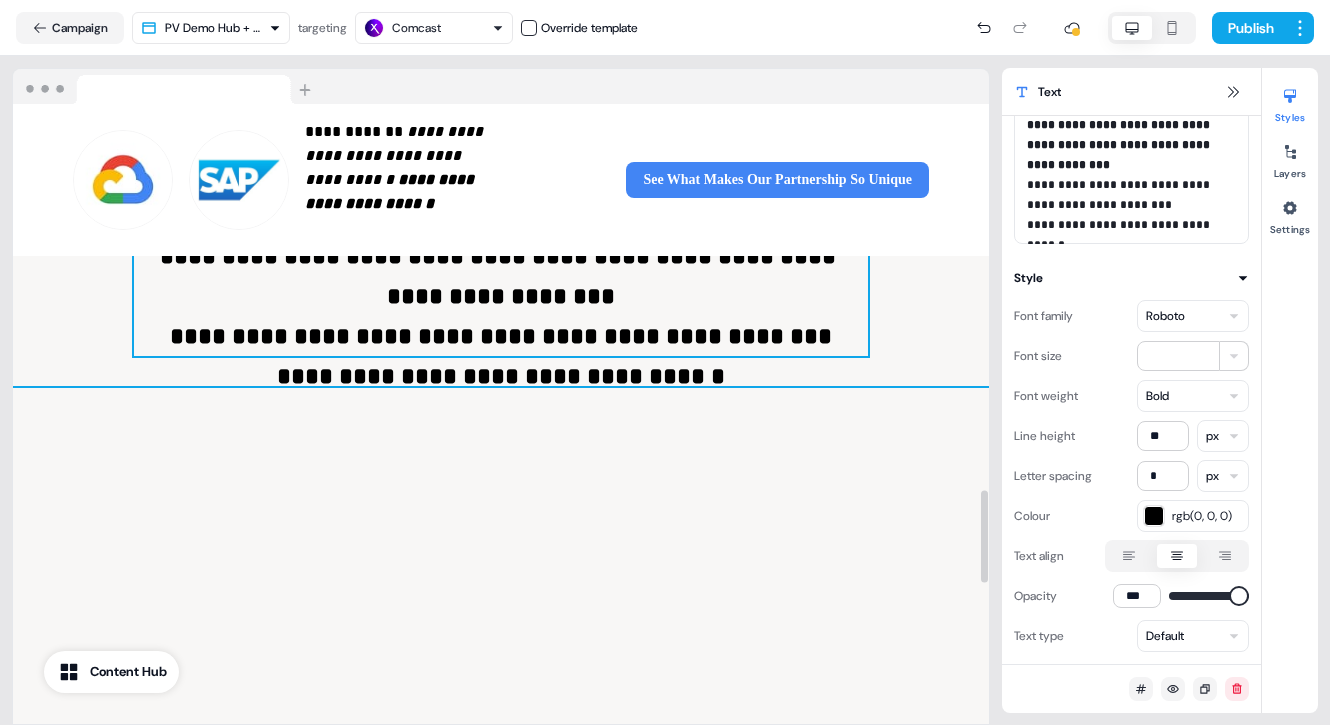 scroll, scrollTop: 2592, scrollLeft: 0, axis: vertical 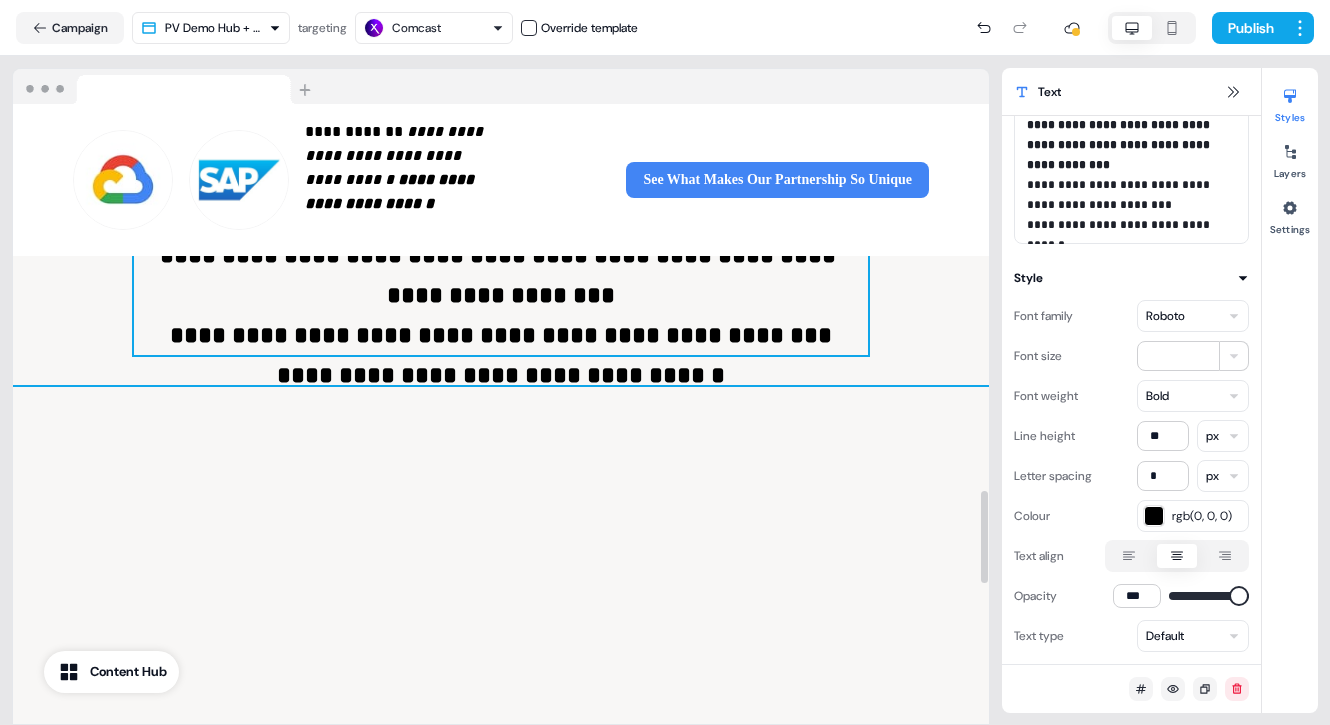 click at bounding box center (501, 887) 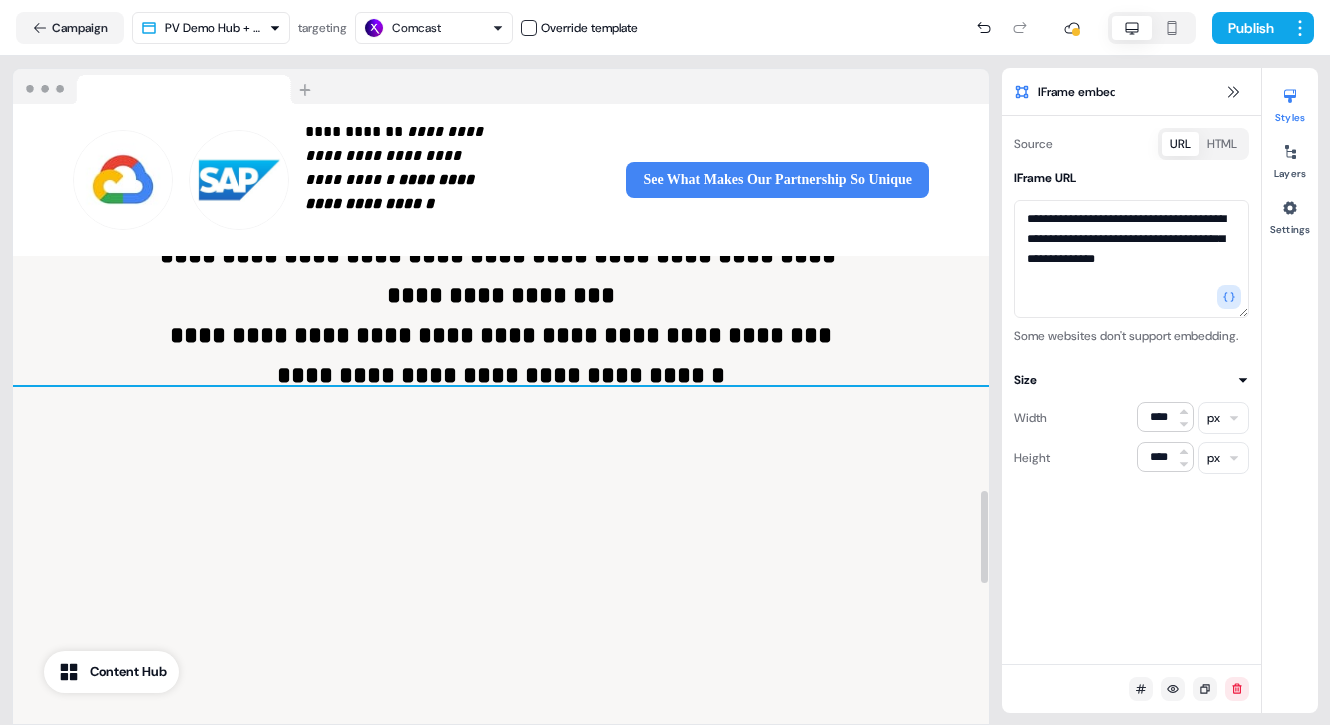 scroll, scrollTop: 0, scrollLeft: 0, axis: both 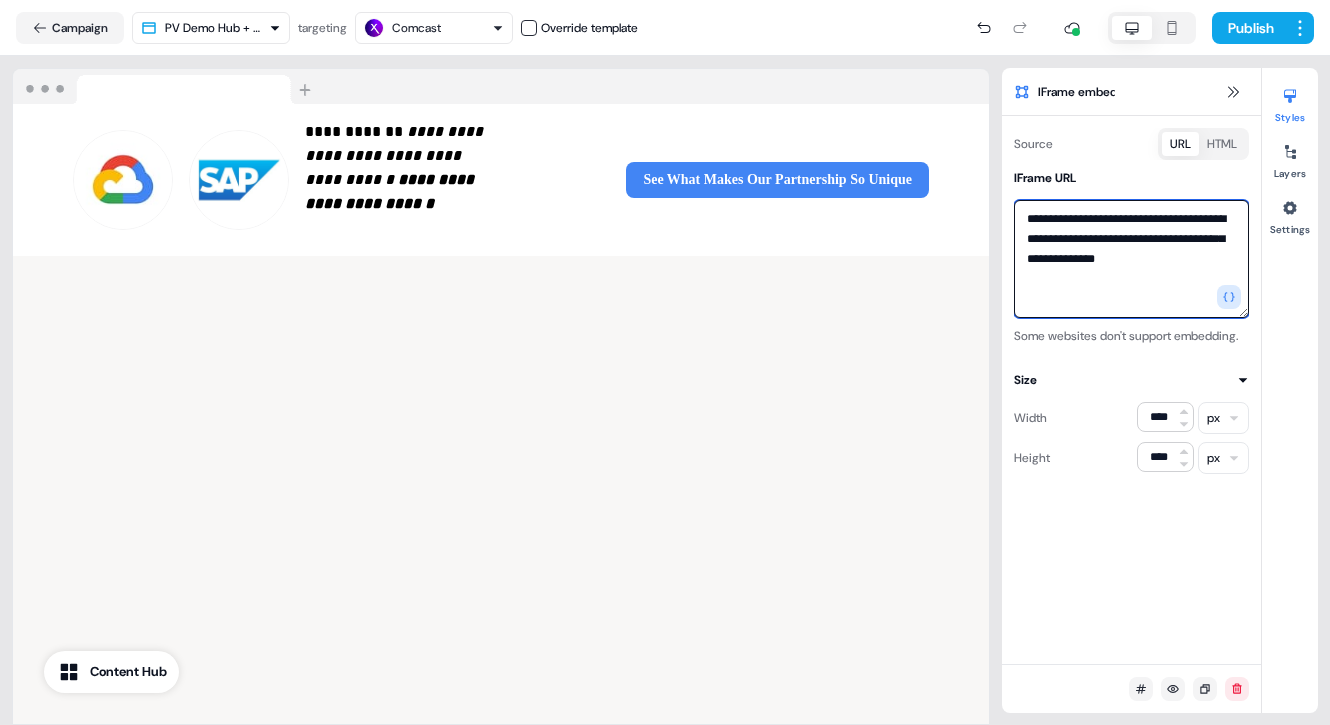 drag, startPoint x: 1024, startPoint y: 217, endPoint x: 1114, endPoint y: 285, distance: 112.80071 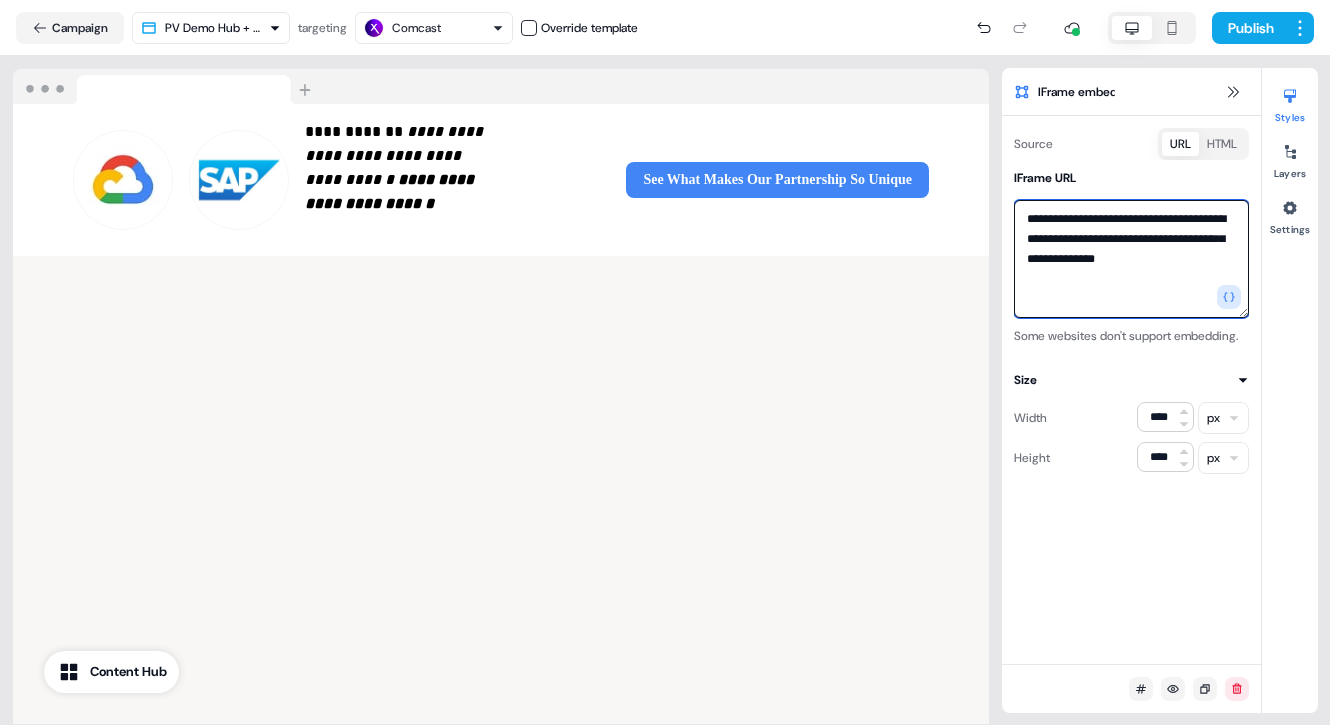 click on "**********" at bounding box center (1131, 259) 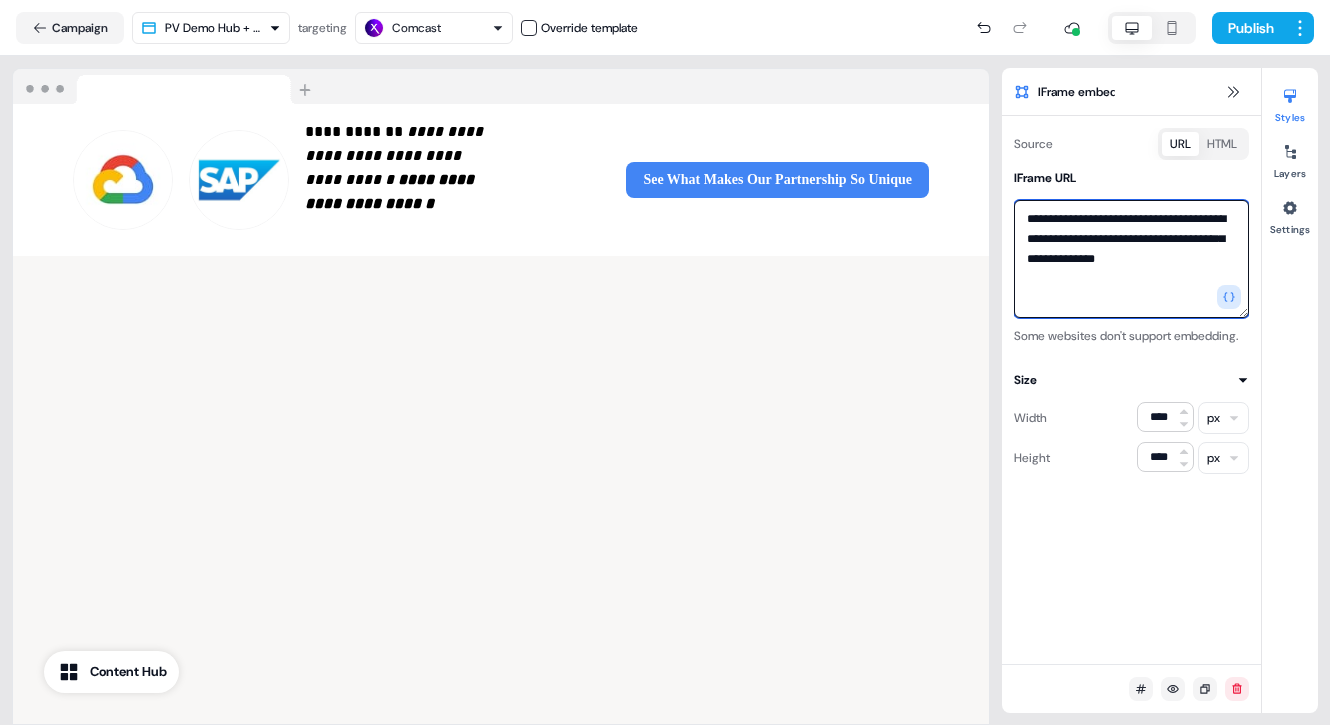 paste 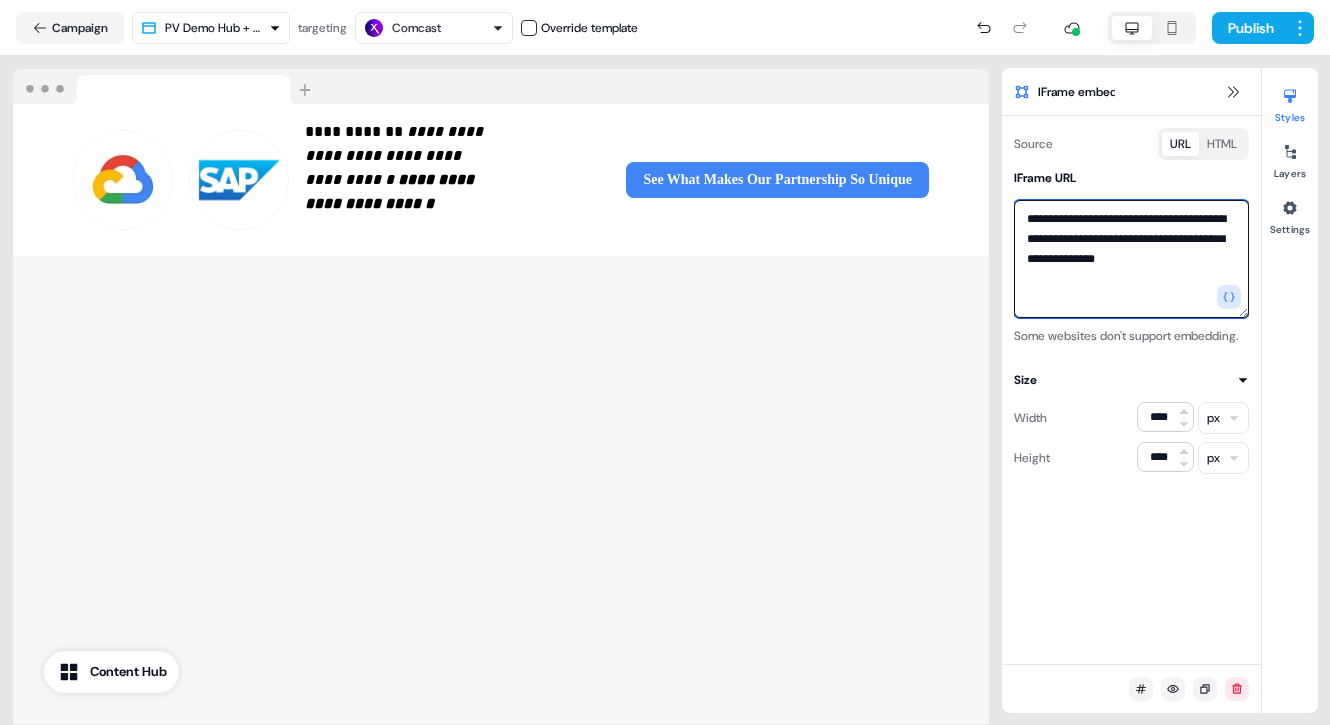 type on "**********" 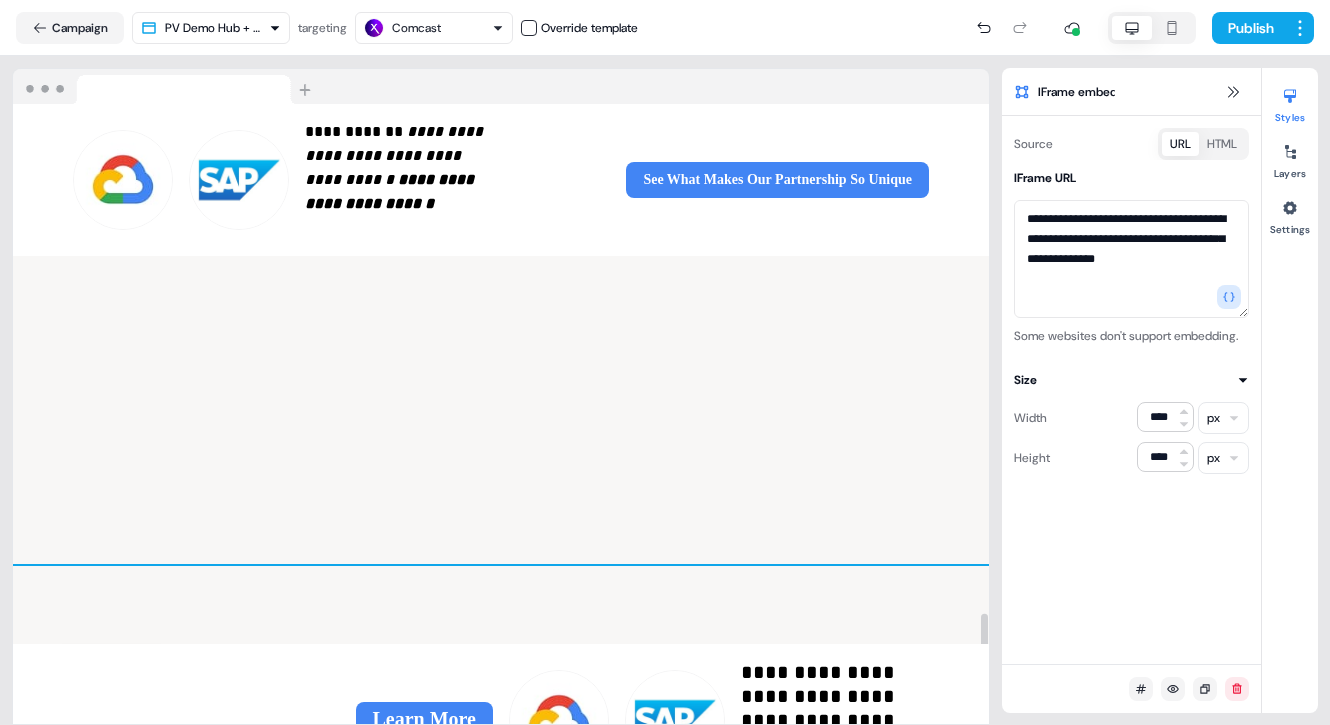 scroll, scrollTop: 3418, scrollLeft: 0, axis: vertical 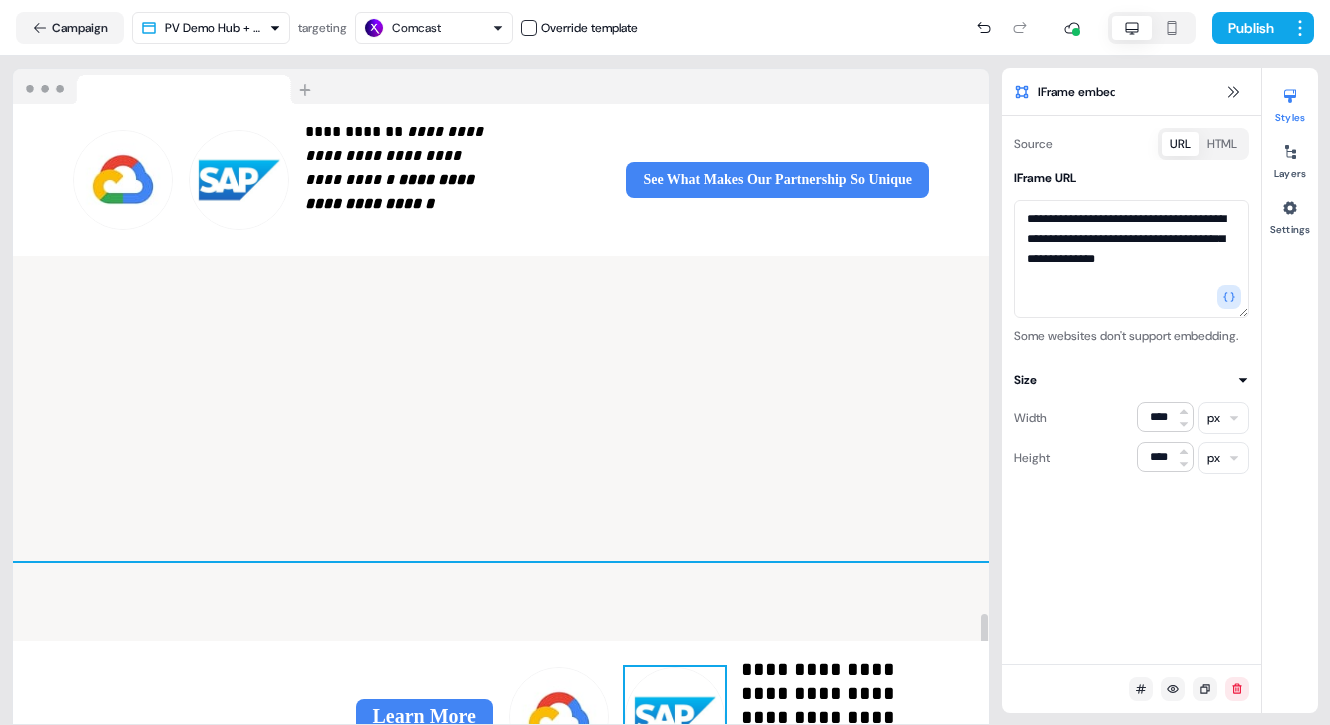 click at bounding box center [675, 717] 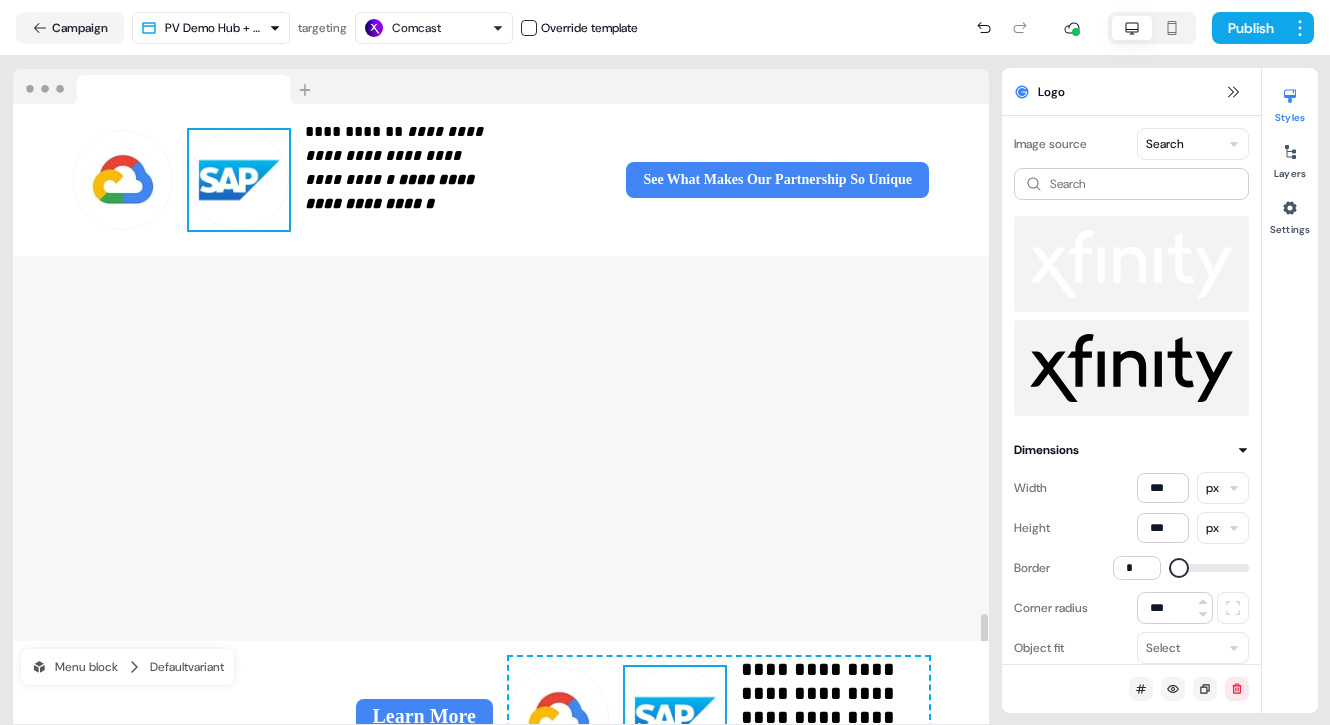 click at bounding box center (239, 180) 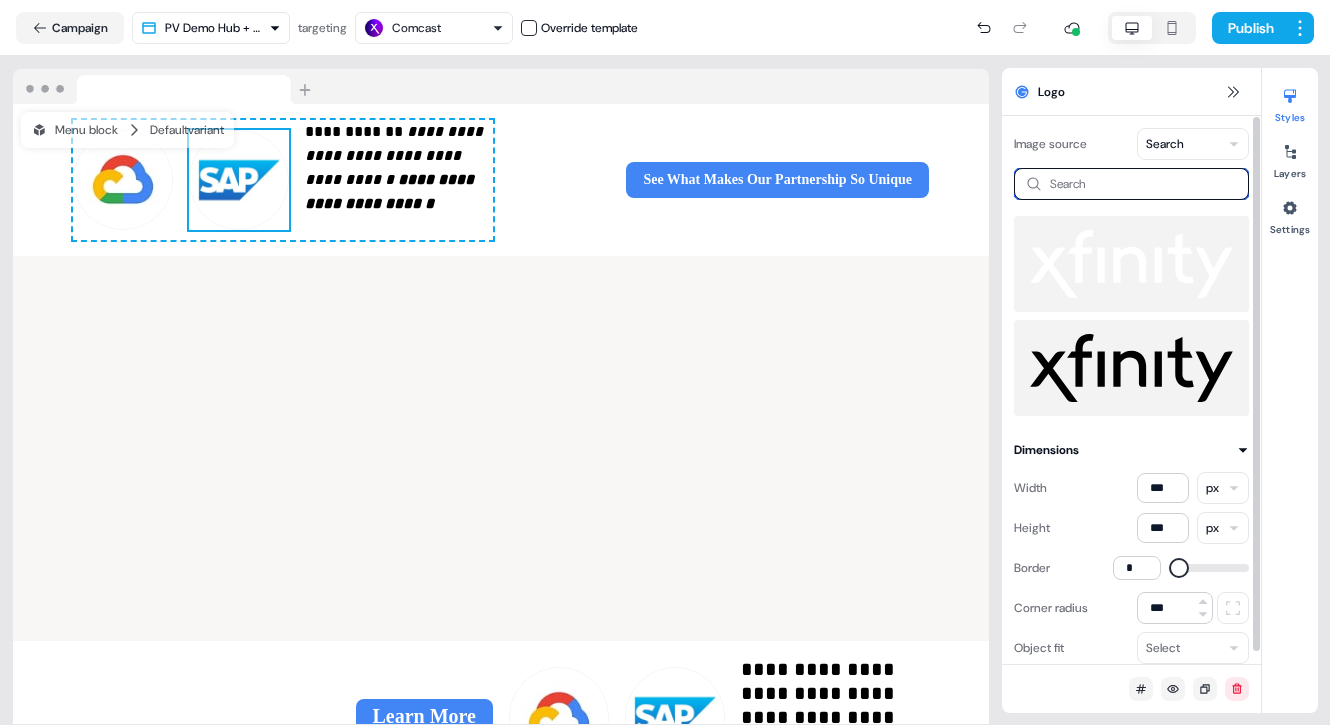 click at bounding box center (1131, 184) 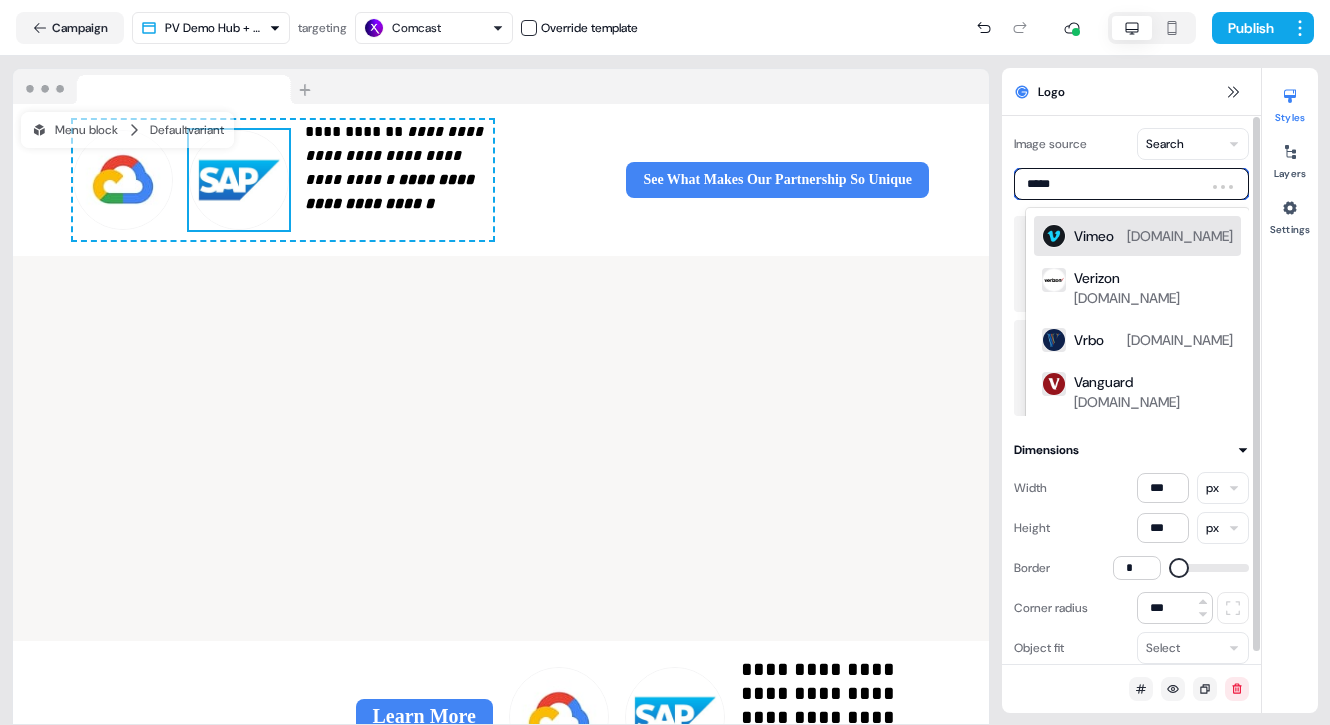 type on "******" 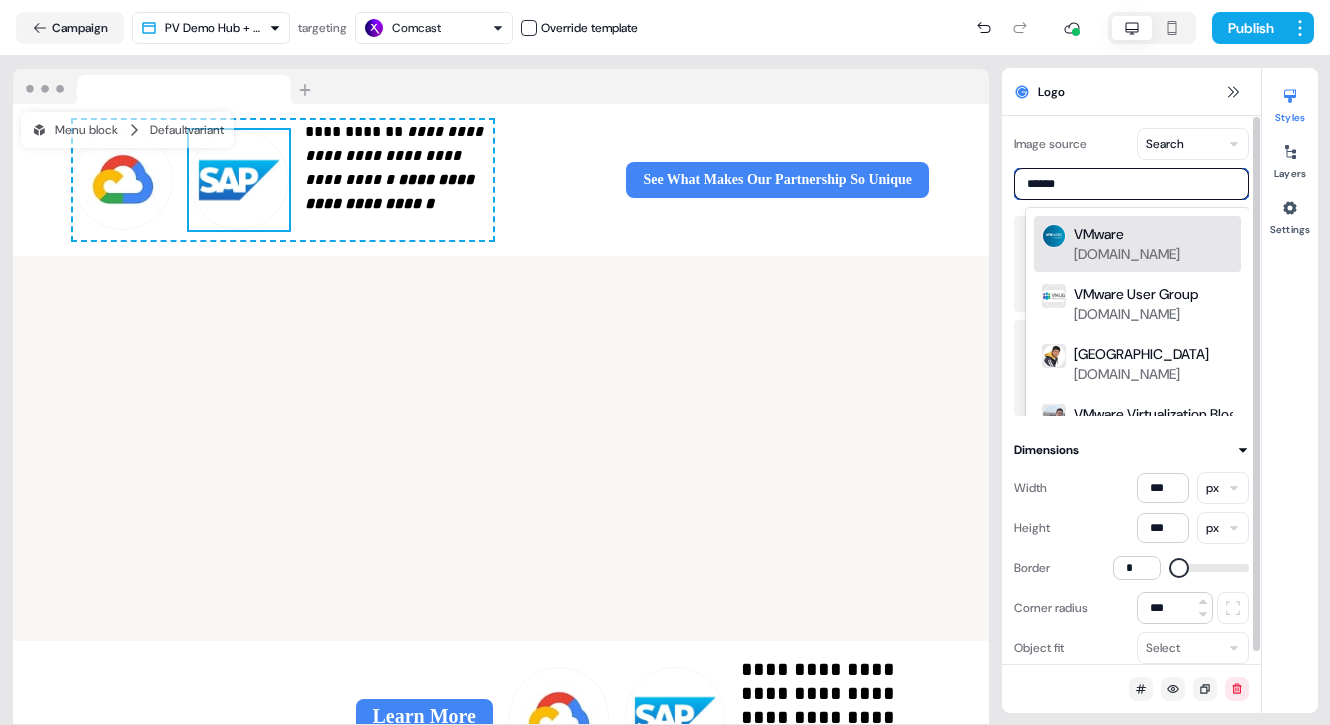 click on "VMware" at bounding box center [1099, 234] 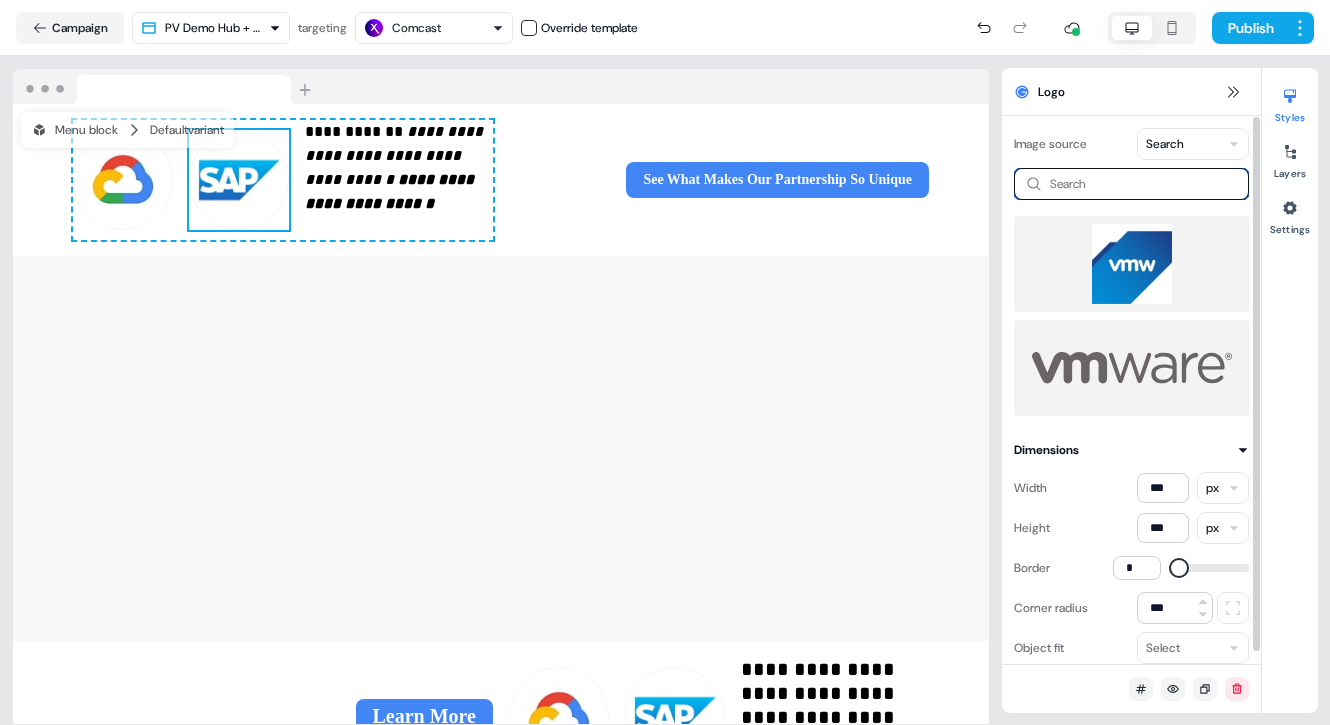 click at bounding box center (1131, 184) 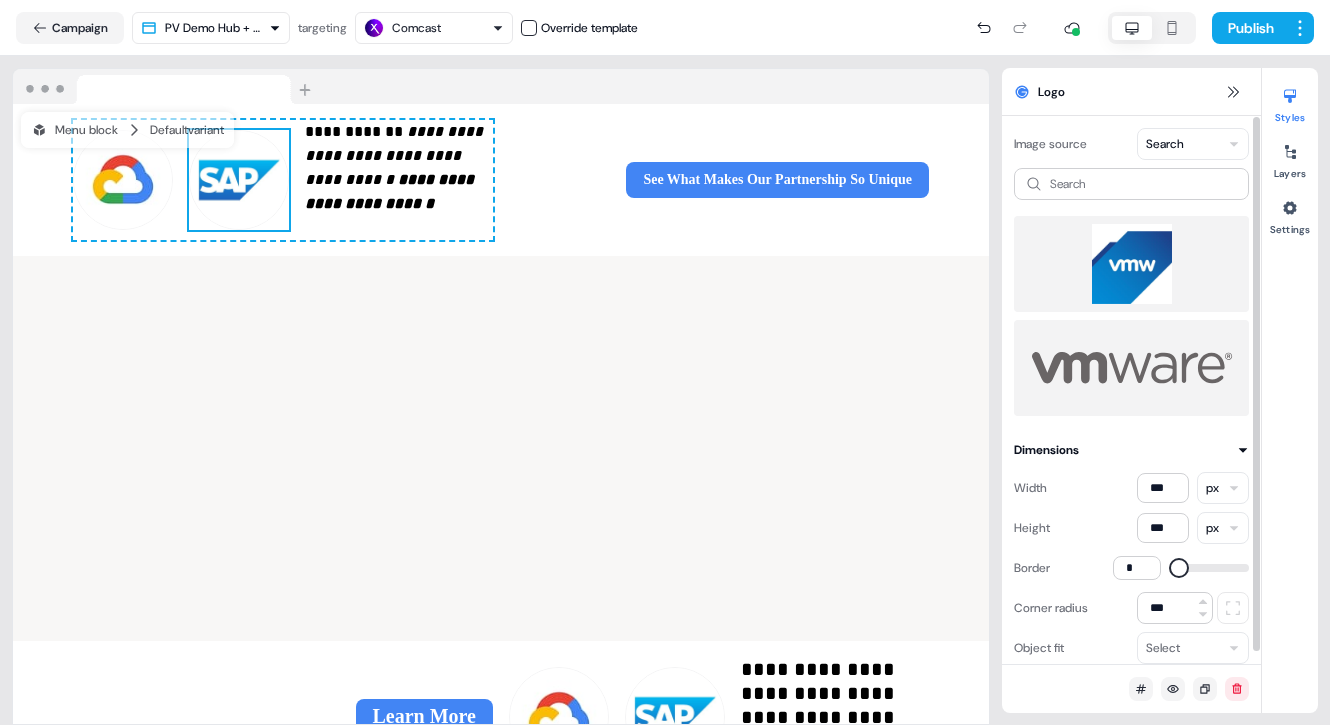 click at bounding box center (1131, 264) 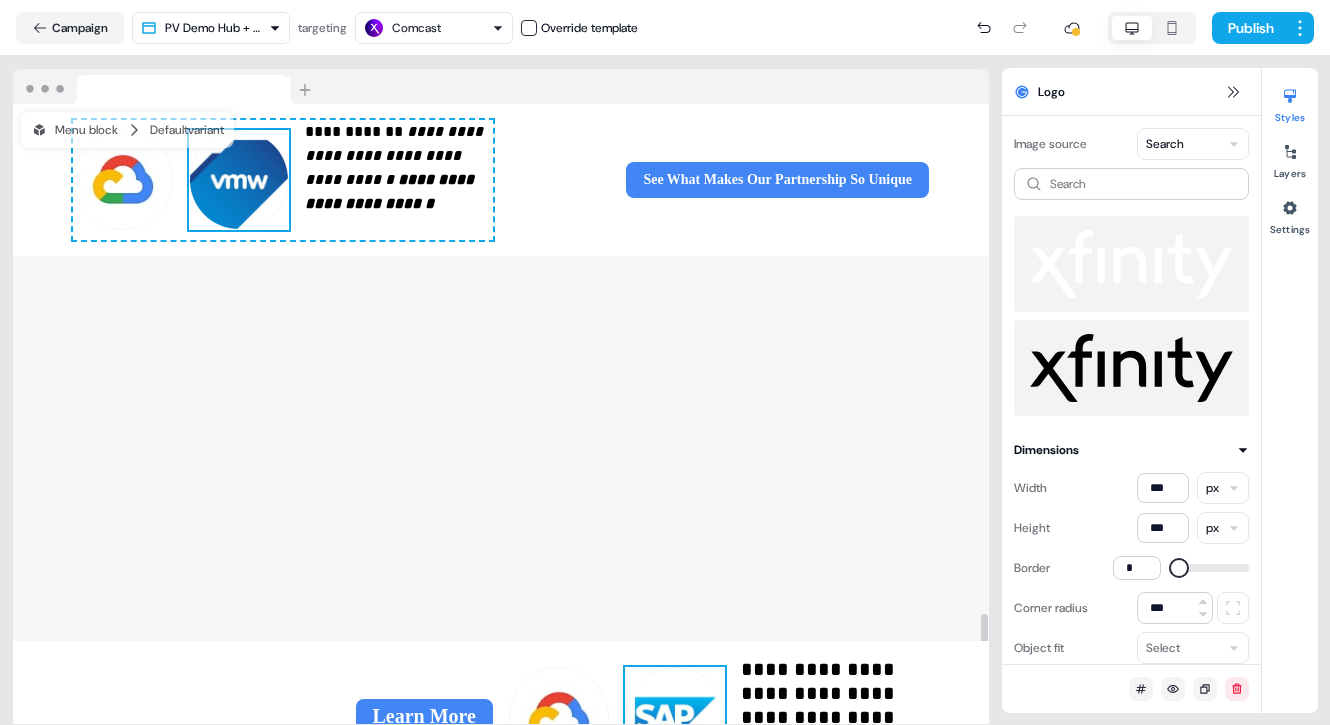 click at bounding box center (675, 717) 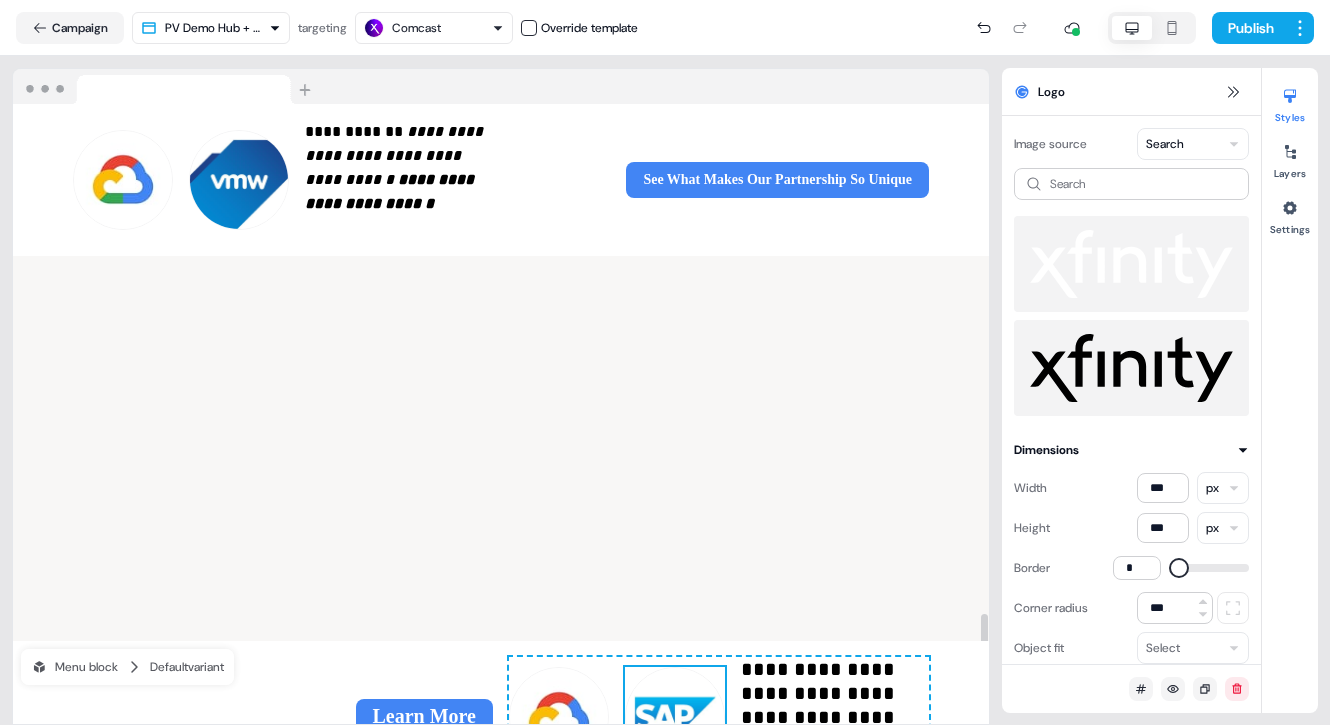 click at bounding box center (675, 717) 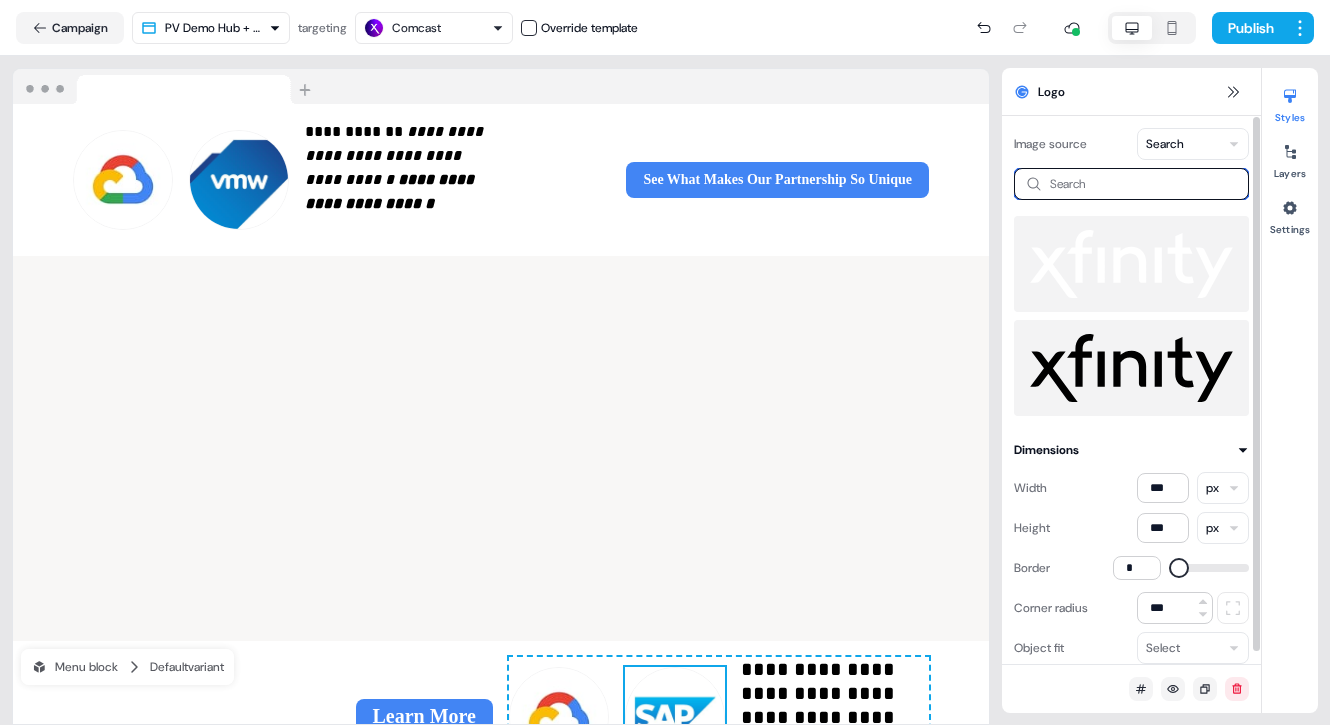 click at bounding box center [1131, 184] 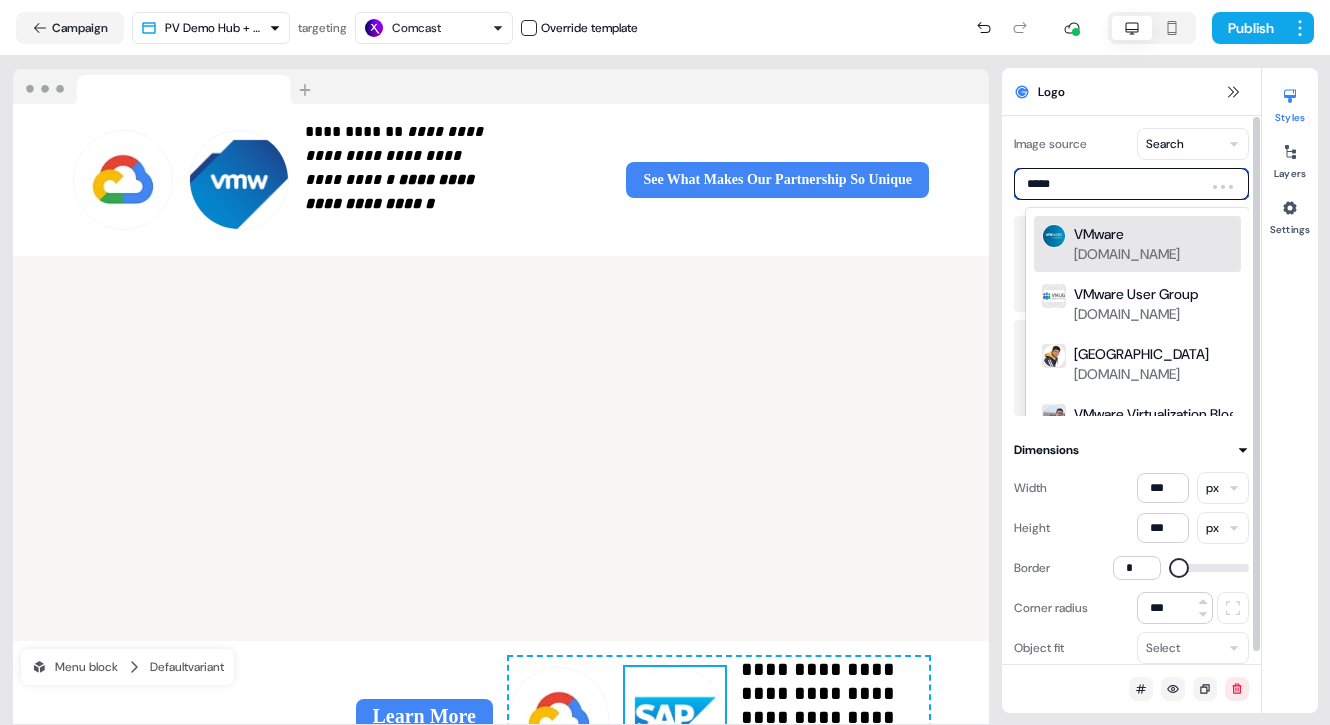 type on "******" 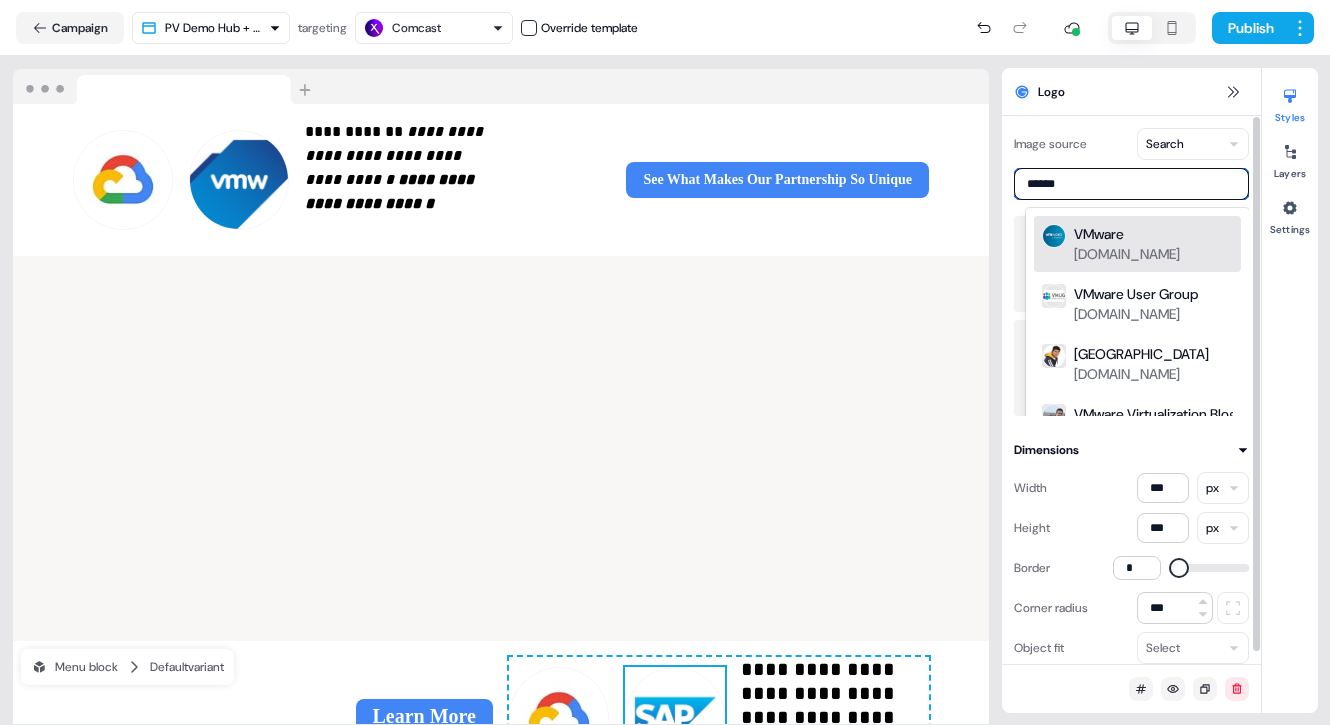 click on "VMware" at bounding box center (1099, 234) 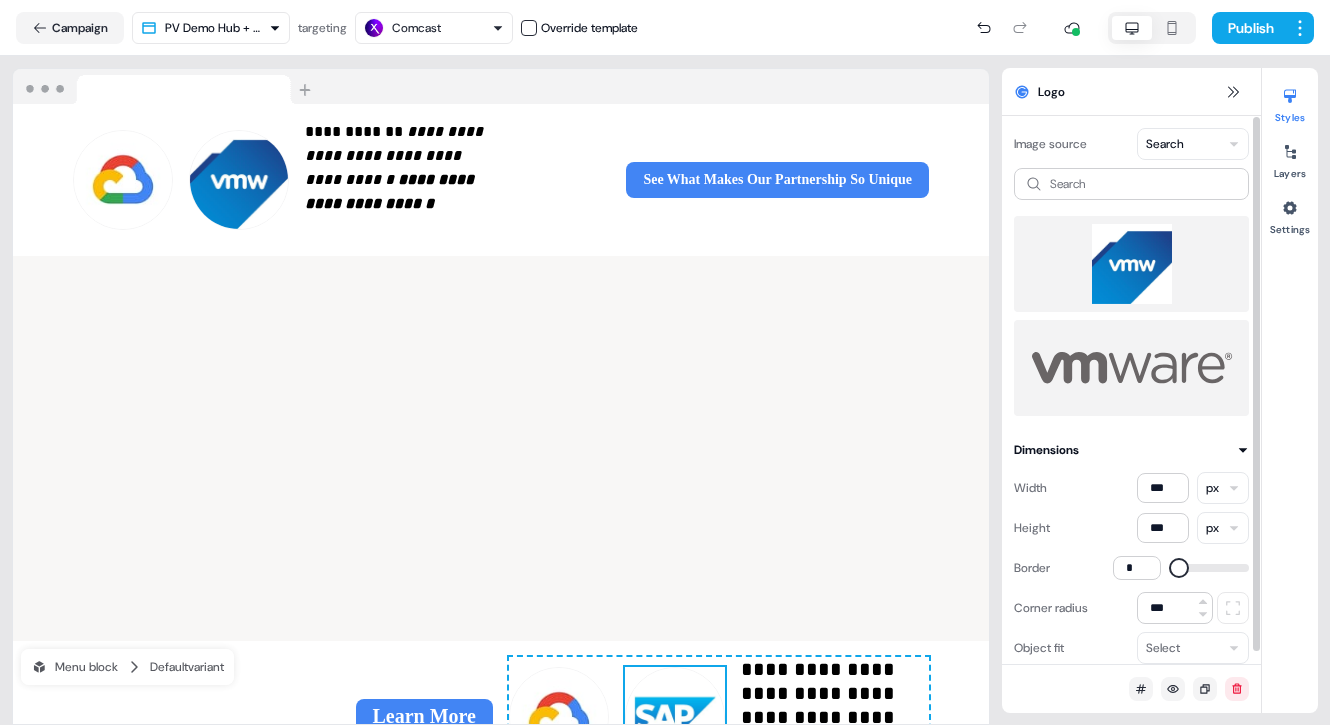 click at bounding box center (1131, 264) 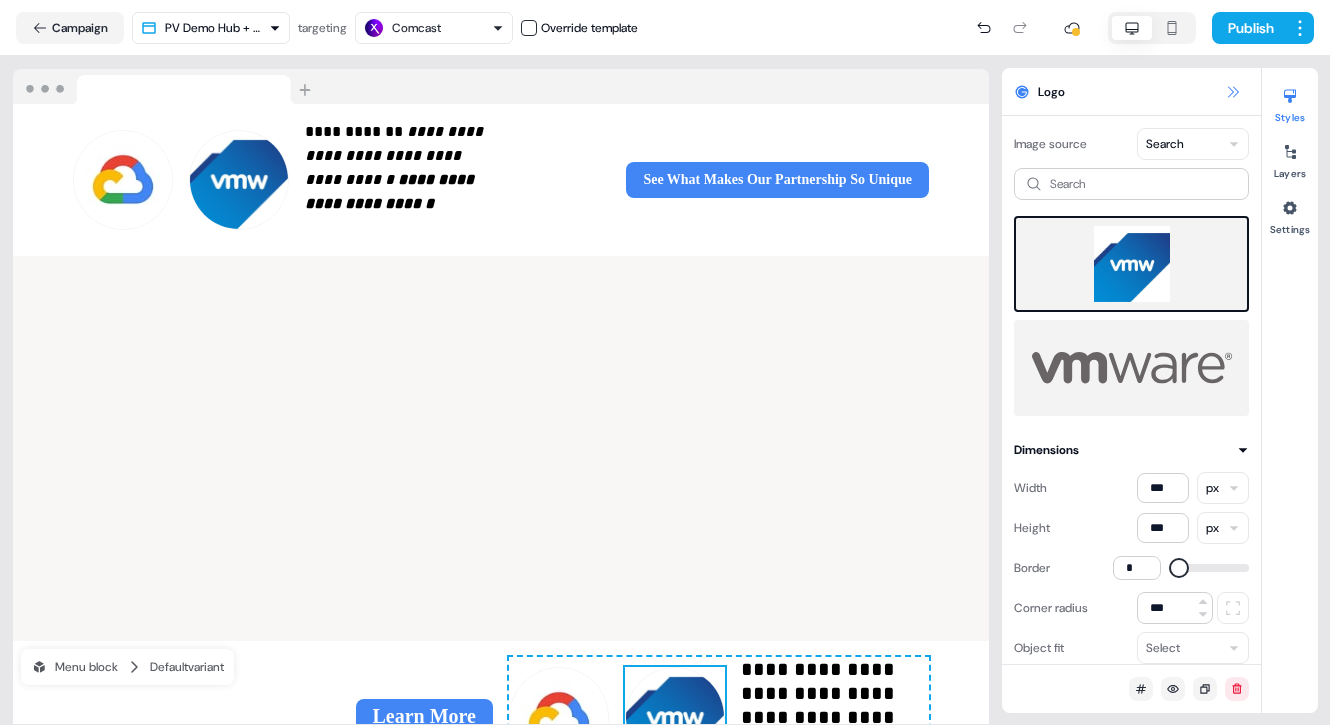 click 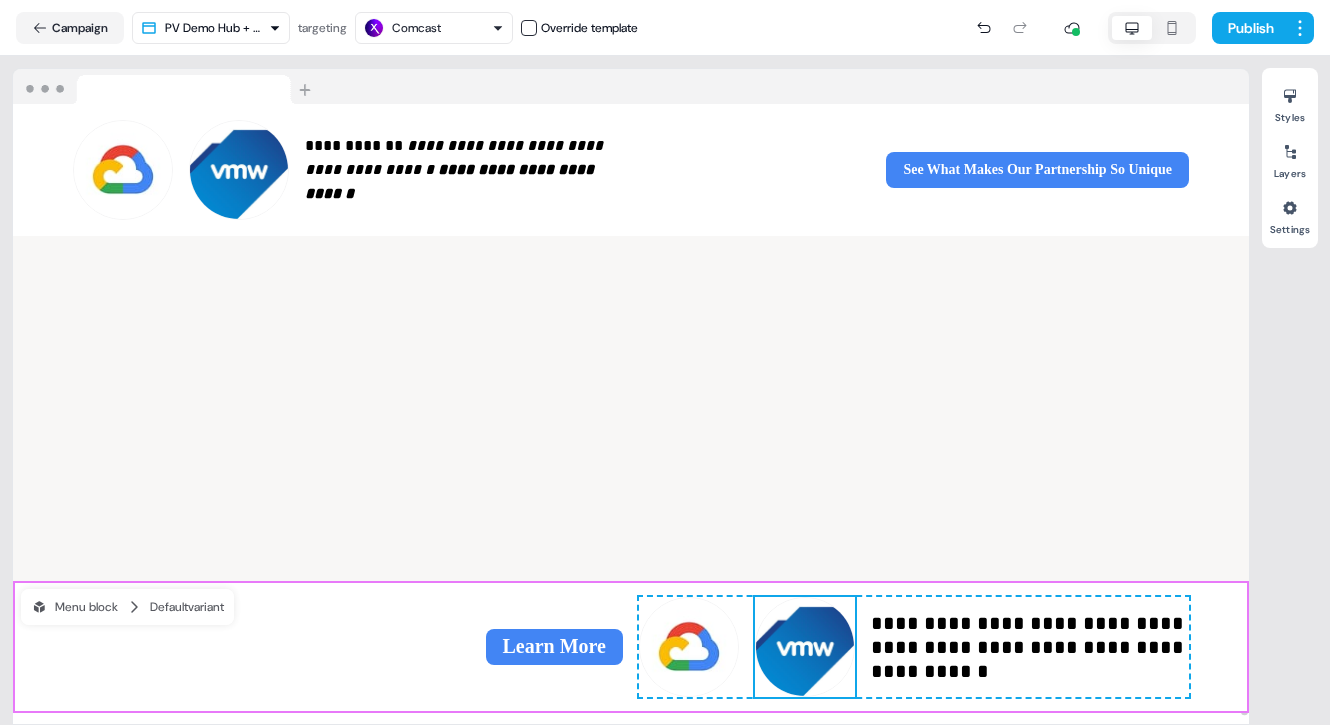 scroll, scrollTop: 3595, scrollLeft: 0, axis: vertical 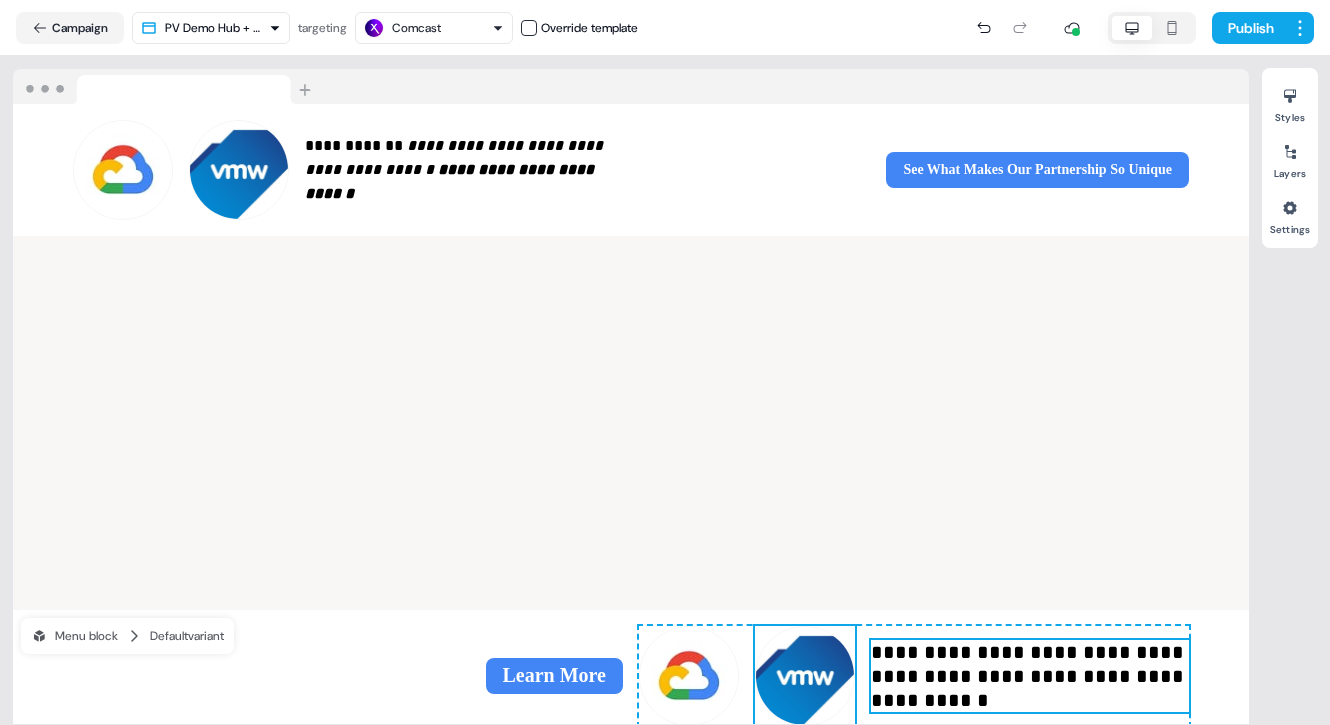 click on "**********" at bounding box center [1030, 676] 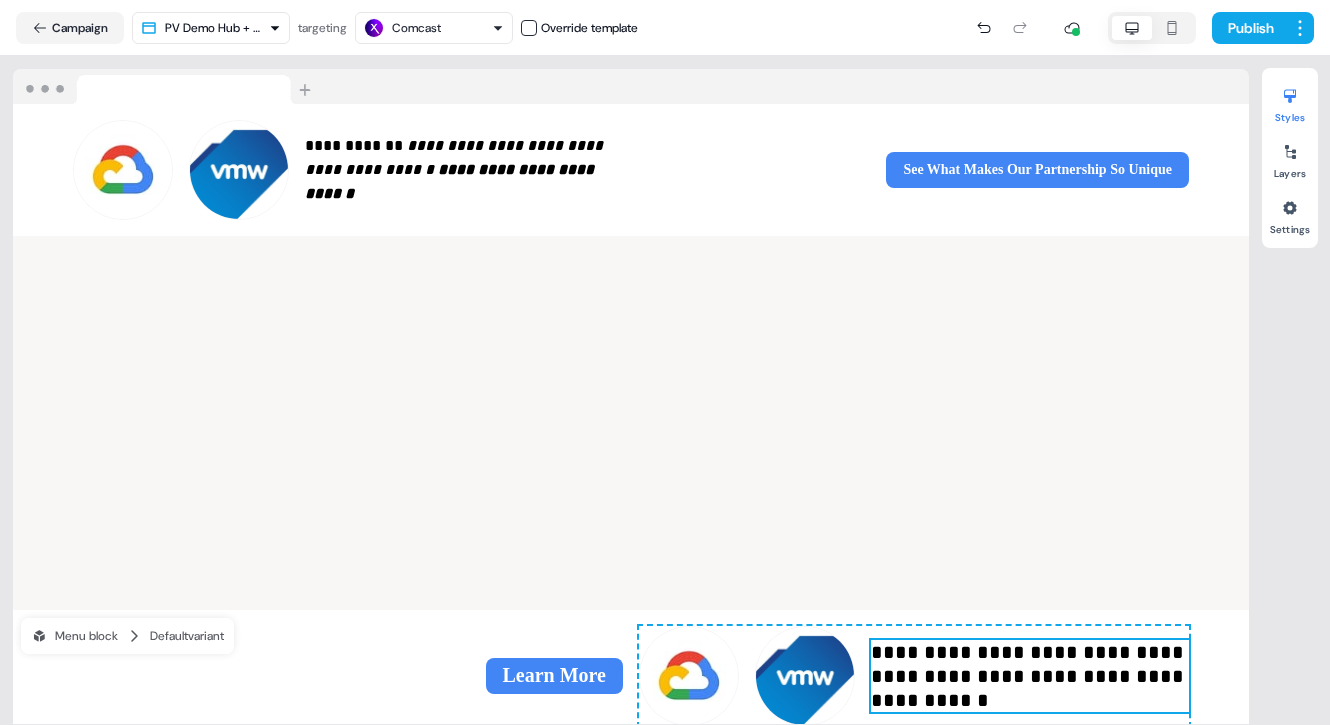 click 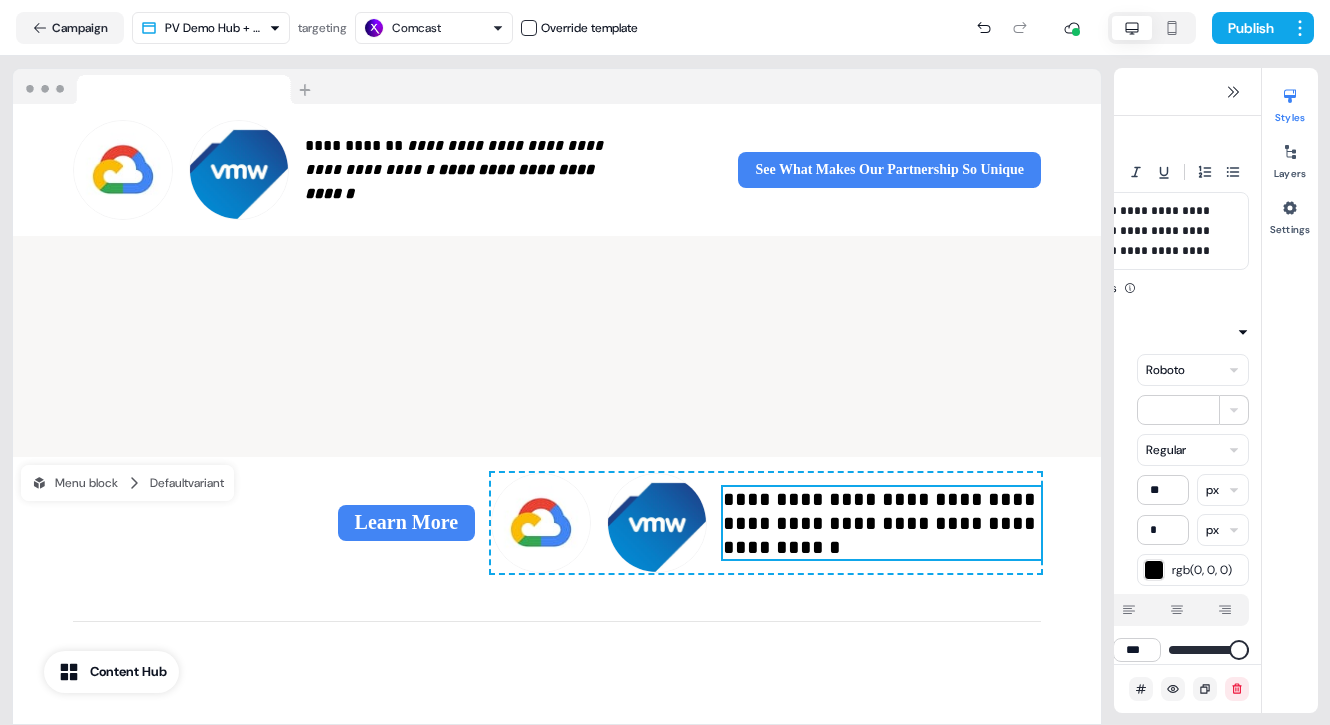 scroll, scrollTop: 3452, scrollLeft: 0, axis: vertical 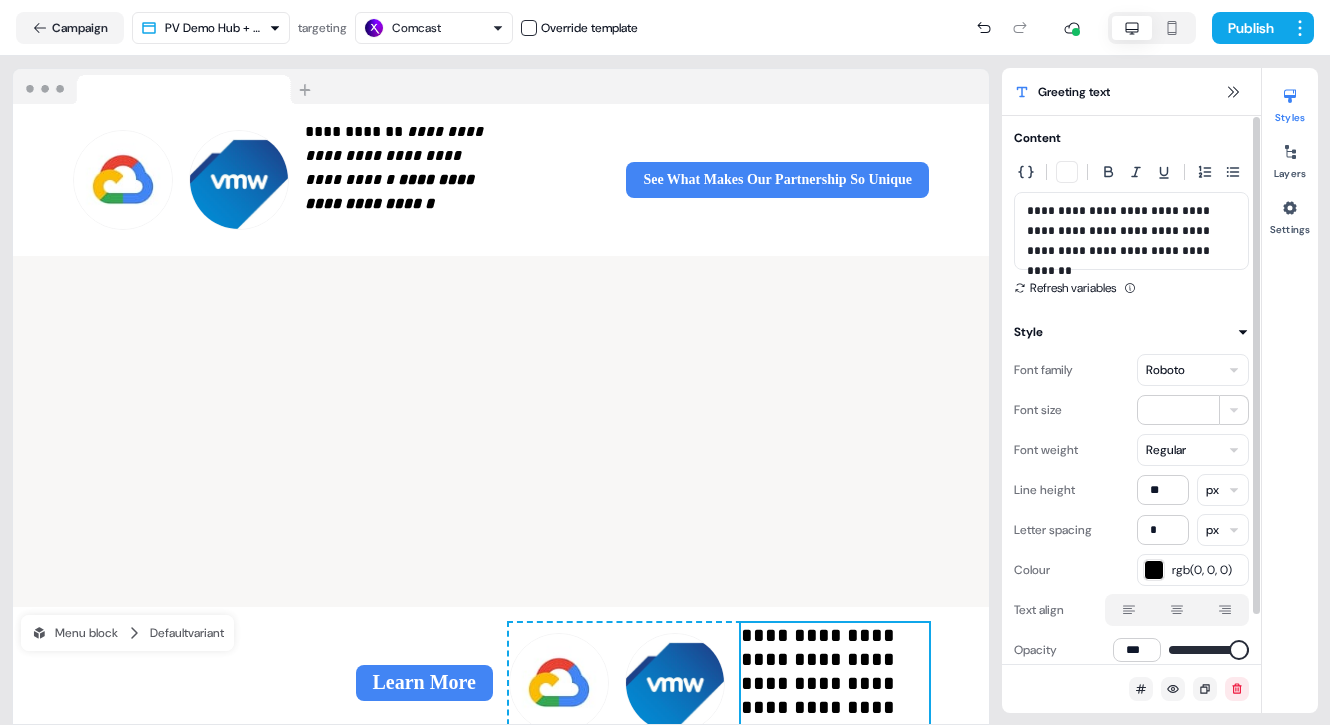 drag, startPoint x: 1026, startPoint y: 208, endPoint x: 1079, endPoint y: 232, distance: 58.18075 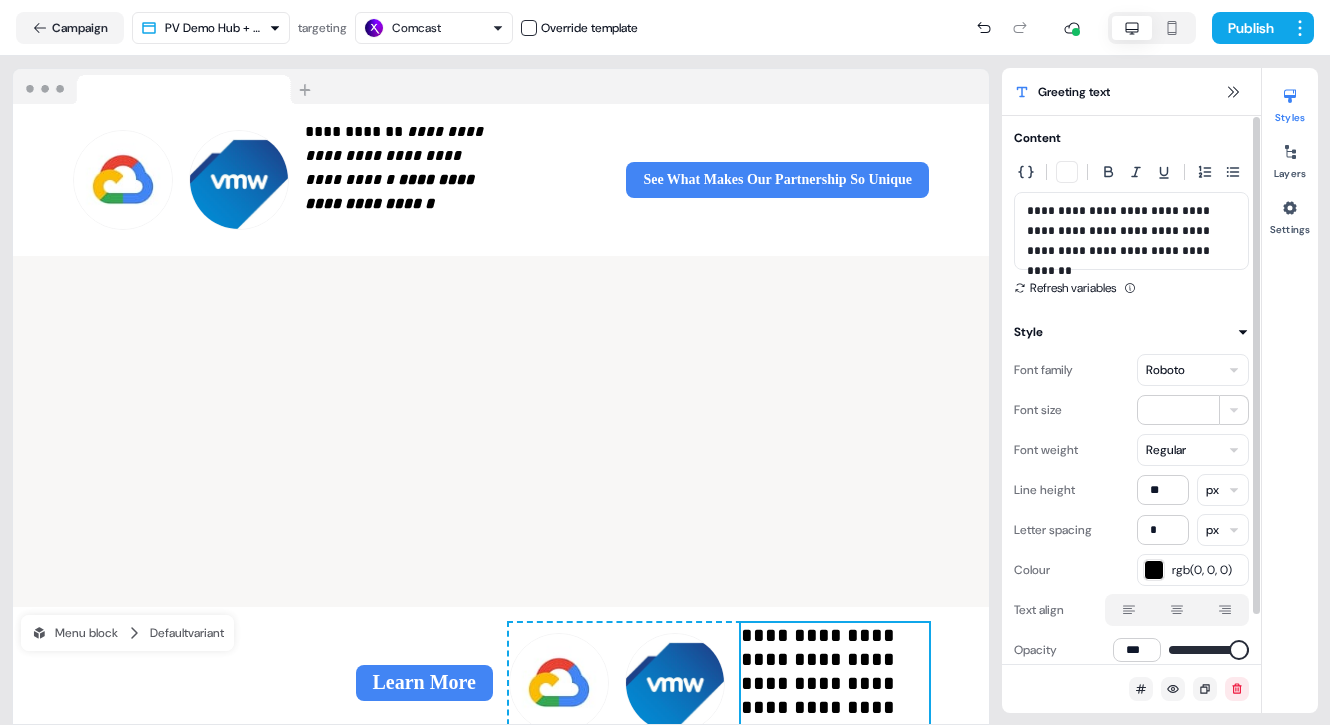 click on "**********" at bounding box center (1131, 231) 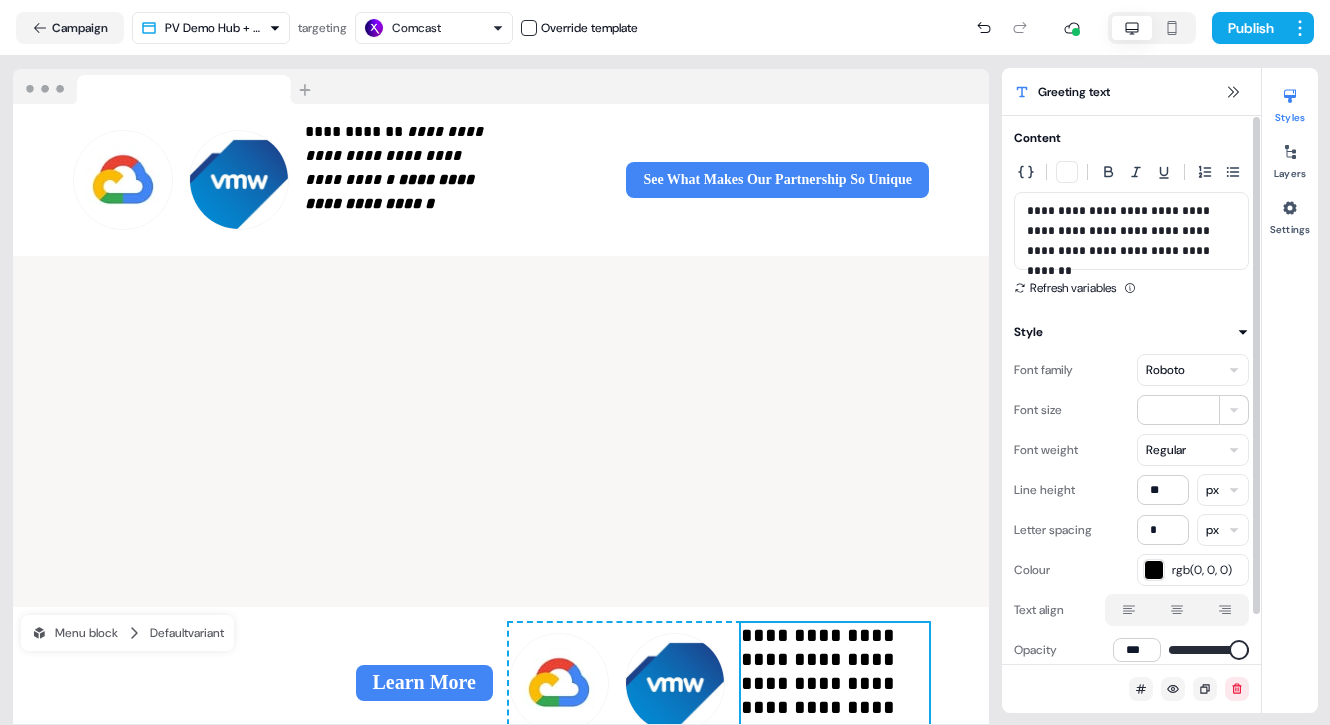 click on "**********" at bounding box center (1131, 231) 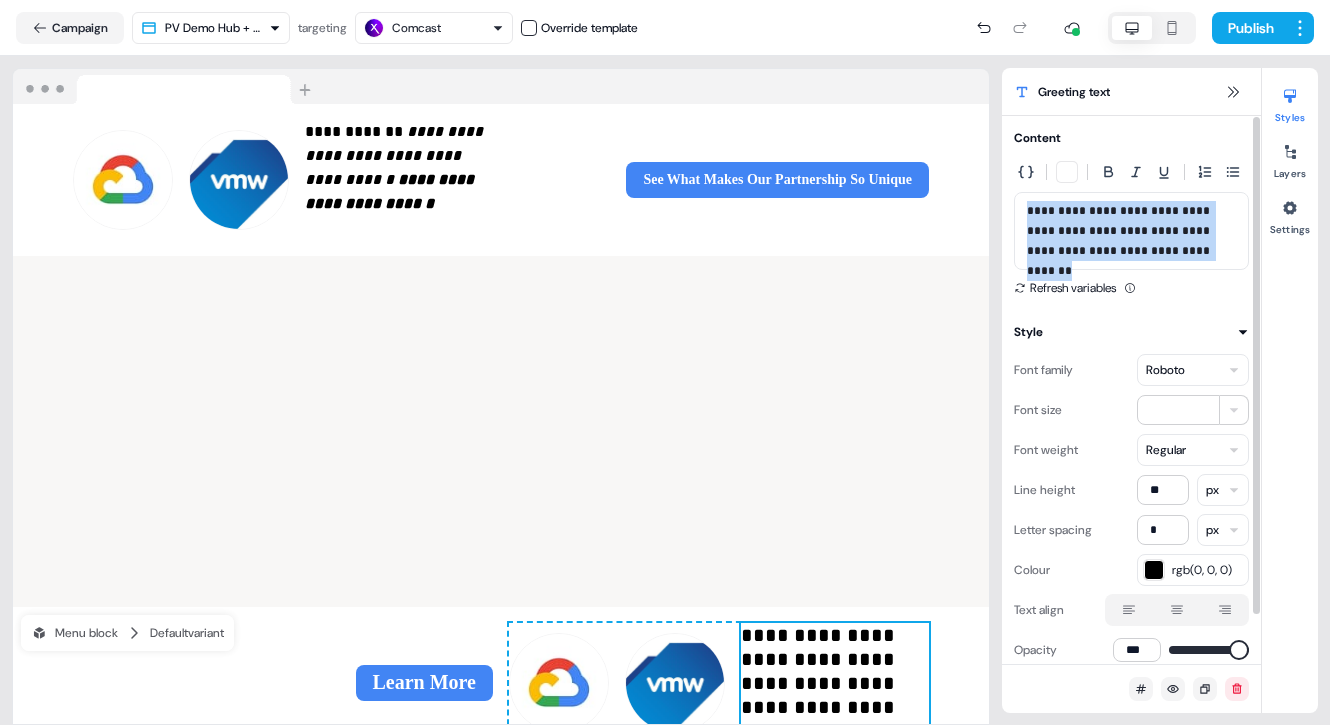 drag, startPoint x: 1028, startPoint y: 209, endPoint x: 1236, endPoint y: 245, distance: 211.09239 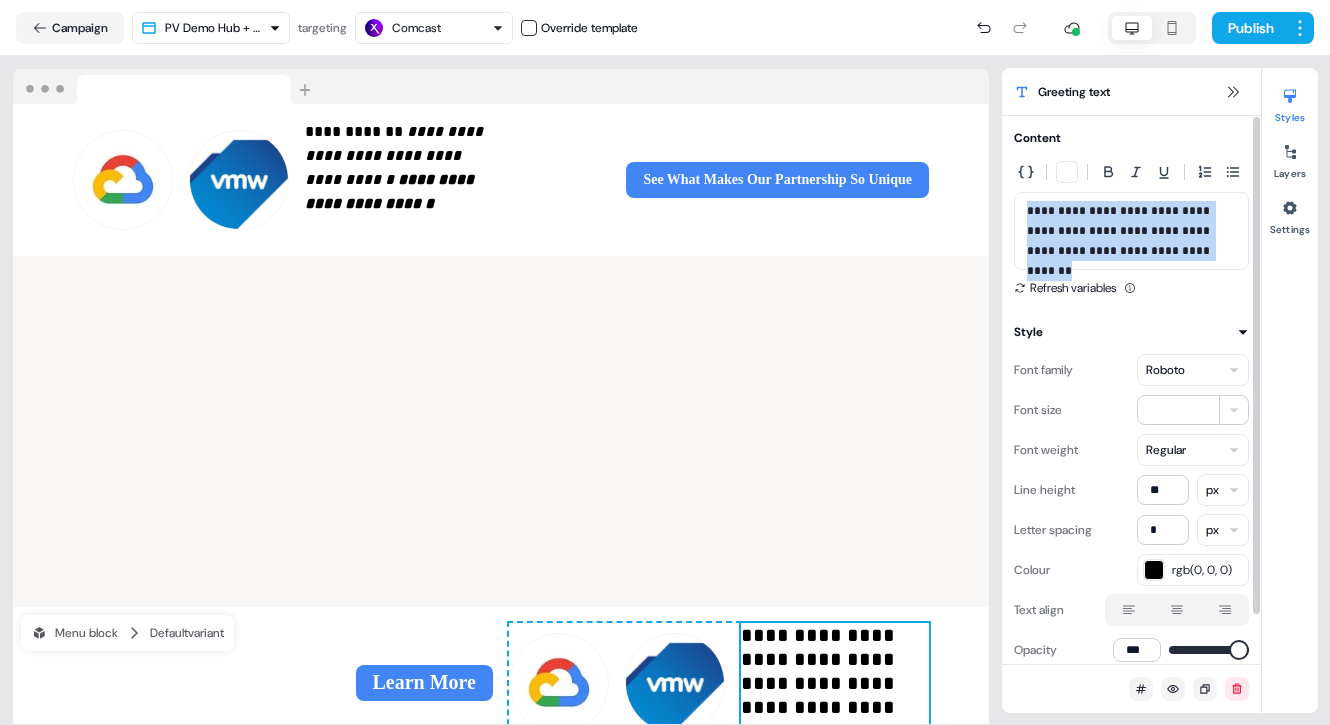 click on "**********" at bounding box center (1131, 231) 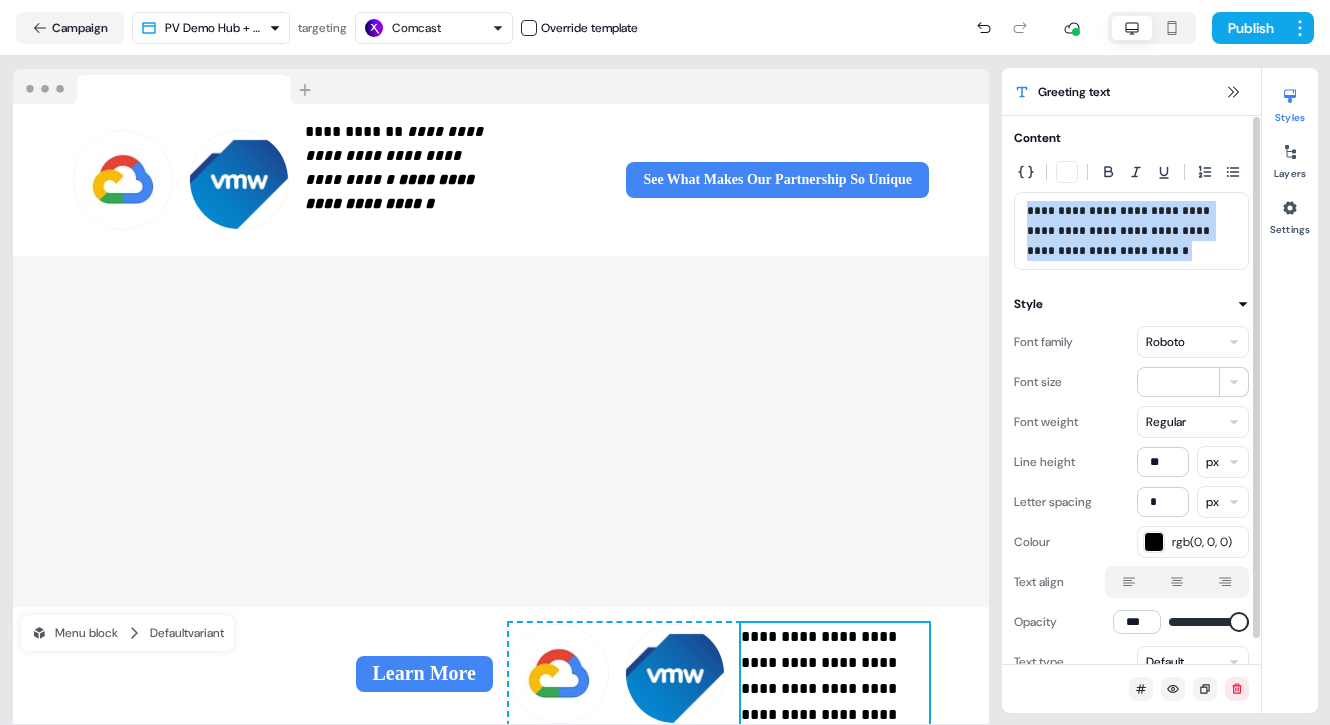 drag, startPoint x: 1028, startPoint y: 210, endPoint x: 1127, endPoint y: 245, distance: 105.00476 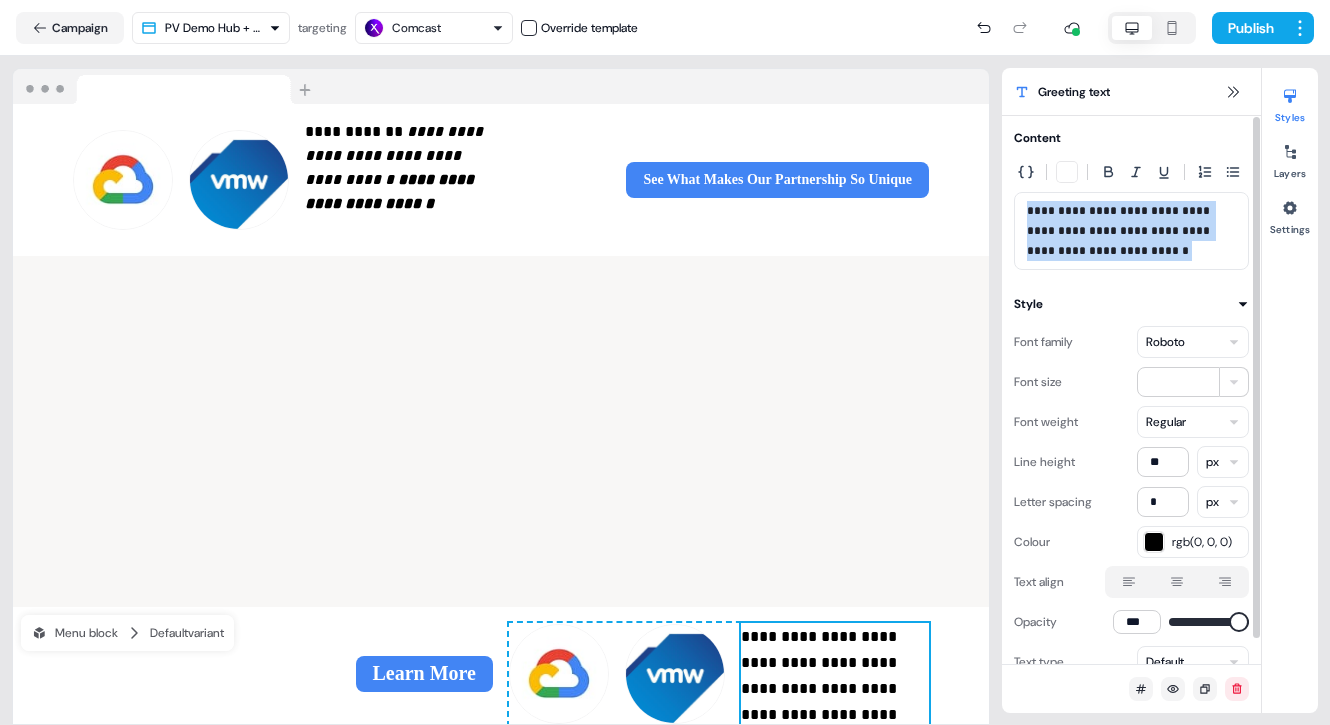 click on "**********" at bounding box center [1131, 231] 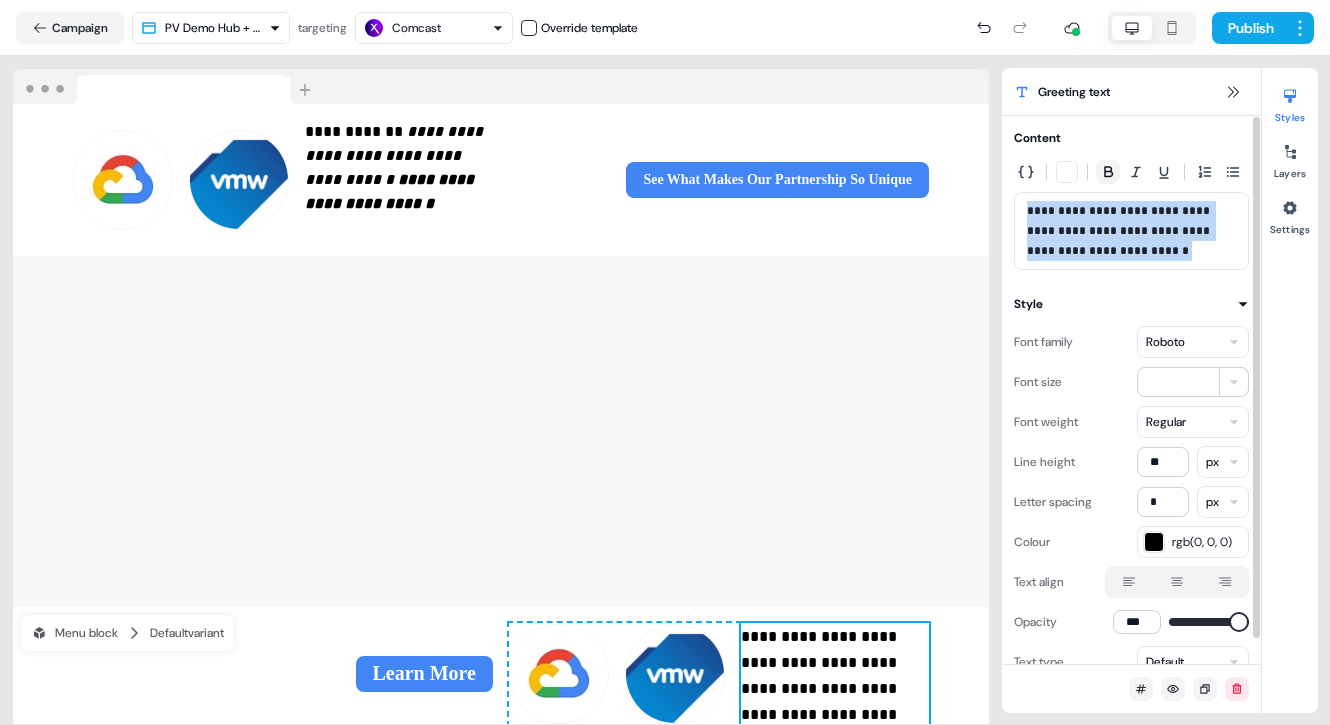 click 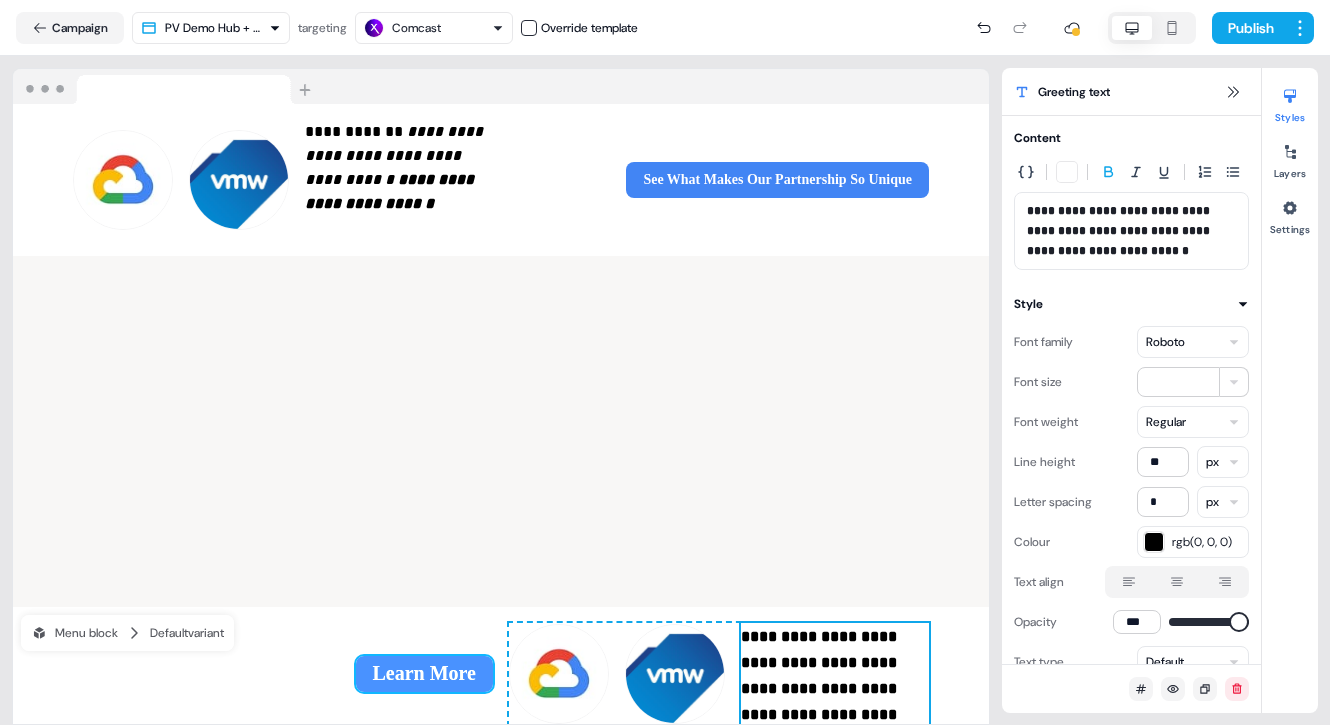 click on "Learn More" at bounding box center (425, 674) 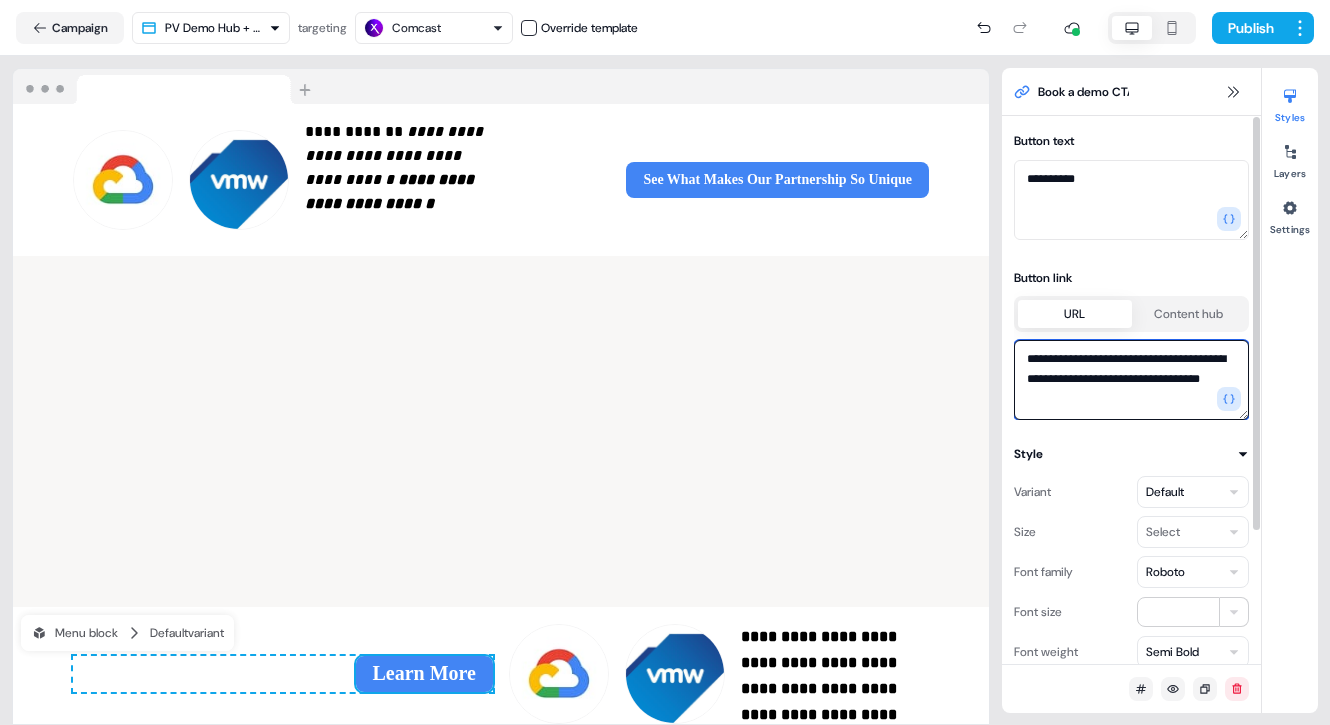 drag, startPoint x: 1026, startPoint y: 357, endPoint x: 1103, endPoint y: 396, distance: 86.313385 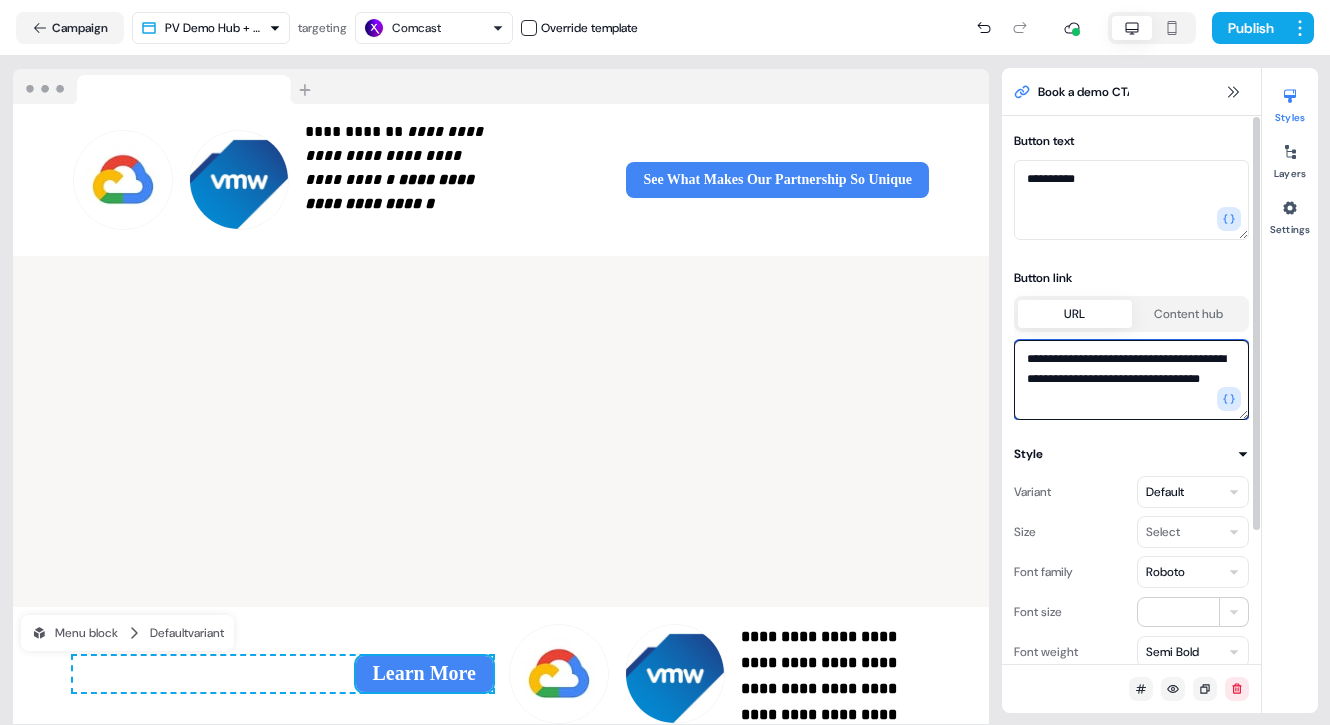 click on "**********" at bounding box center [1131, 380] 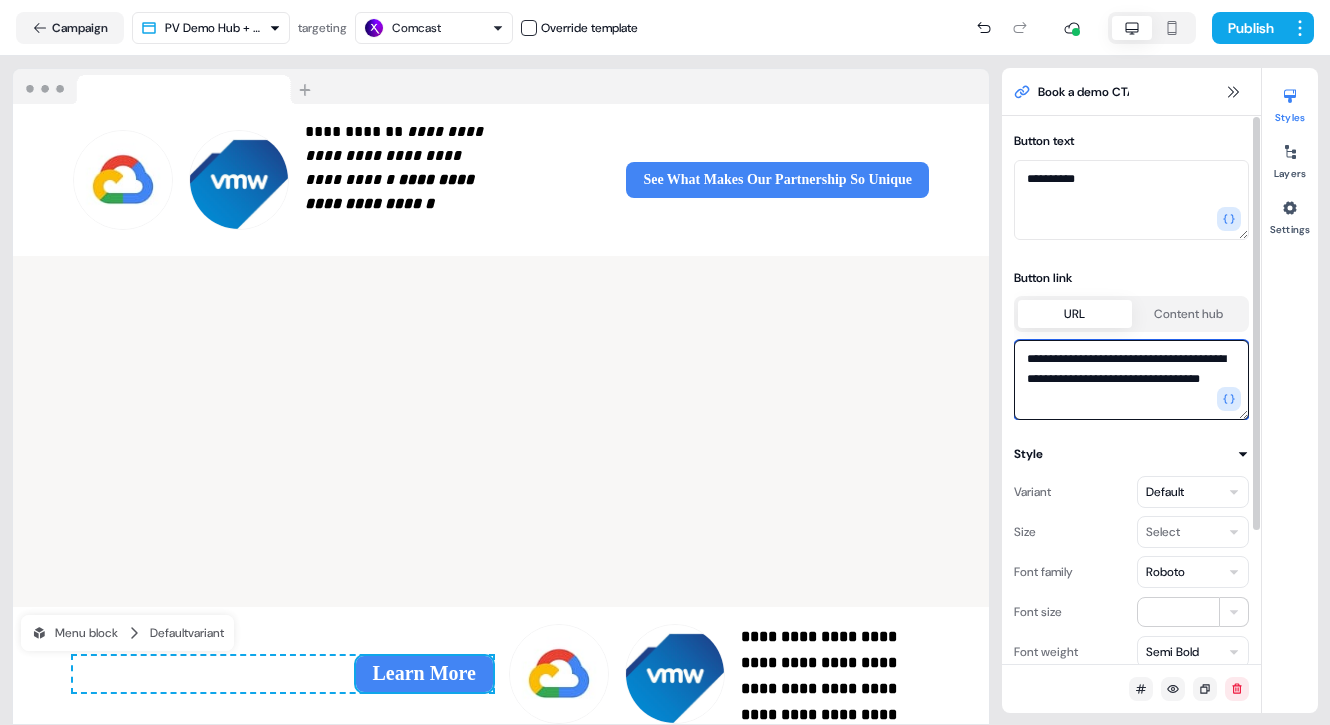 paste on "********" 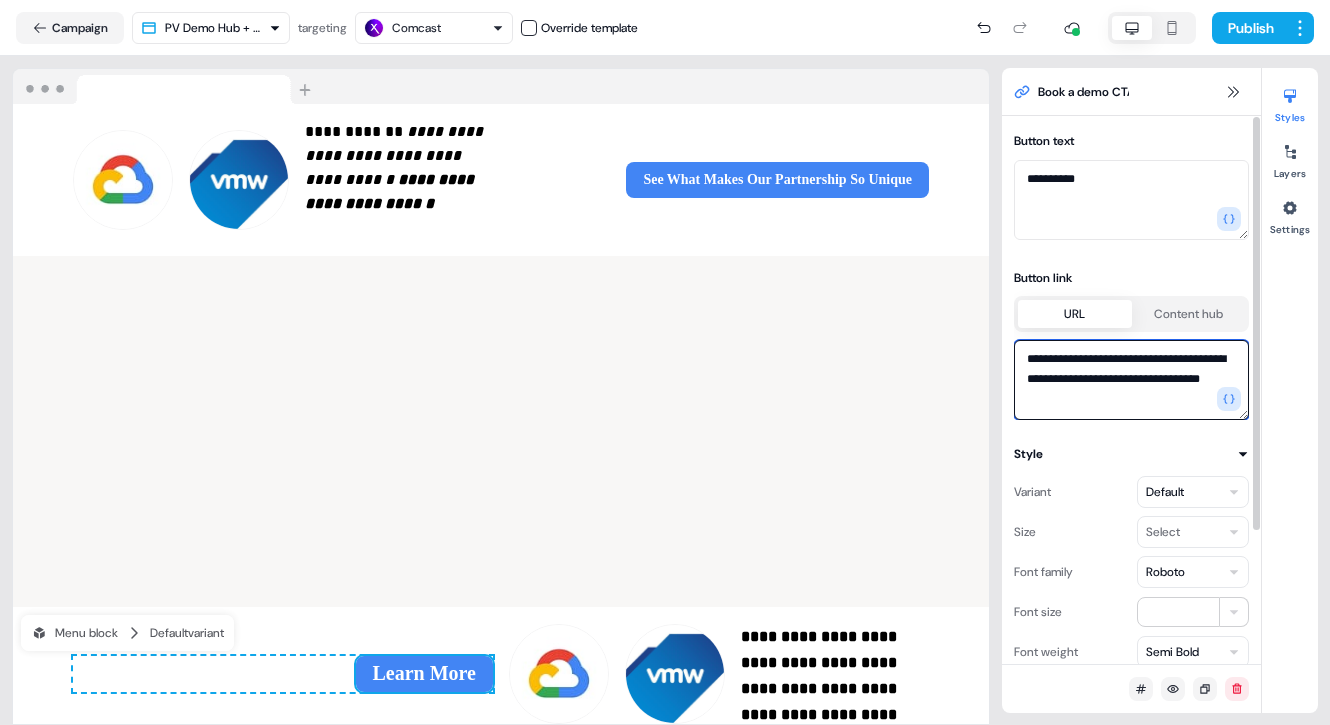 type on "**********" 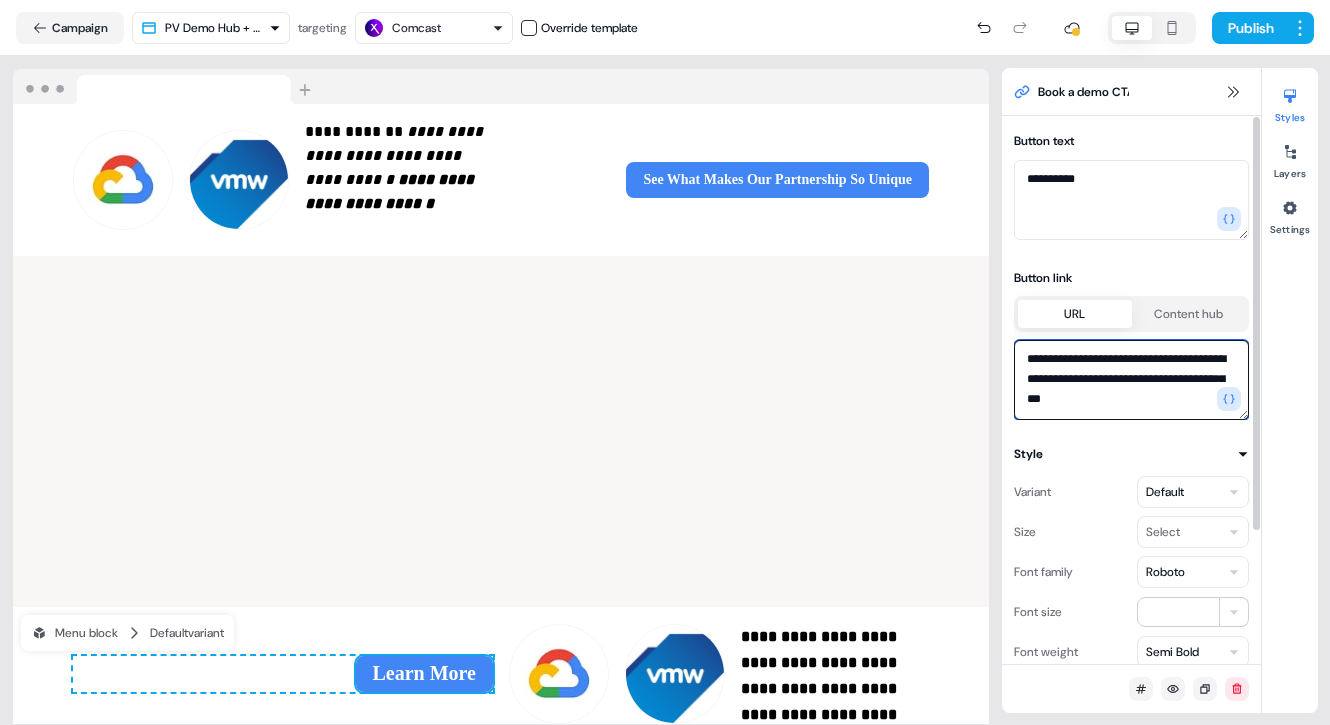 scroll, scrollTop: 7, scrollLeft: 0, axis: vertical 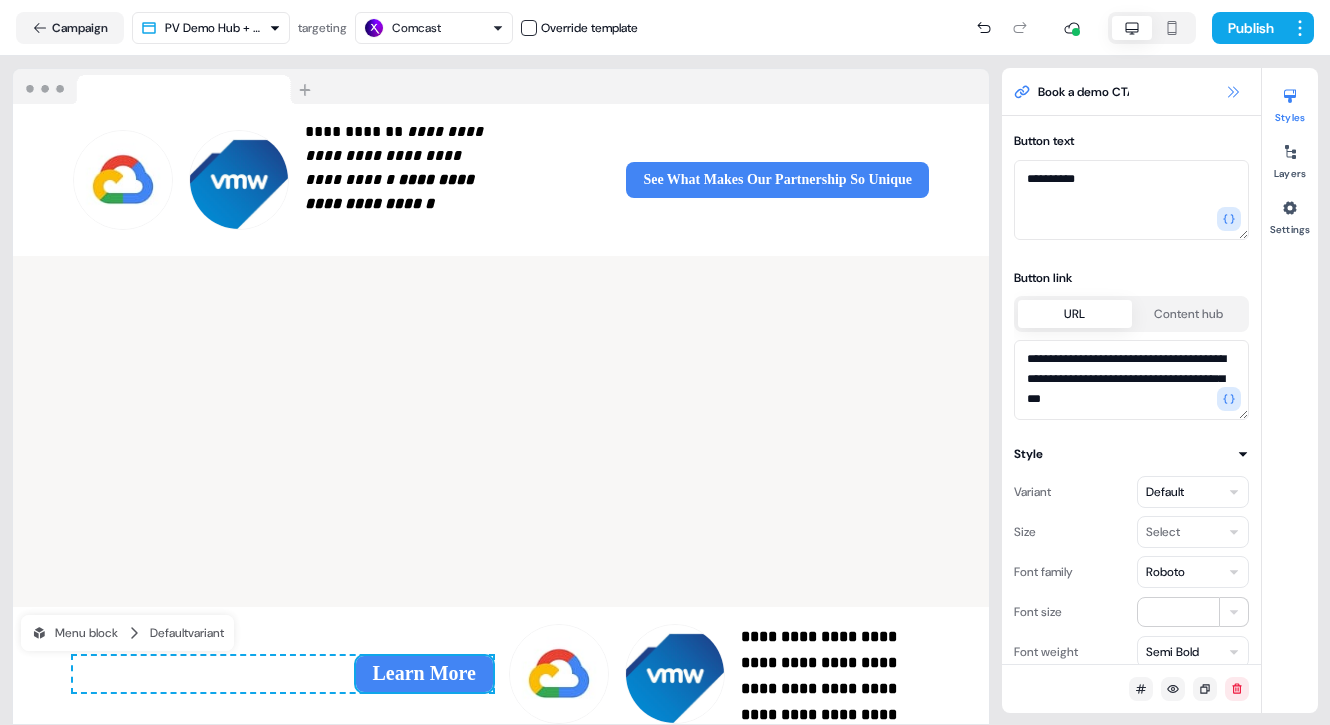 click 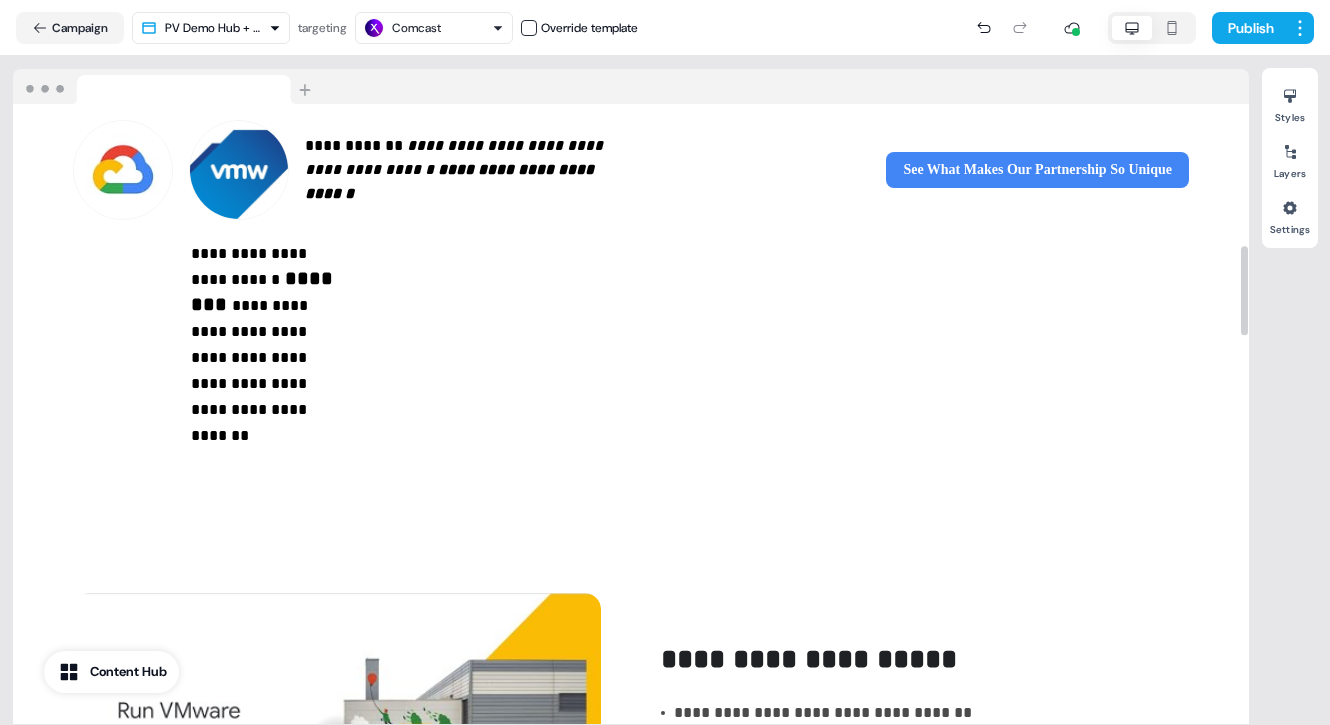 scroll, scrollTop: 977, scrollLeft: 0, axis: vertical 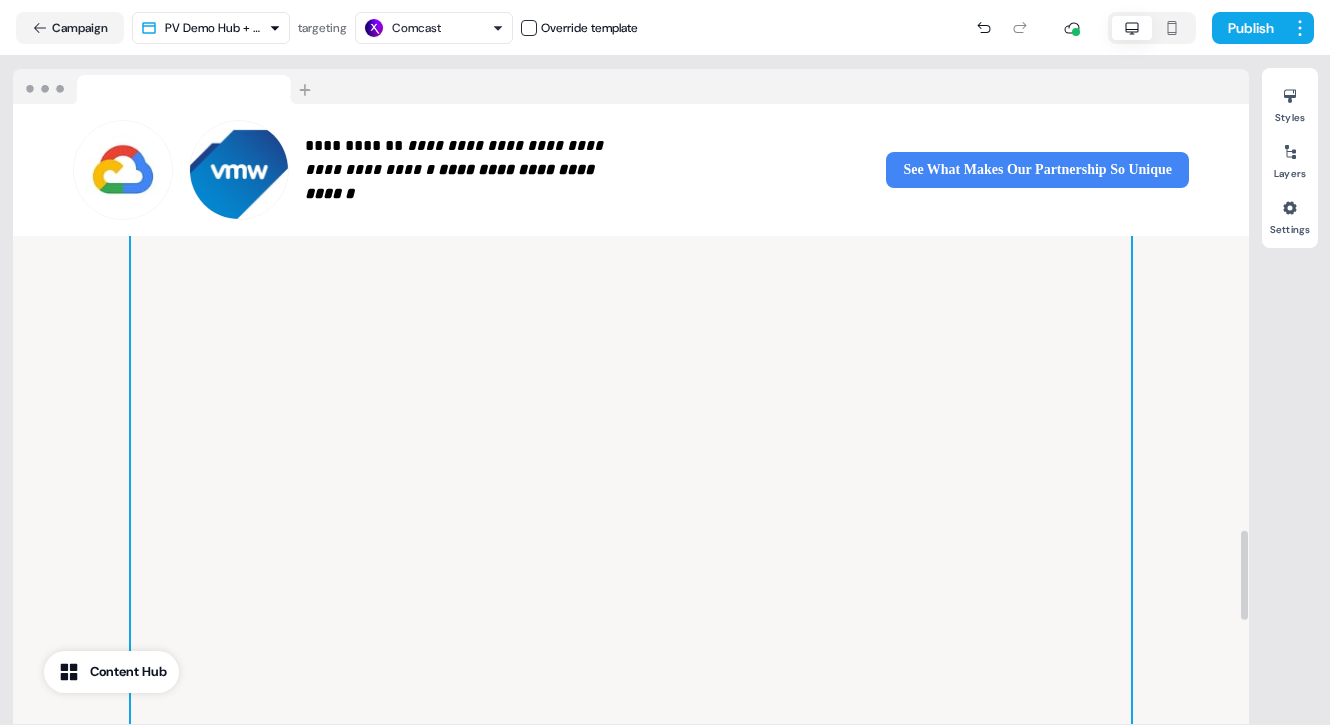 click at bounding box center (631, 682) 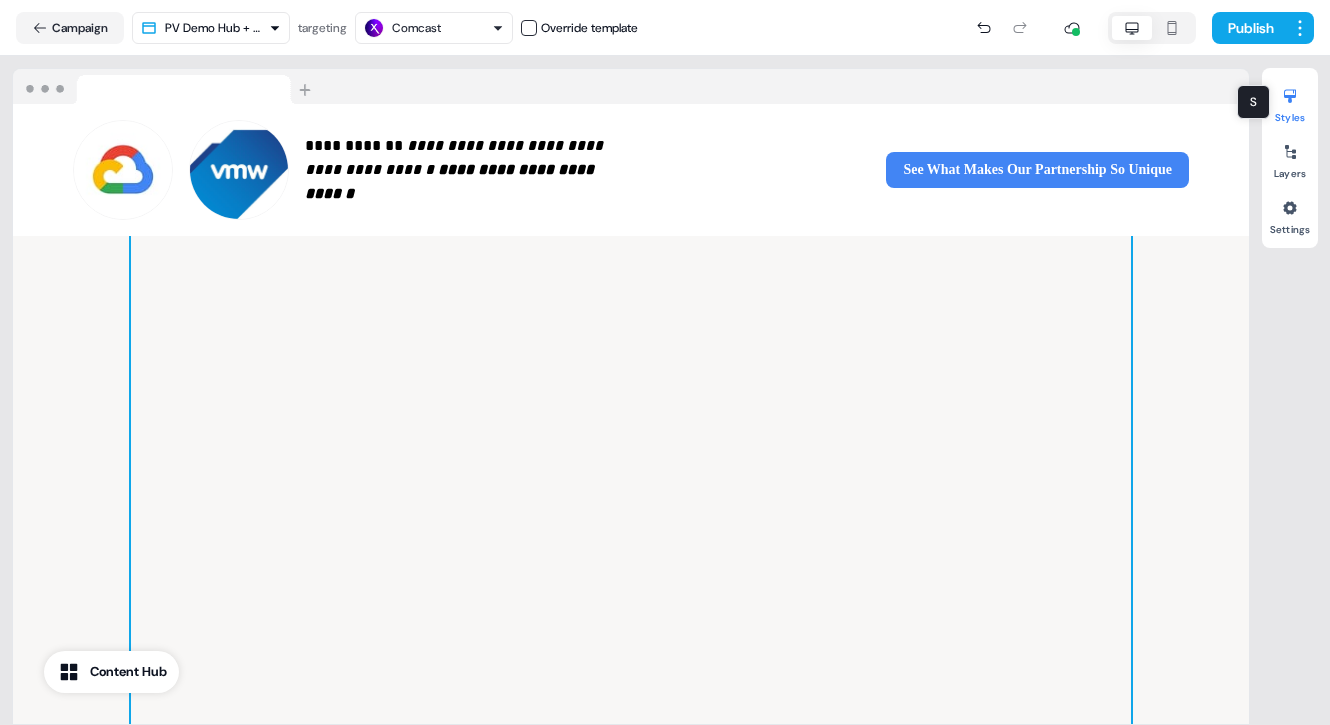 click 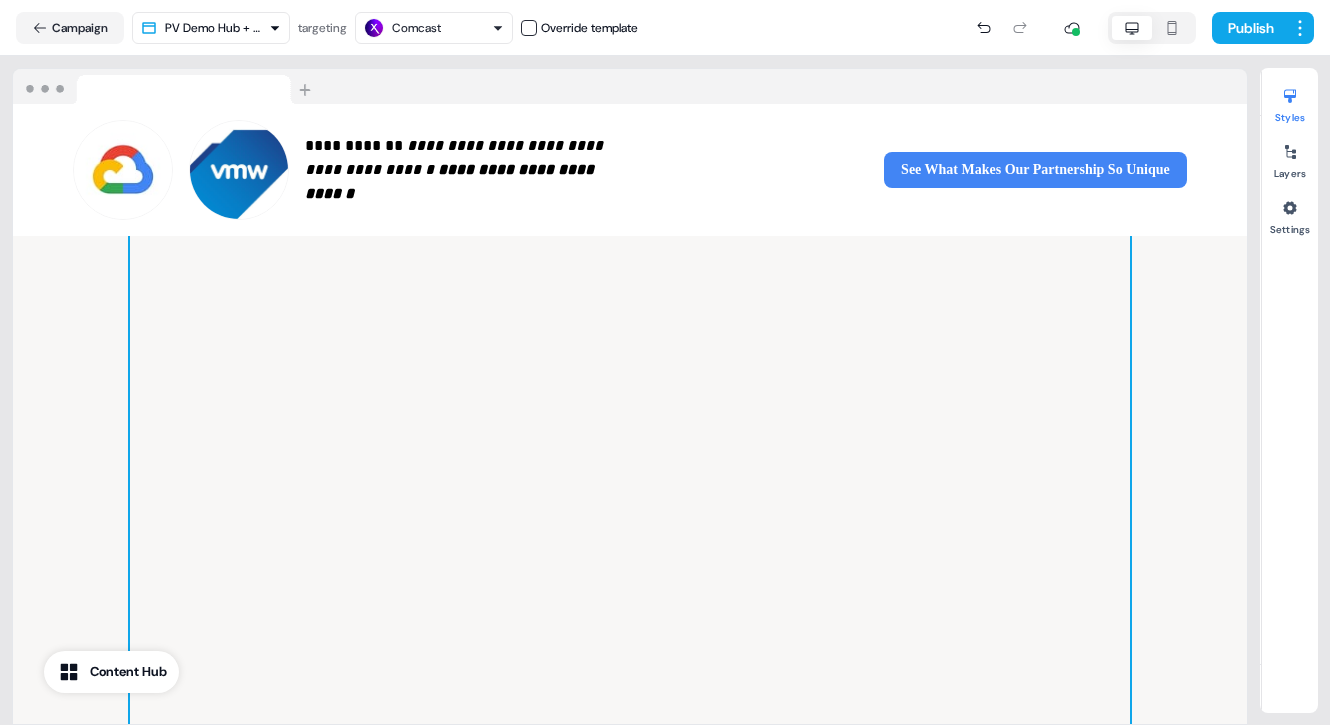 scroll, scrollTop: 2800, scrollLeft: 0, axis: vertical 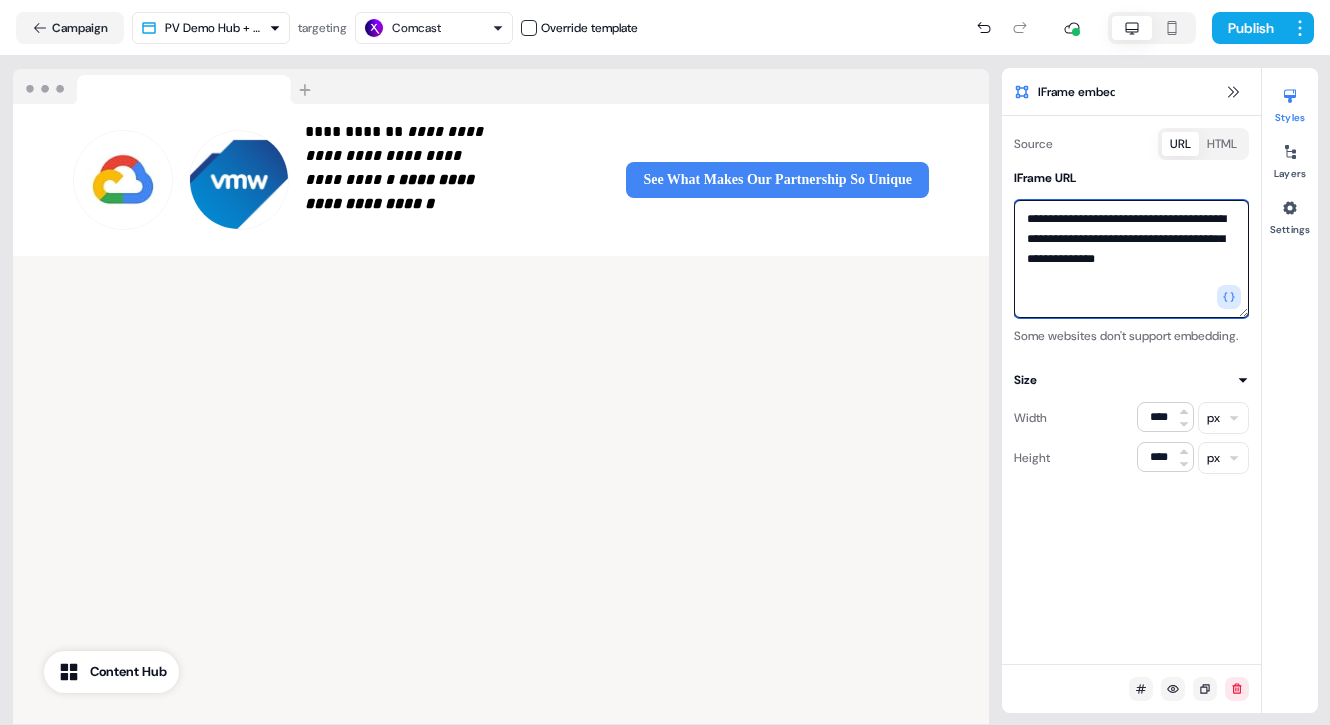 drag, startPoint x: 1024, startPoint y: 217, endPoint x: 1122, endPoint y: 284, distance: 118.71394 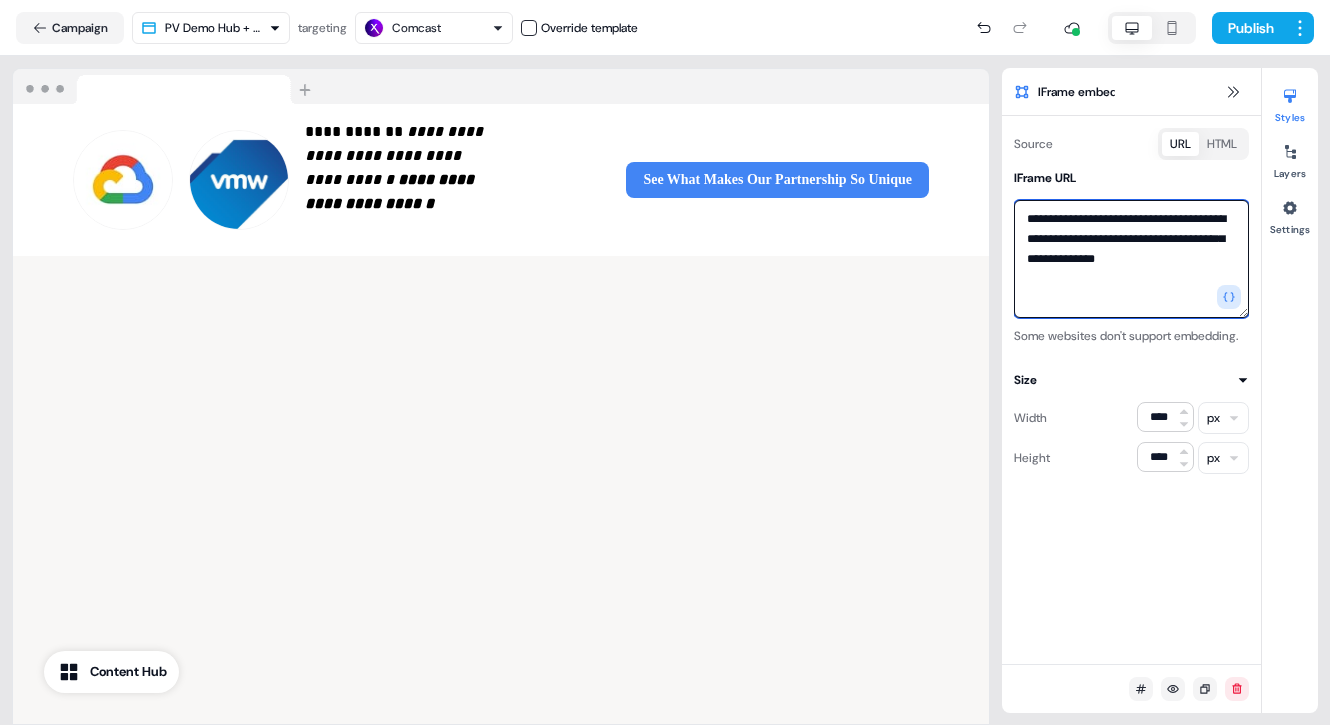 click on "**********" at bounding box center (1131, 259) 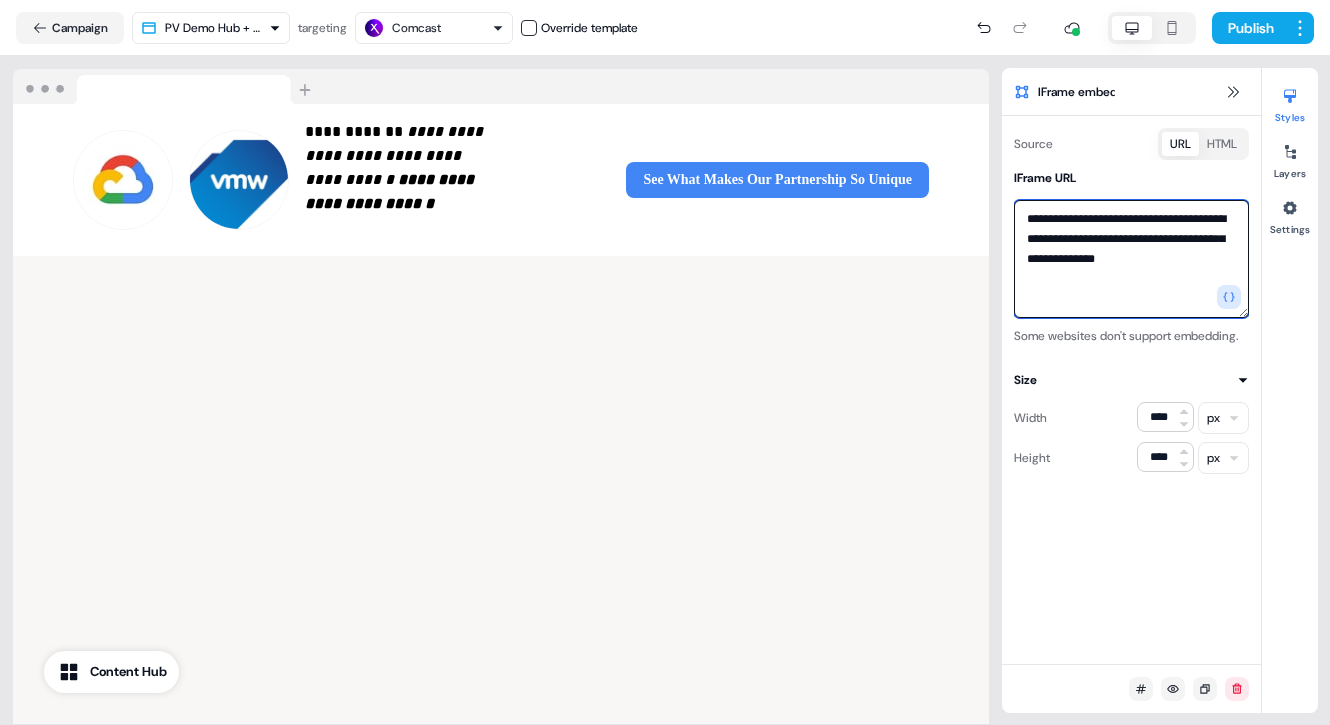 paste 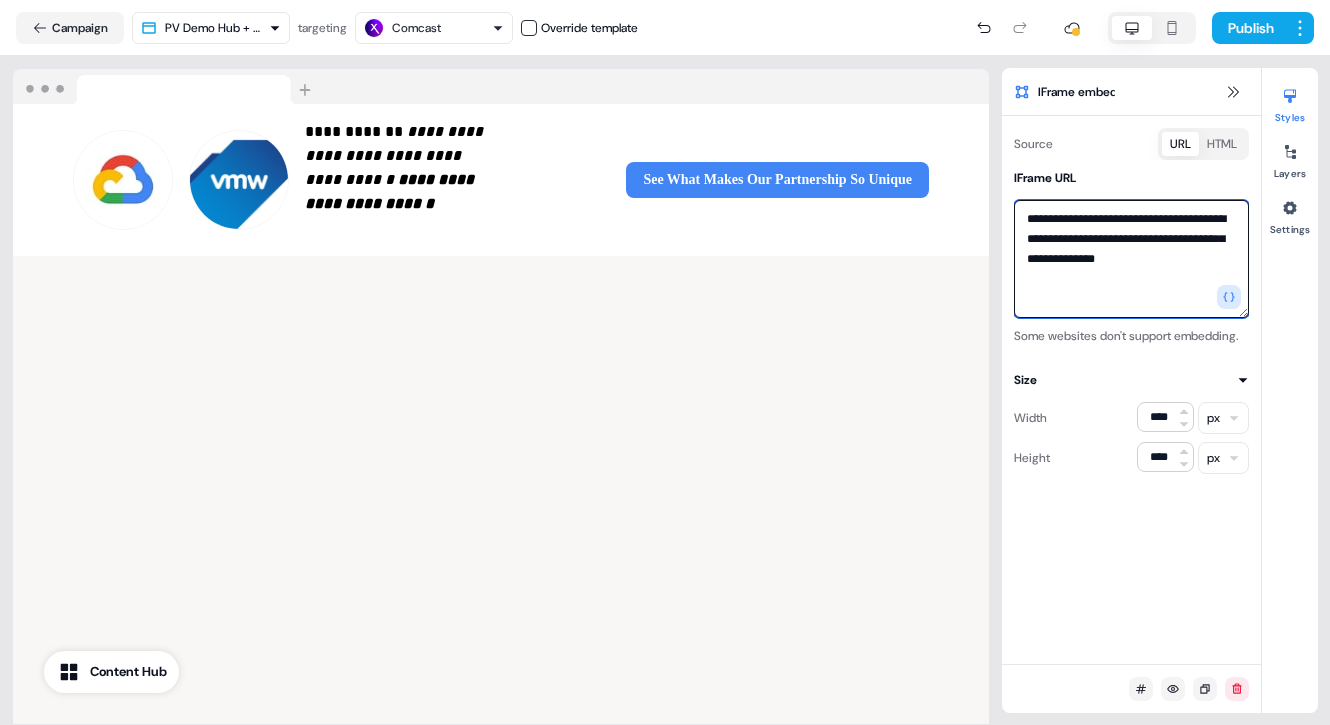 type on "**********" 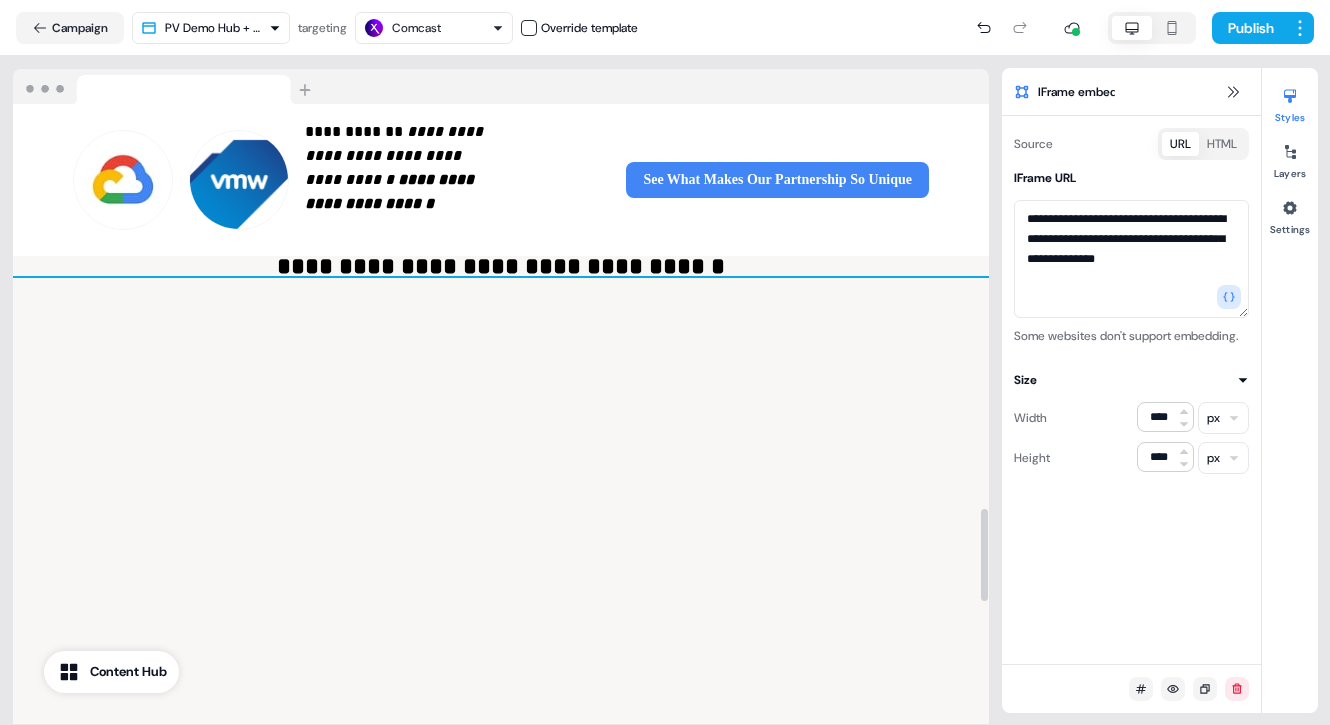 scroll, scrollTop: 2706, scrollLeft: 0, axis: vertical 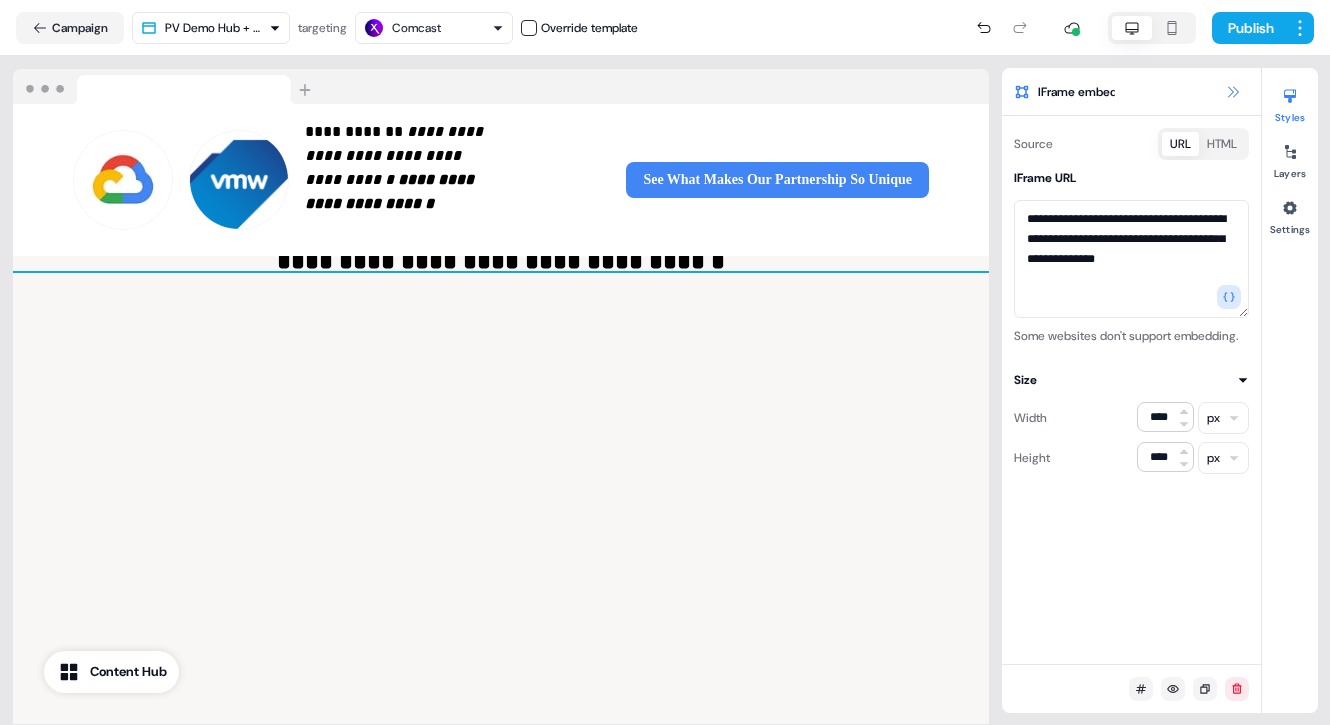 click 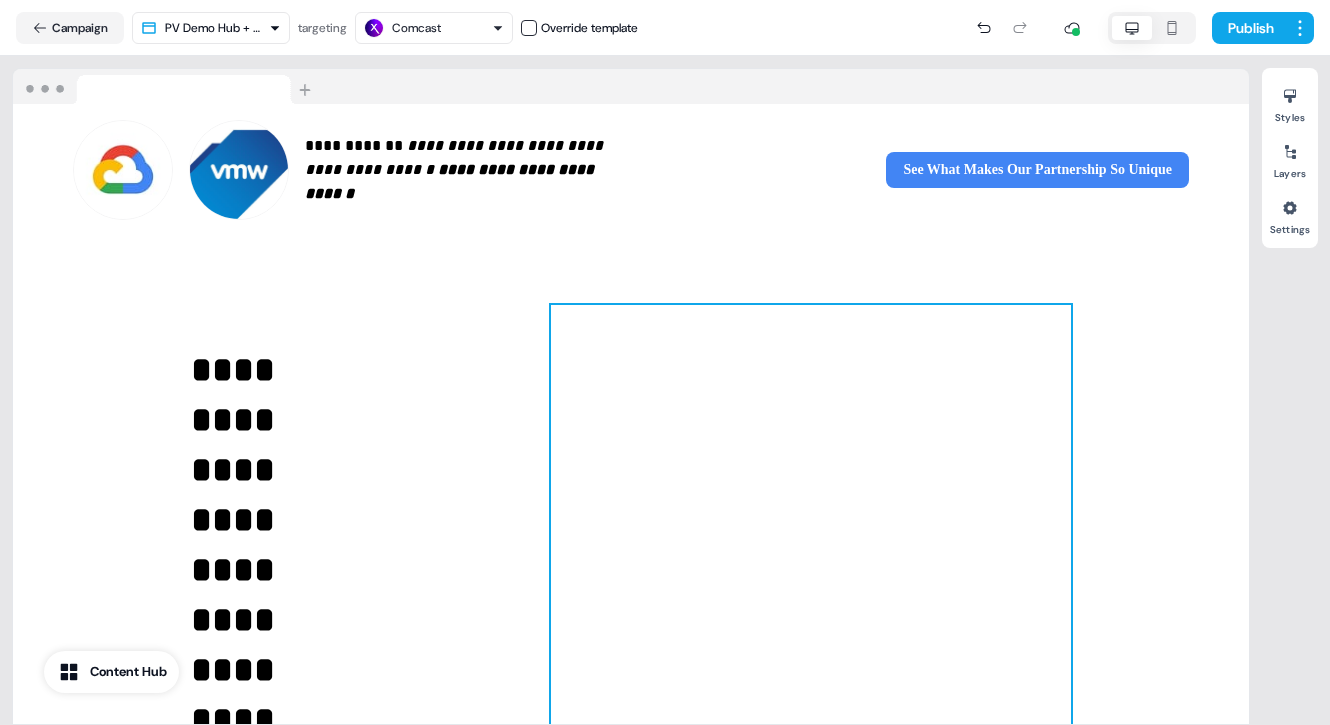 scroll, scrollTop: 0, scrollLeft: 0, axis: both 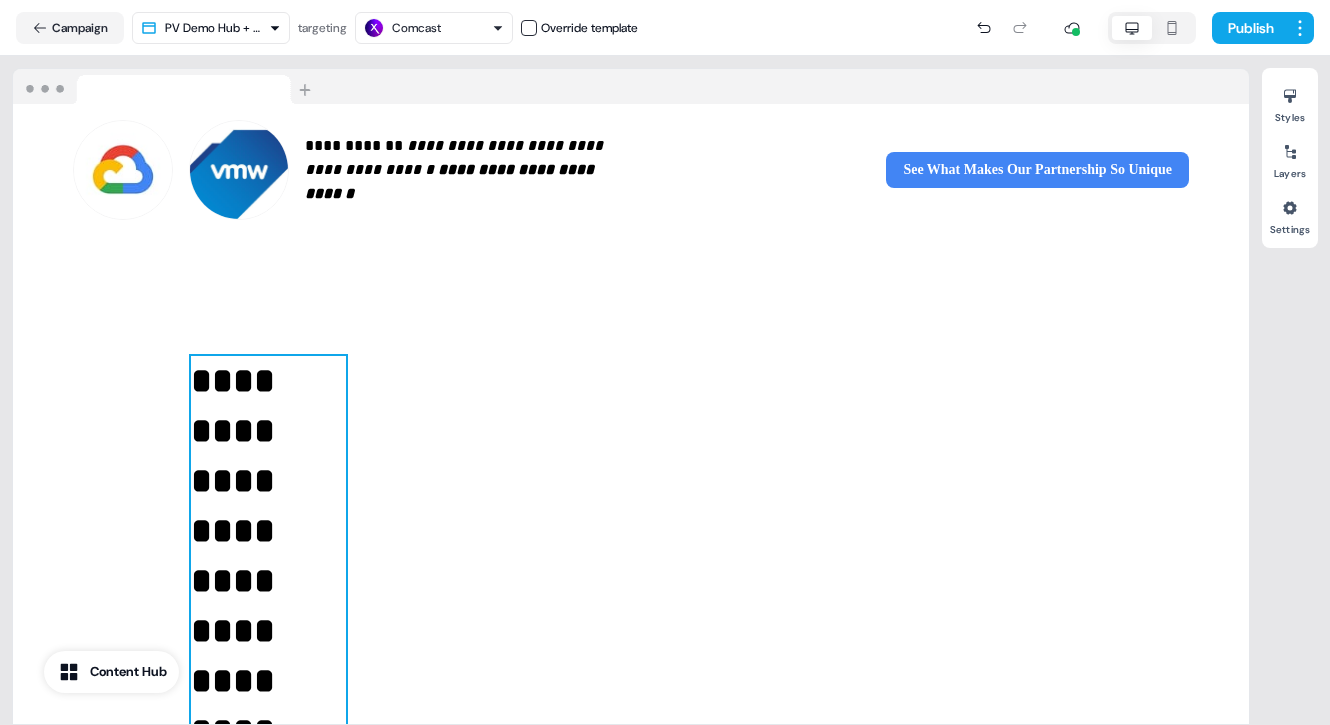 click on "**********" at bounding box center (243, 606) 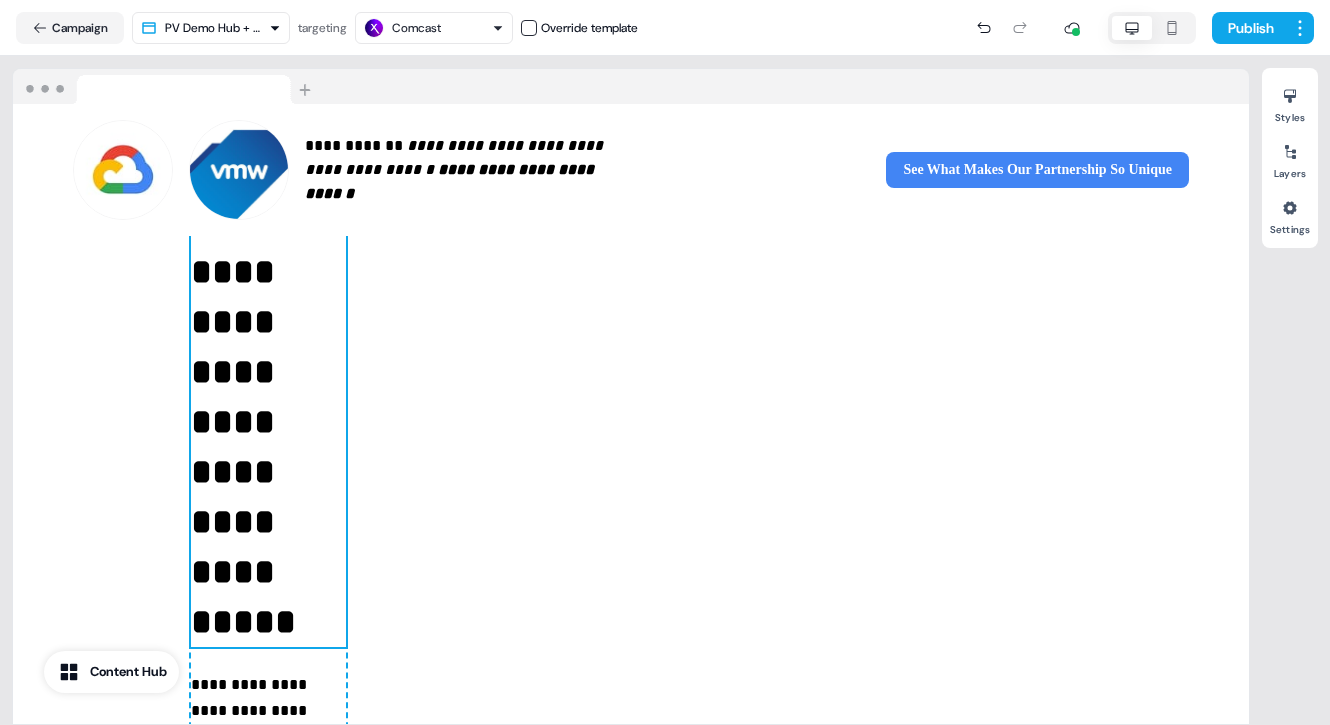 scroll, scrollTop: 226, scrollLeft: 0, axis: vertical 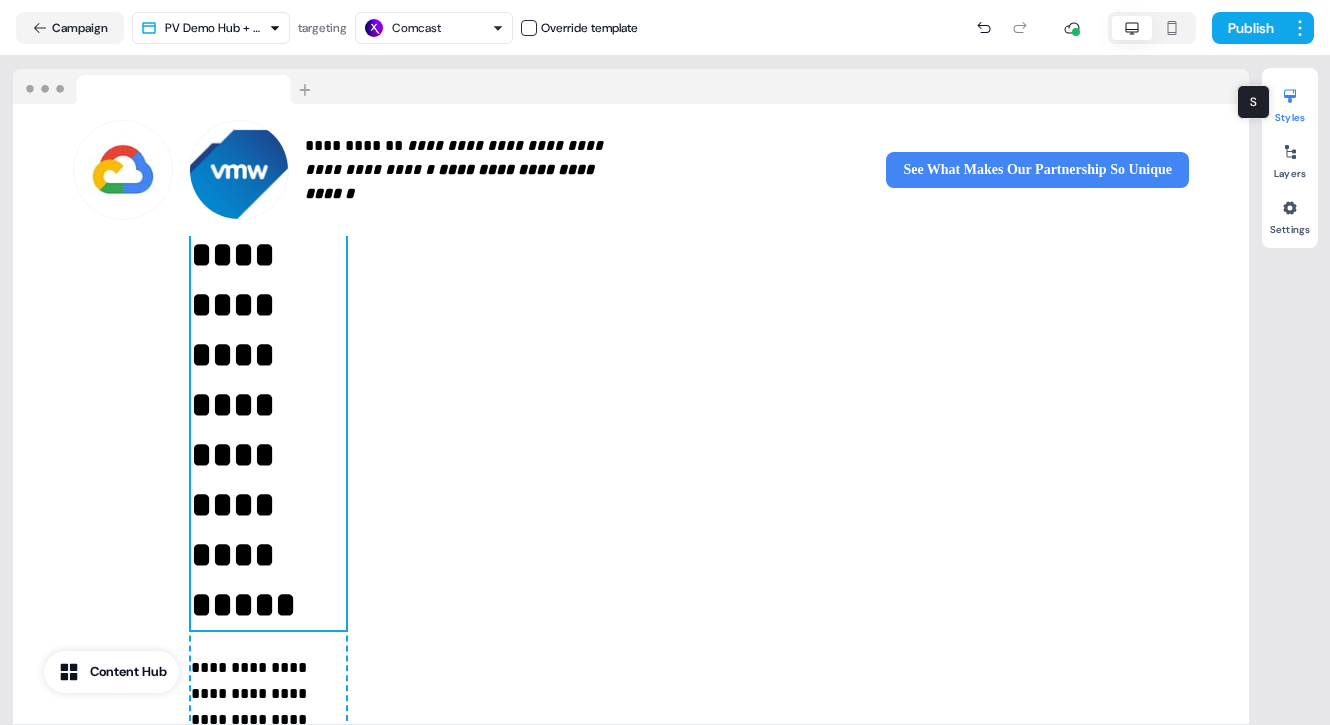 click 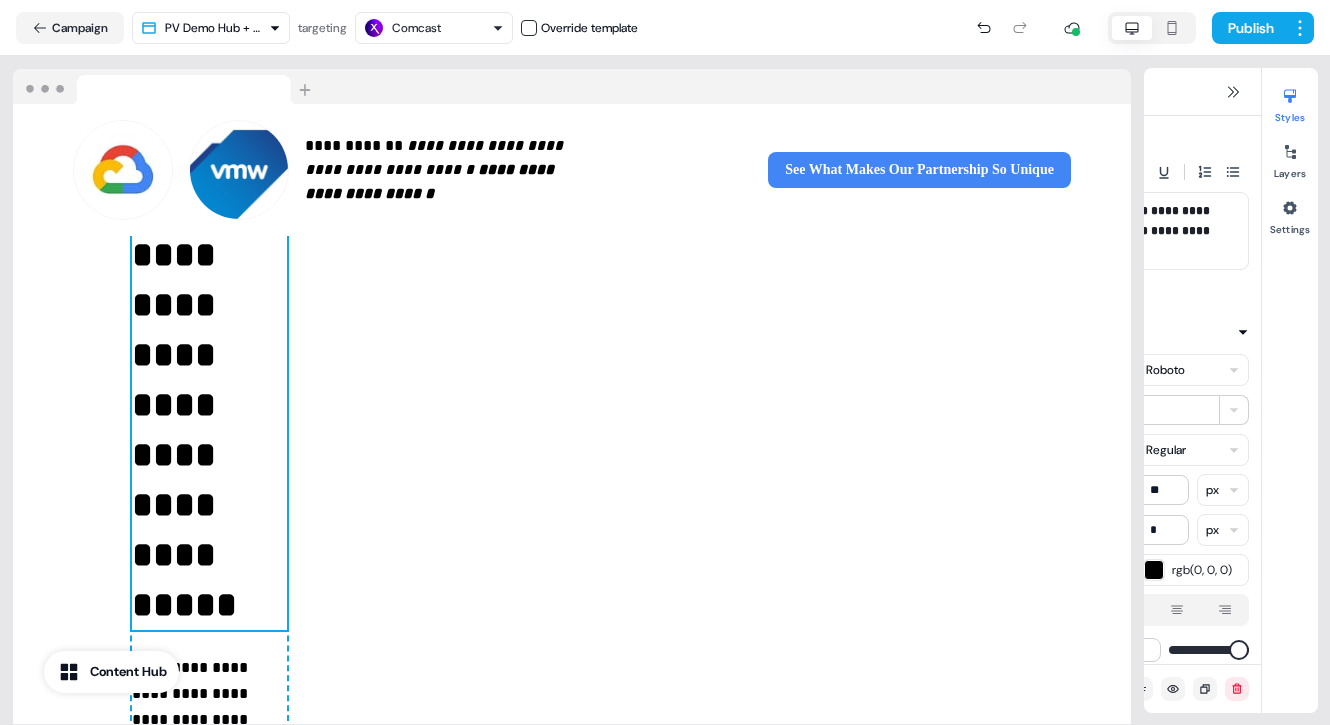 scroll, scrollTop: 246, scrollLeft: 0, axis: vertical 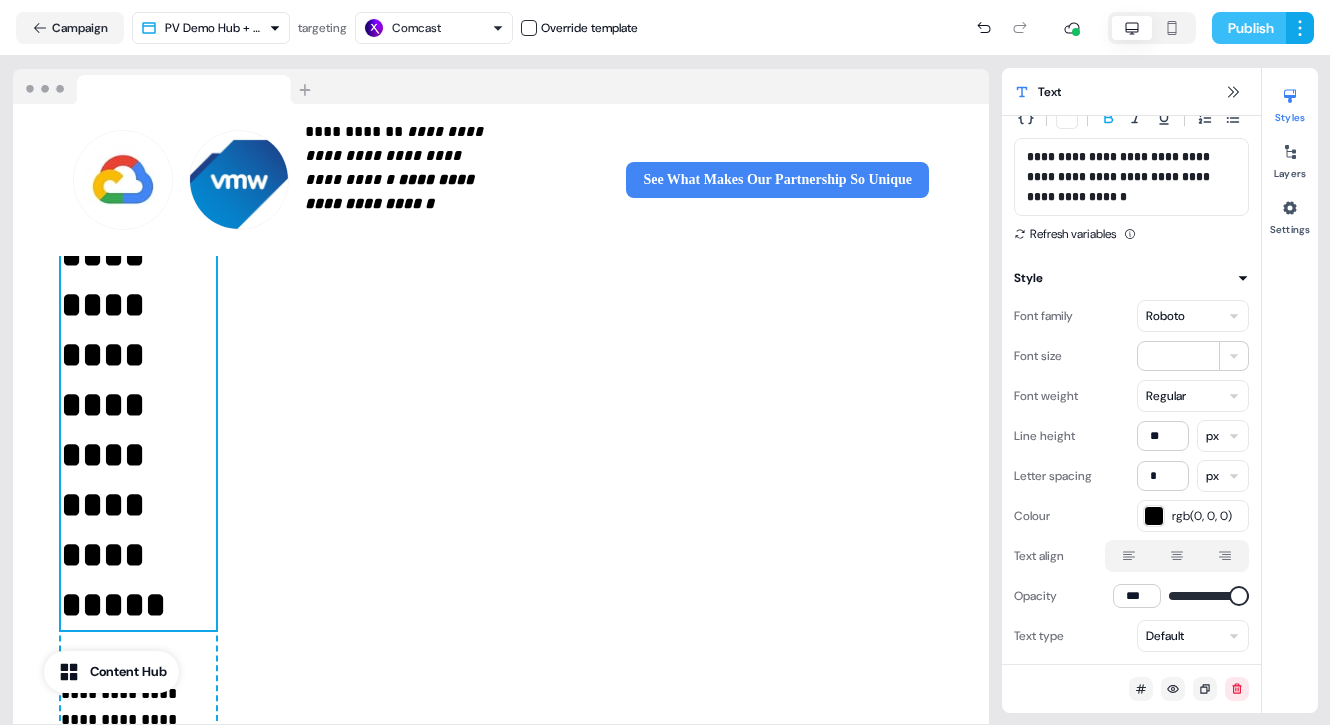 click on "Publish" at bounding box center (1249, 28) 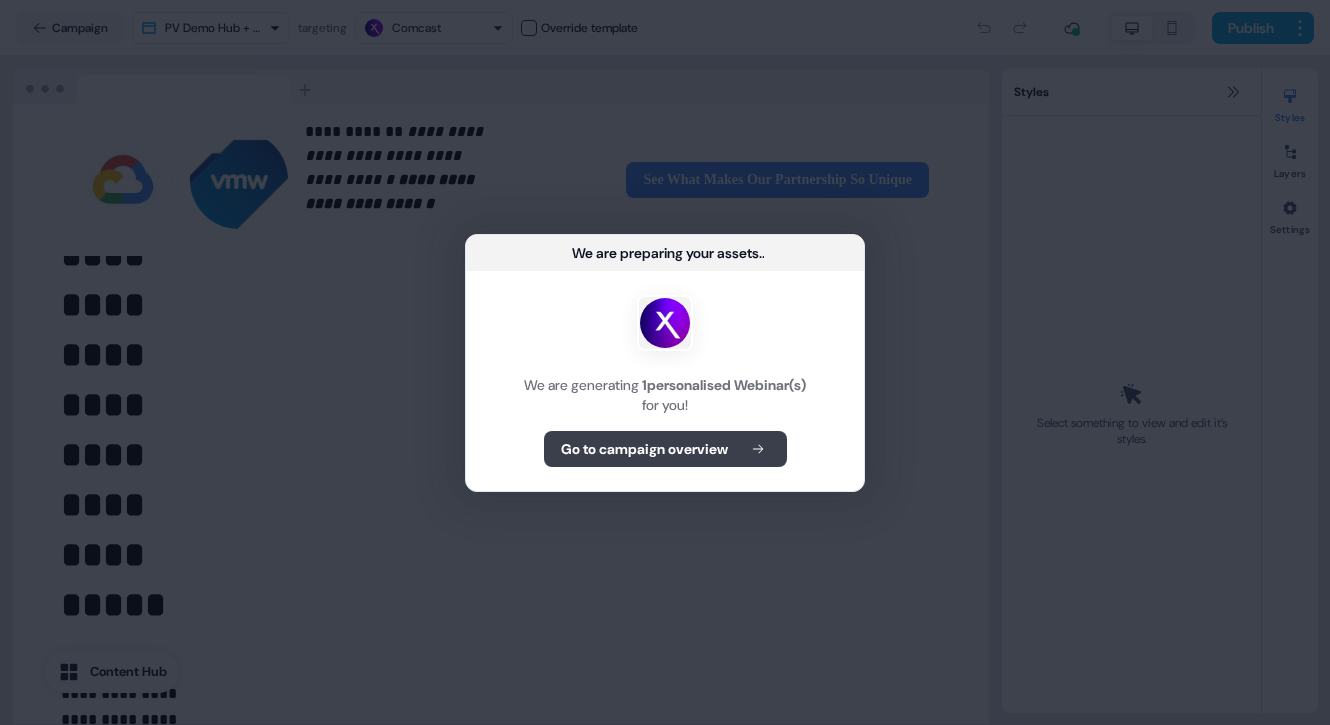 click on "Go to campaign overview" at bounding box center (644, 449) 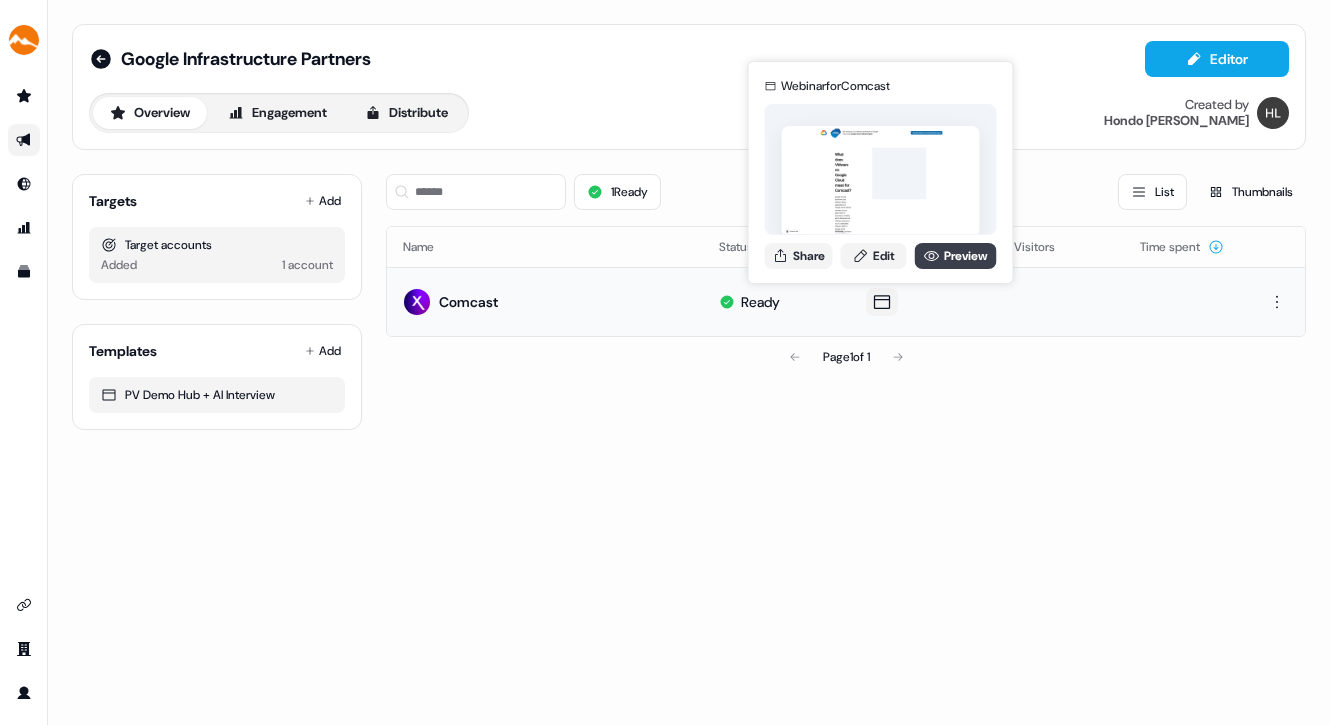 click on "Preview" at bounding box center (956, 256) 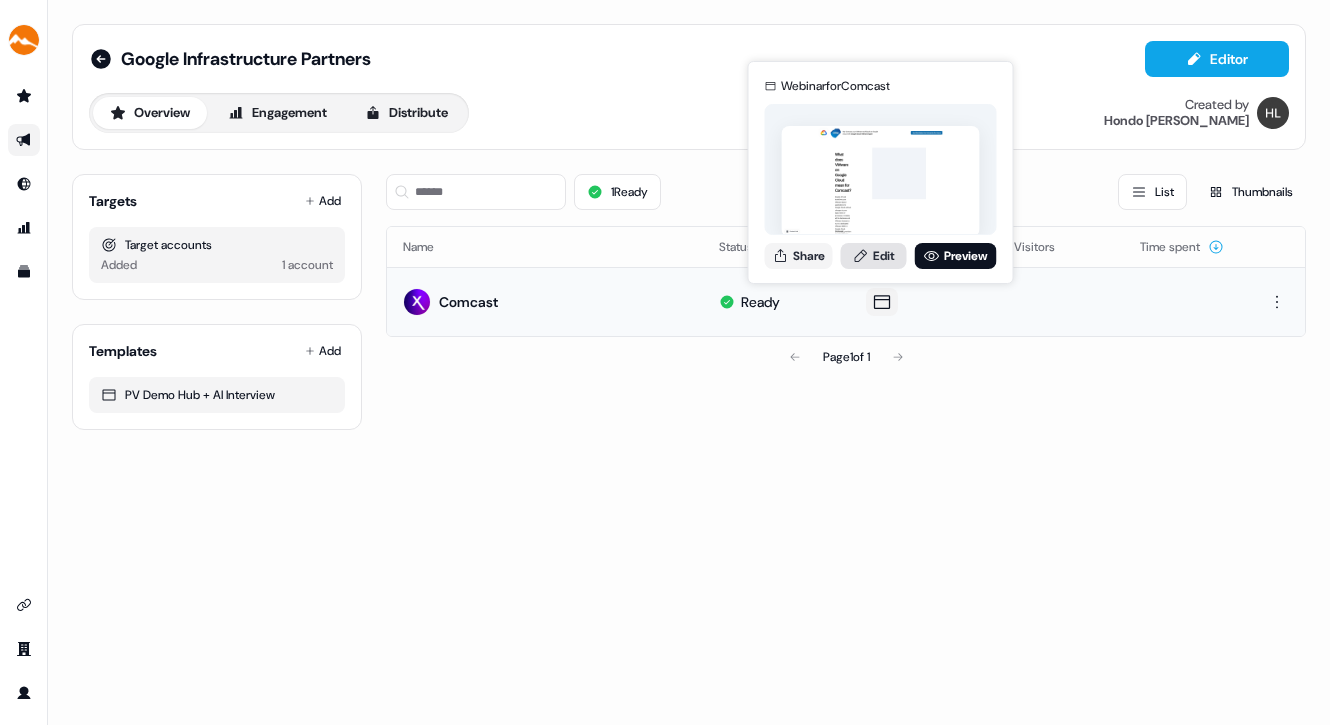 click on "Edit" at bounding box center (874, 256) 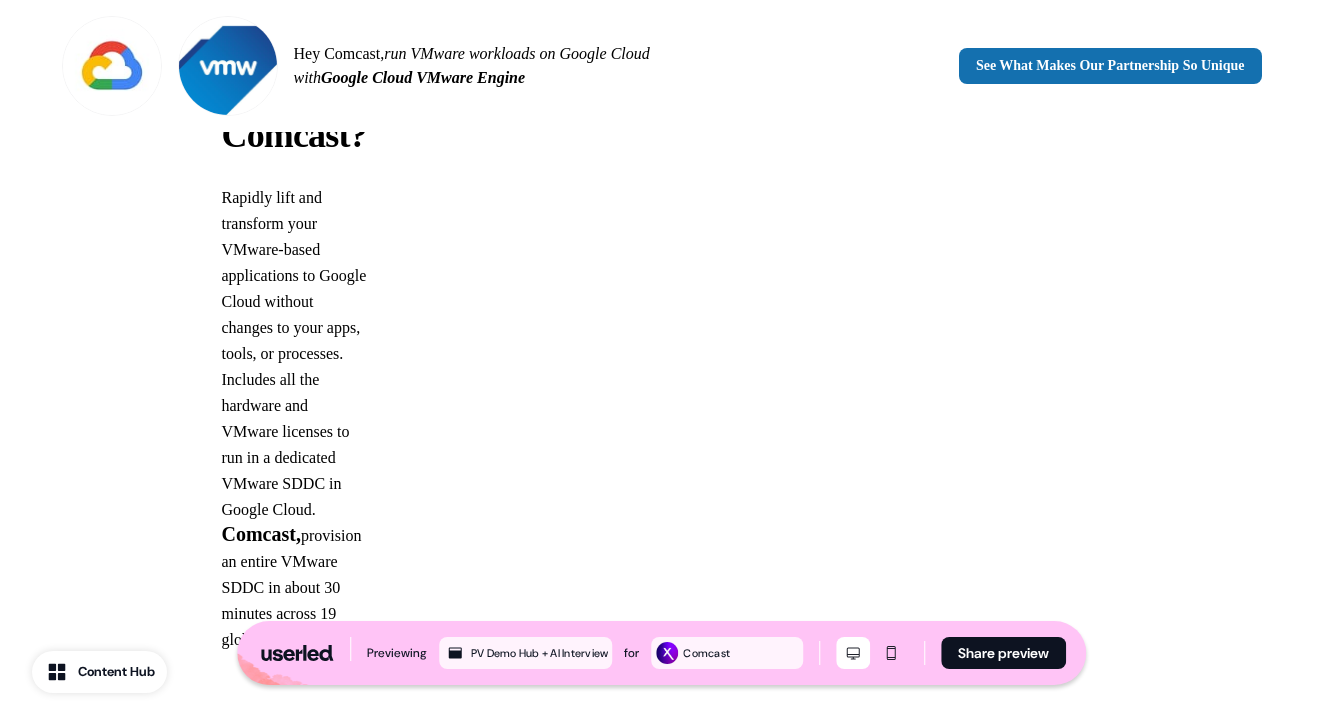 scroll, scrollTop: 0, scrollLeft: 0, axis: both 